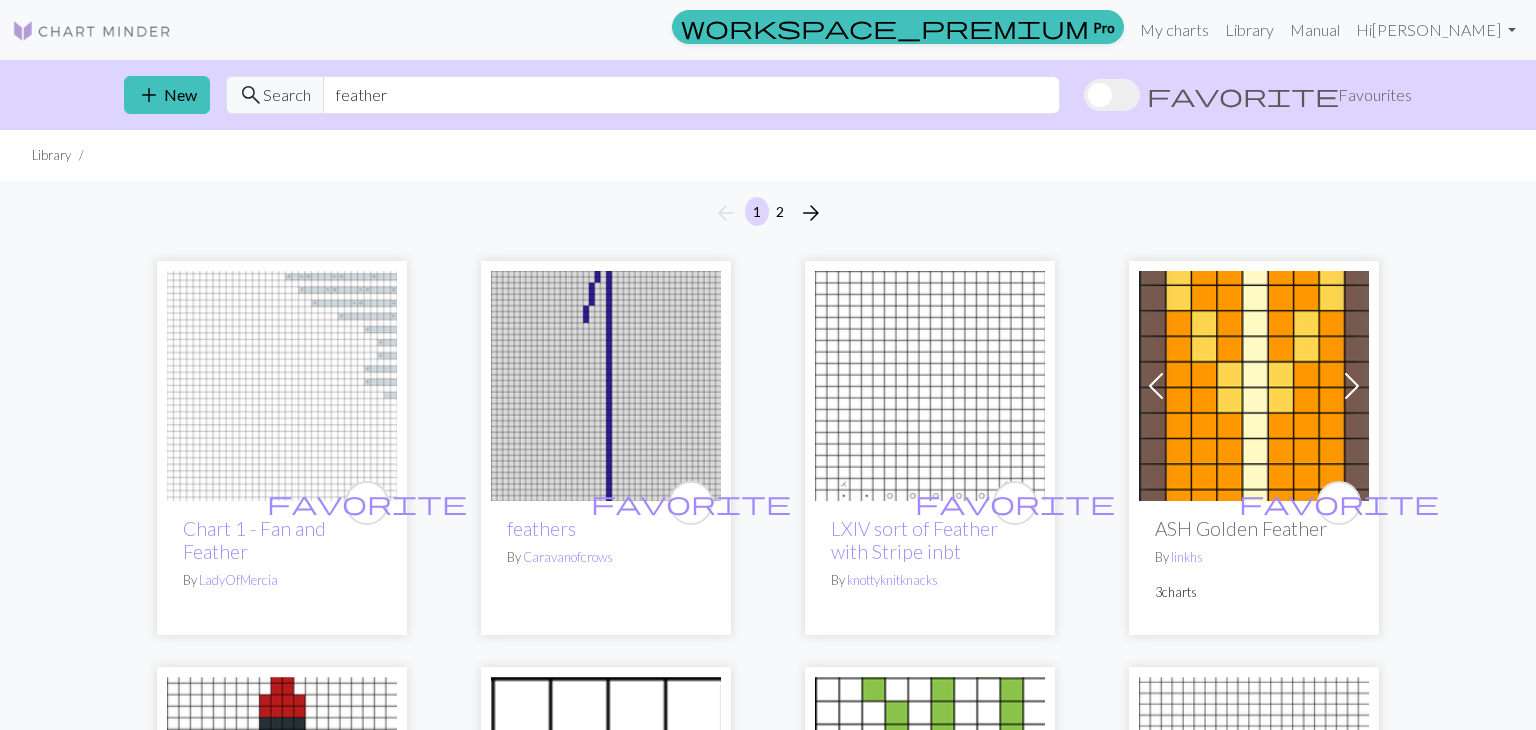 scroll, scrollTop: 1566, scrollLeft: 0, axis: vertical 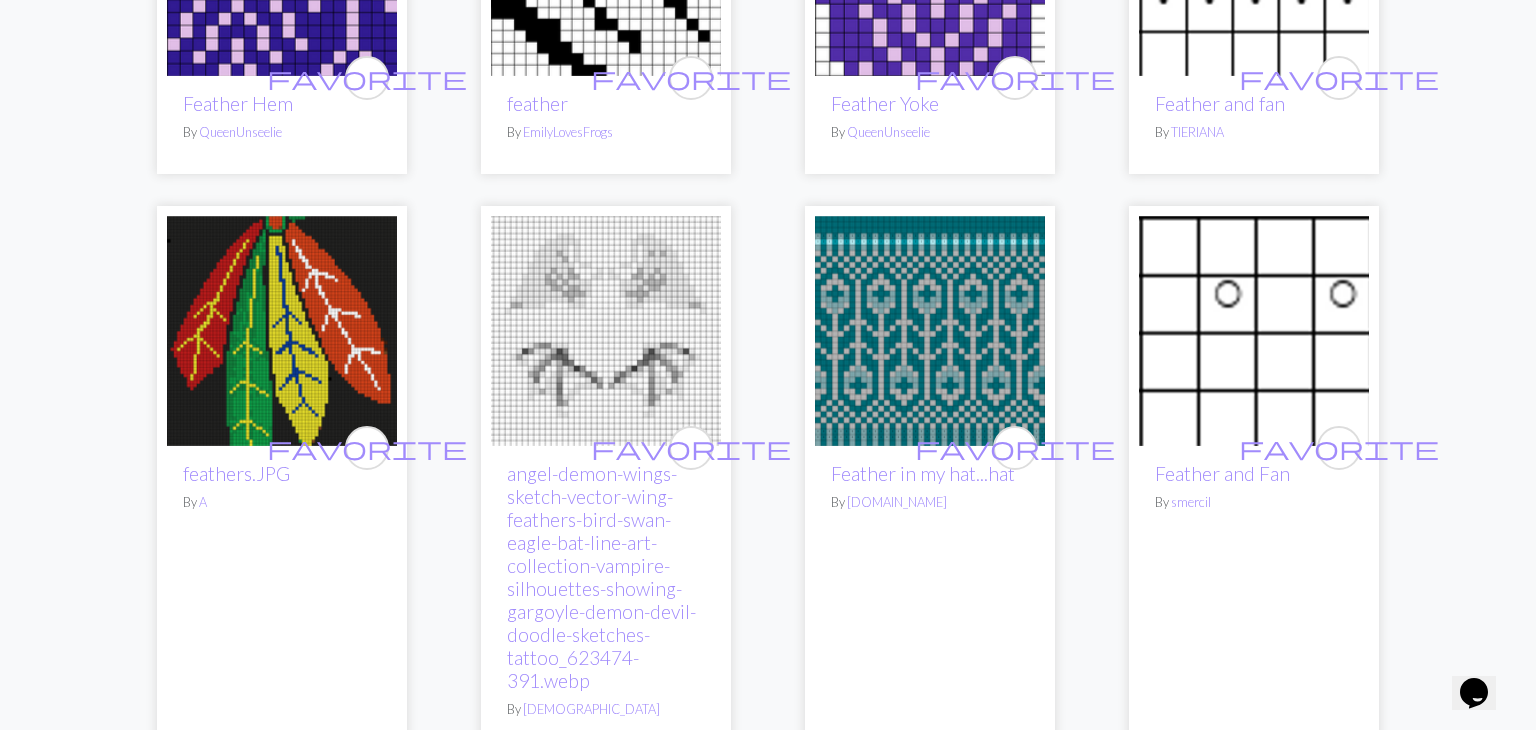click on "favorite Chart 1 - Fan and Feather By   LadyOfMercia favorite feathers By   Caravanofcrows favorite LXIV sort of Feather with Stripe inbt By   knottyknitknacks Previous Next favorite ASH Golden Feather By   linkhs 3  charts favorite Feathers McGraw By   tinuviel24 favorite Feather And Fan Pattern By   CDNBacon favorite Feather 🪶 By   margaretcochrane favorite Feather By   BungalowRoots favorite cape feather By   its-a-me favorite Feather By   Tanja Harju favorite Feather By   Tanja Harju favorite Feather and Fan By   BarmyinWonderland Previous Next favorite Copy of feather By   traceyvv 2  charts favorite Copy of Copy of feathers.JPG By   traceyvv favorite Copy of Copy of angel-demon-wings-sketch-vector-wing-feathers-bird-swan-eagle-bat-line-art-collection-vampire-silhouettes-showing-gargoyle-demon-devil-doodle-sketches-tattoo_623474-391.webp By   Sharon Kerstetter favorite feather By   hribey favorite Copy of feathers.JPG By   LMac14 favorite Duck Feather By   Kate favorite Copy of Feather fern chart By" at bounding box center [768, -475] 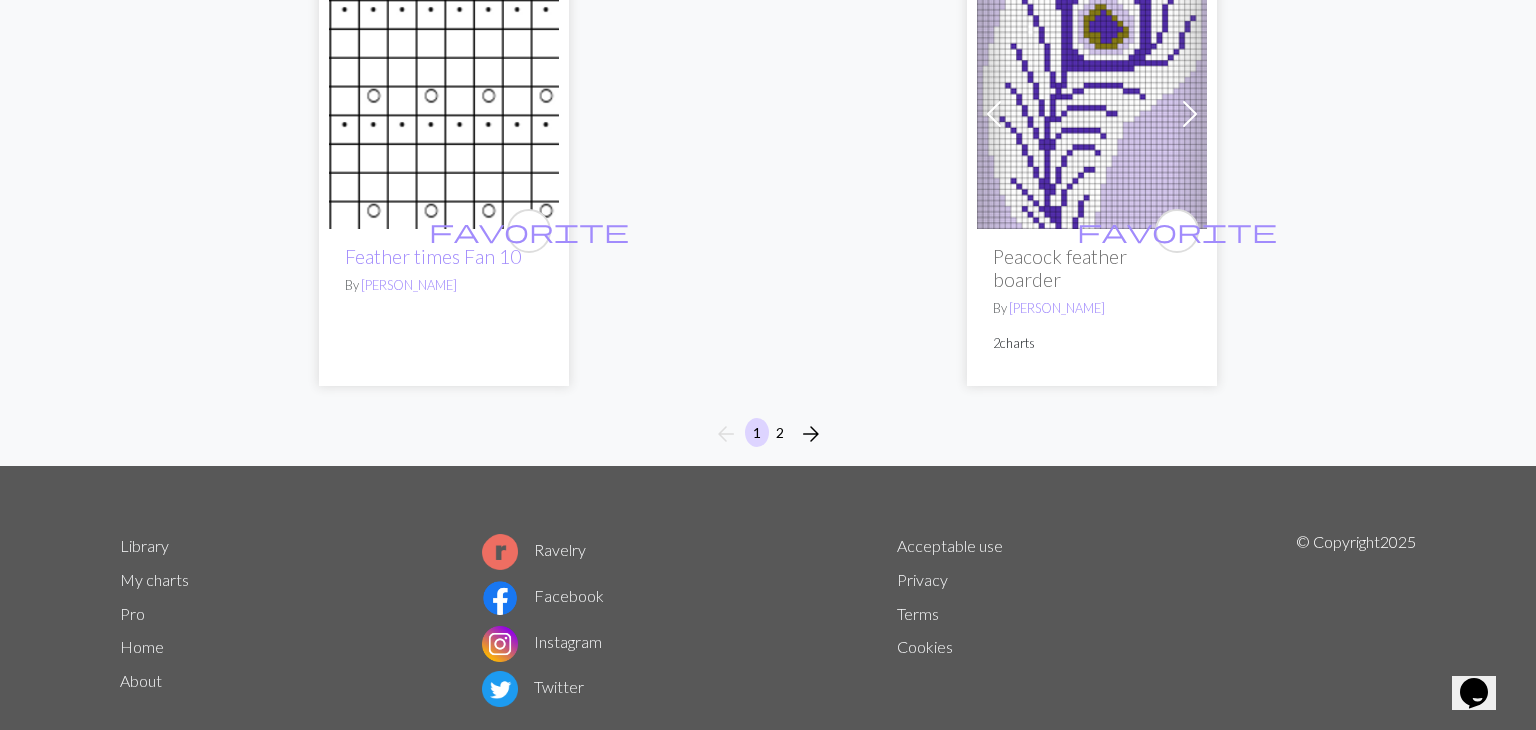 scroll, scrollTop: 5520, scrollLeft: 0, axis: vertical 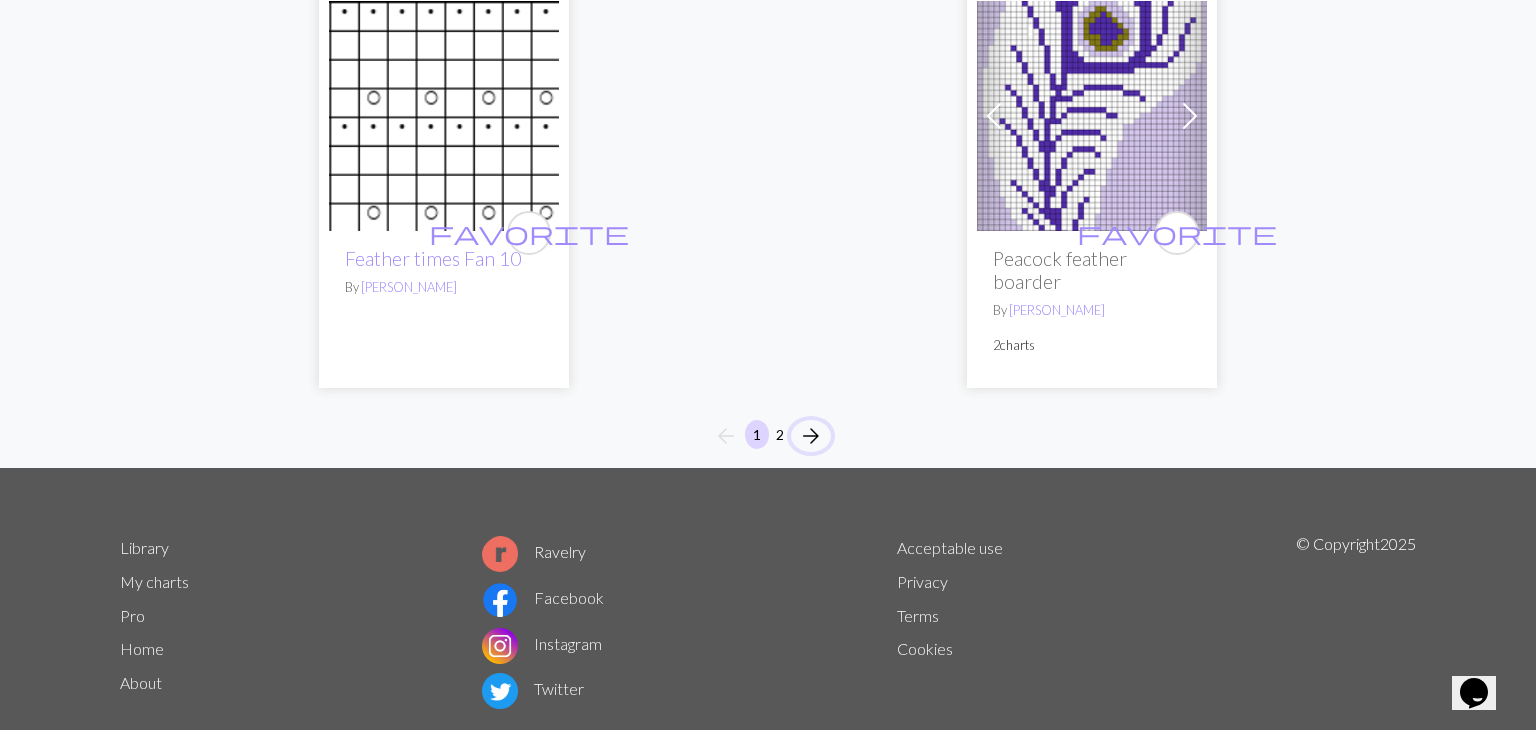 click on "arrow_forward" at bounding box center (811, 436) 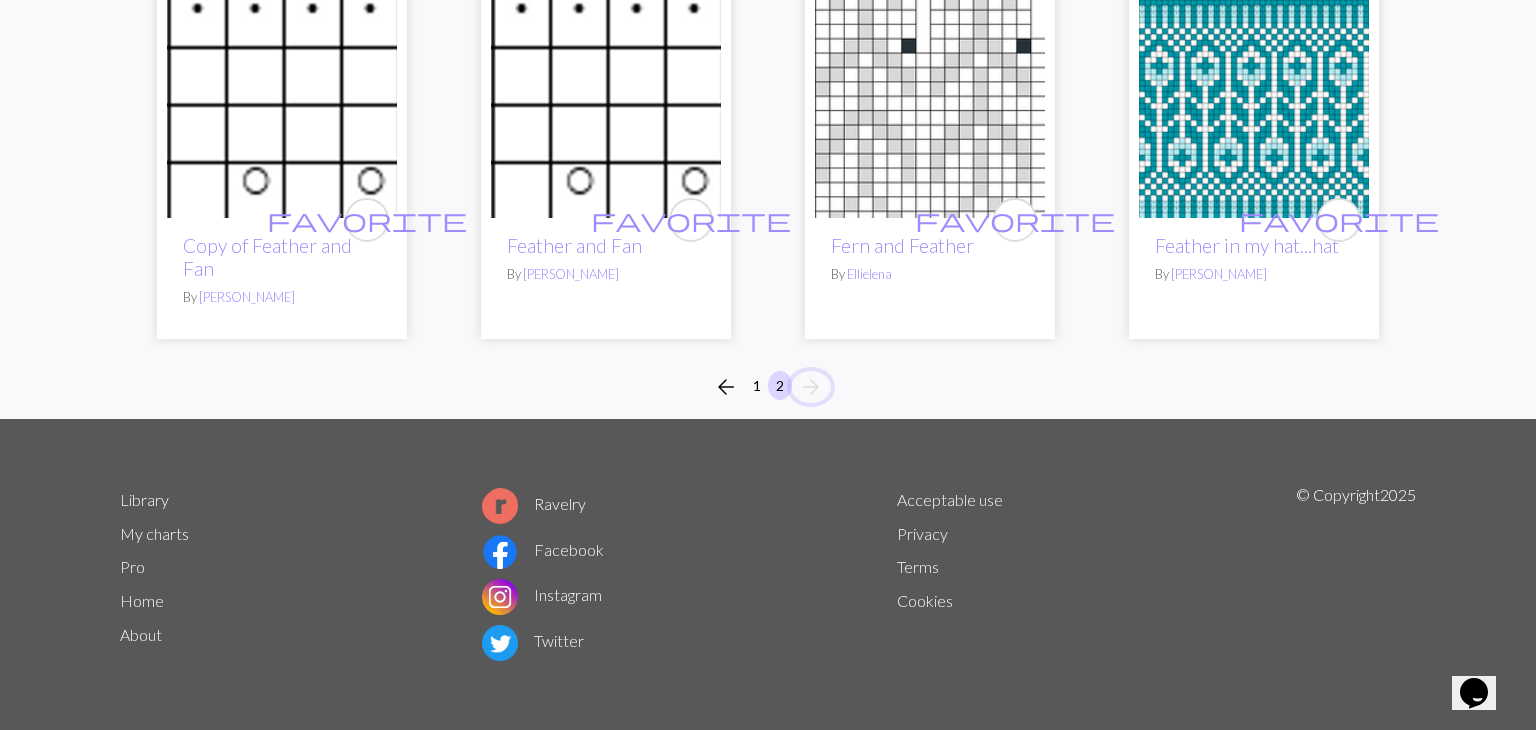 scroll, scrollTop: 0, scrollLeft: 0, axis: both 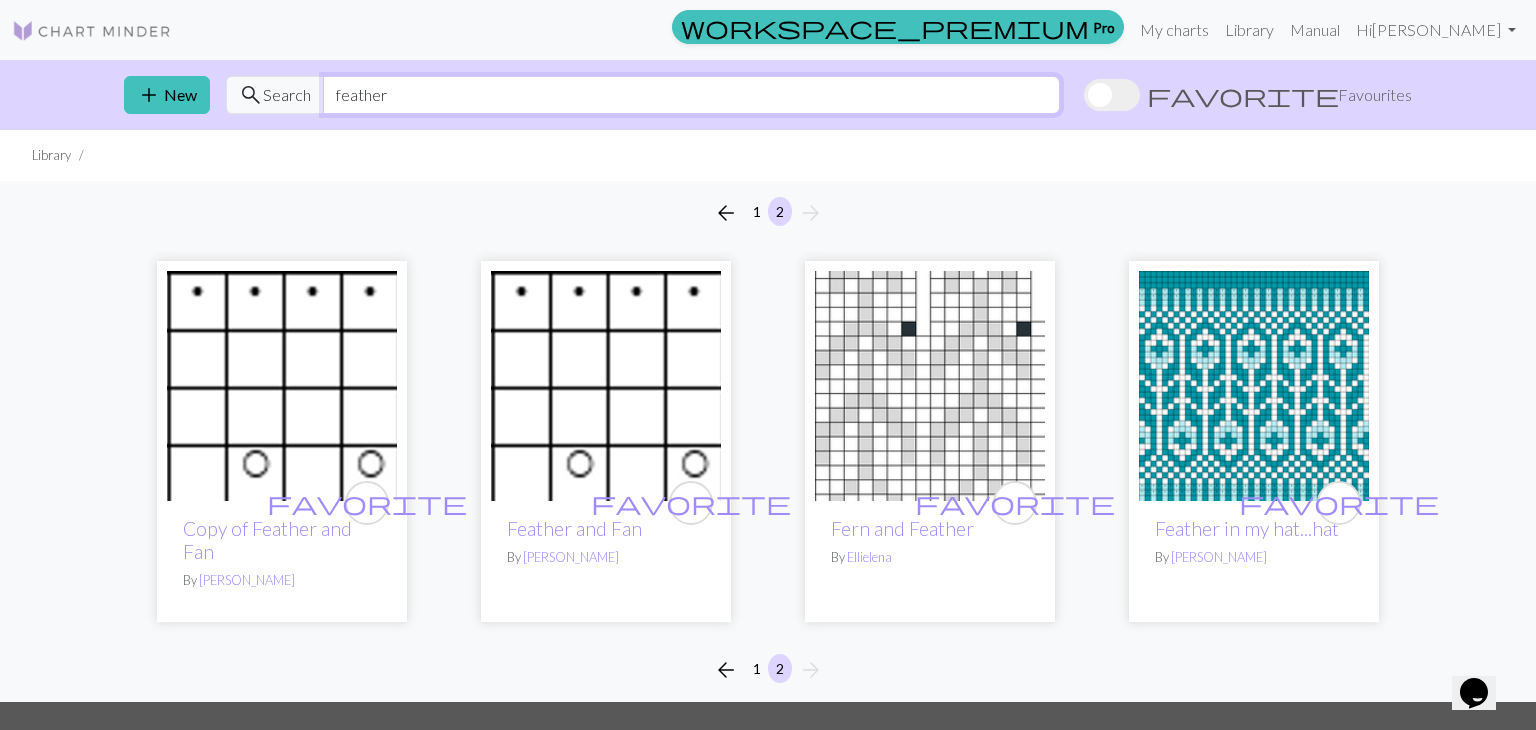 click on "feather" at bounding box center [691, 95] 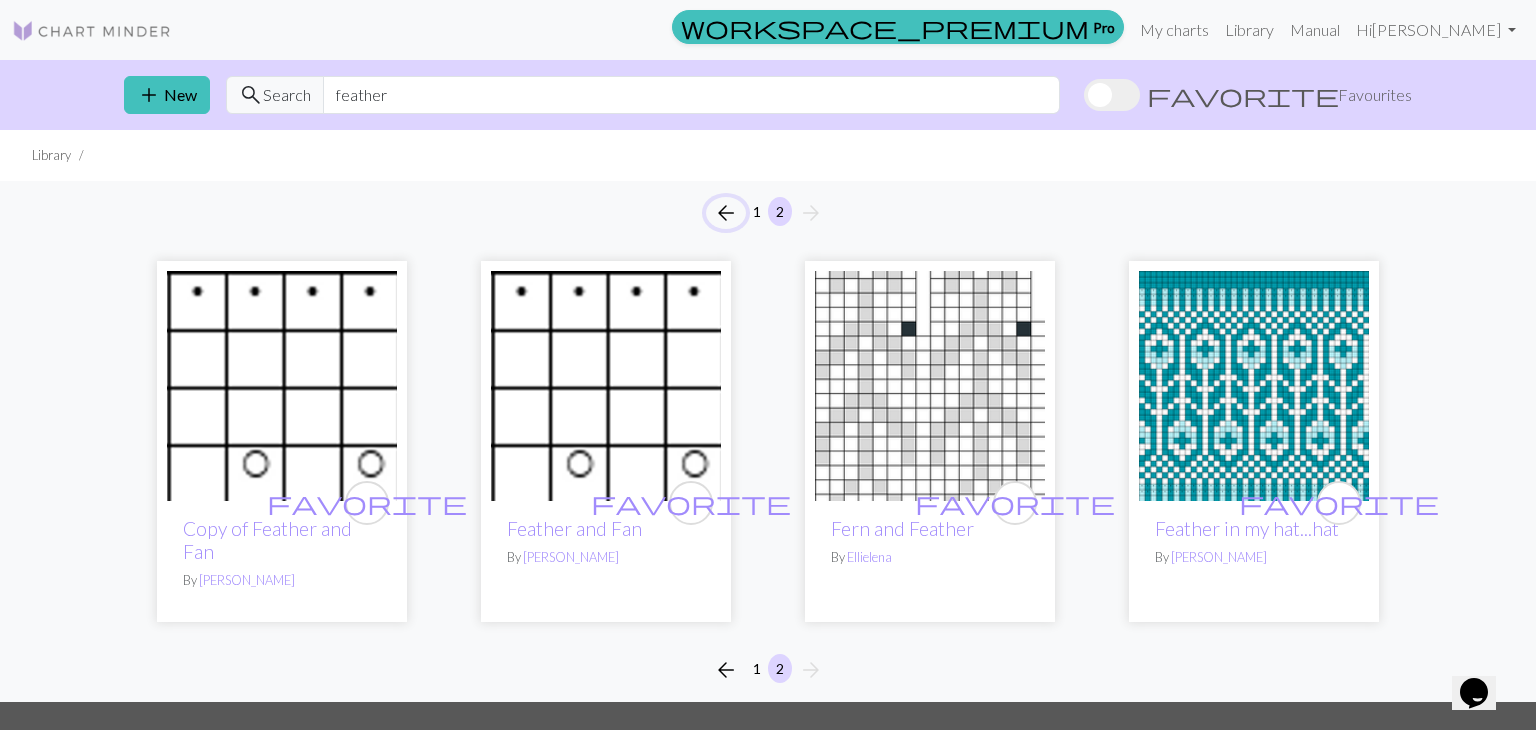 click on "arrow_back" at bounding box center (726, 213) 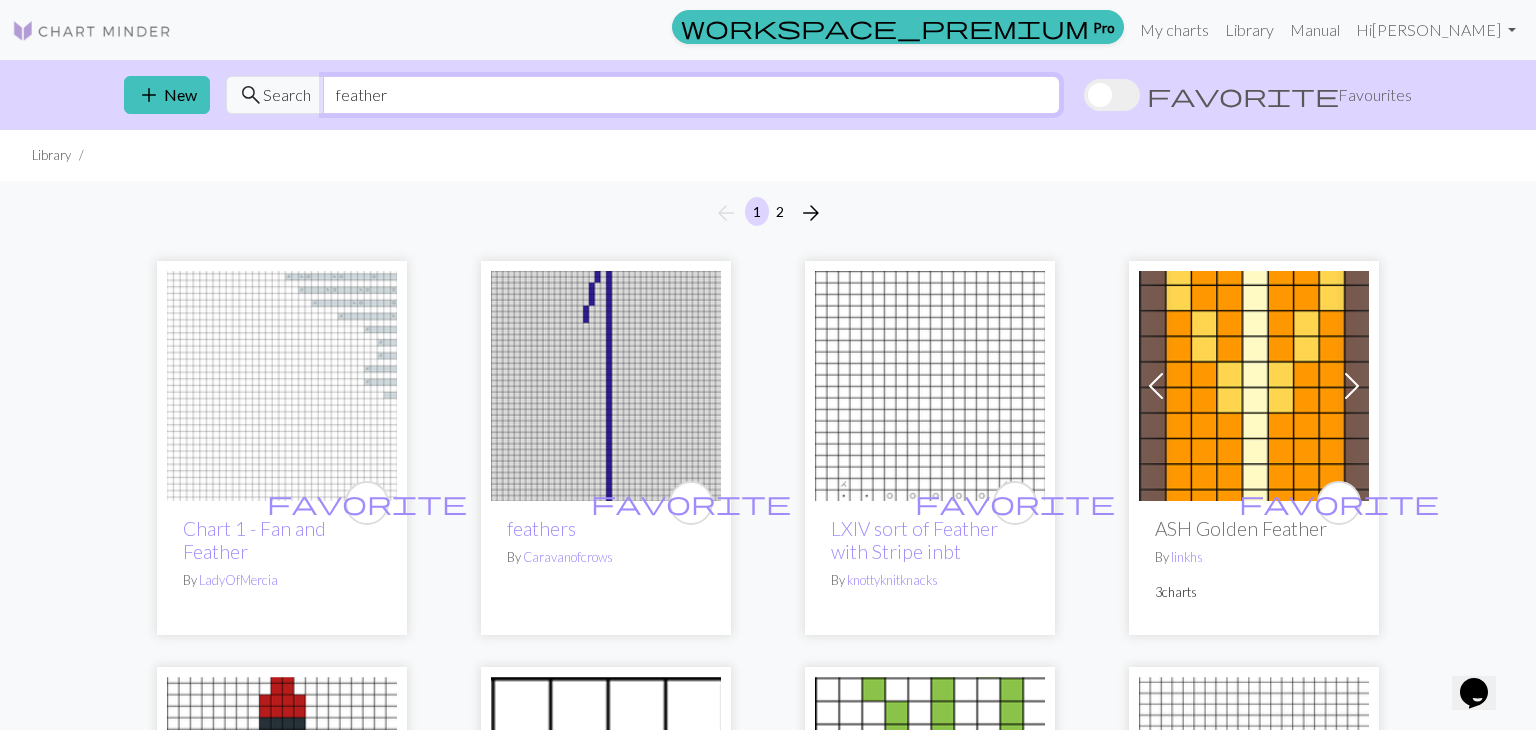 click on "feather" at bounding box center [691, 95] 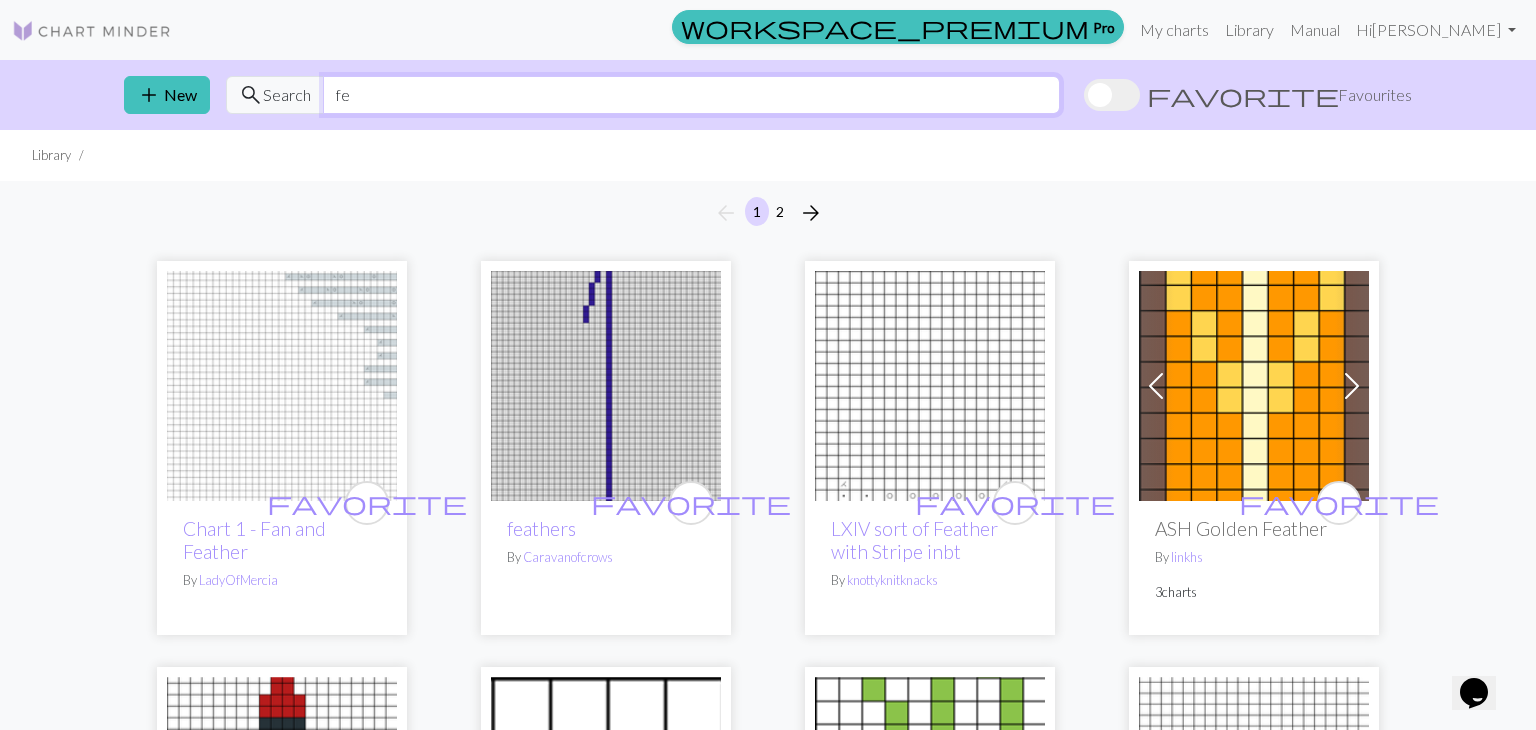 type on "f" 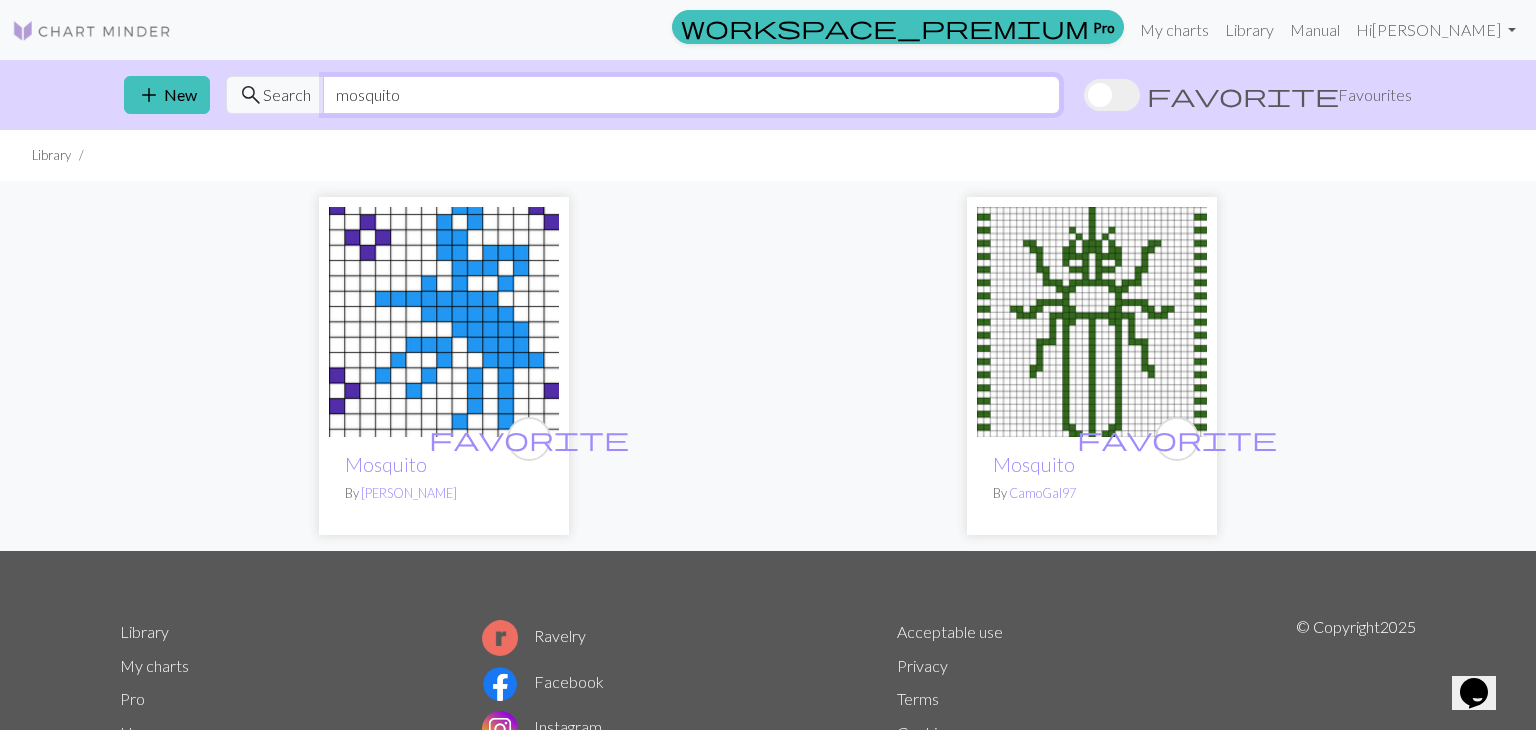 type on "mosquito" 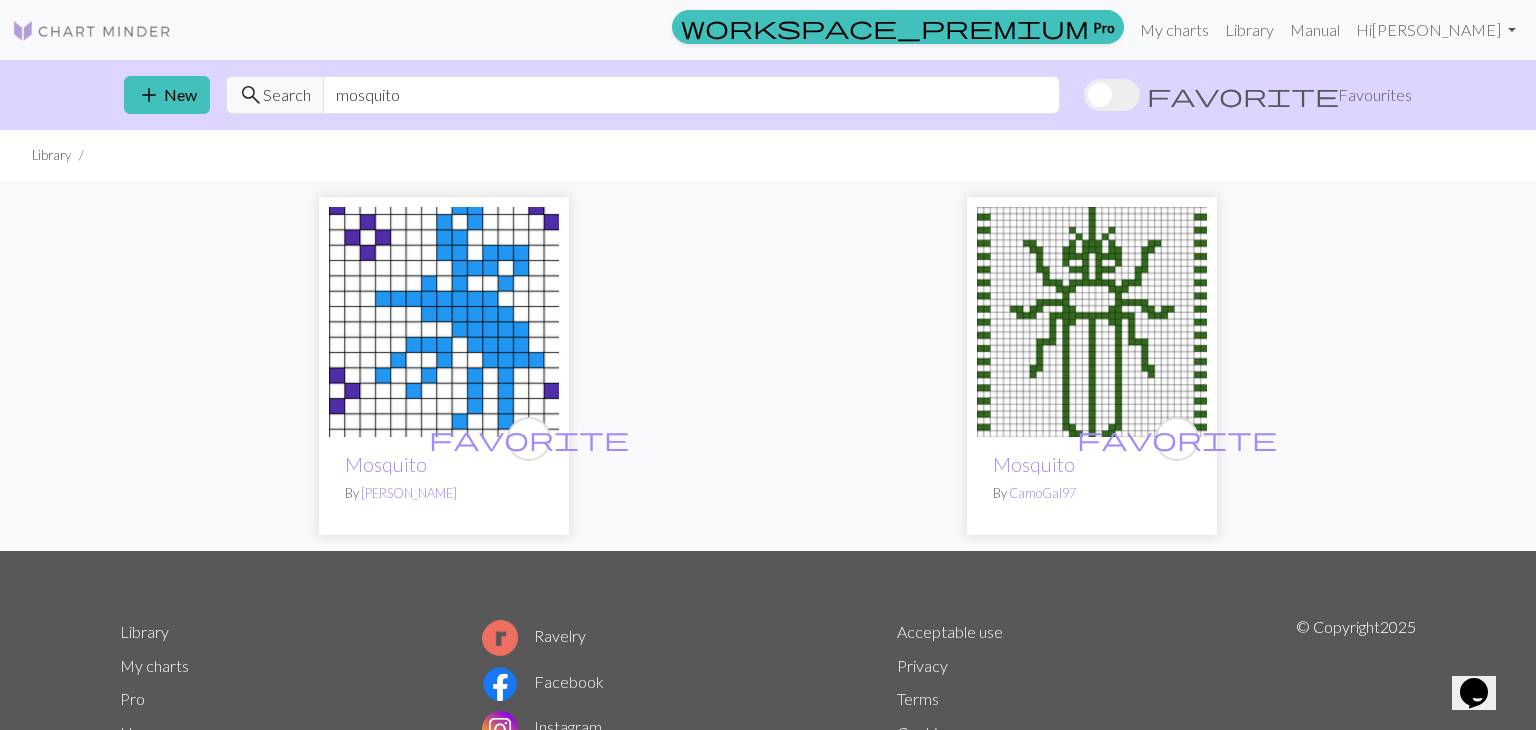 click at bounding box center (1092, 322) 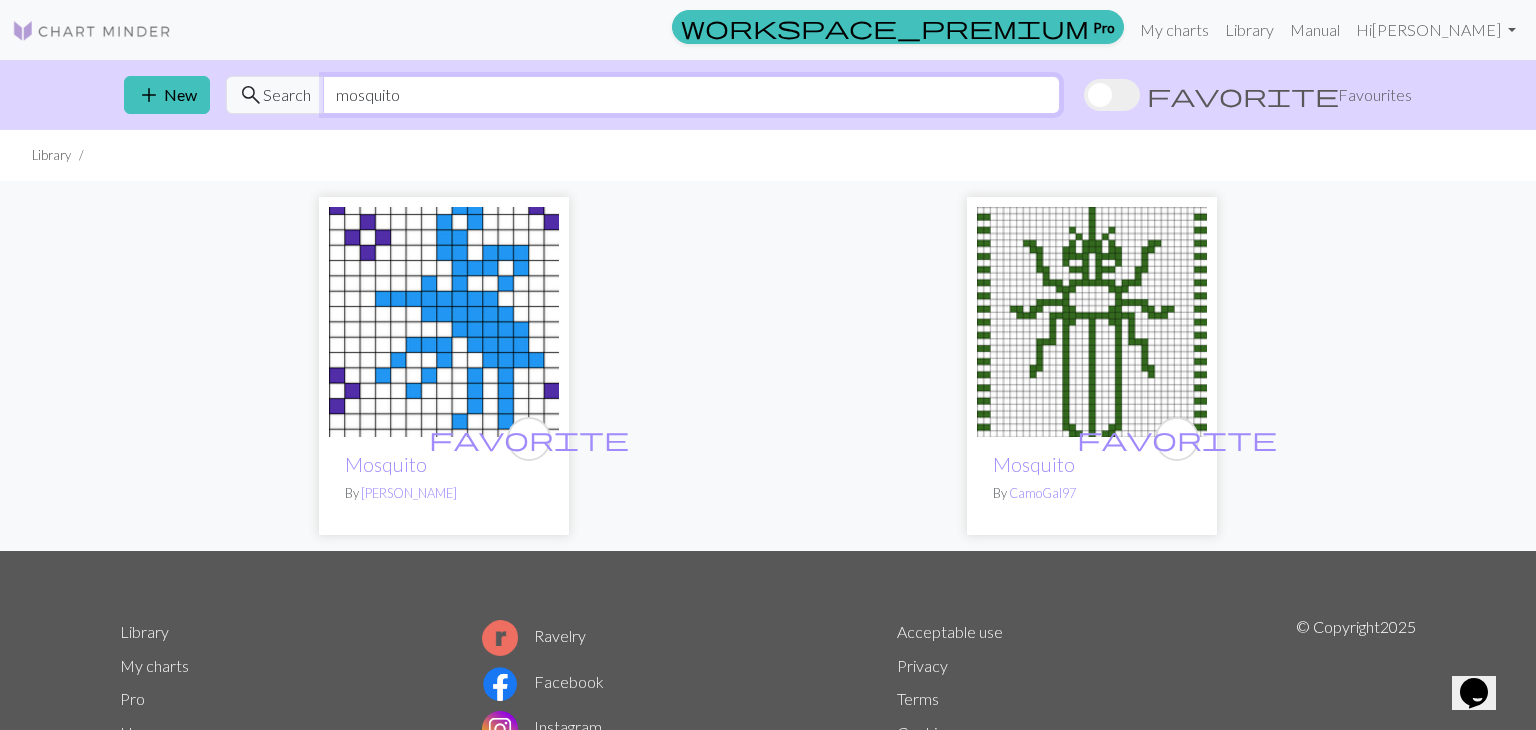 drag, startPoint x: 423, startPoint y: 94, endPoint x: 0, endPoint y: 82, distance: 423.17017 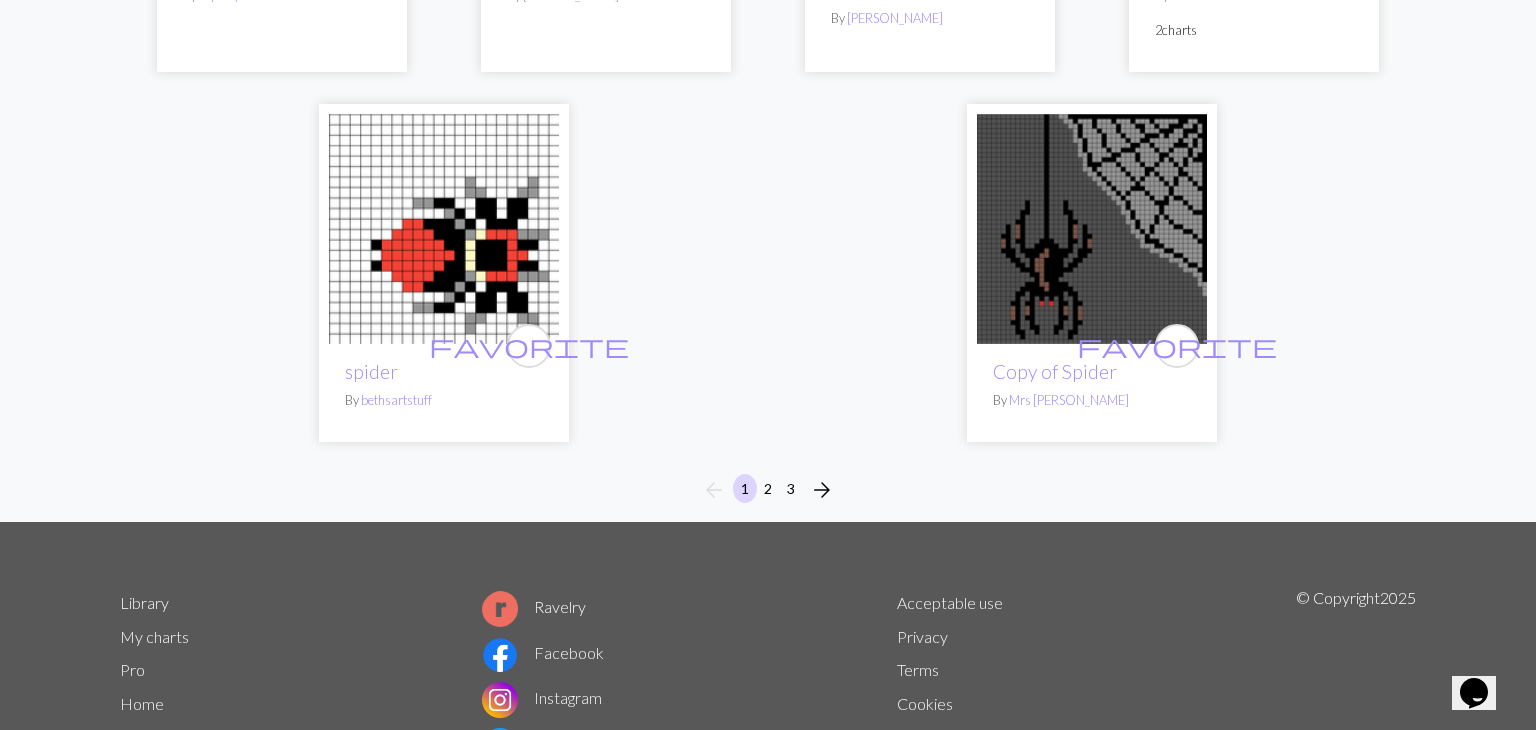 scroll, scrollTop: 5252, scrollLeft: 0, axis: vertical 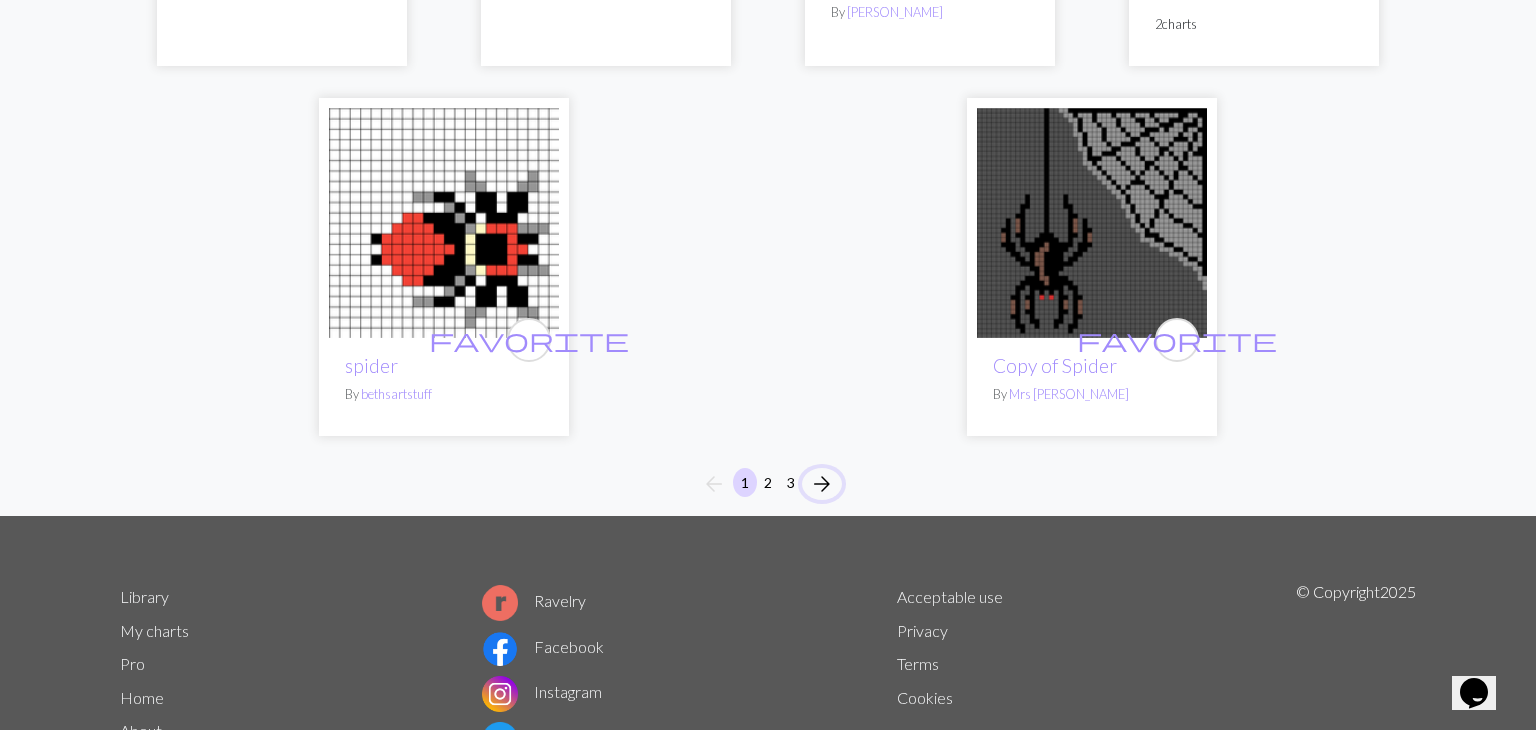 click on "arrow_forward" at bounding box center [822, 484] 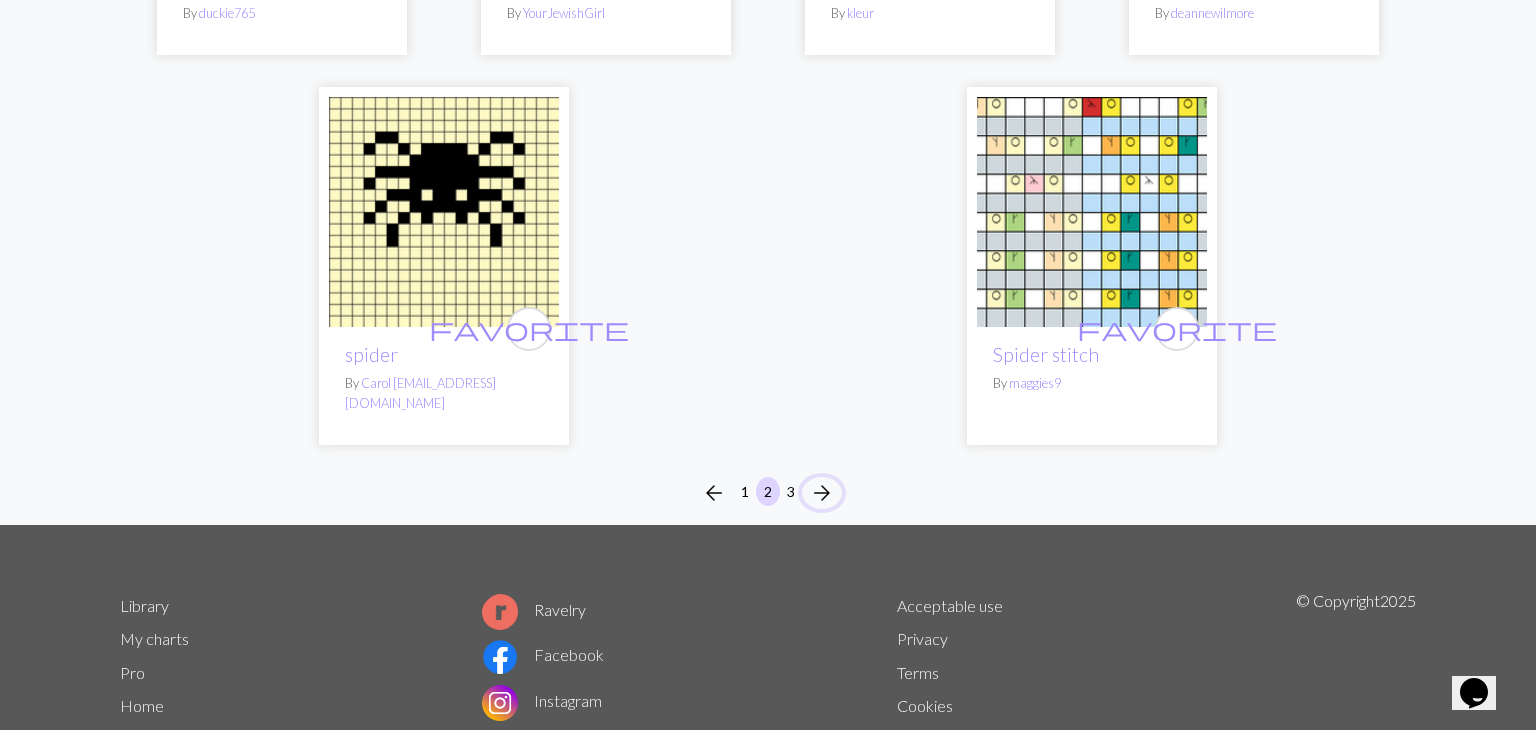 scroll, scrollTop: 5358, scrollLeft: 0, axis: vertical 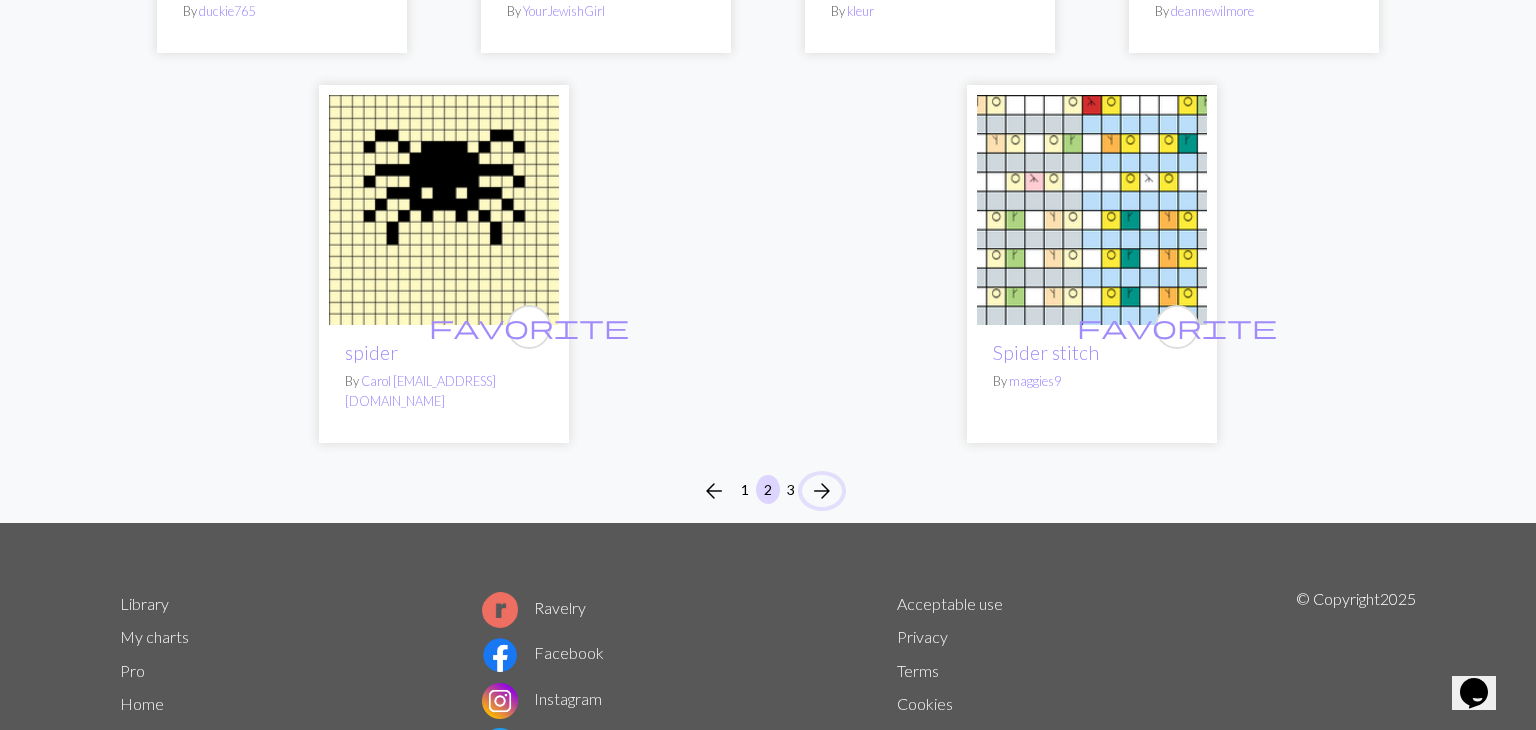 click on "arrow_forward" at bounding box center (822, 491) 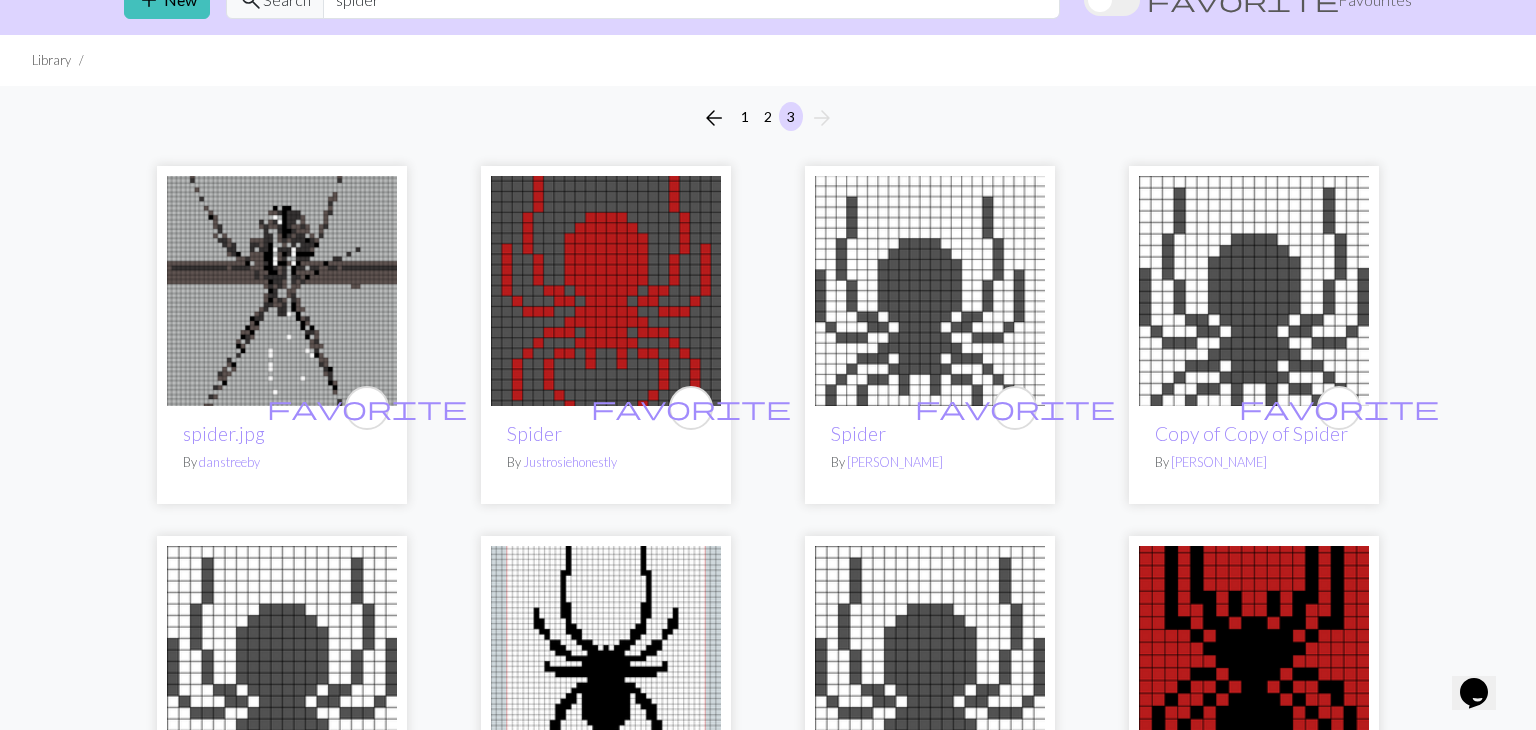 scroll, scrollTop: 0, scrollLeft: 0, axis: both 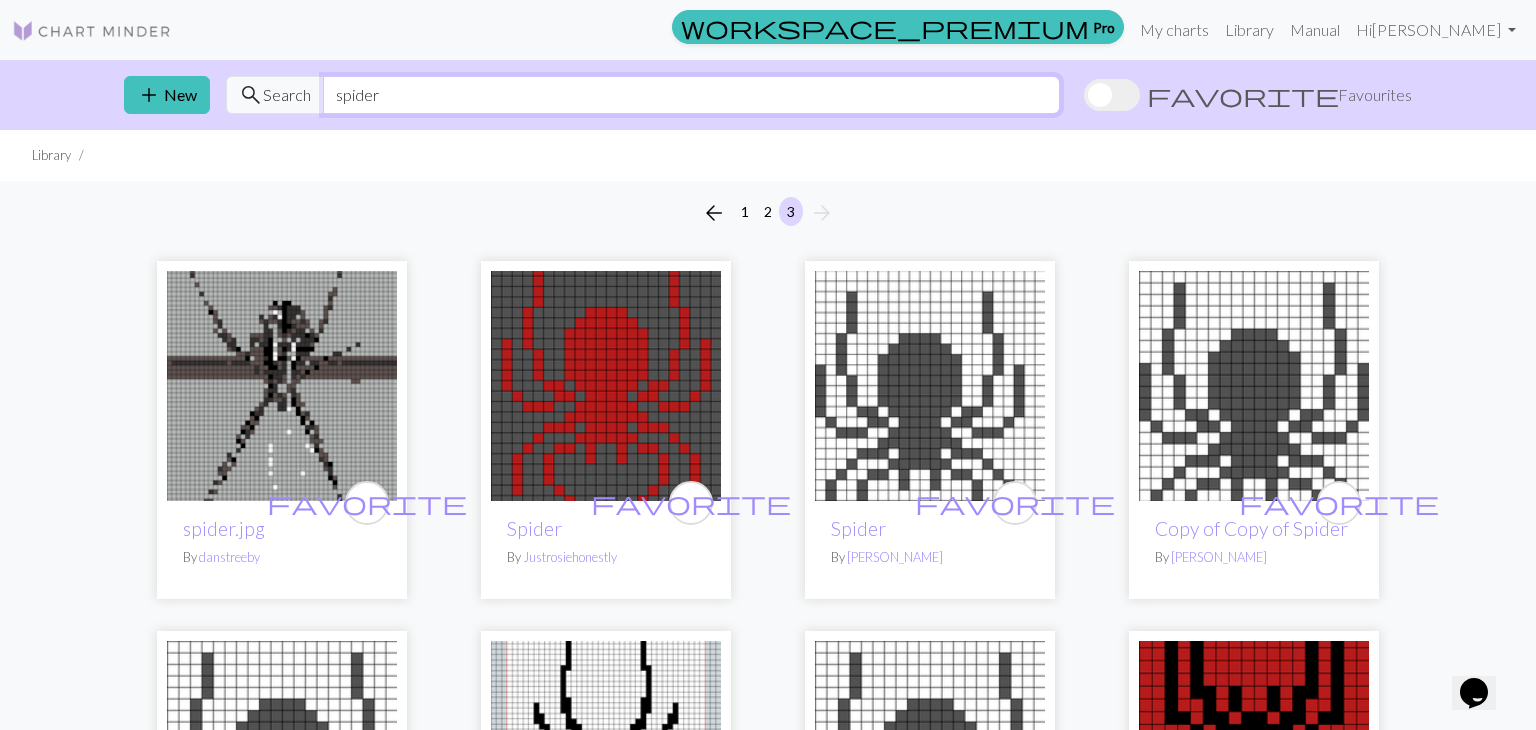 click on "spider" at bounding box center [691, 95] 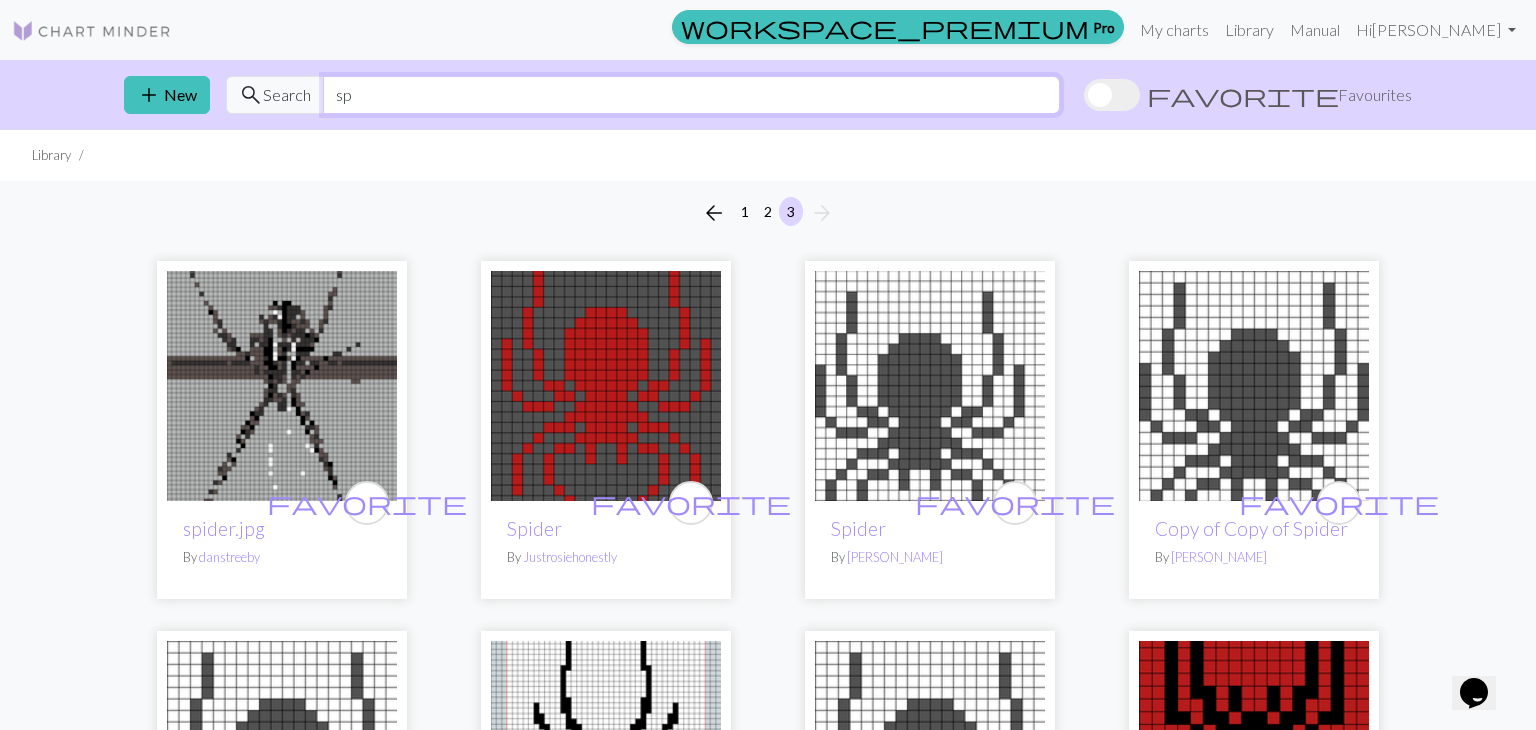 type on "s" 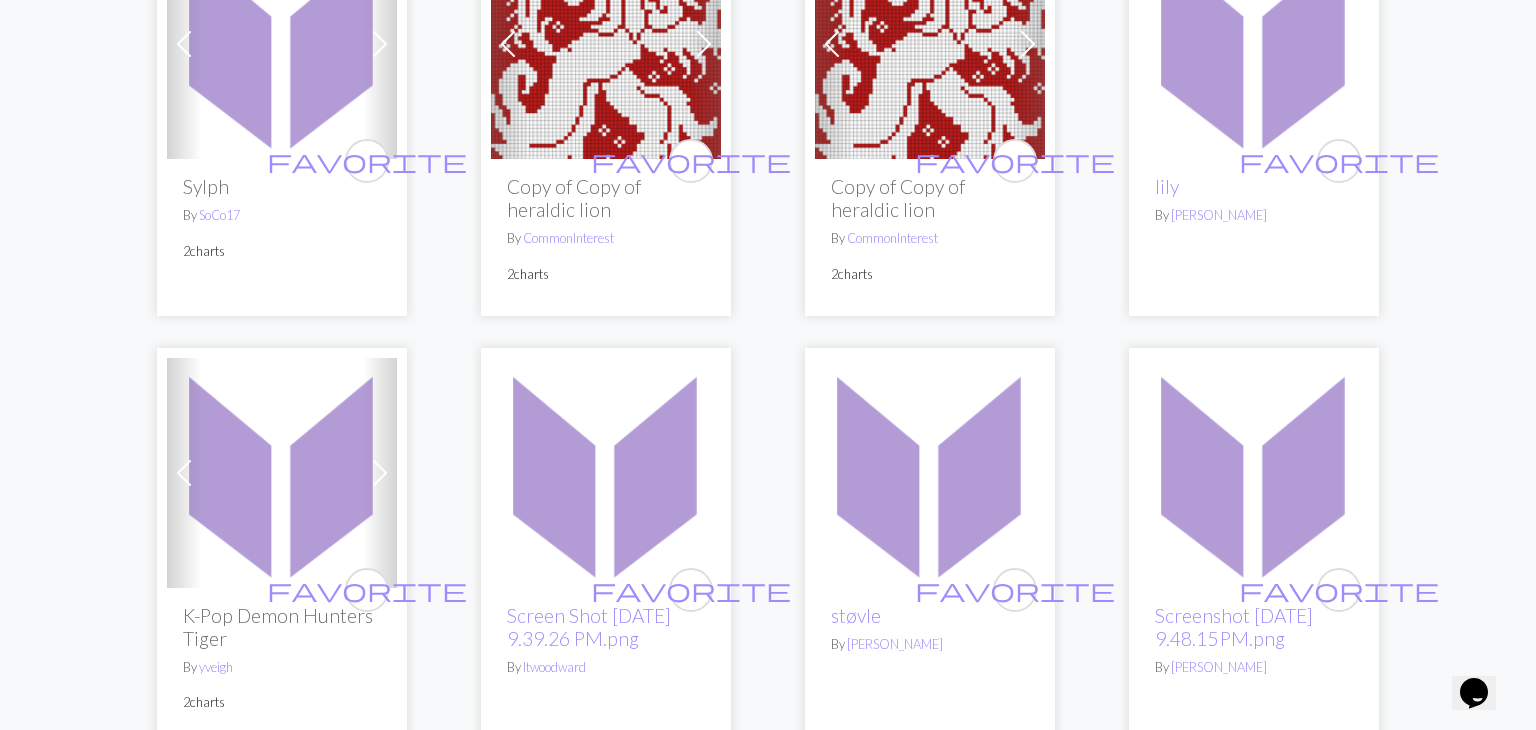scroll, scrollTop: 0, scrollLeft: 0, axis: both 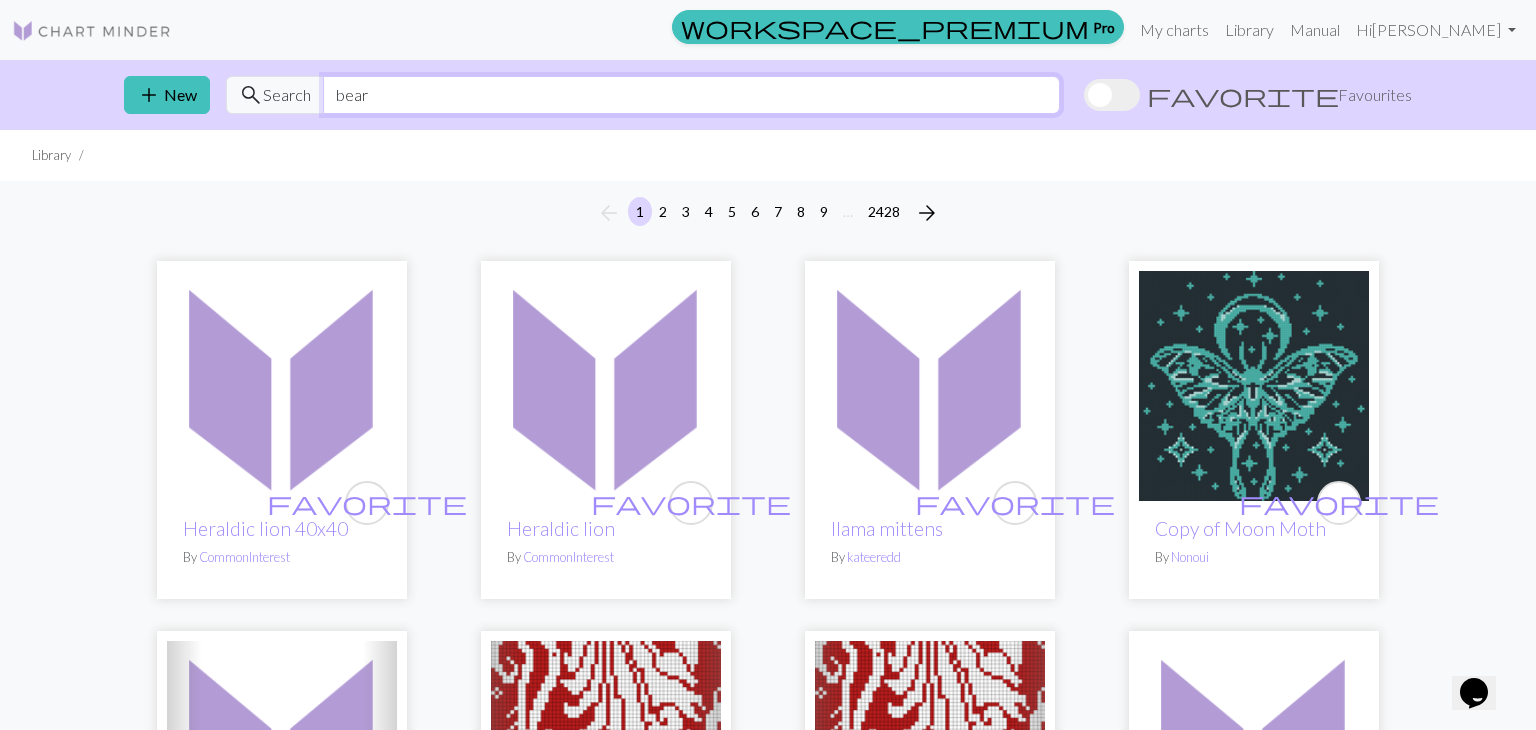 type on "bear" 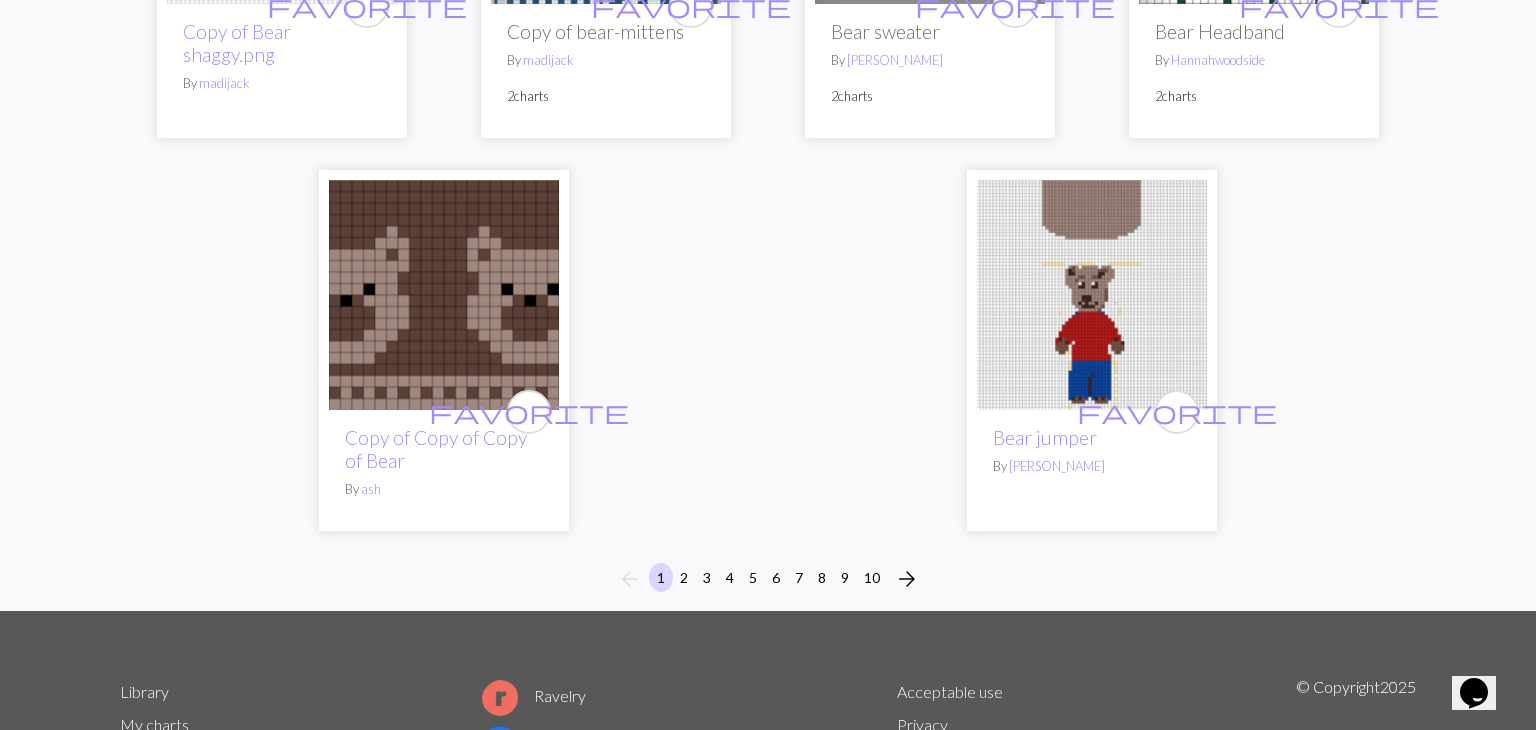 scroll, scrollTop: 5059, scrollLeft: 0, axis: vertical 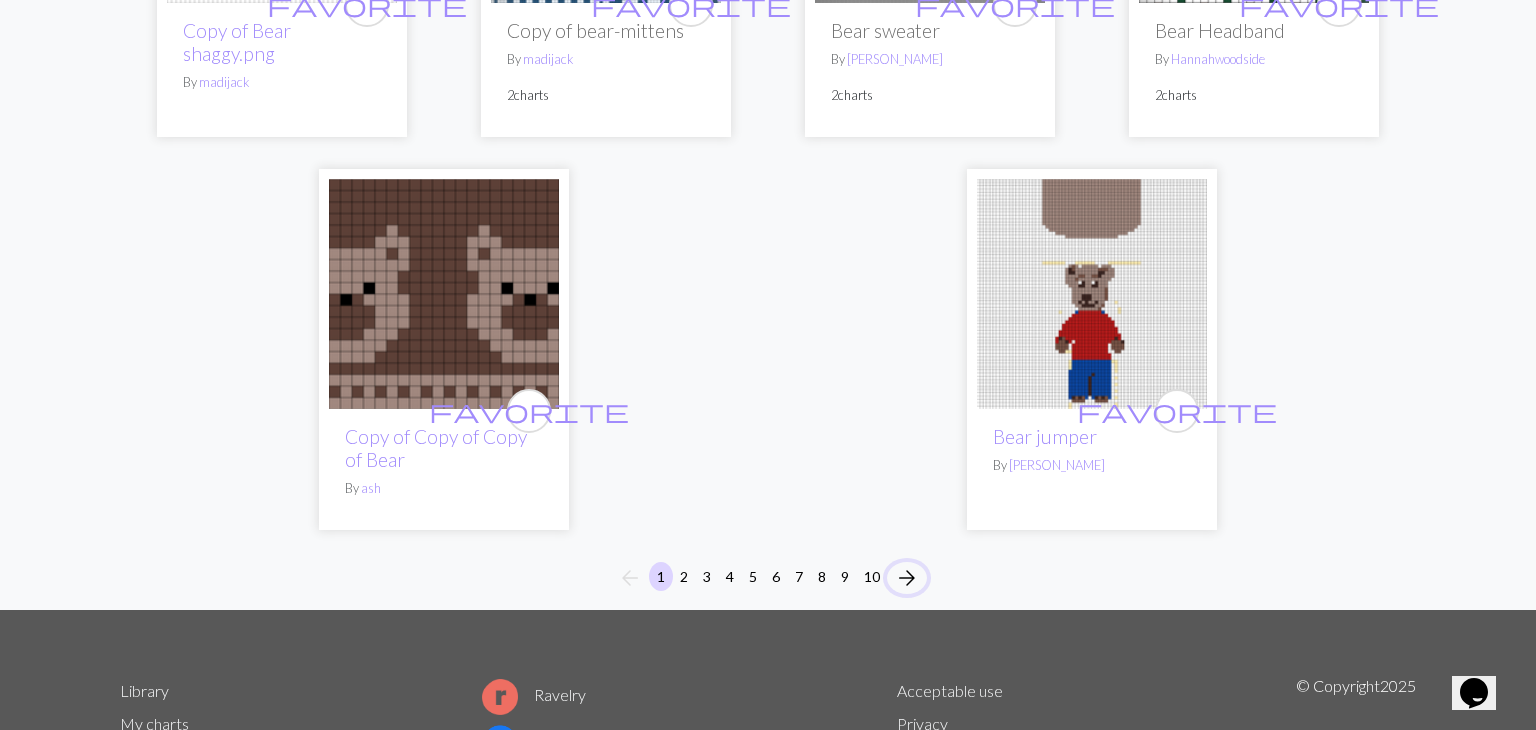 click on "arrow_forward" at bounding box center [907, 578] 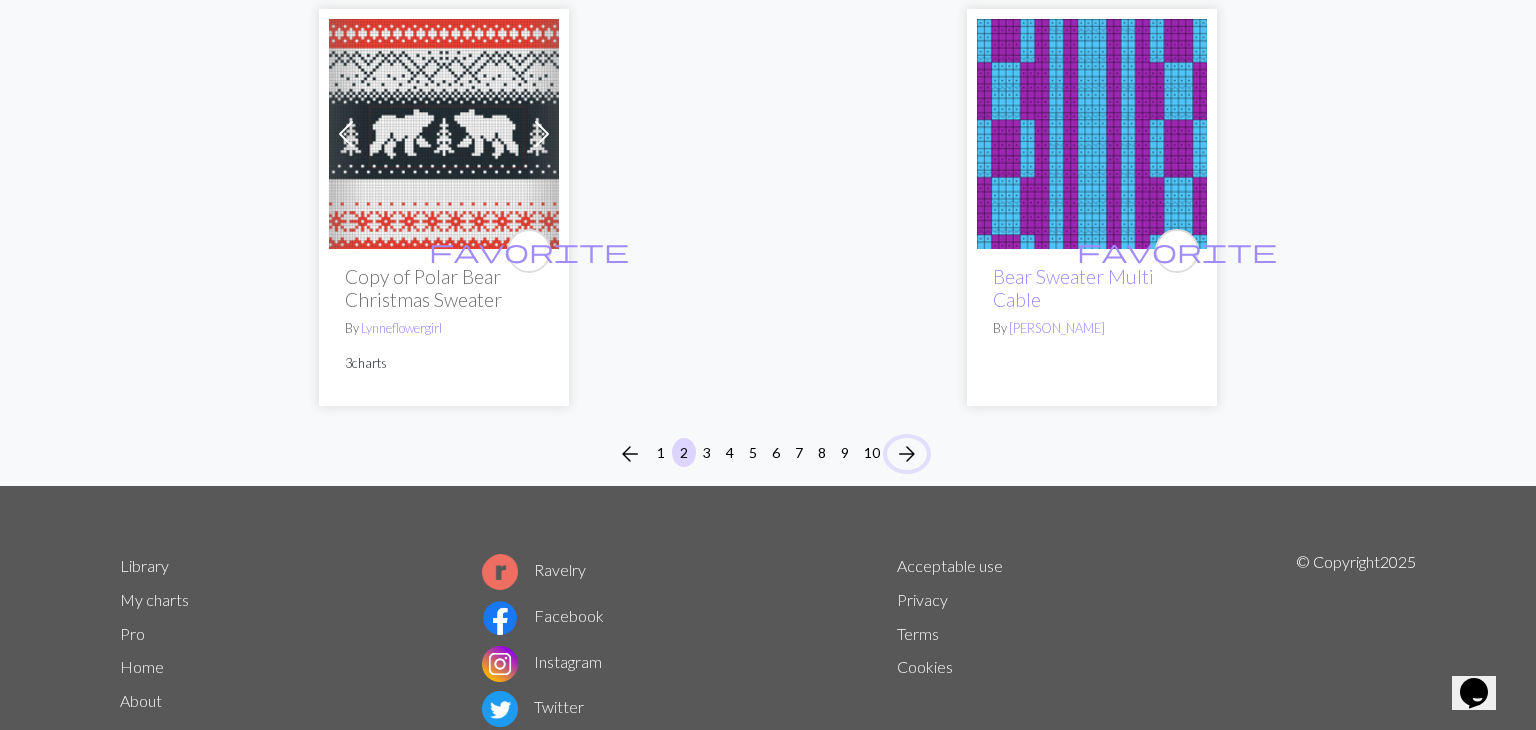 scroll, scrollTop: 5468, scrollLeft: 0, axis: vertical 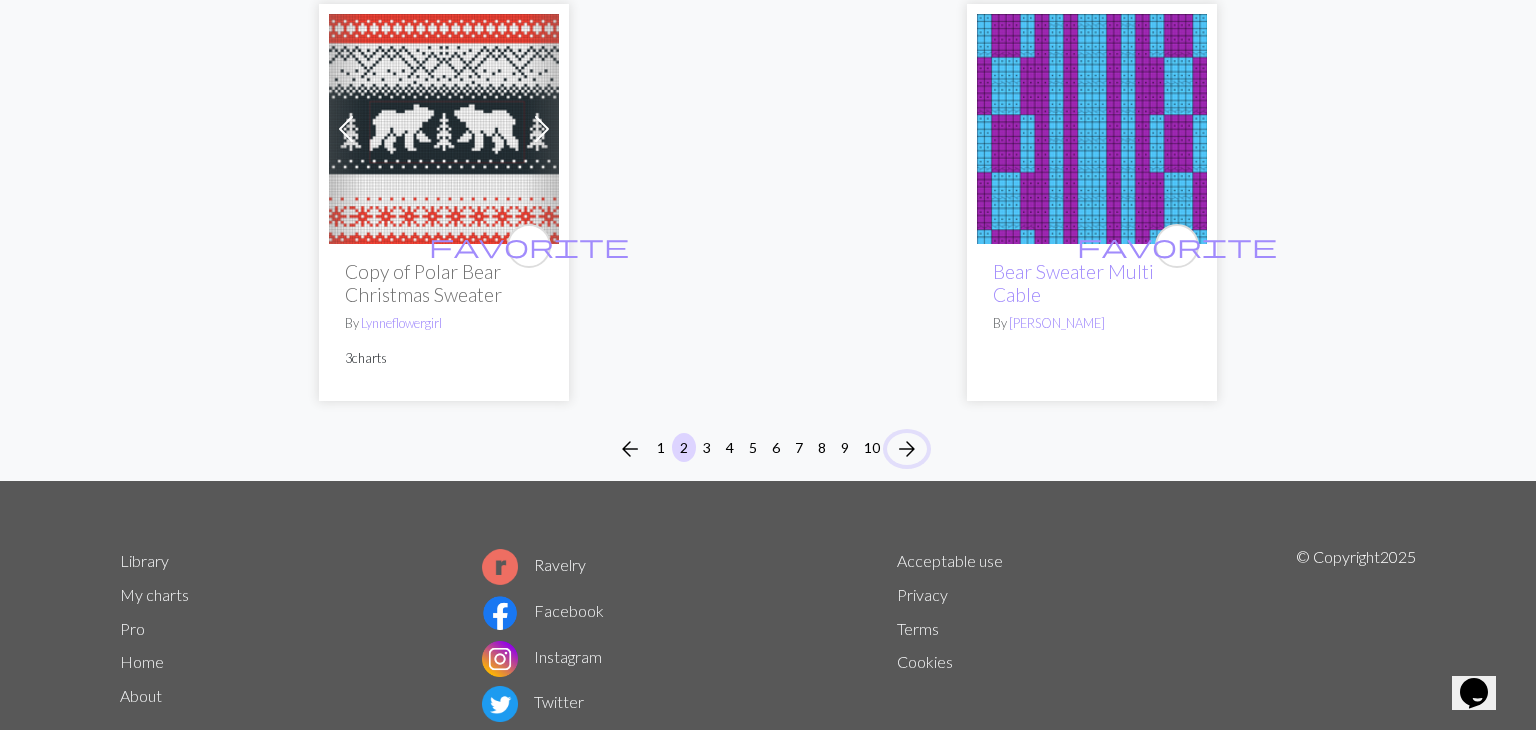 click on "arrow_forward" at bounding box center (907, 449) 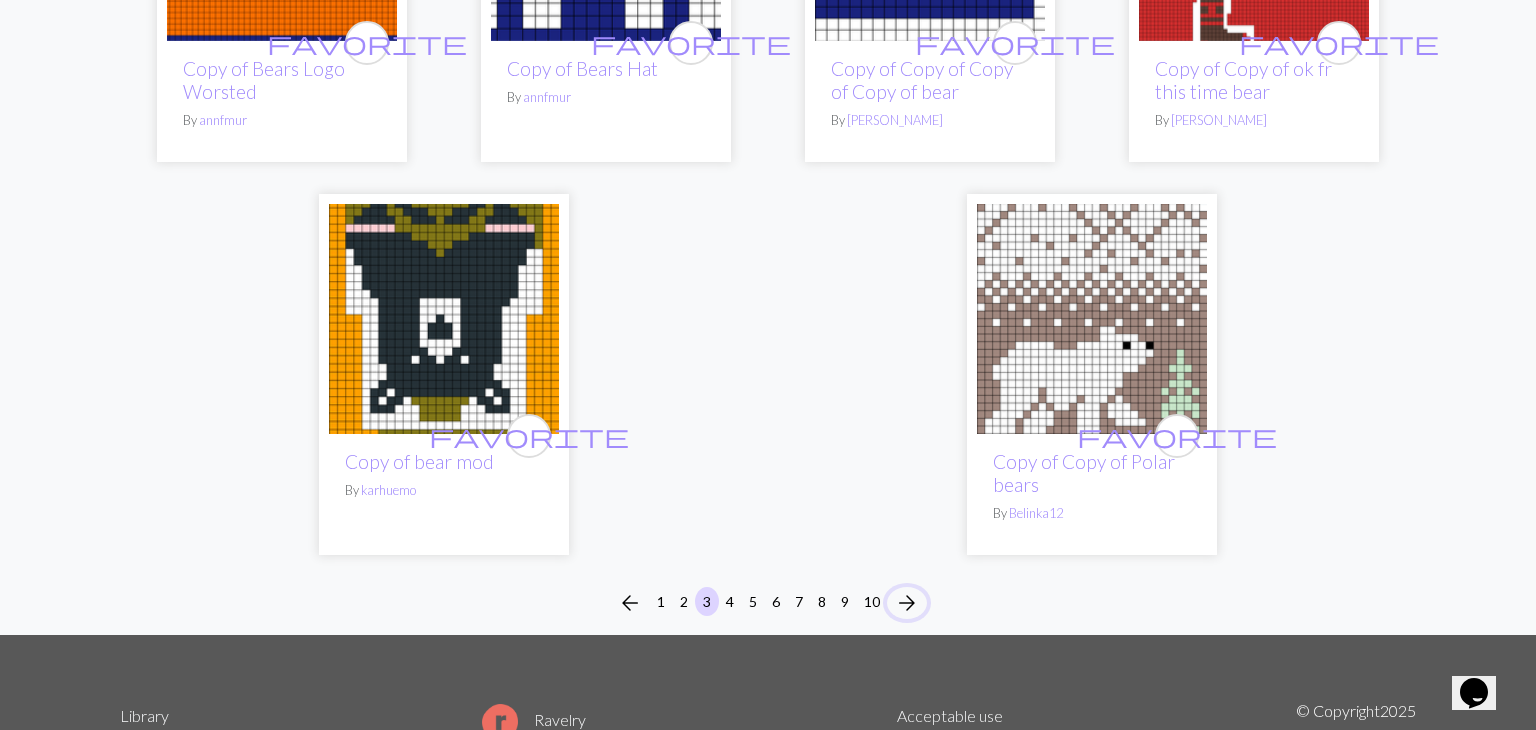 scroll, scrollTop: 5133, scrollLeft: 0, axis: vertical 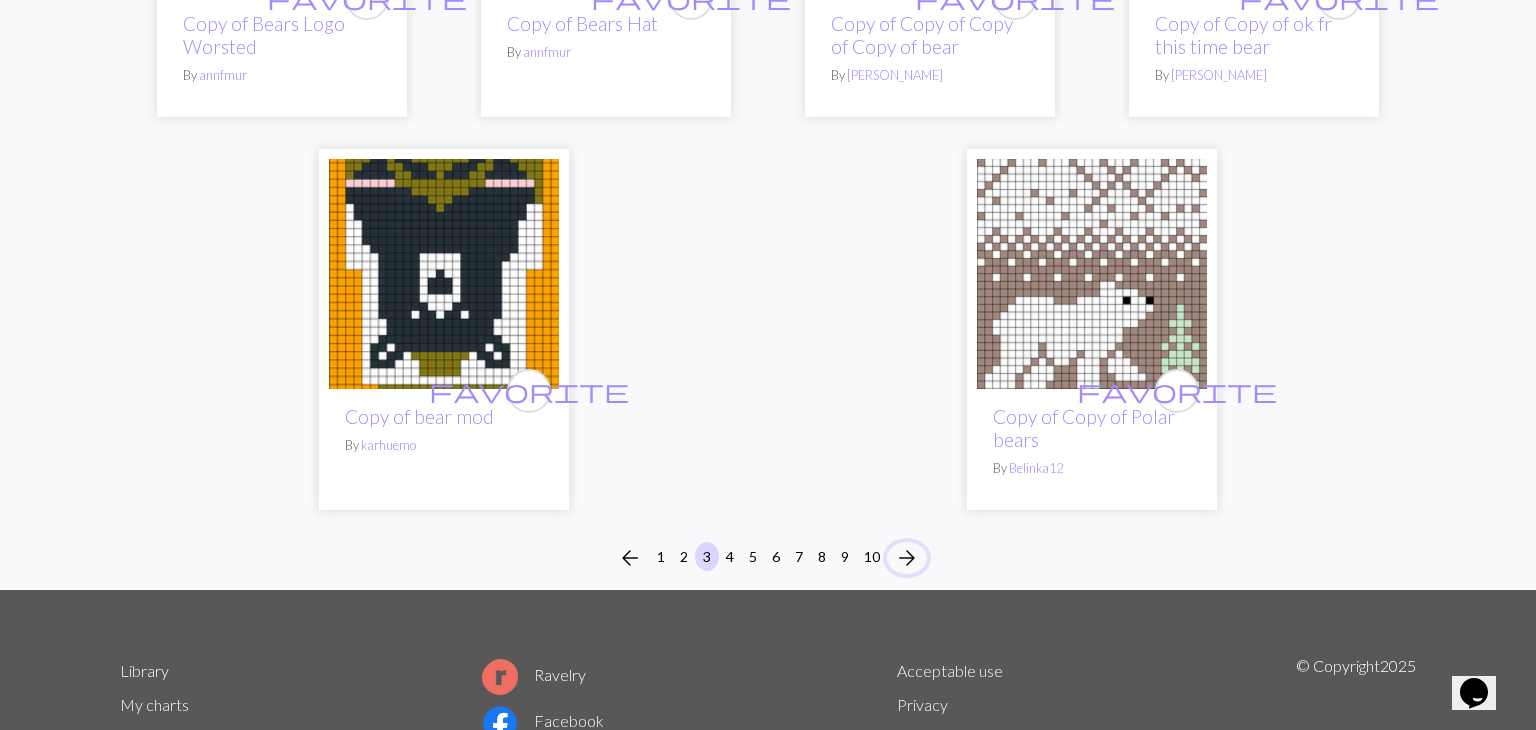 click on "arrow_forward" at bounding box center (907, 558) 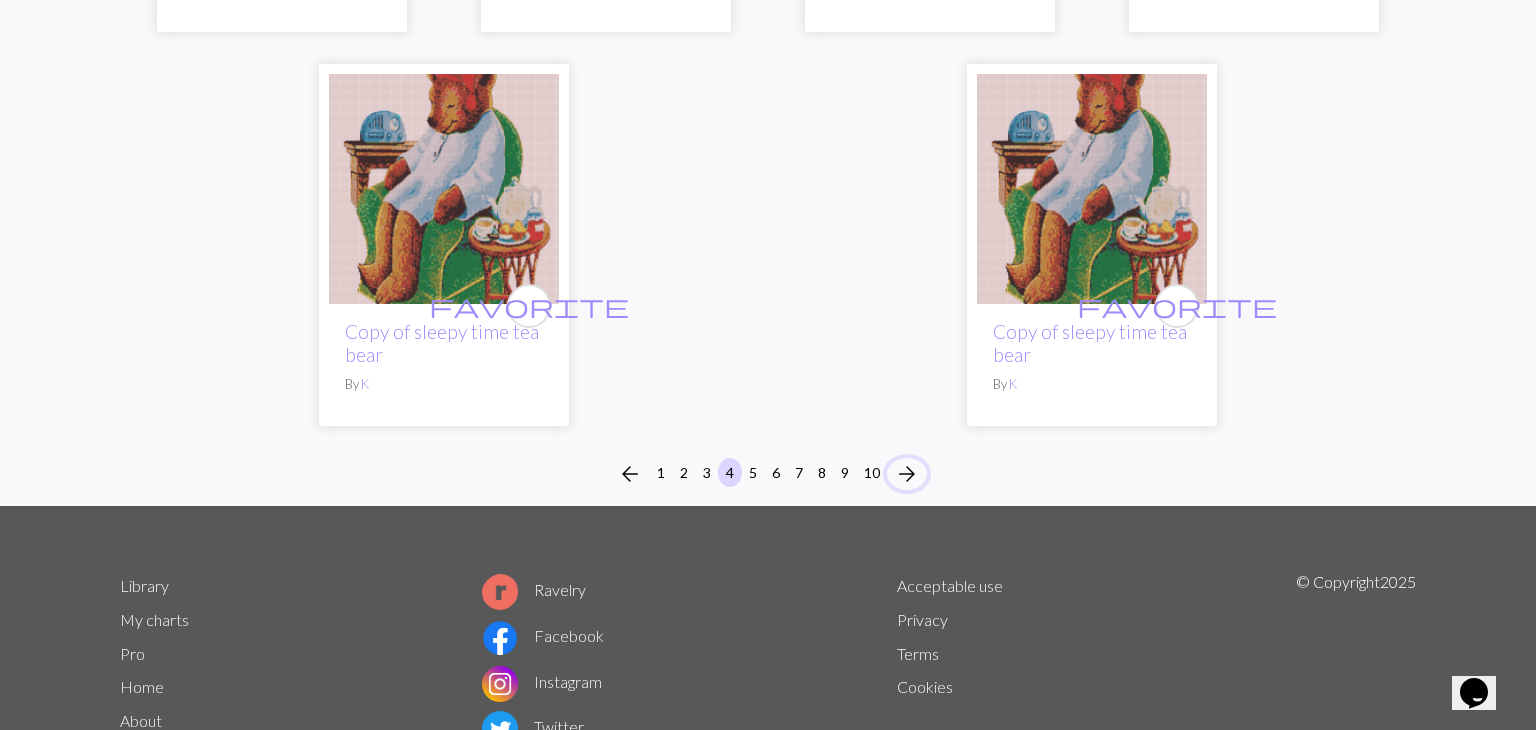 scroll, scrollTop: 5086, scrollLeft: 0, axis: vertical 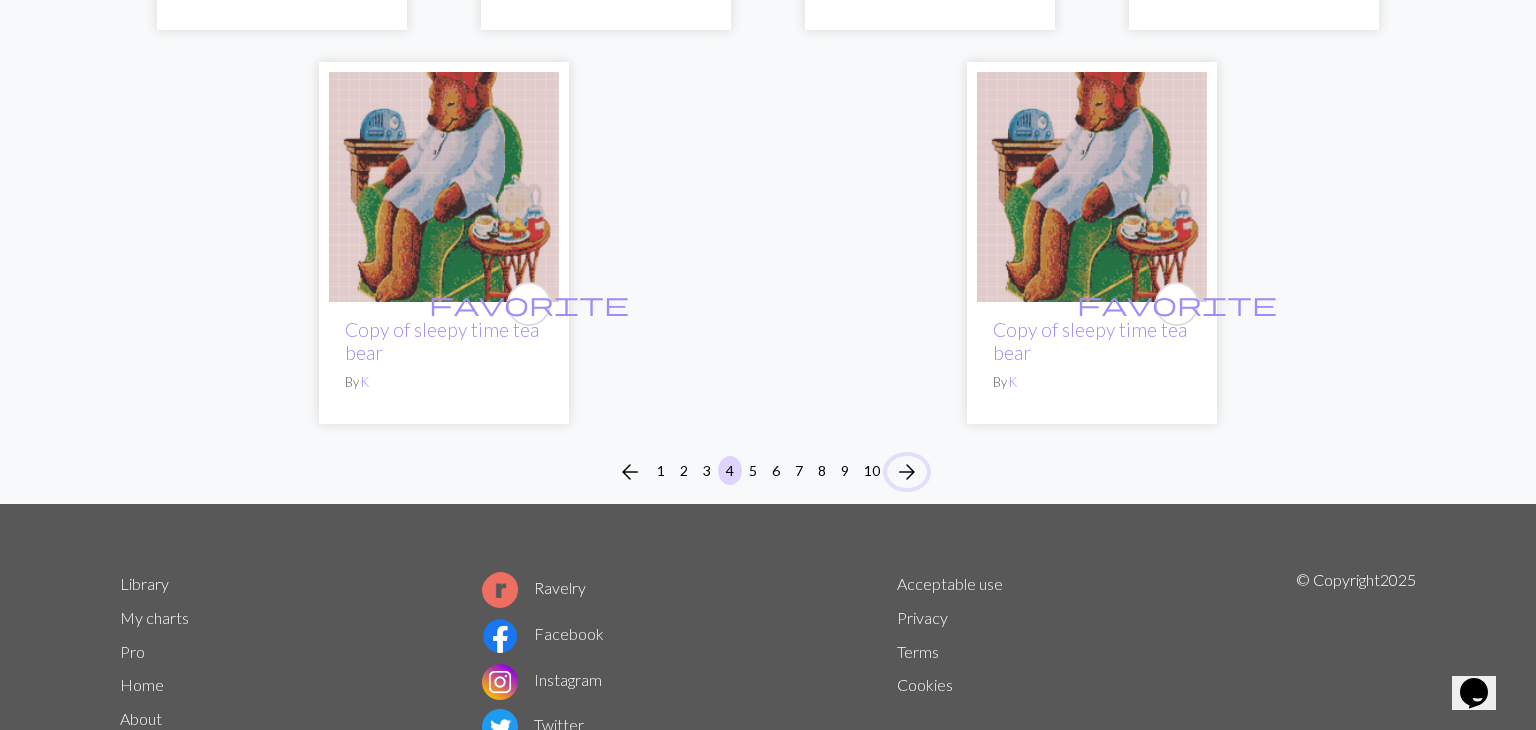 click on "arrow_forward" at bounding box center [907, 472] 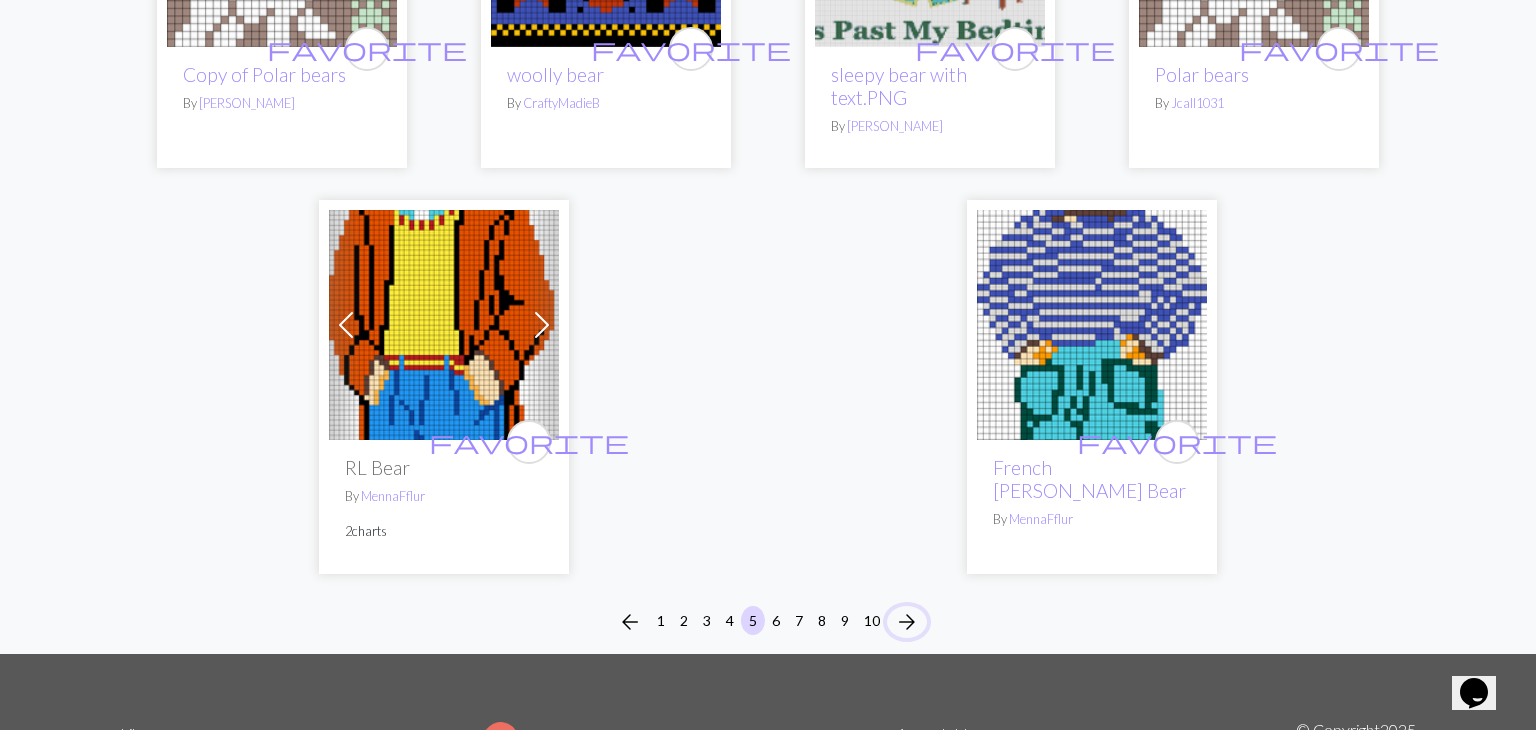 scroll, scrollTop: 5008, scrollLeft: 0, axis: vertical 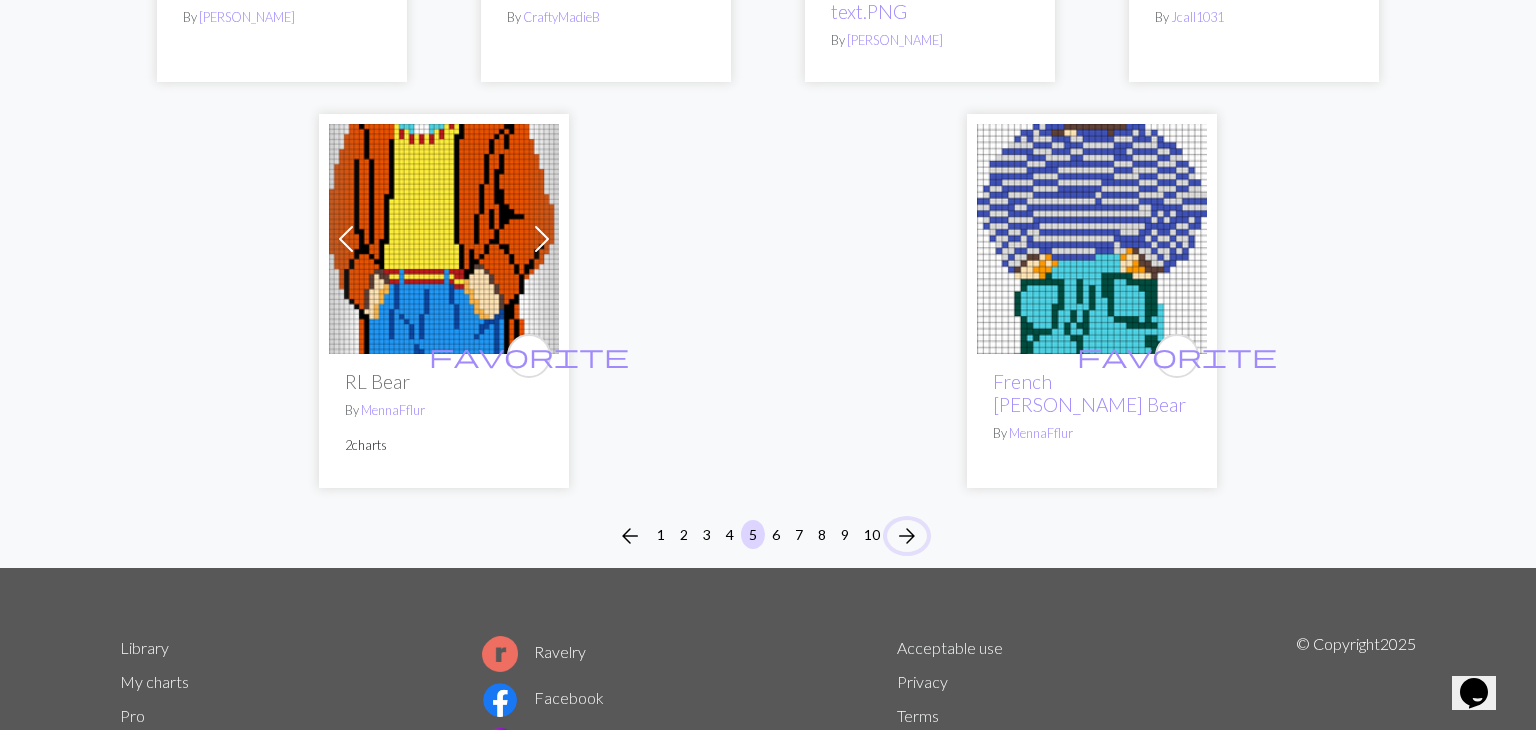 click on "arrow_forward" at bounding box center [907, 536] 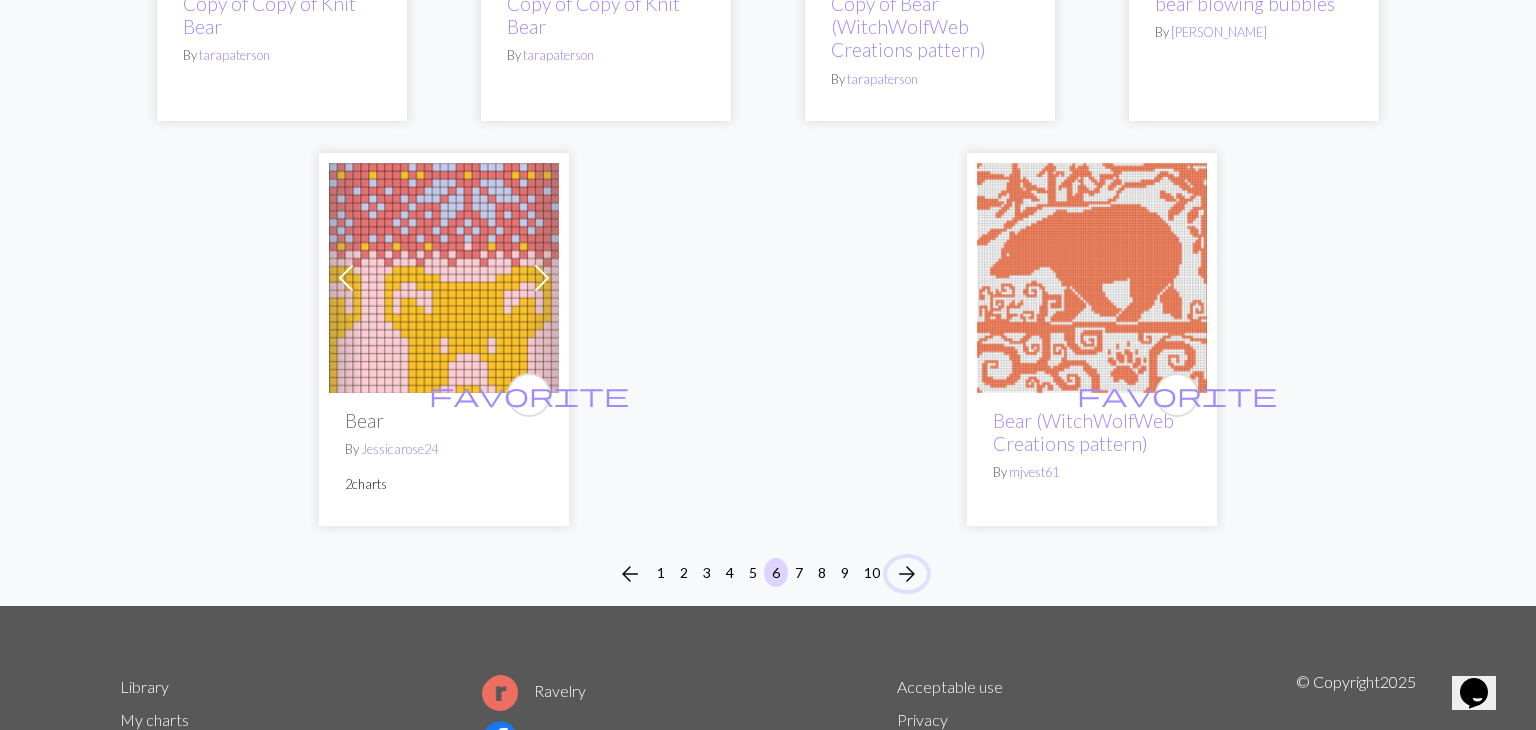 scroll, scrollTop: 5230, scrollLeft: 0, axis: vertical 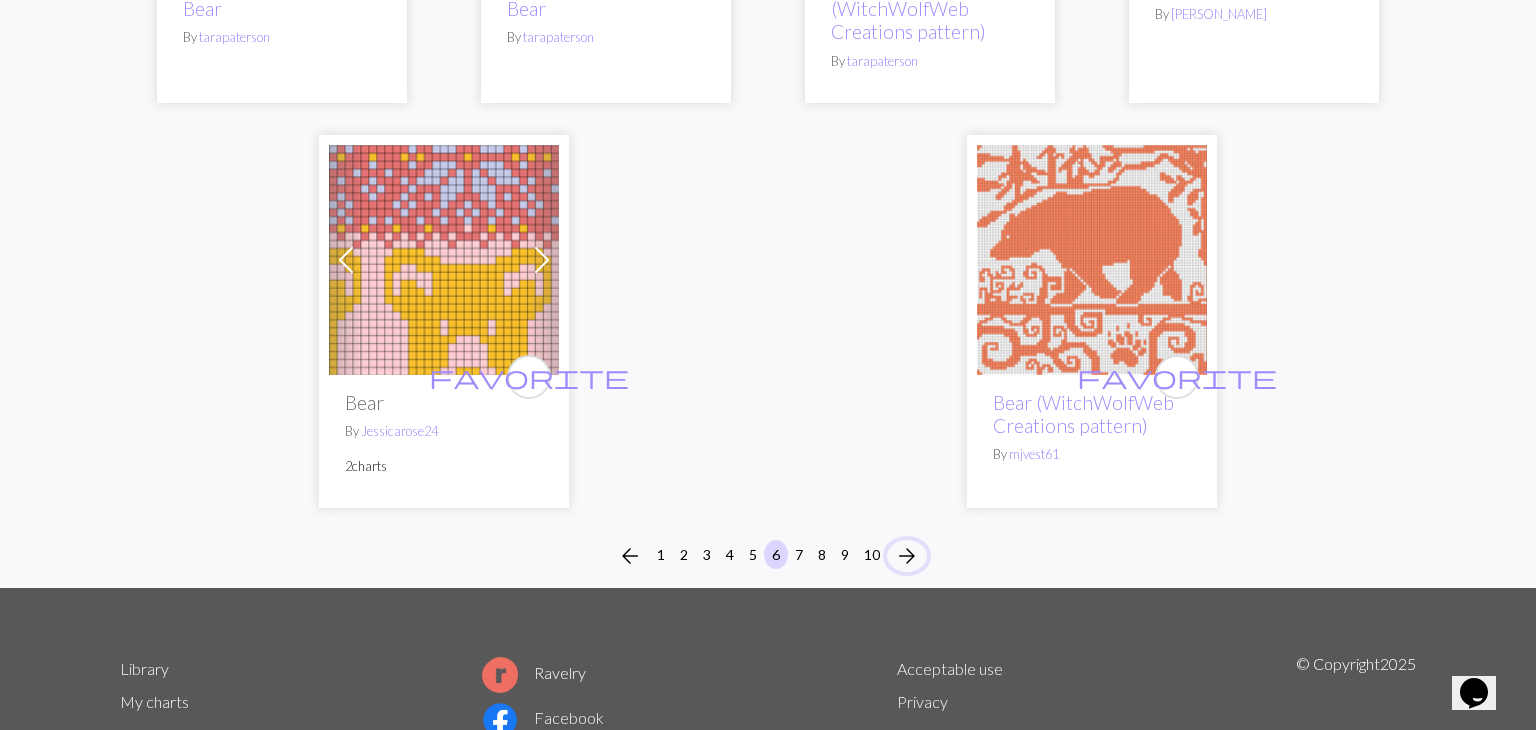 click on "arrow_forward" at bounding box center [907, 556] 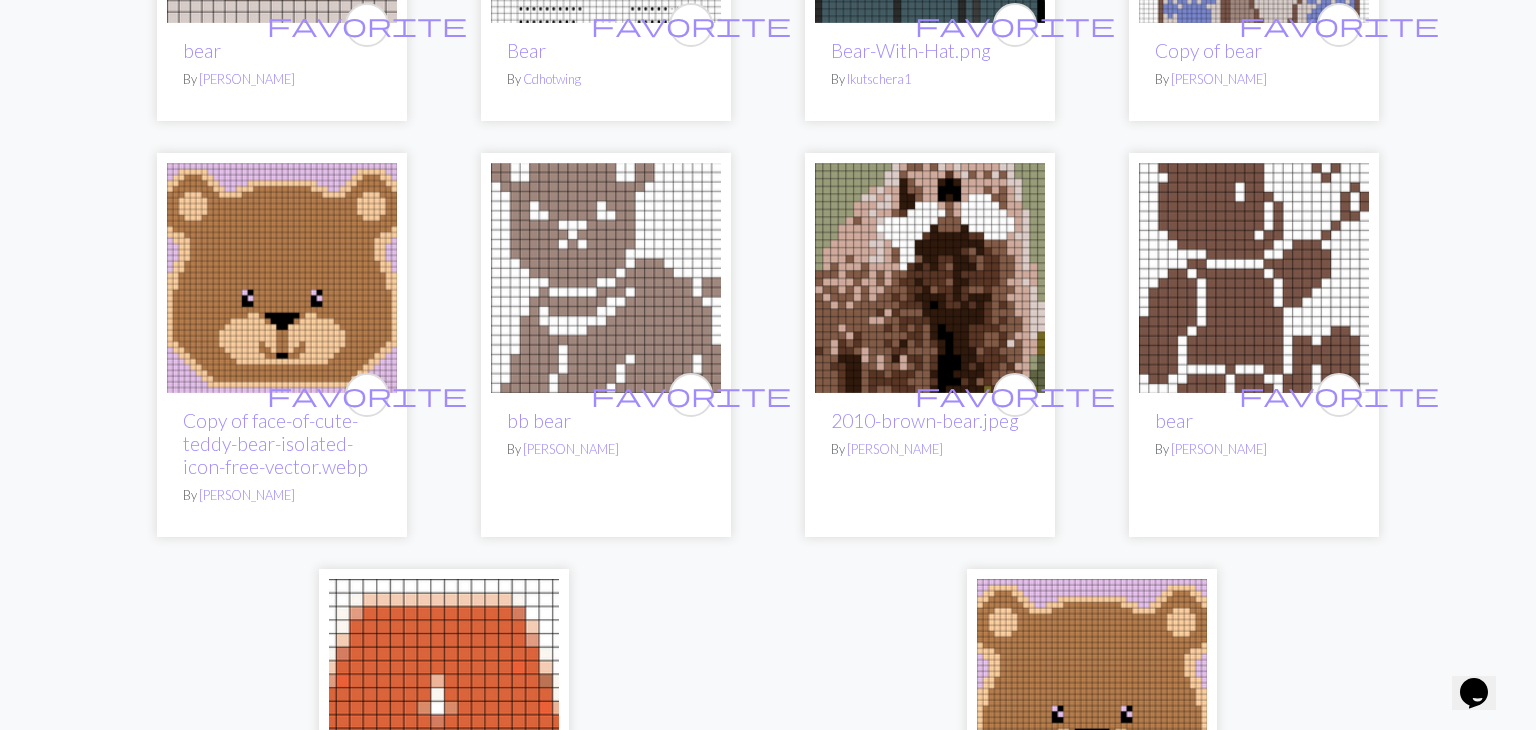 scroll, scrollTop: 5084, scrollLeft: 0, axis: vertical 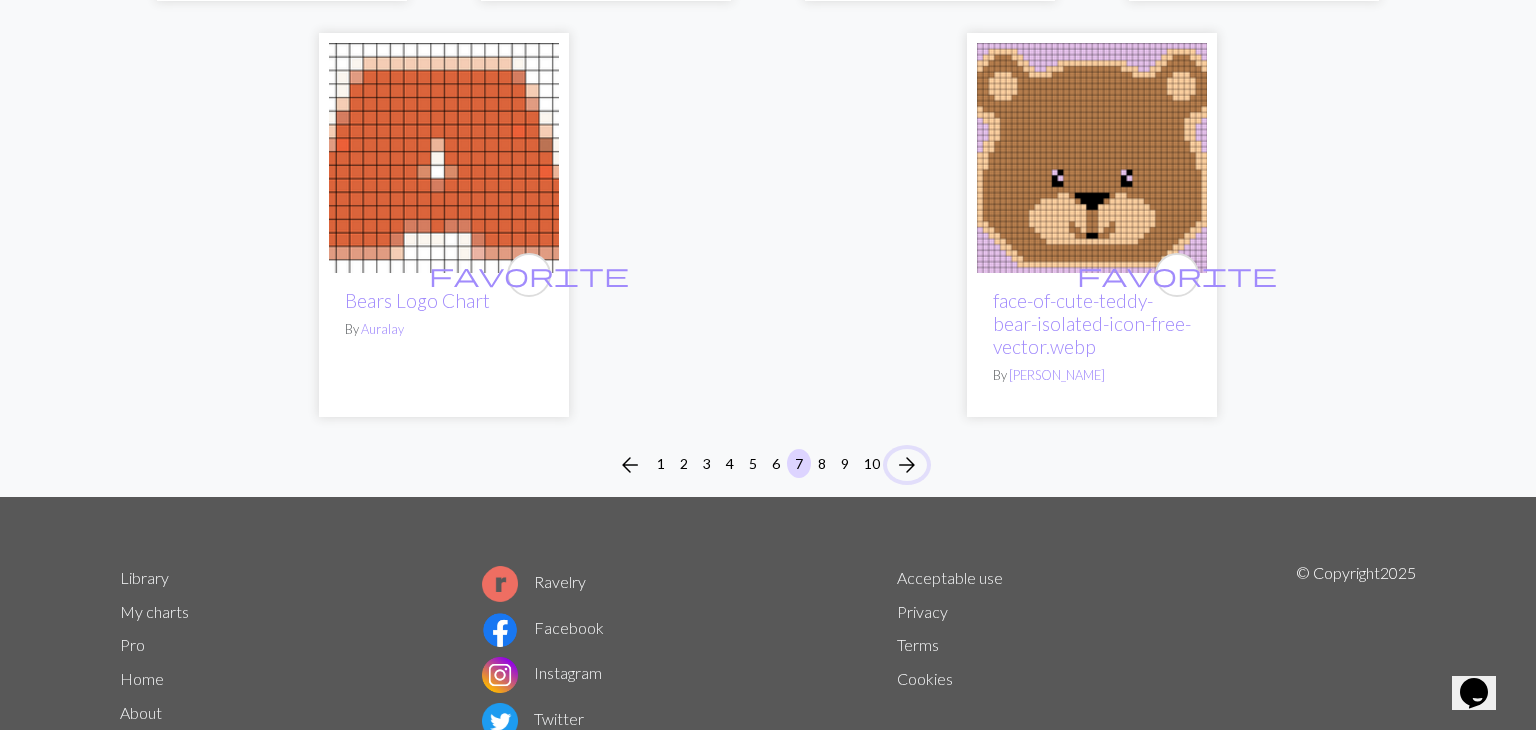 click on "arrow_forward" at bounding box center [907, 465] 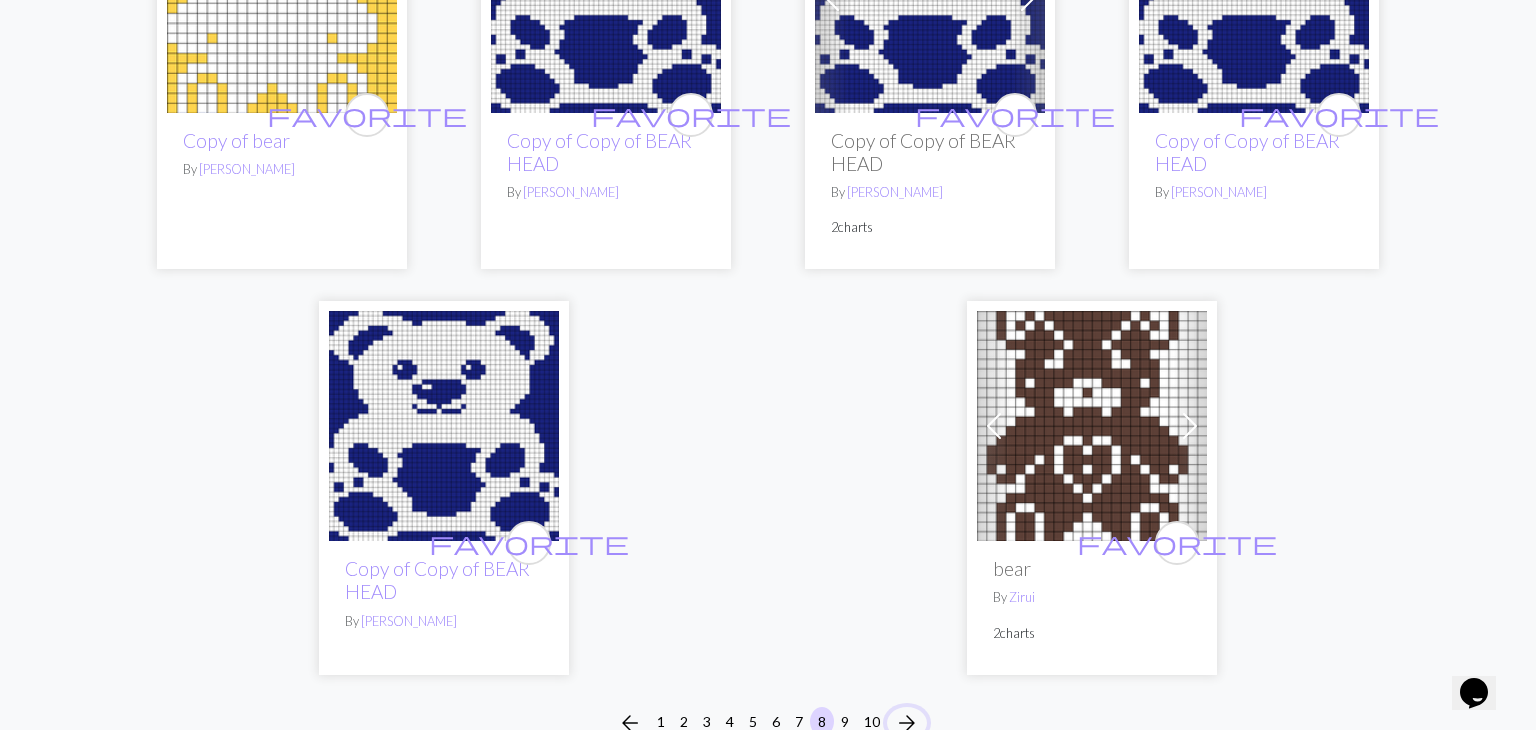 scroll, scrollTop: 4881, scrollLeft: 0, axis: vertical 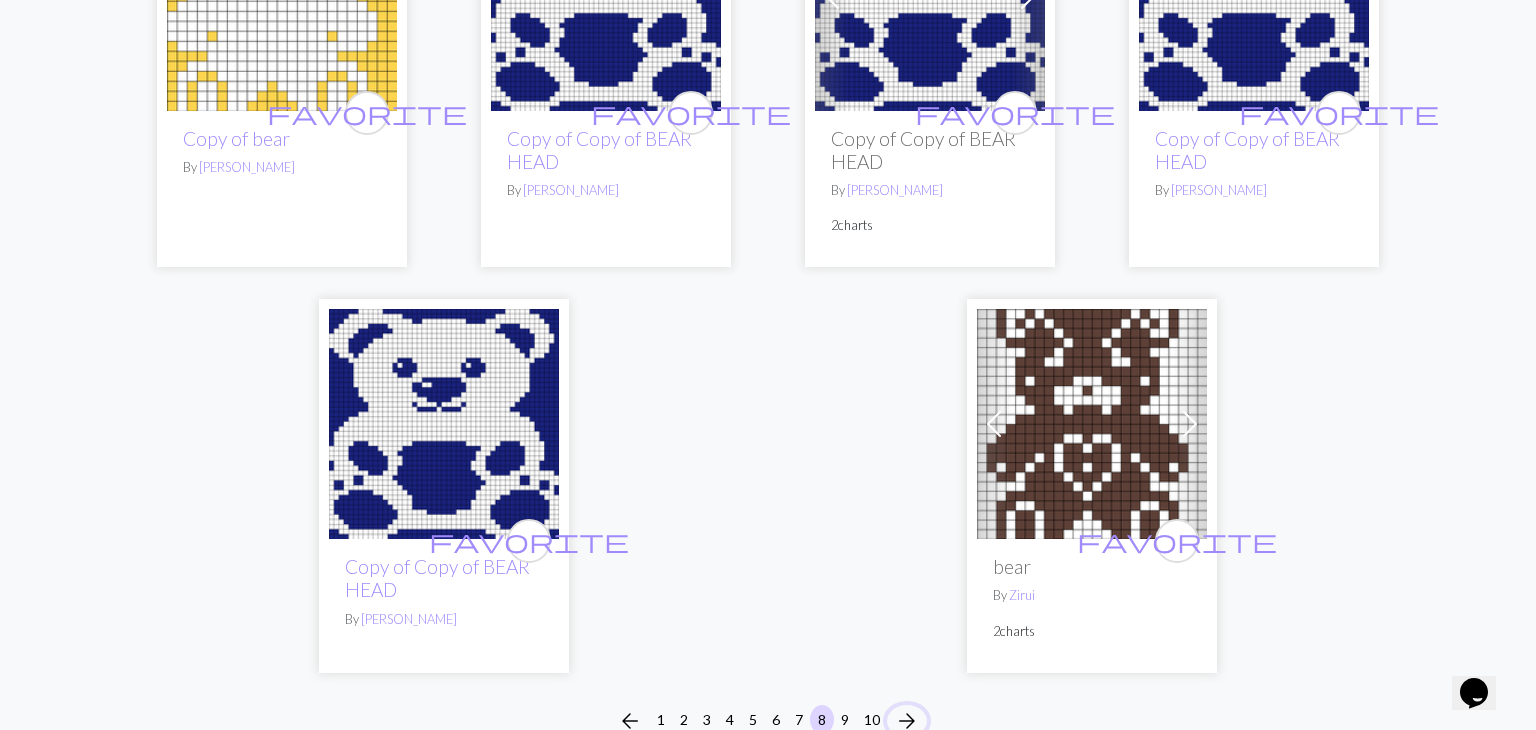 click on "arrow_forward" at bounding box center [907, 721] 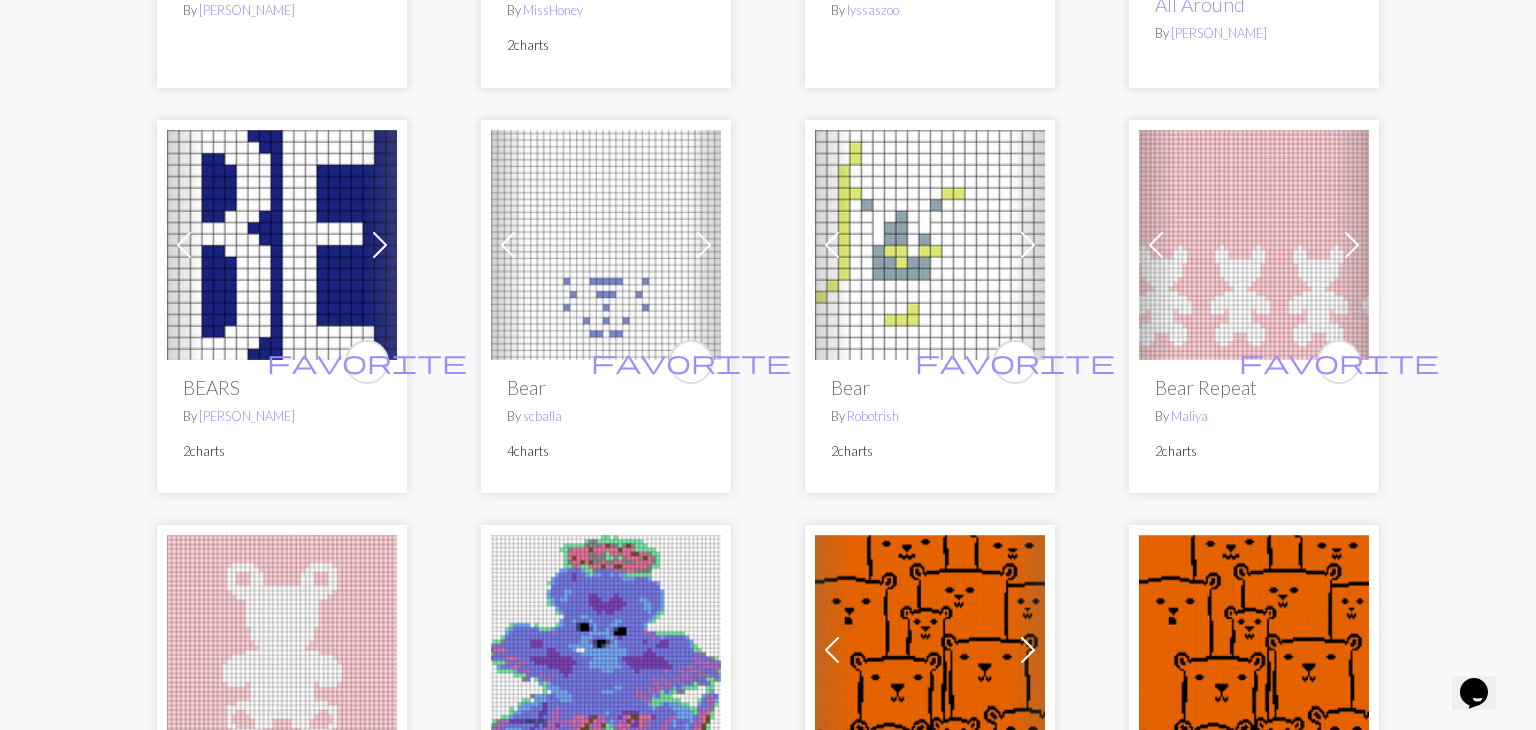 scroll, scrollTop: 0, scrollLeft: 0, axis: both 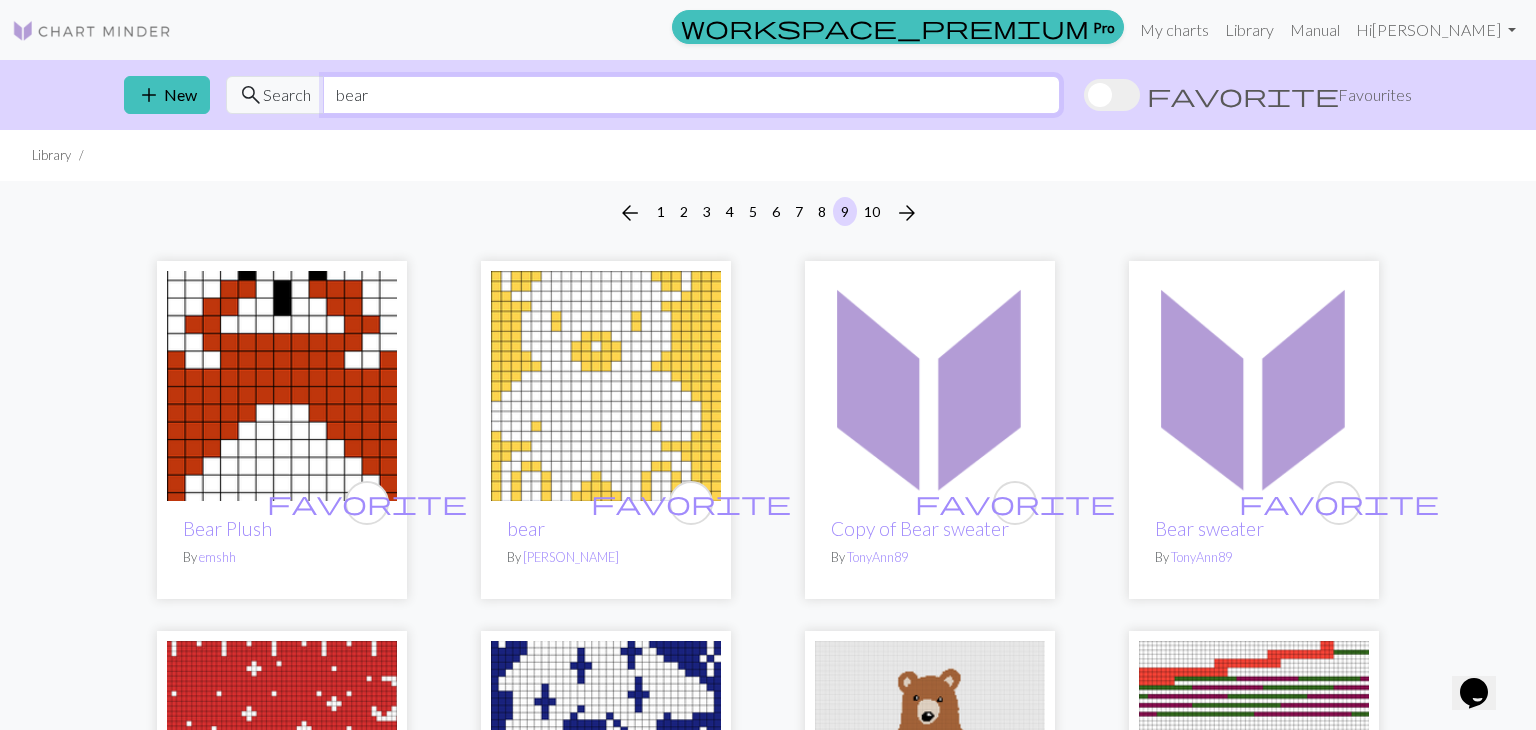 drag, startPoint x: 549, startPoint y: 97, endPoint x: 325, endPoint y: 216, distance: 253.6474 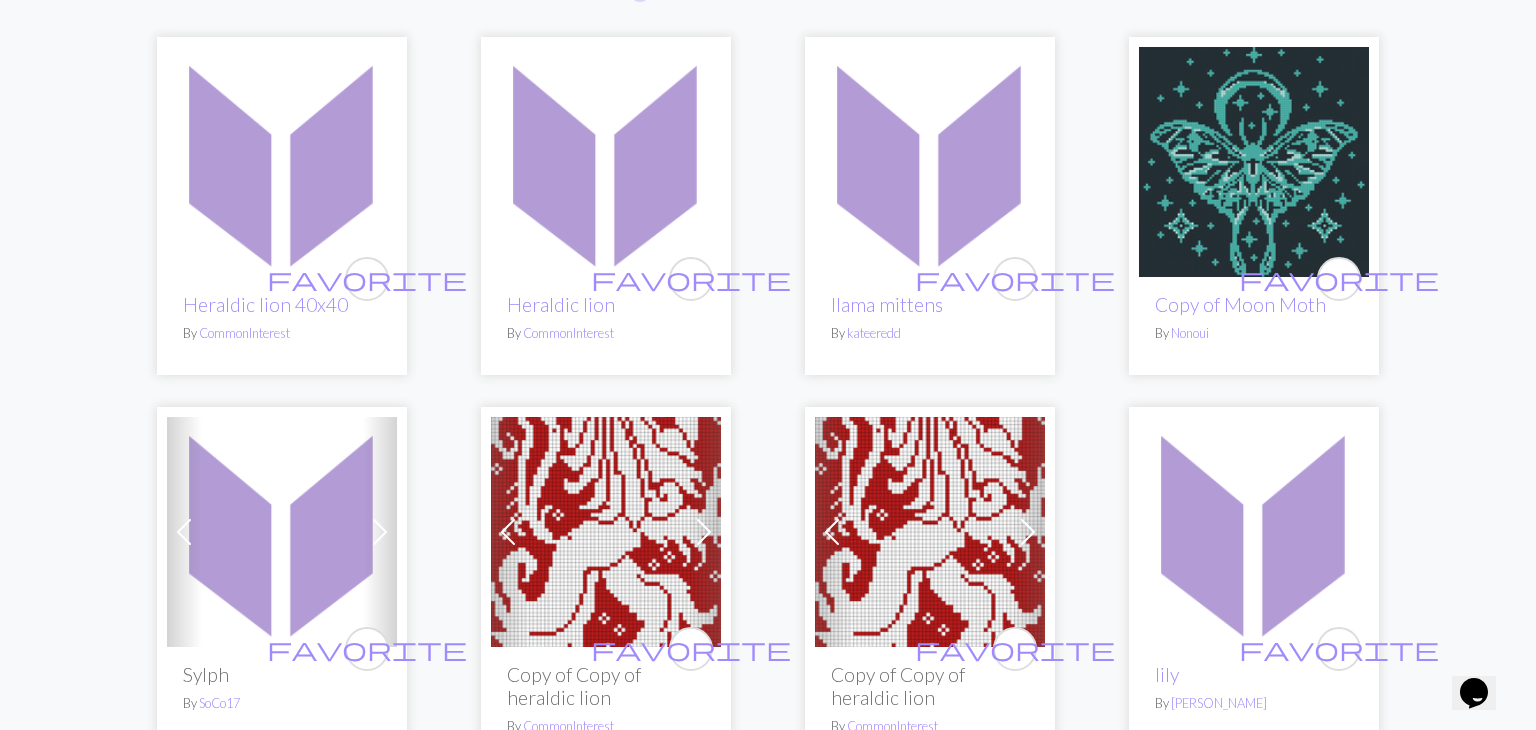 scroll, scrollTop: 0, scrollLeft: 0, axis: both 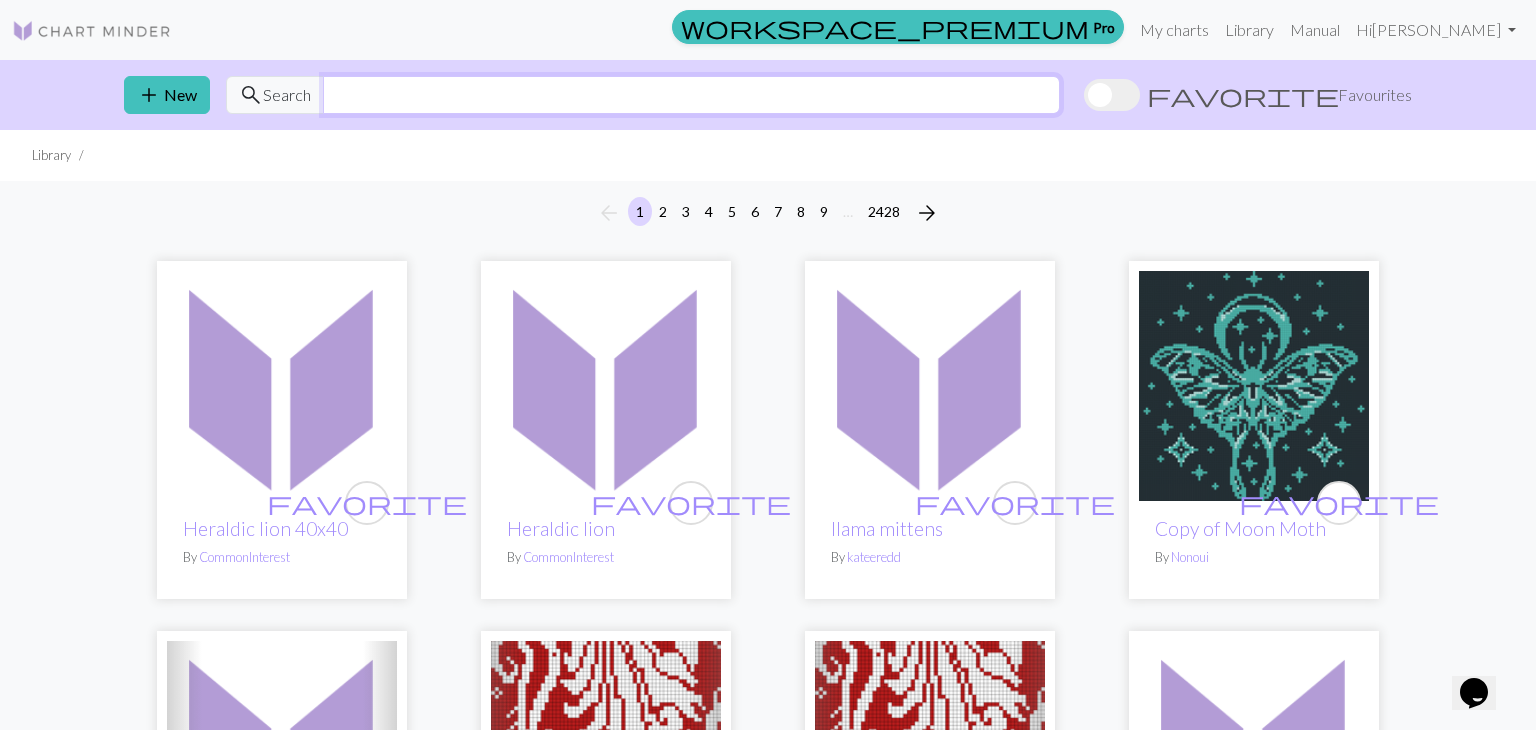 type 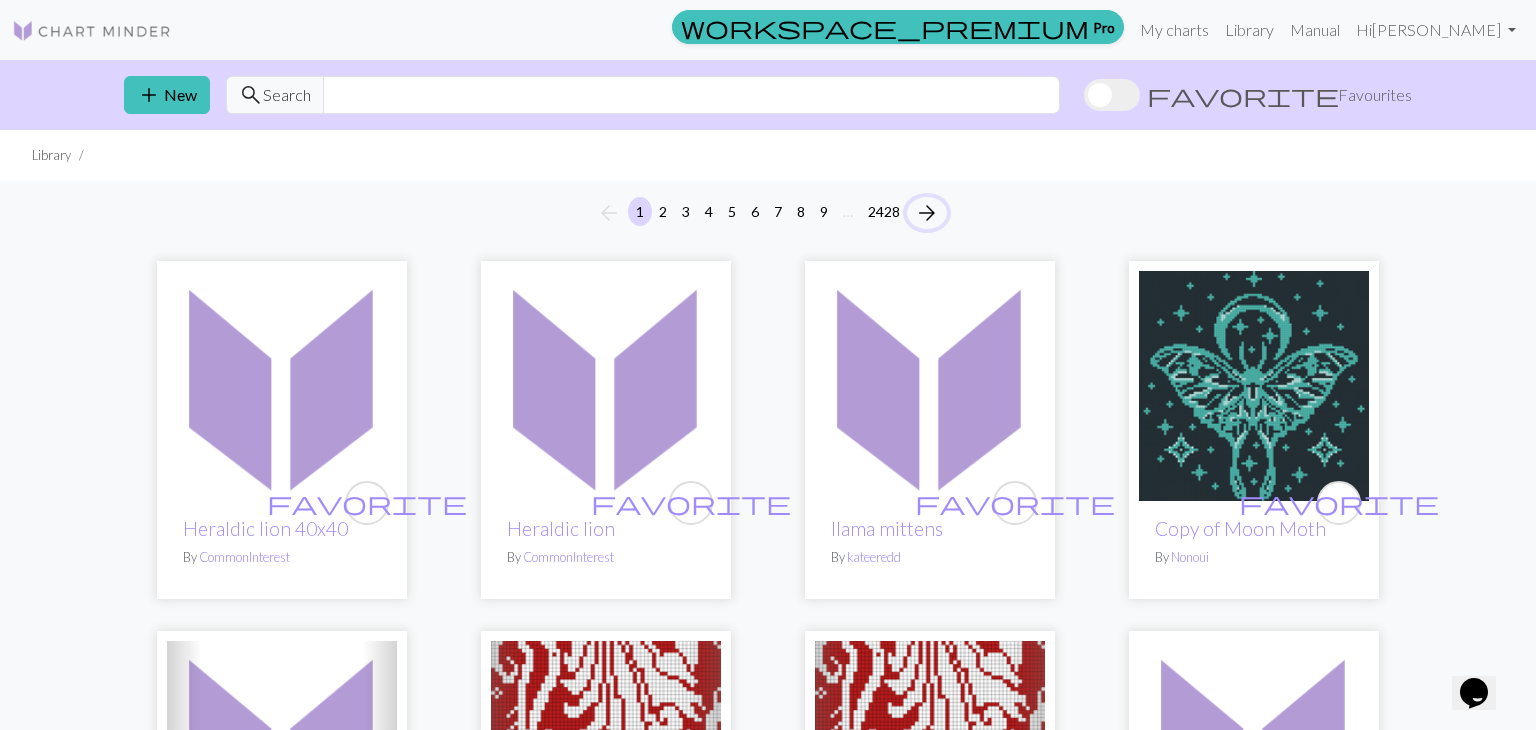 click on "arrow_forward" at bounding box center (927, 213) 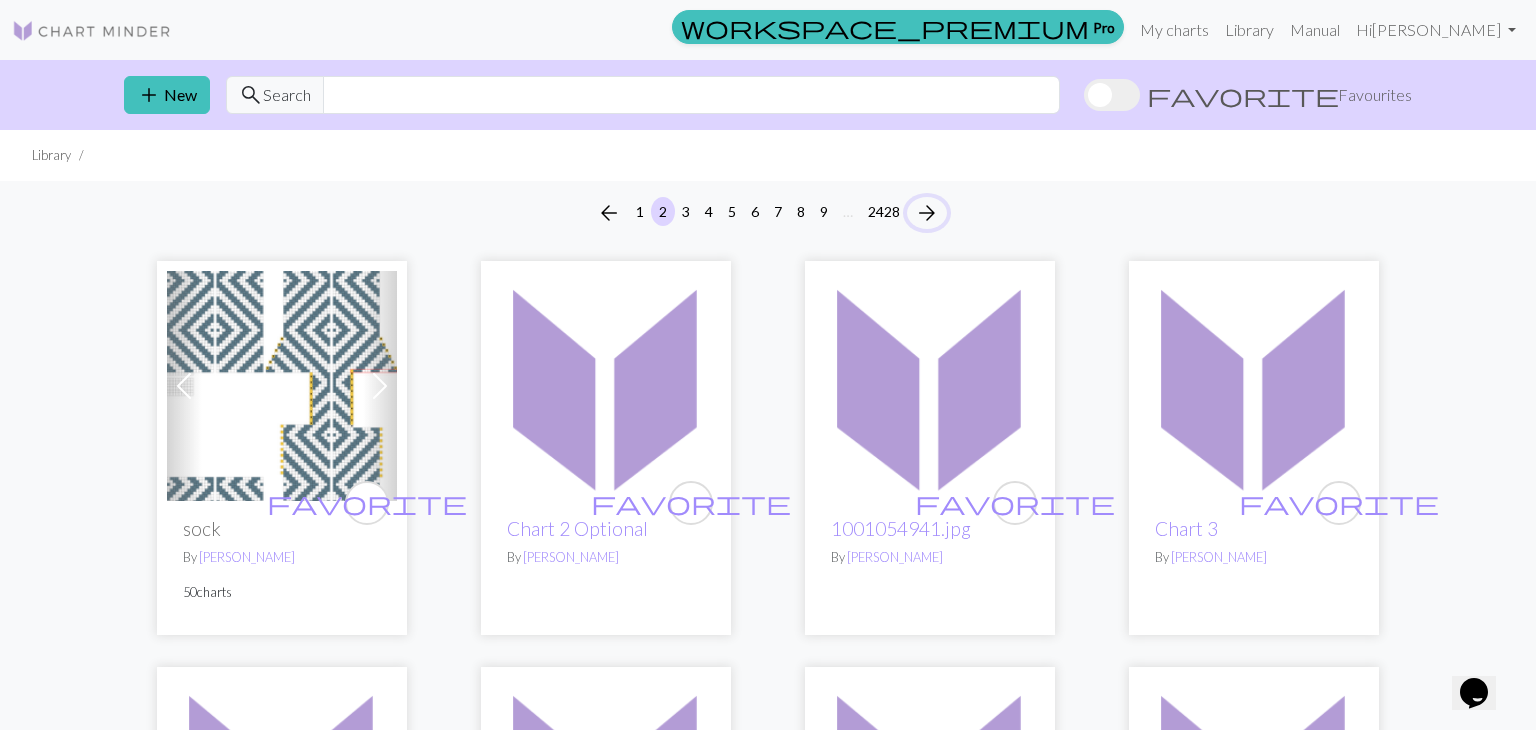 click on "arrow_forward" at bounding box center [927, 213] 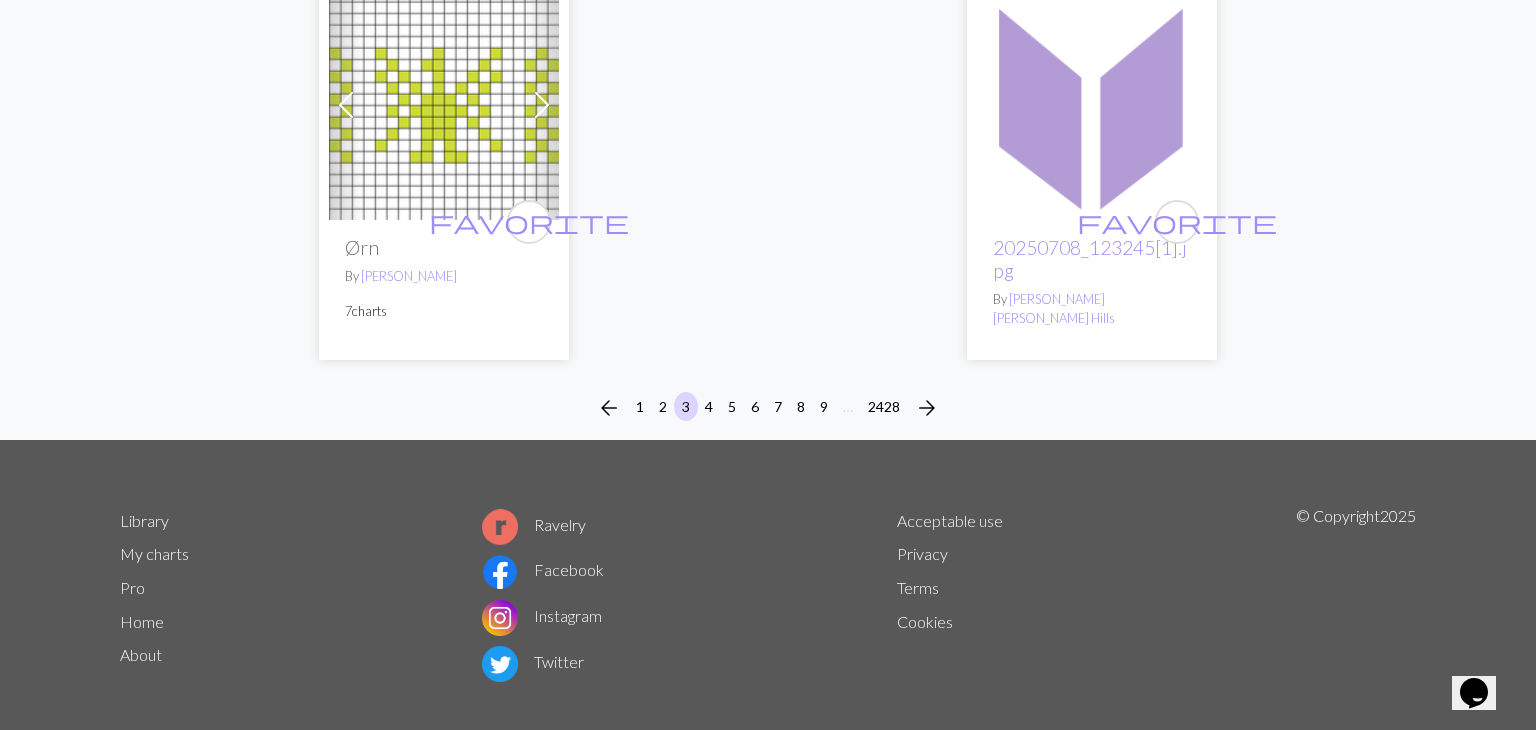 scroll, scrollTop: 5169, scrollLeft: 0, axis: vertical 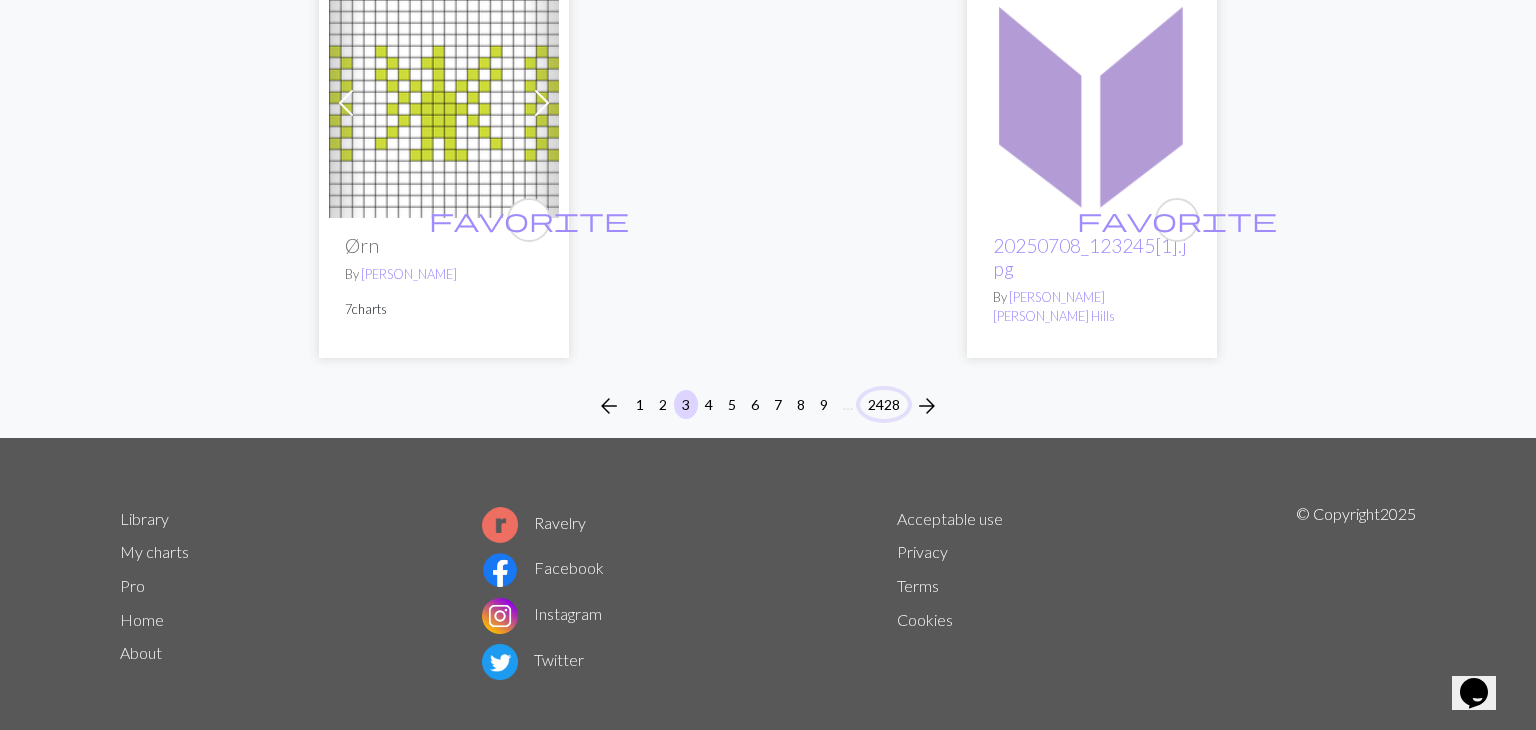 click on "2428" at bounding box center [884, 404] 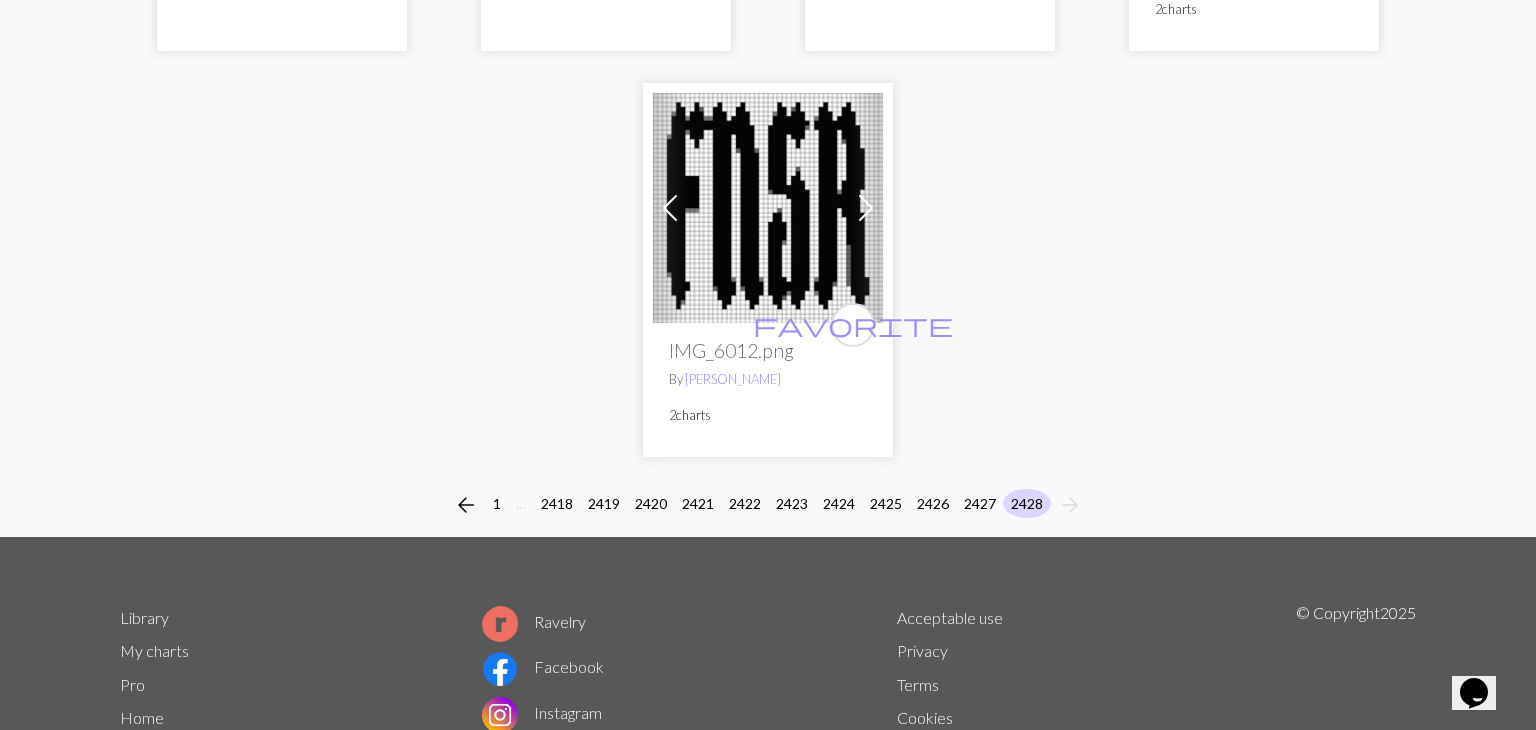 scroll, scrollTop: 1436, scrollLeft: 0, axis: vertical 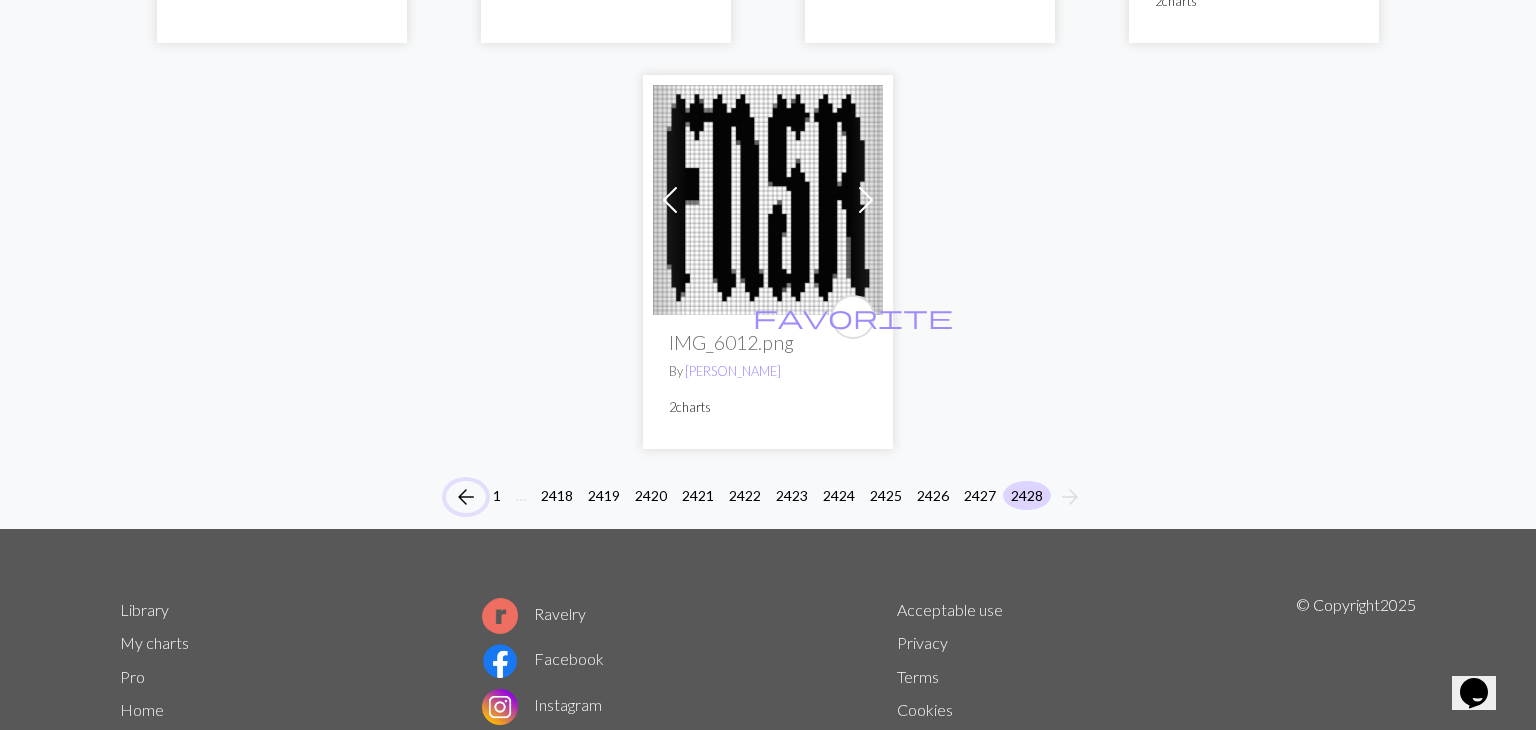 click on "arrow_back" at bounding box center (466, 497) 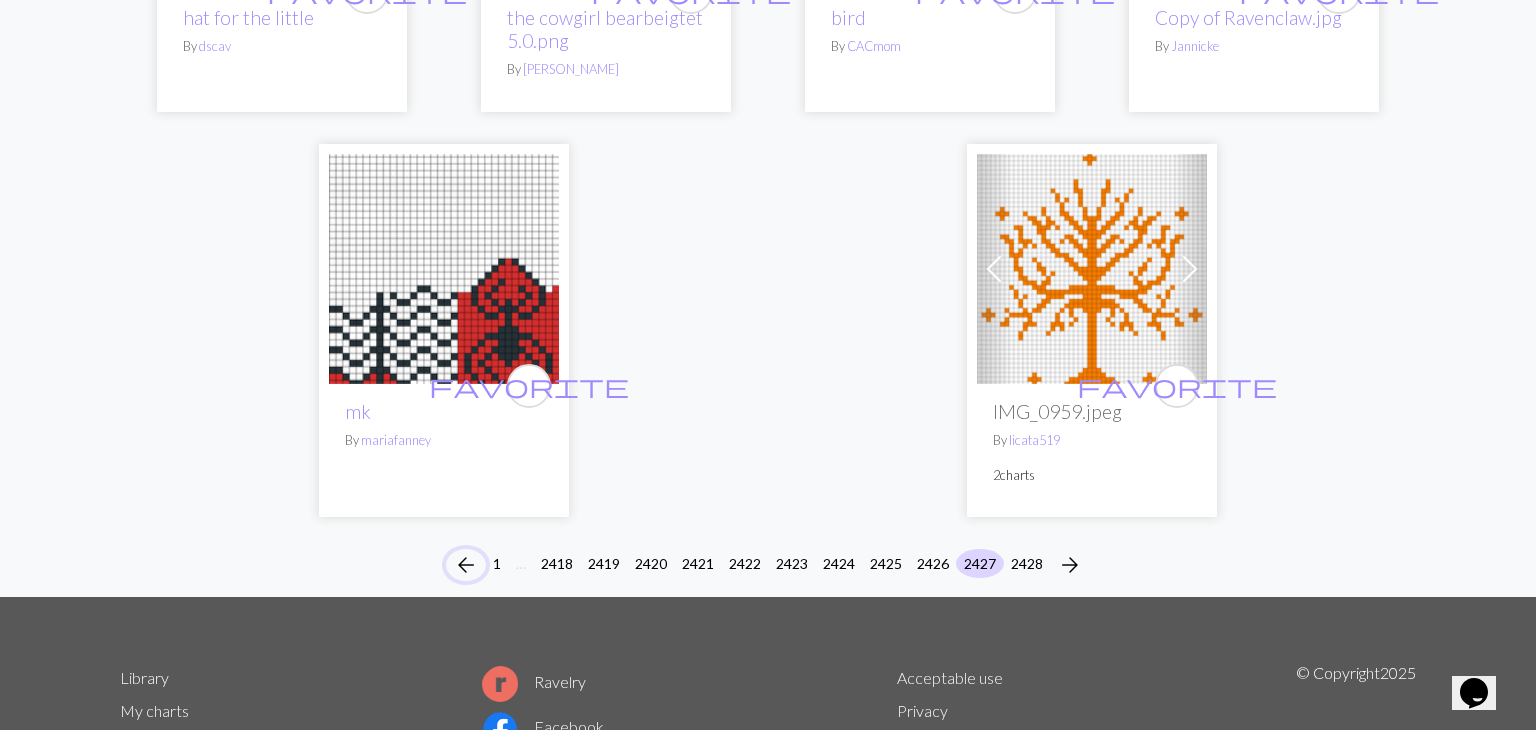 scroll, scrollTop: 4782, scrollLeft: 0, axis: vertical 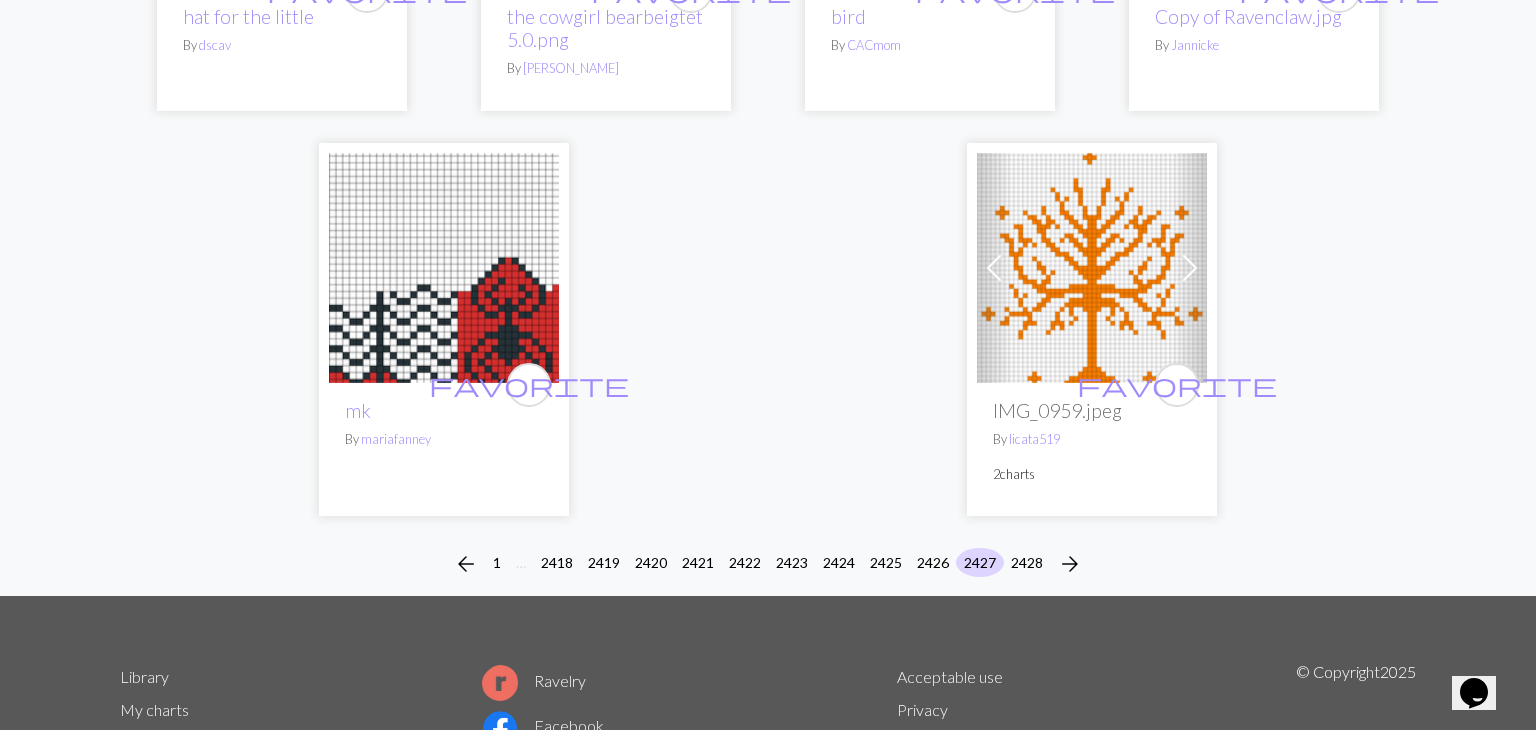 click on "arrow_back 1 … 2418 2419 2420 2421 2422 2423 2424 2425 2426 2427 2428 arrow_forward" at bounding box center (768, 564) 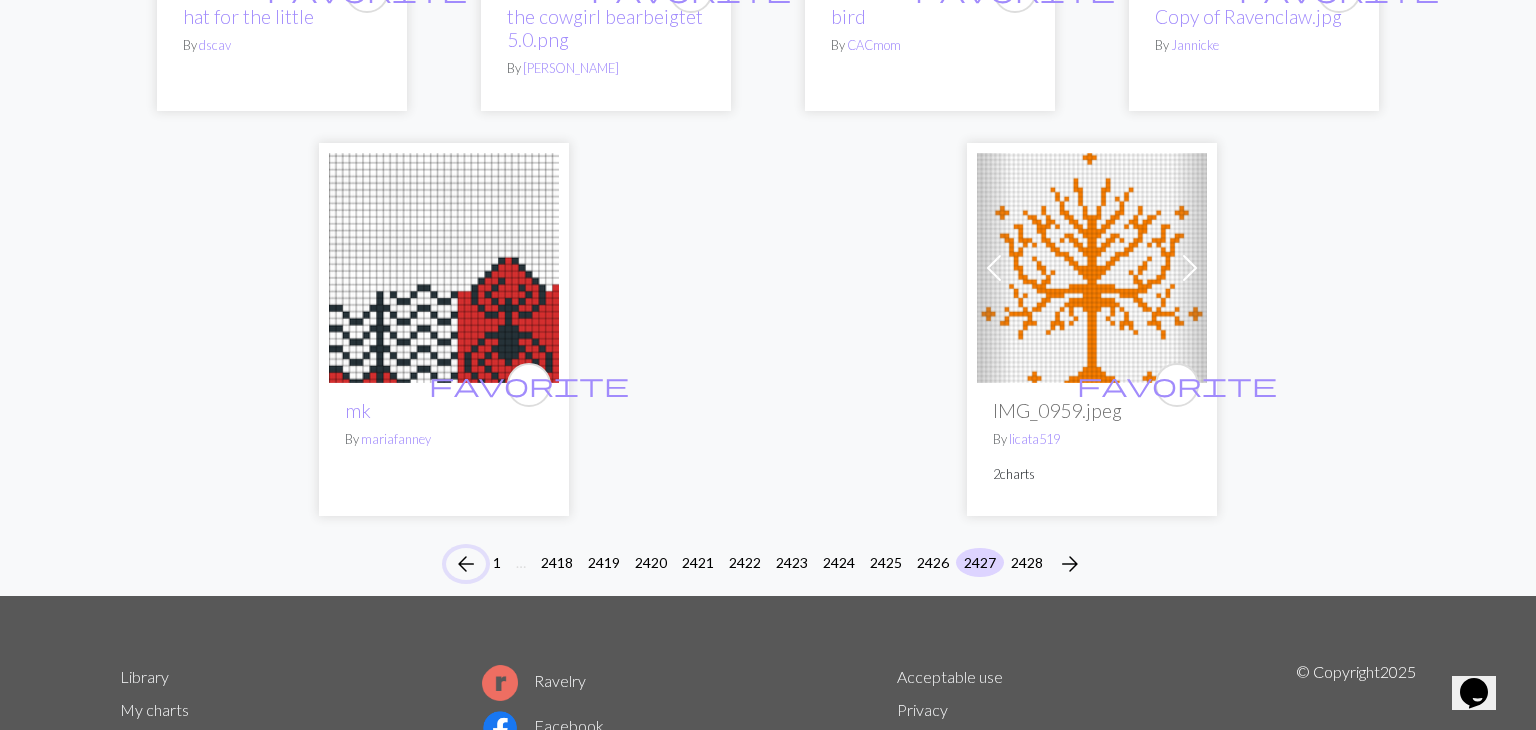 click on "arrow_back" at bounding box center (466, 564) 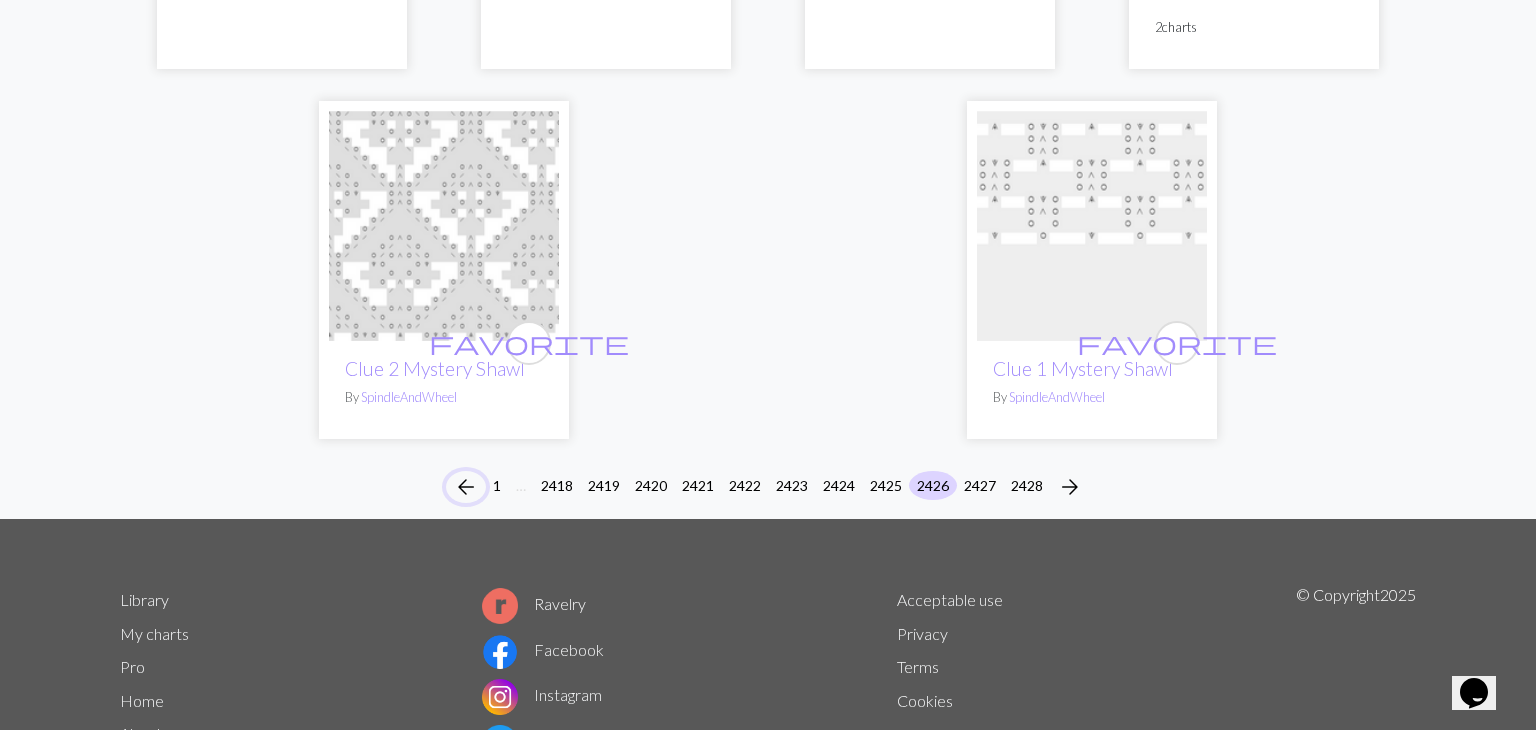 scroll, scrollTop: 5152, scrollLeft: 0, axis: vertical 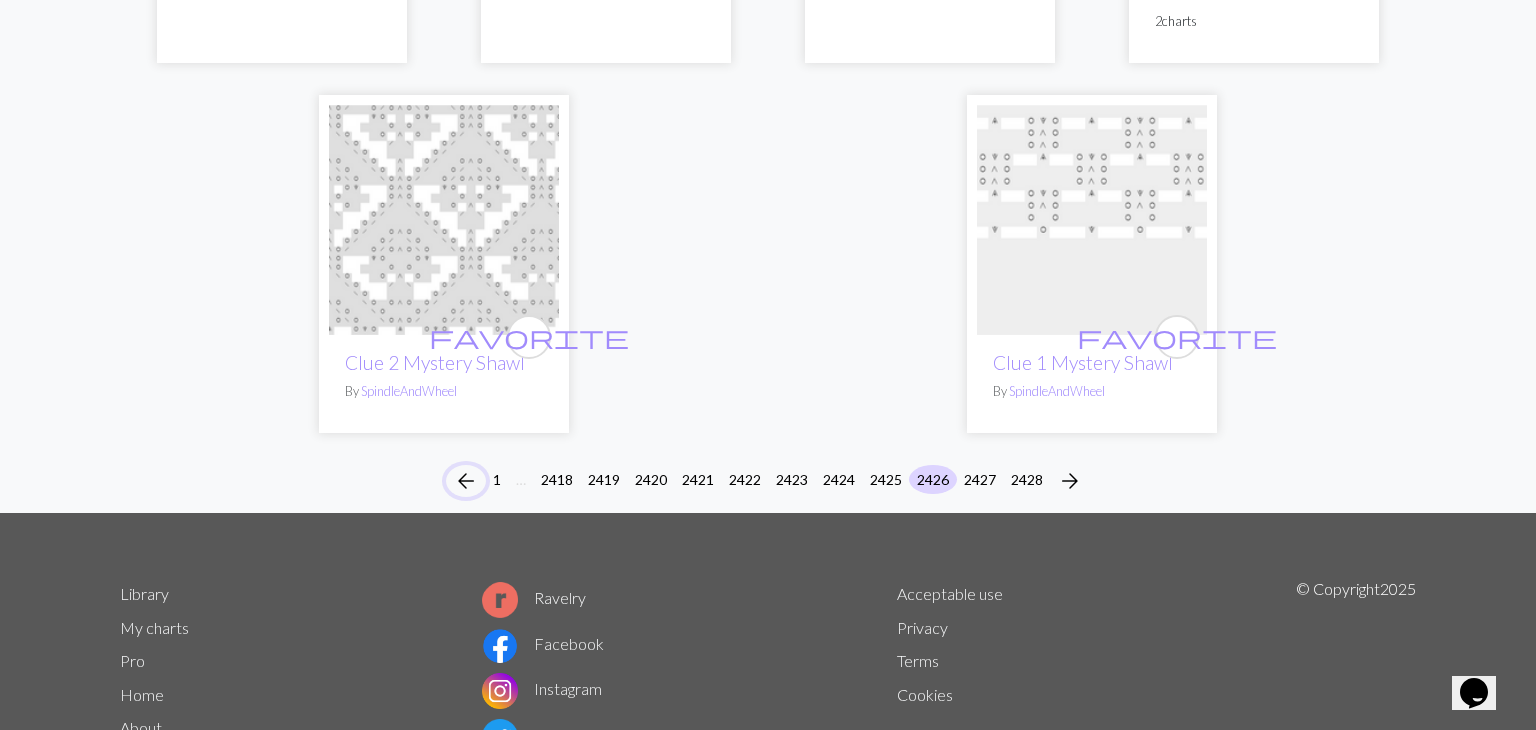 click on "arrow_back" at bounding box center (466, 481) 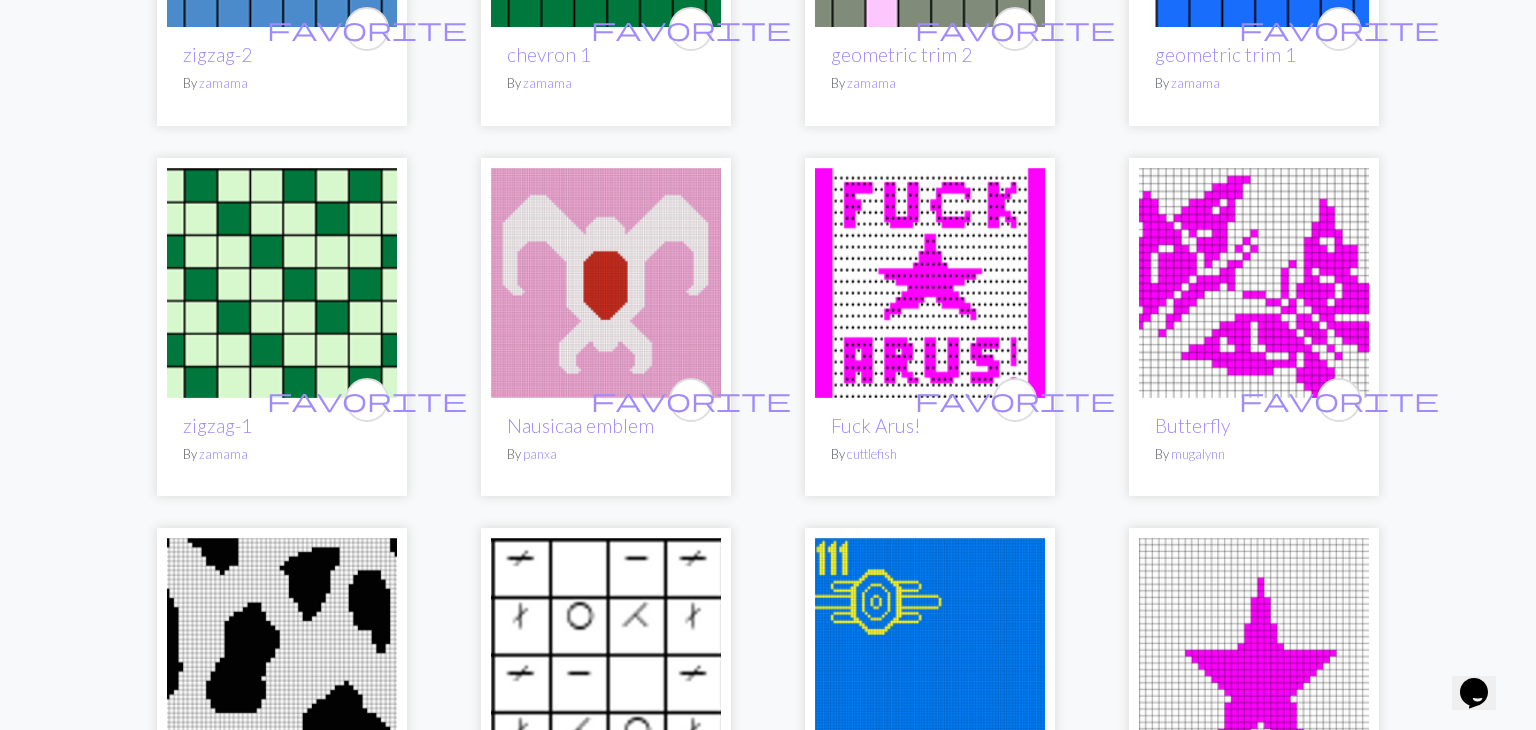 scroll, scrollTop: 2438, scrollLeft: 0, axis: vertical 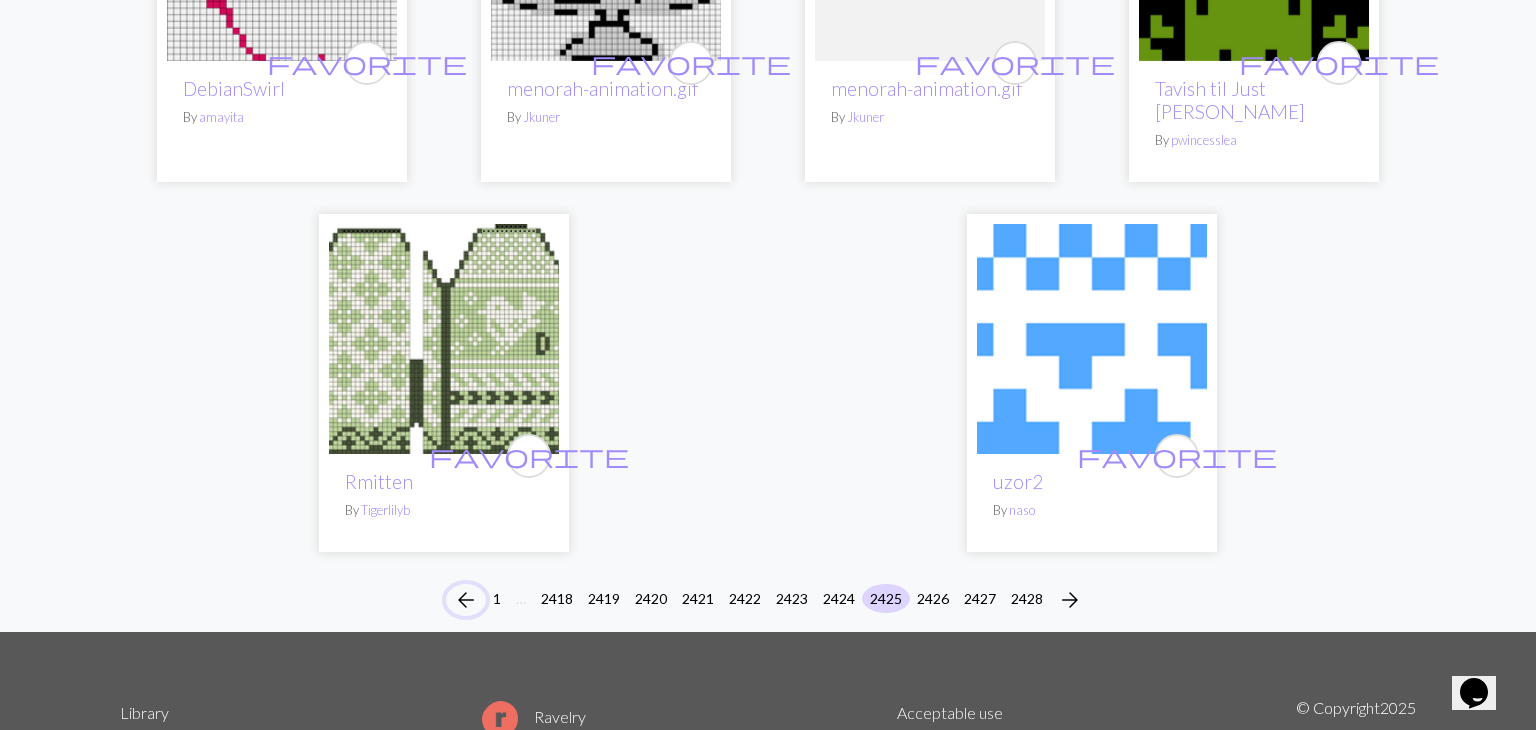 click on "arrow_back" at bounding box center (466, 600) 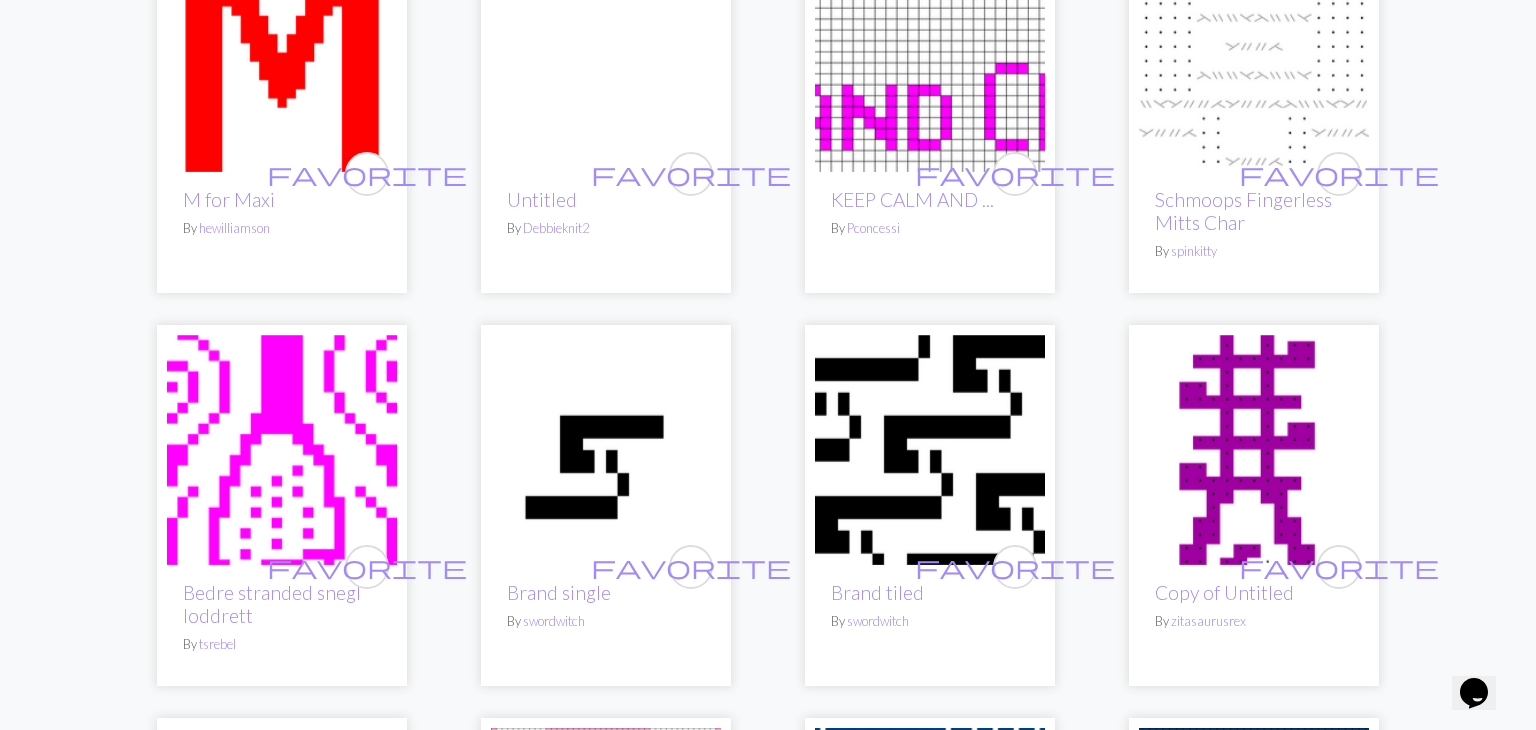 scroll, scrollTop: 3382, scrollLeft: 0, axis: vertical 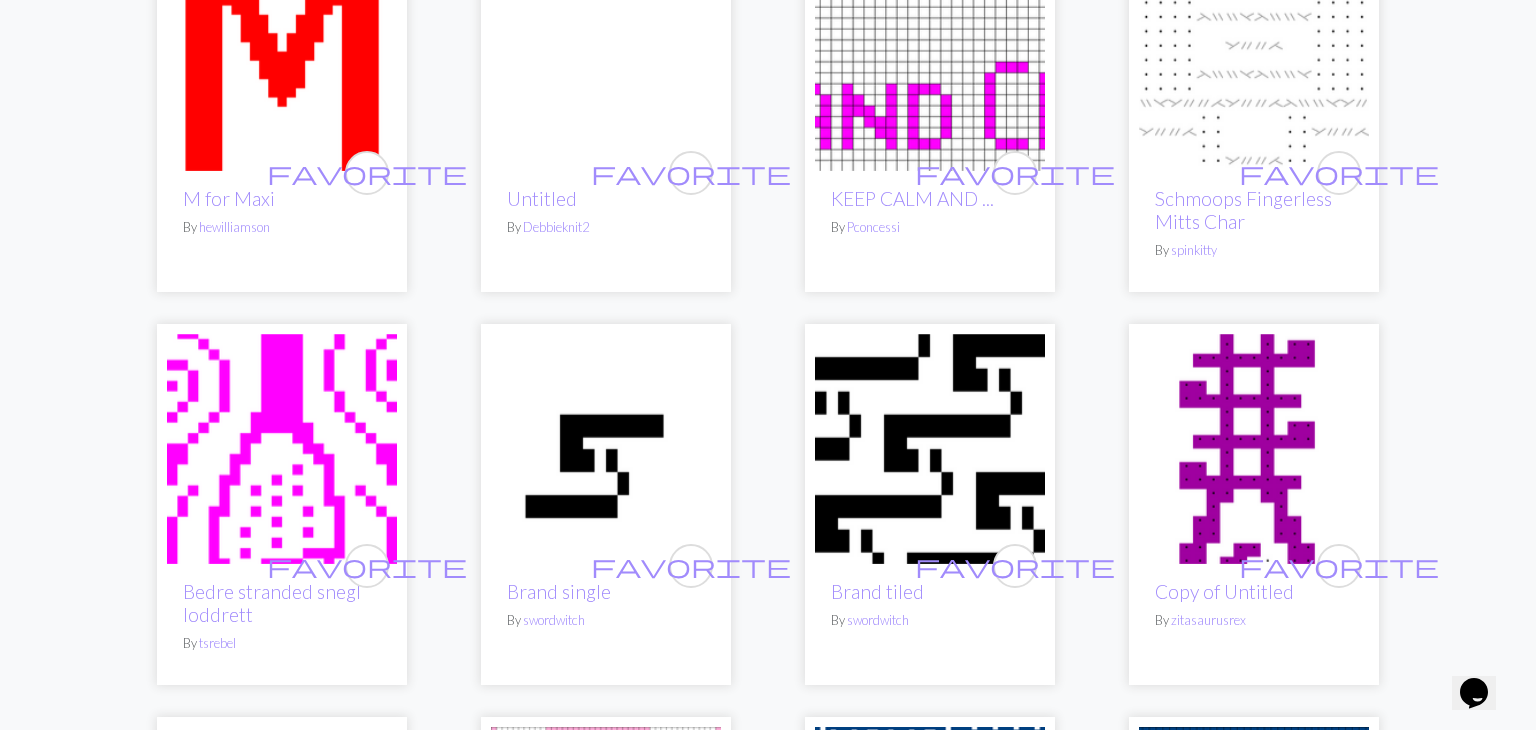 click at bounding box center [930, 56] 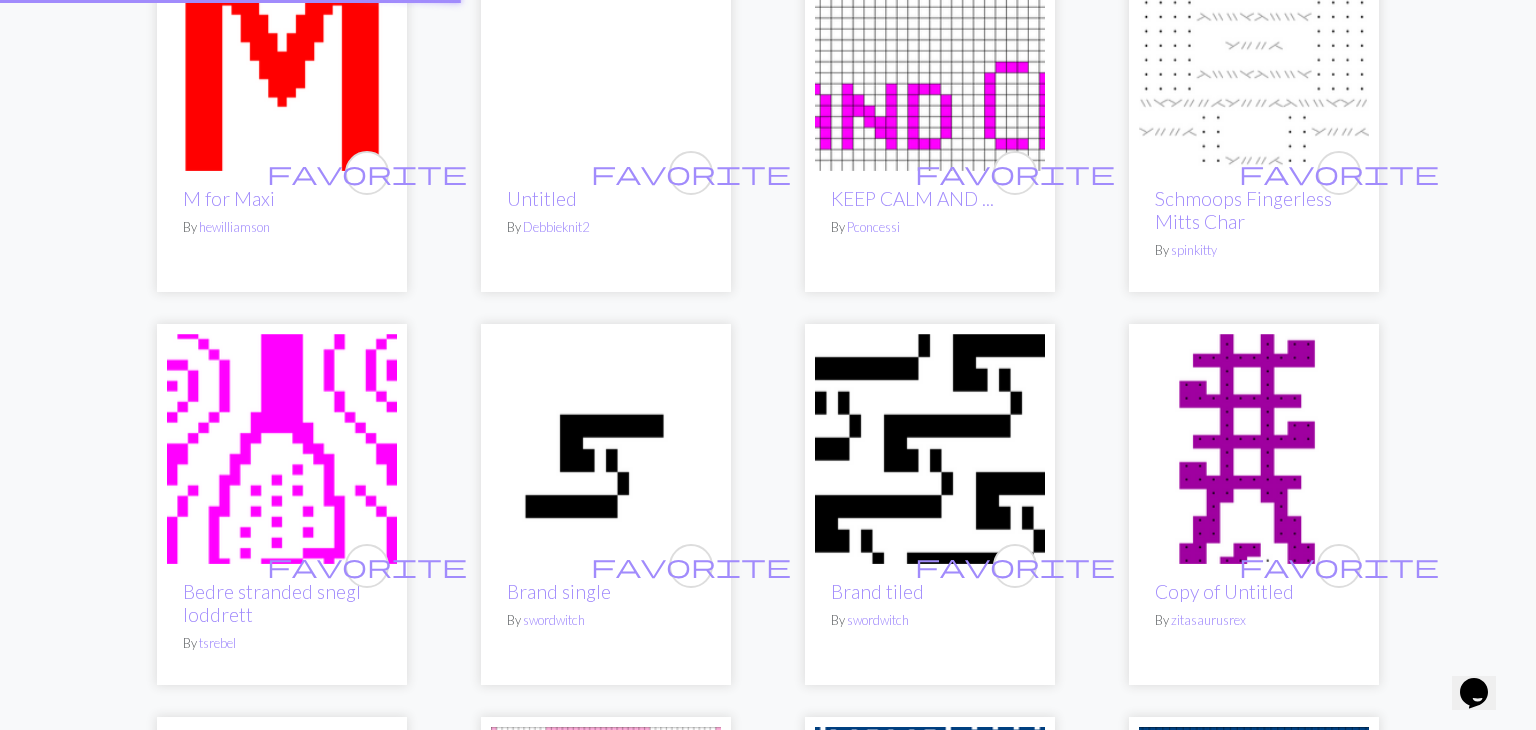 scroll, scrollTop: 0, scrollLeft: 0, axis: both 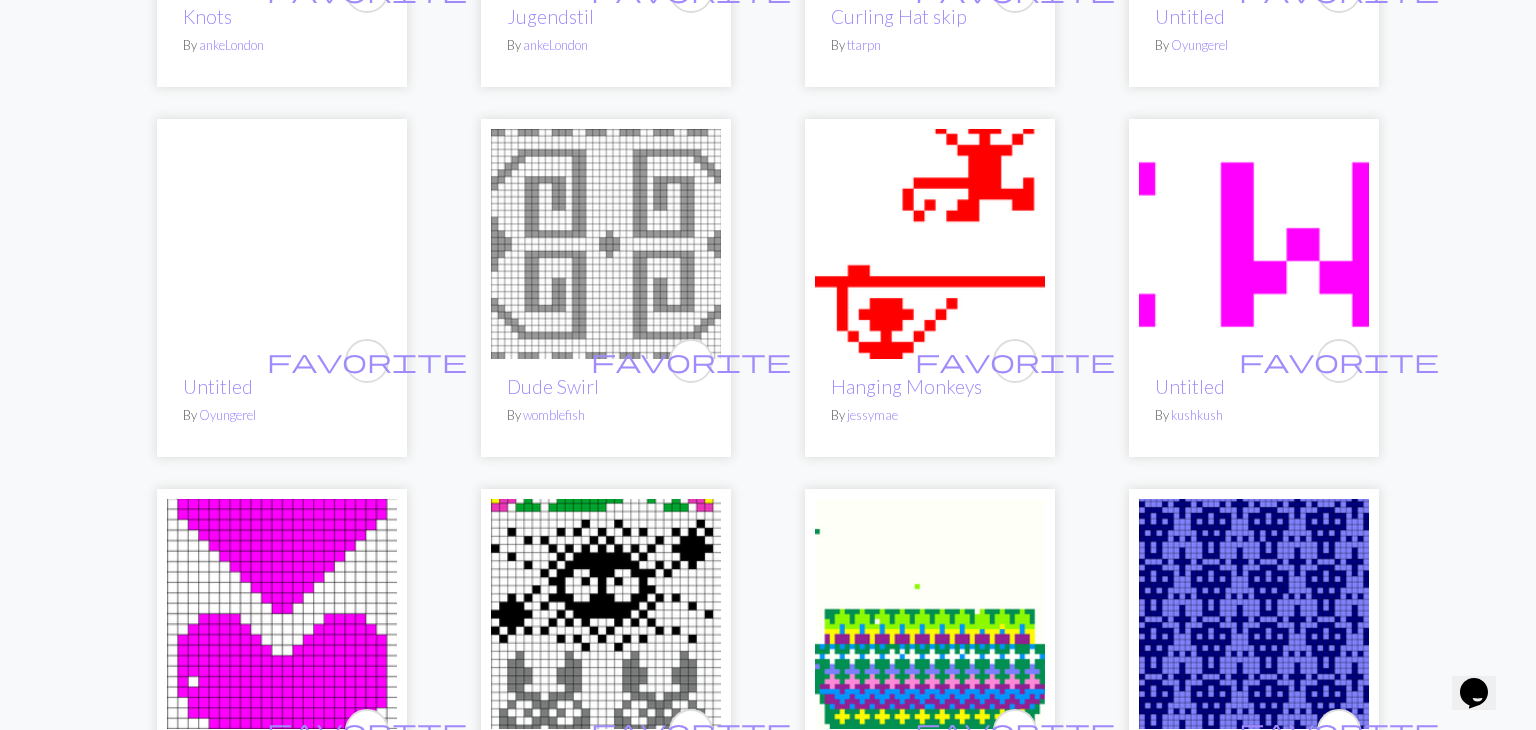 click on "favorite Dude Swirl By   womblefish" at bounding box center (606, 408) 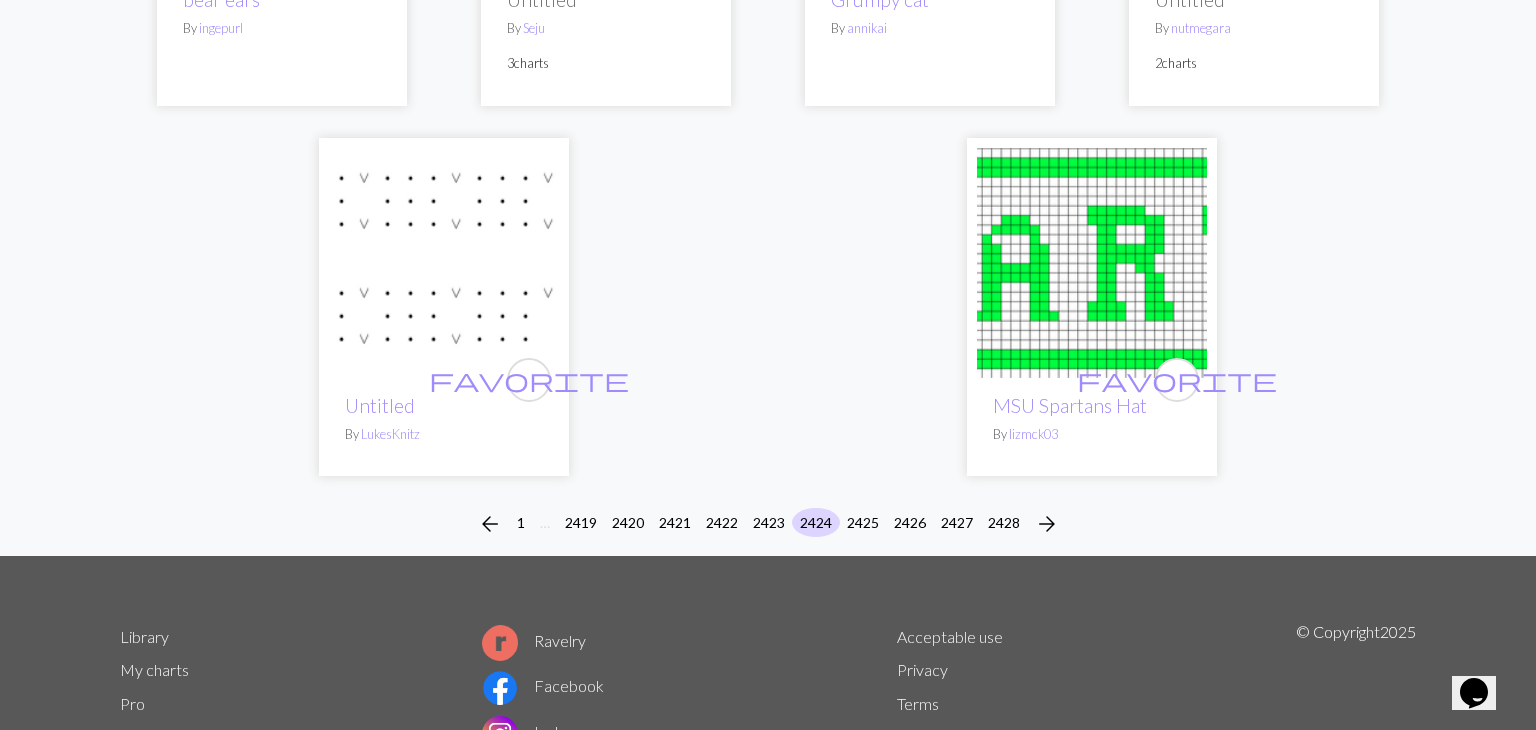 scroll, scrollTop: 4757, scrollLeft: 0, axis: vertical 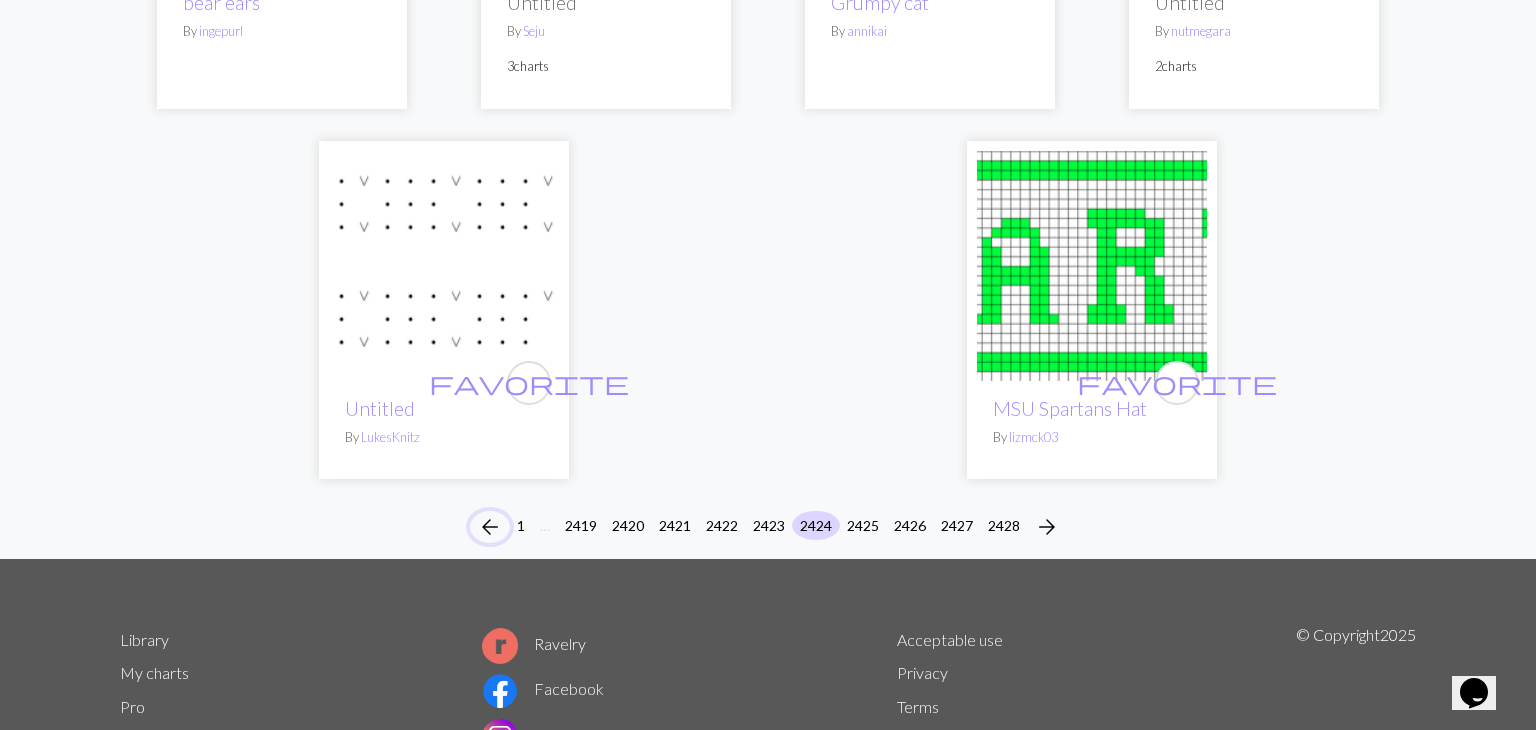 click on "arrow_back" at bounding box center [490, 527] 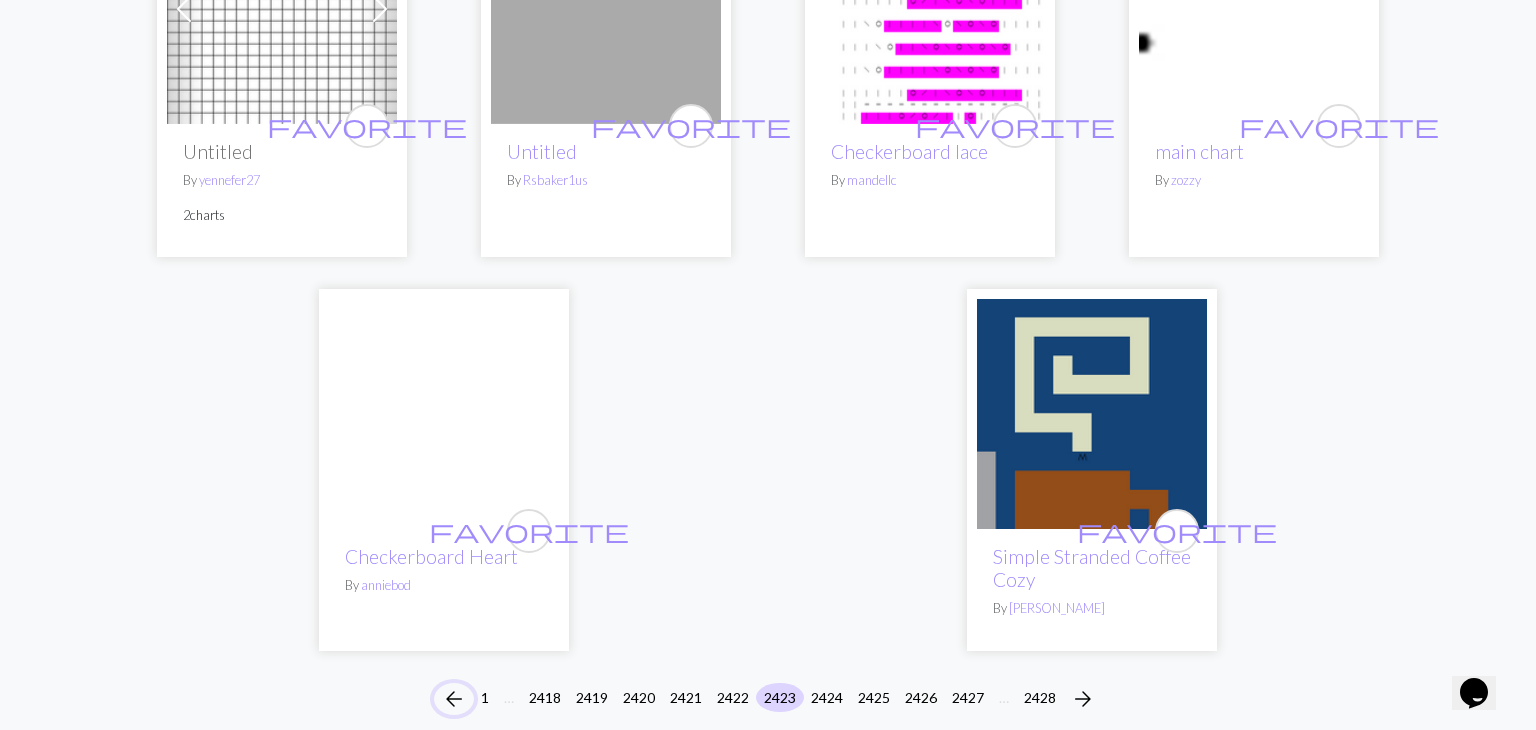 scroll, scrollTop: 4786, scrollLeft: 0, axis: vertical 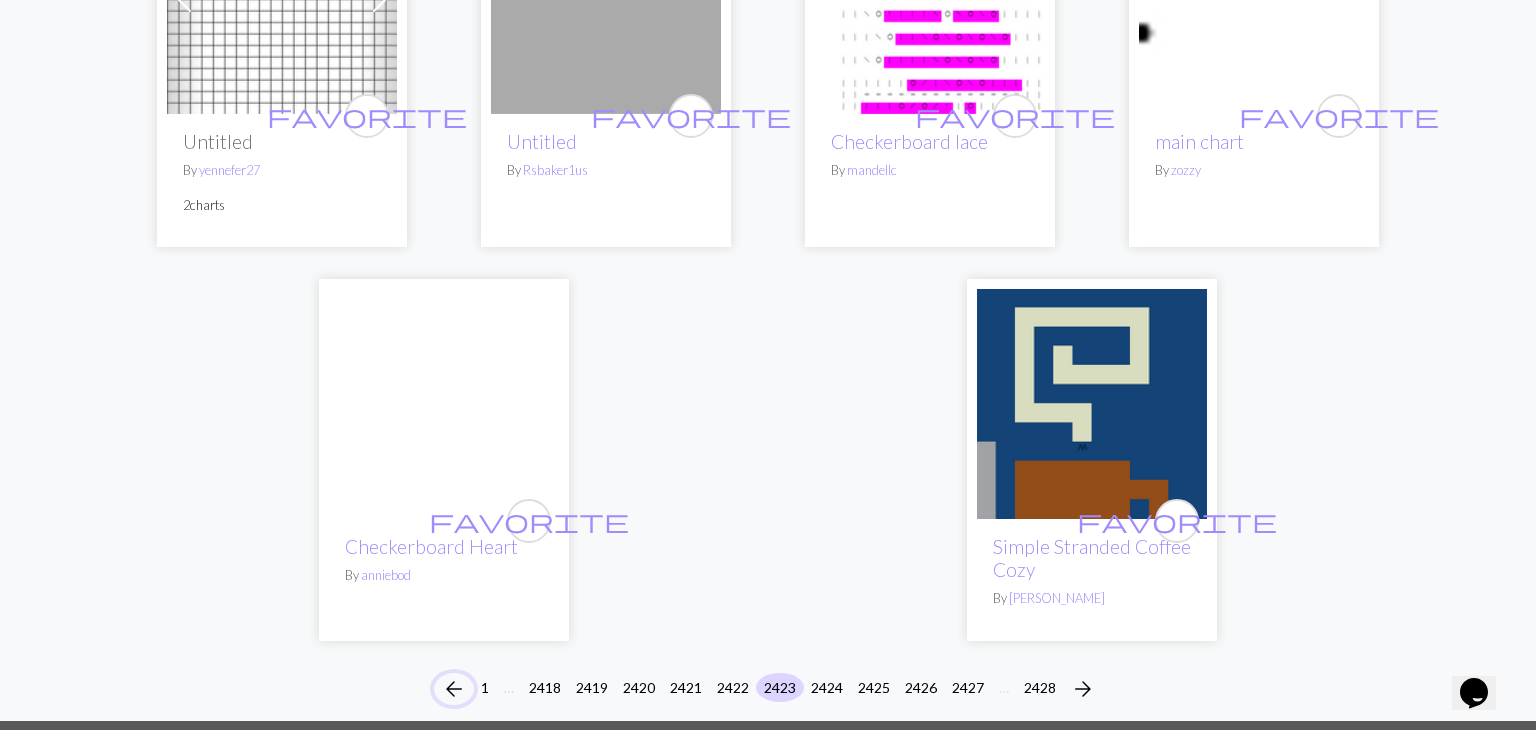 click on "arrow_back" at bounding box center [454, 689] 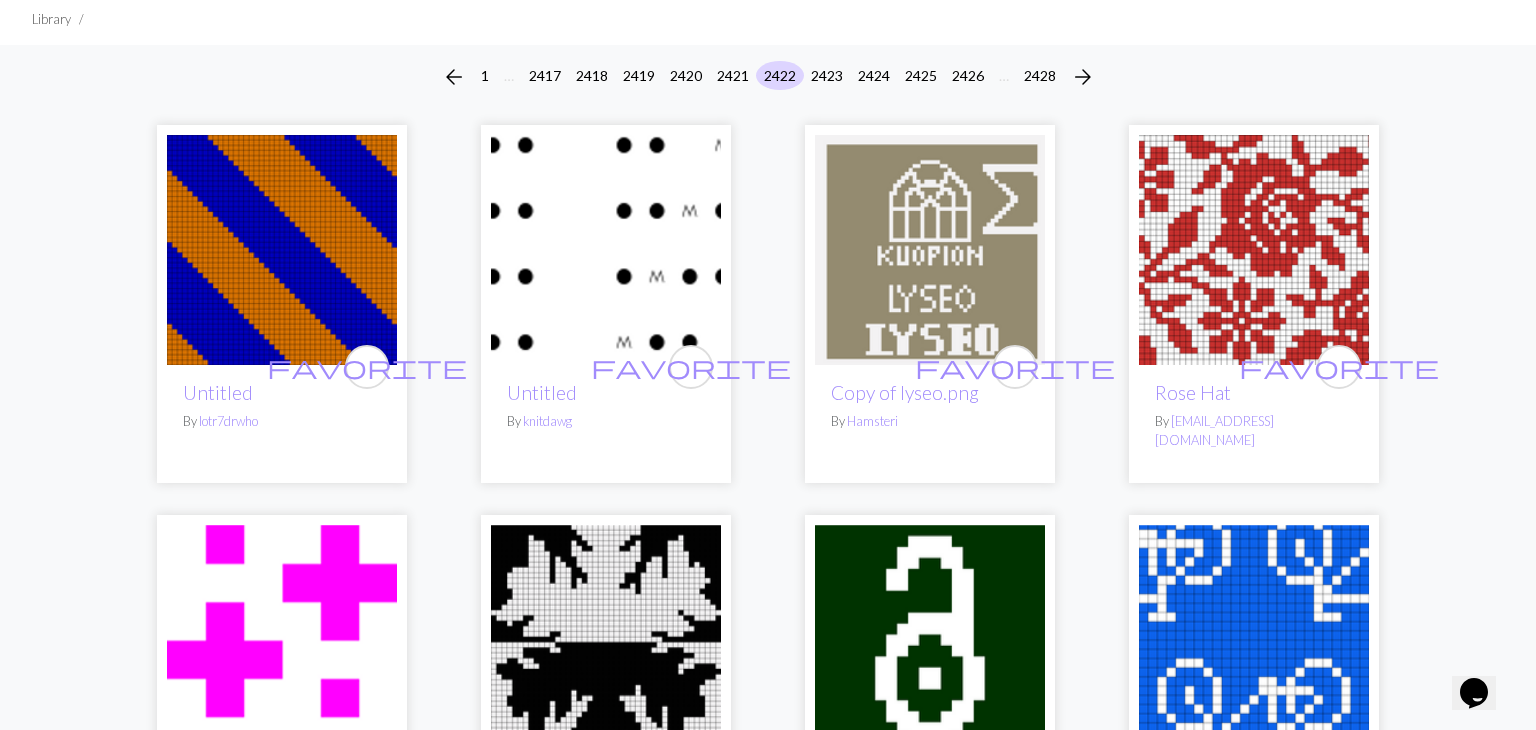 scroll, scrollTop: 0, scrollLeft: 0, axis: both 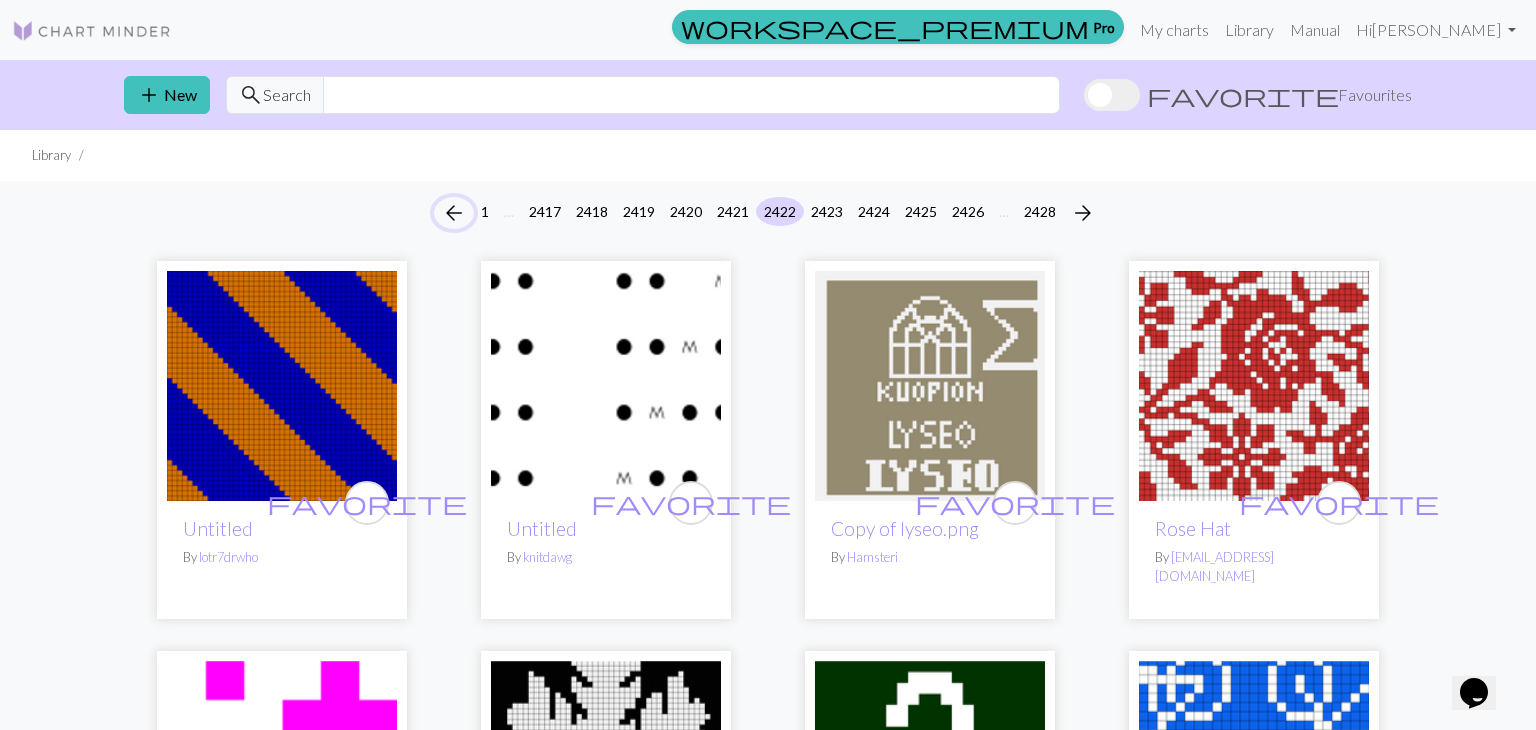 click on "arrow_back" at bounding box center (454, 213) 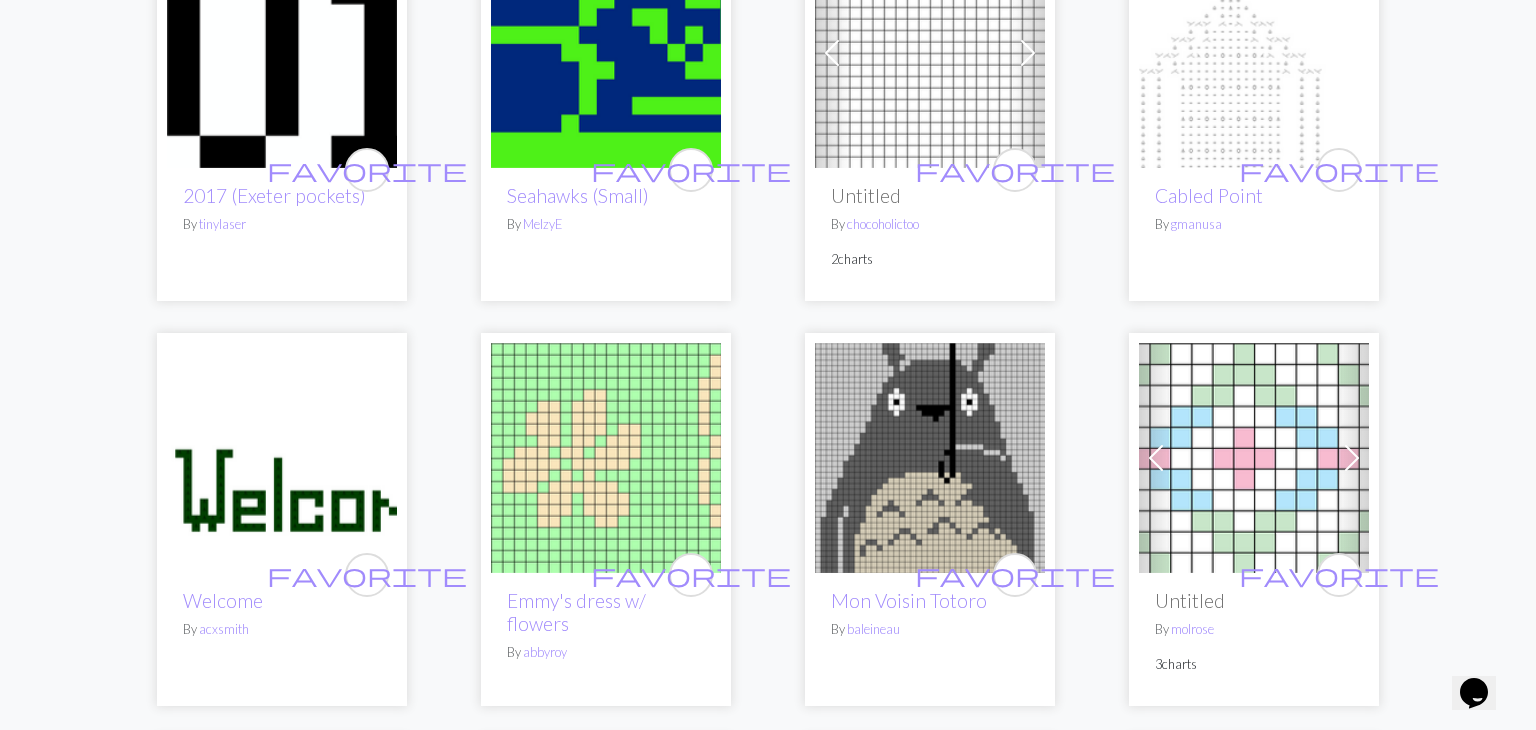 scroll, scrollTop: 0, scrollLeft: 0, axis: both 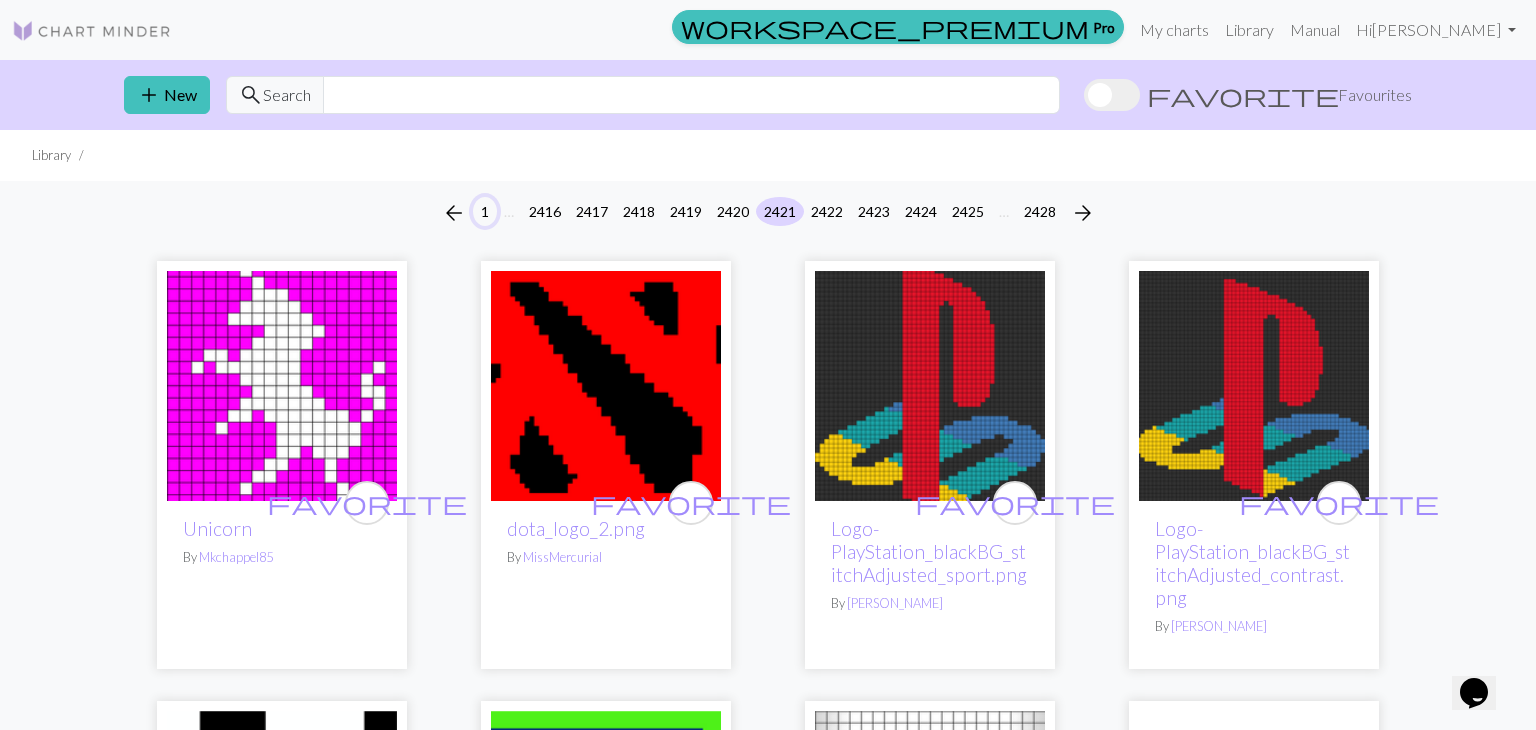 click on "1" at bounding box center [485, 211] 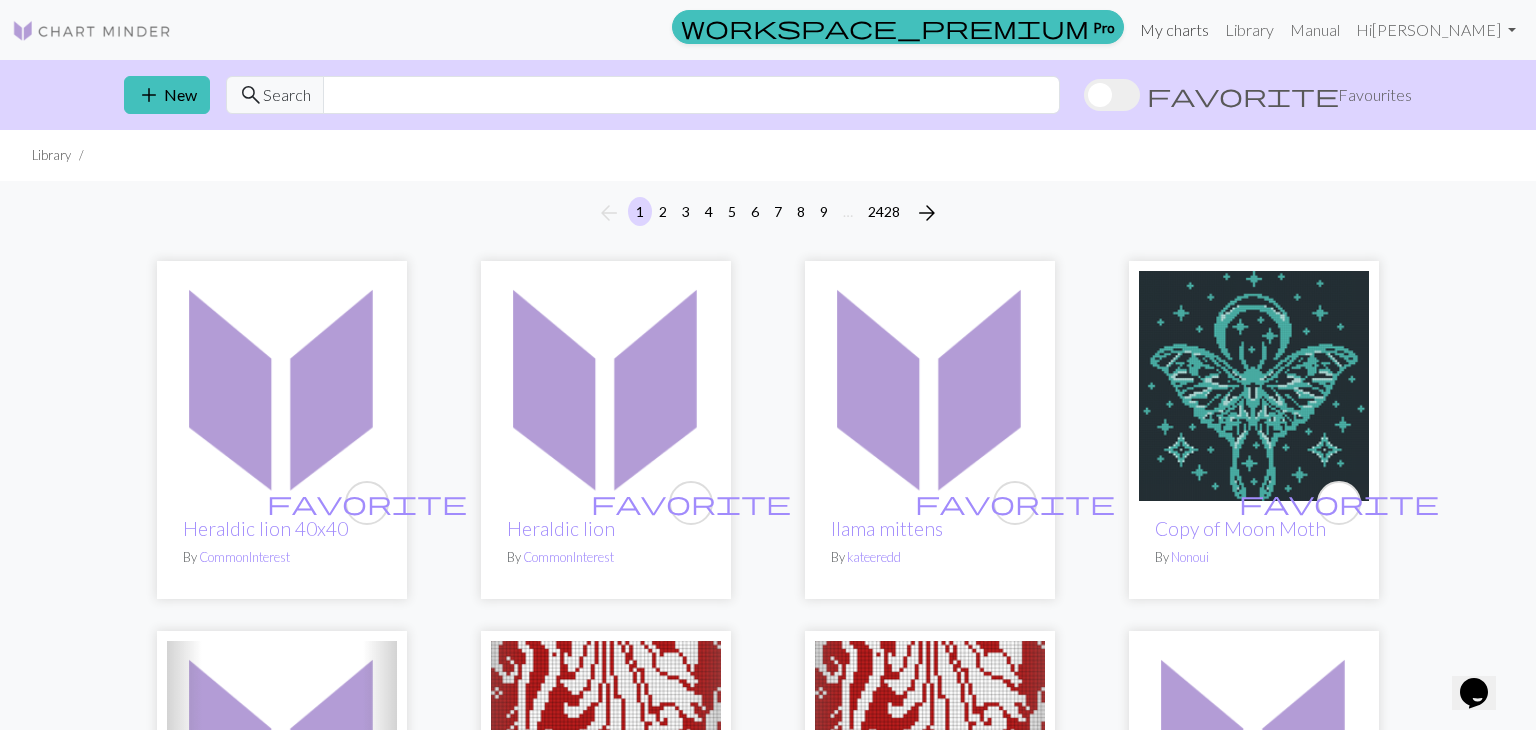 click on "My charts" at bounding box center (1174, 30) 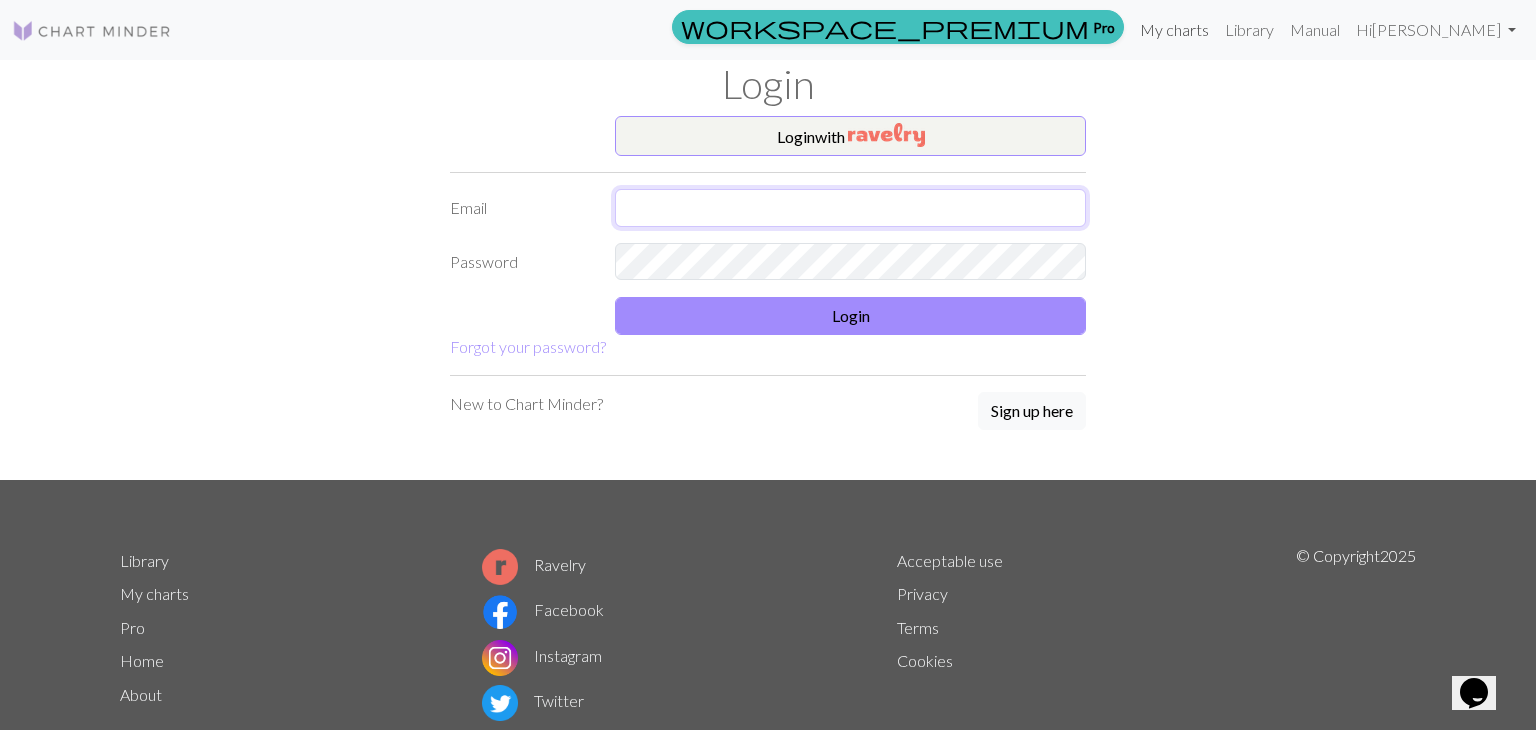 type on "mirajg31@ausdk12.org" 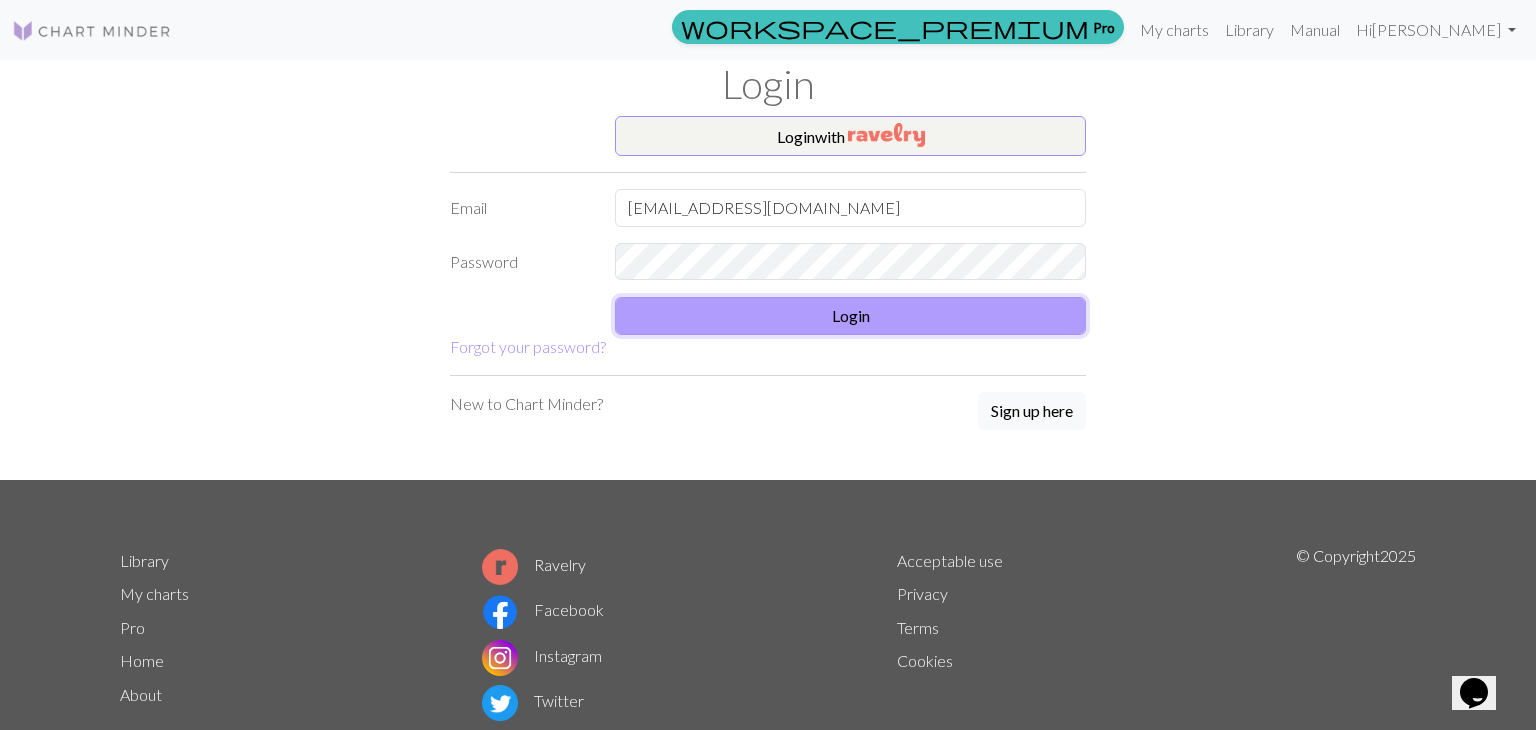 click on "Login" at bounding box center [850, 316] 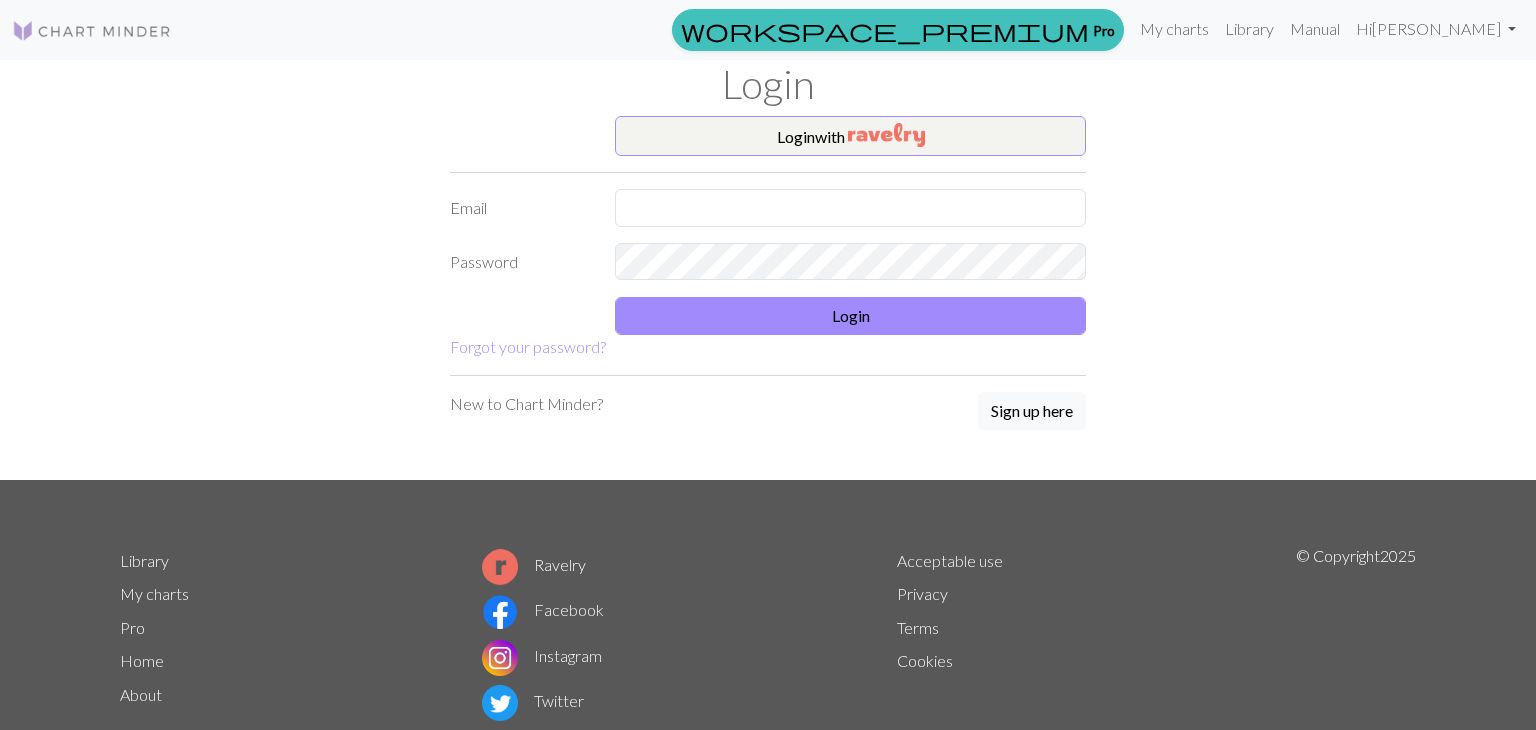 scroll, scrollTop: 0, scrollLeft: 0, axis: both 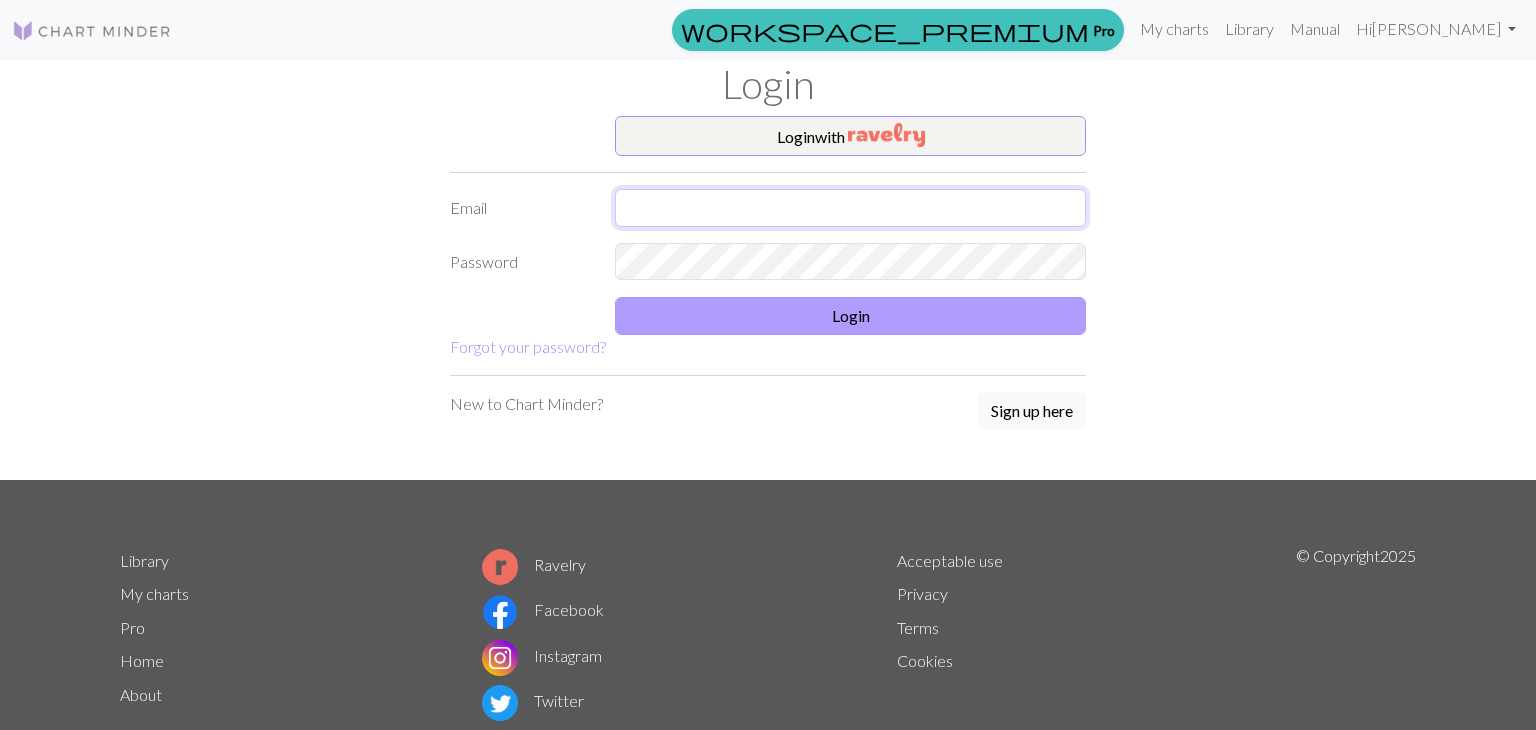 type on "[EMAIL_ADDRESS][DOMAIN_NAME]" 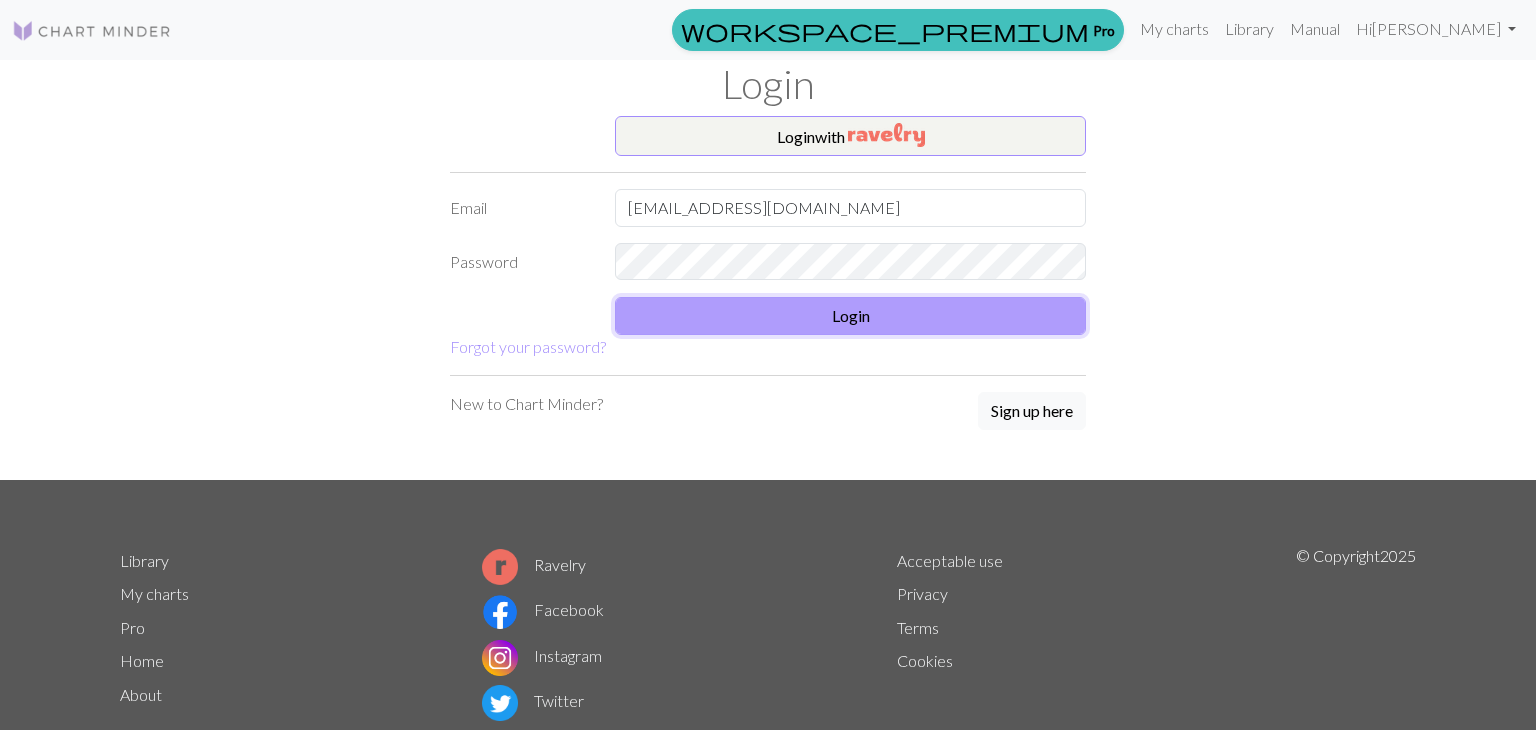 click on "Login" at bounding box center [850, 316] 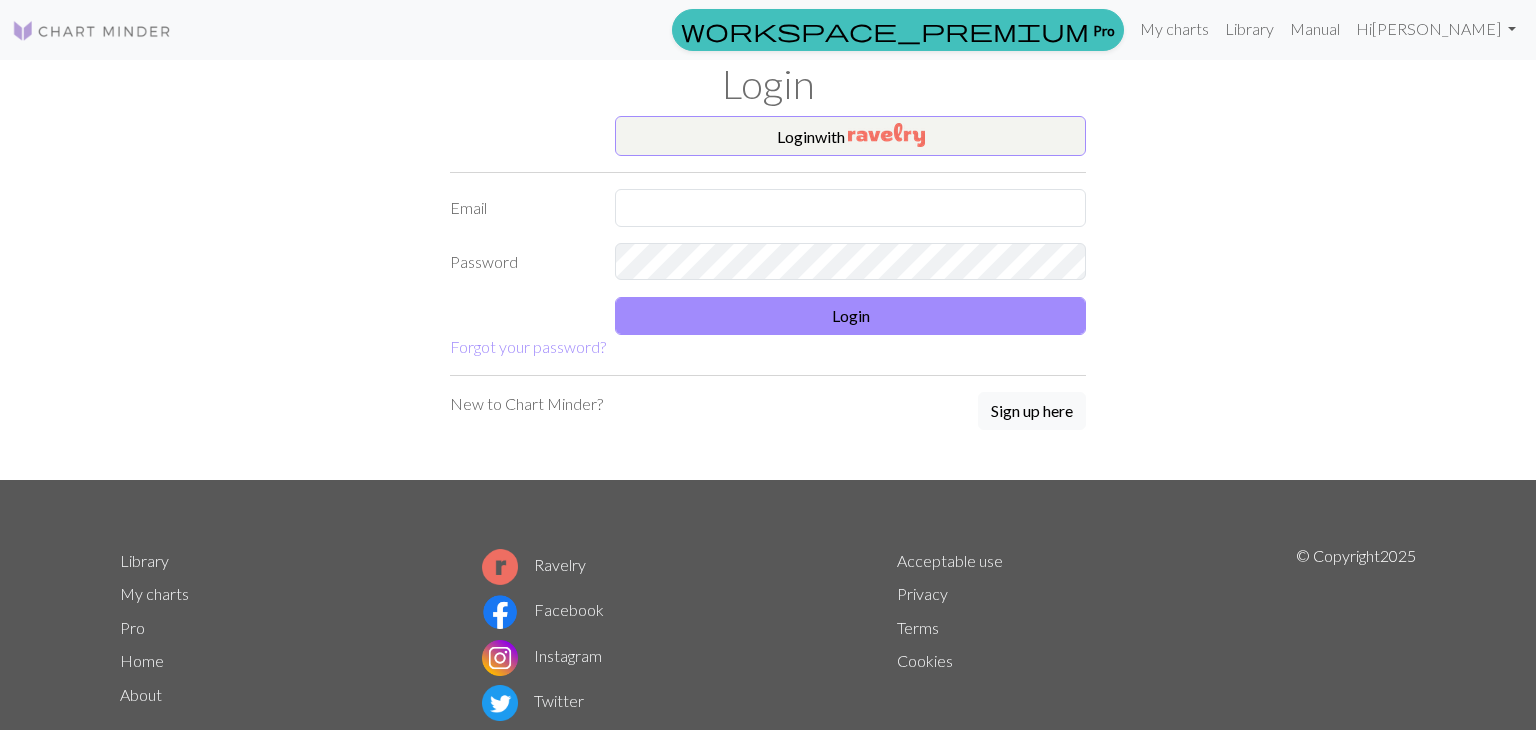 scroll, scrollTop: 0, scrollLeft: 0, axis: both 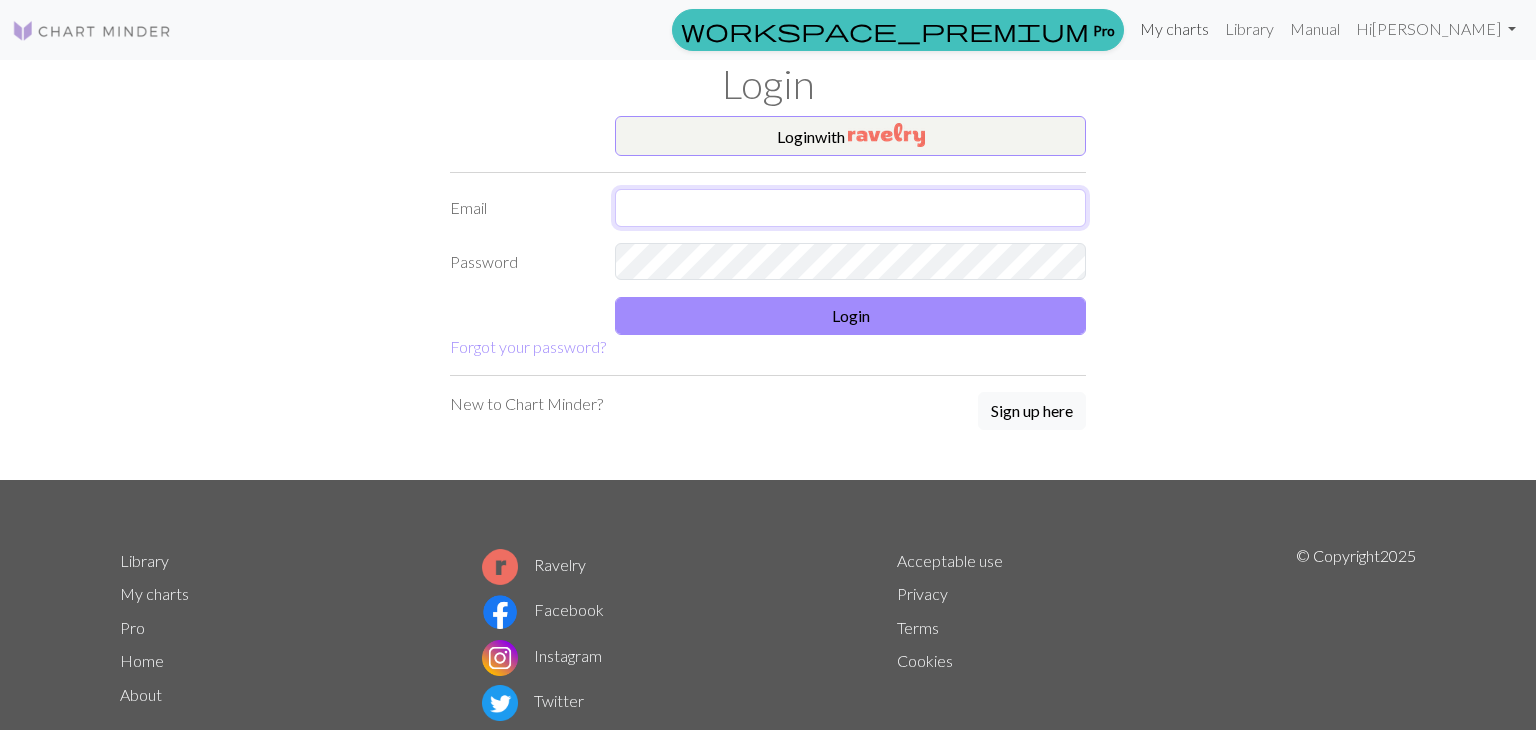 type on "[EMAIL_ADDRESS][DOMAIN_NAME]" 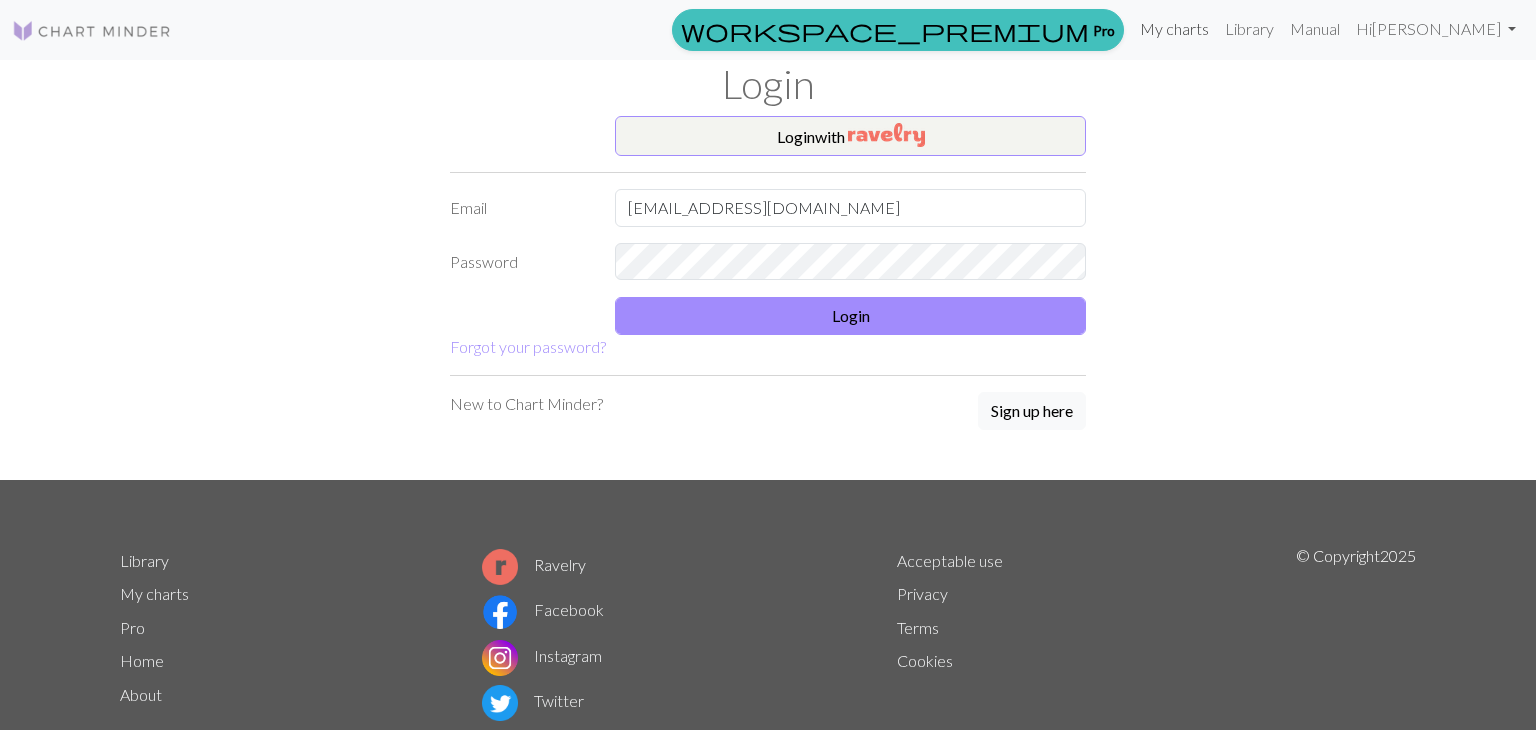 click on "My charts" at bounding box center (1174, 29) 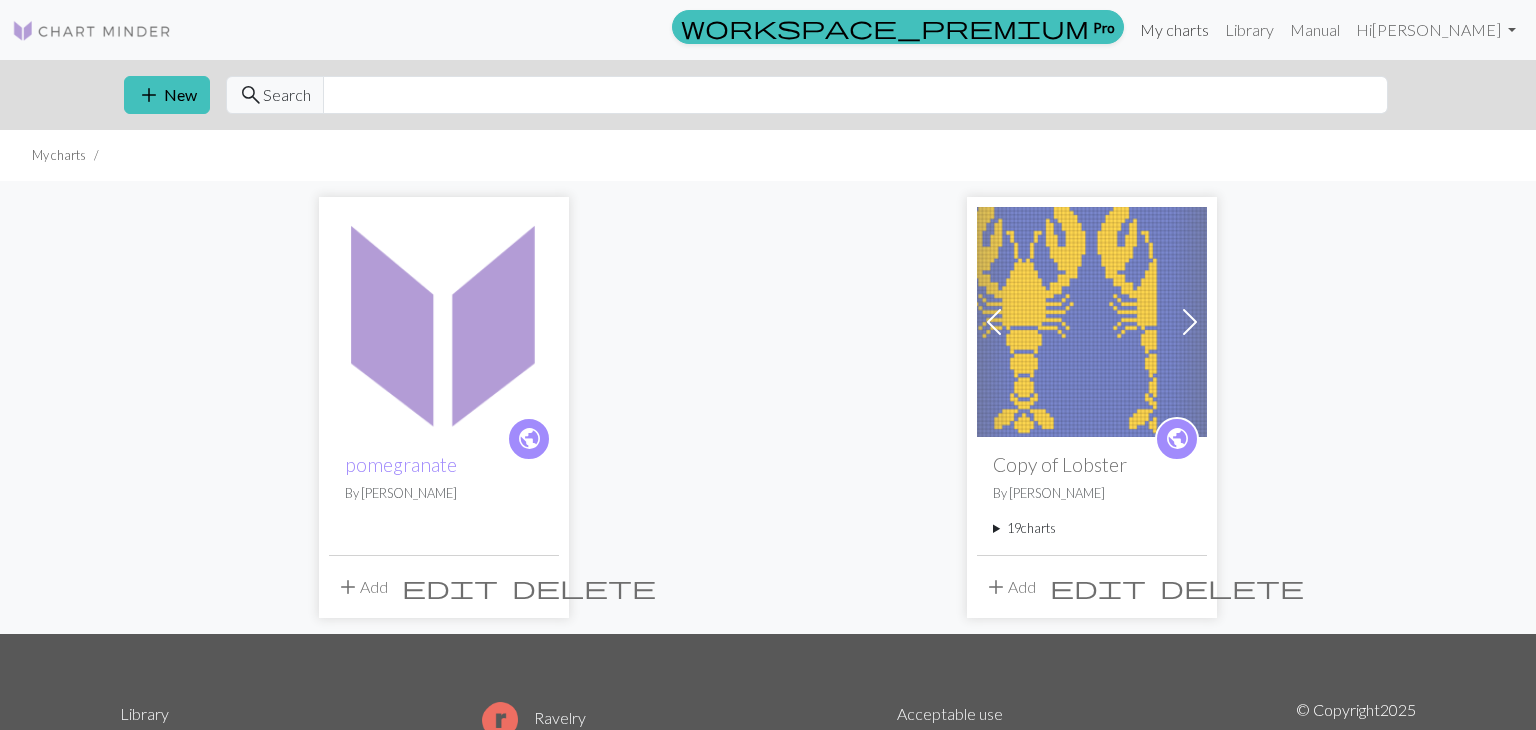 scroll, scrollTop: 94, scrollLeft: 0, axis: vertical 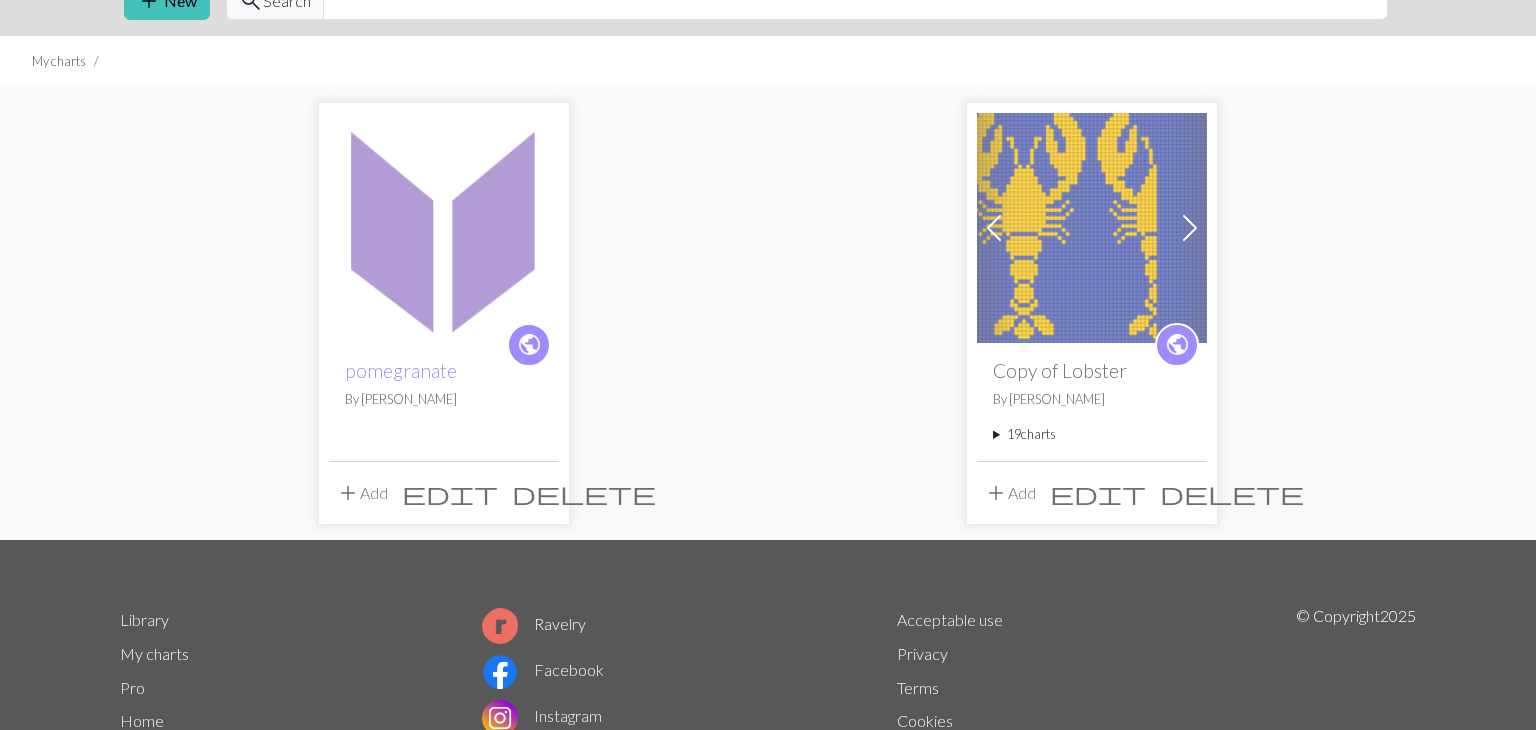 click on "delete" at bounding box center (584, 493) 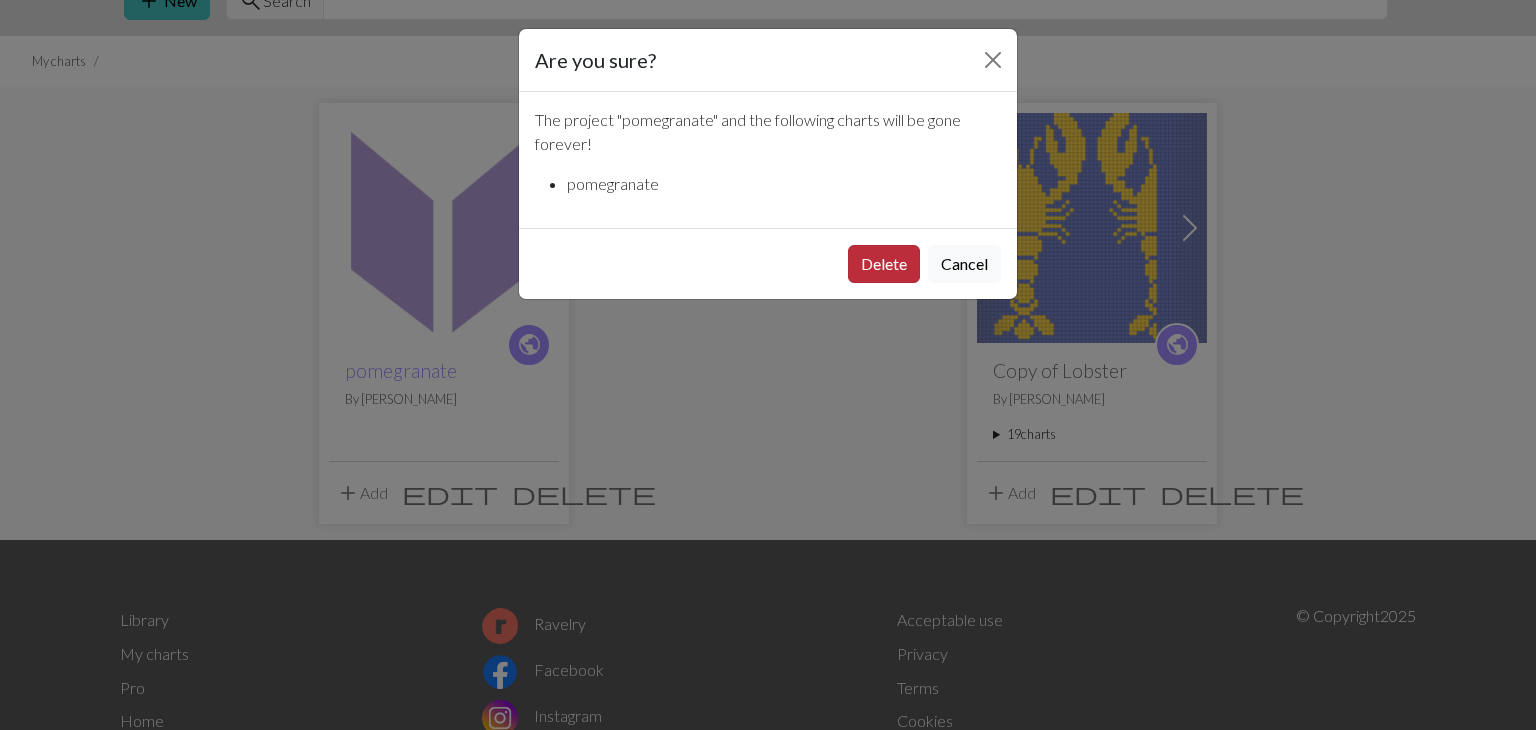 click on "Delete" at bounding box center [884, 264] 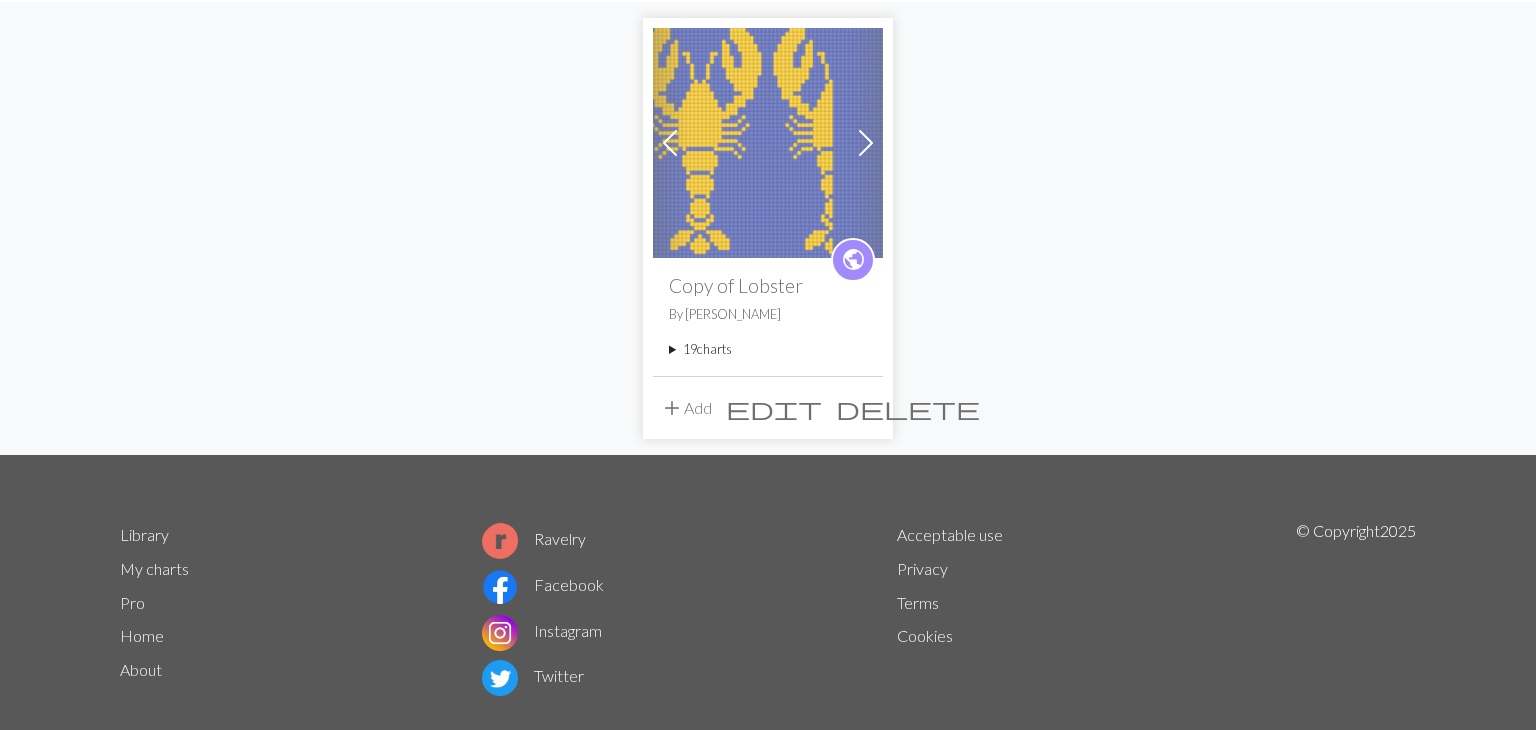 scroll, scrollTop: 181, scrollLeft: 0, axis: vertical 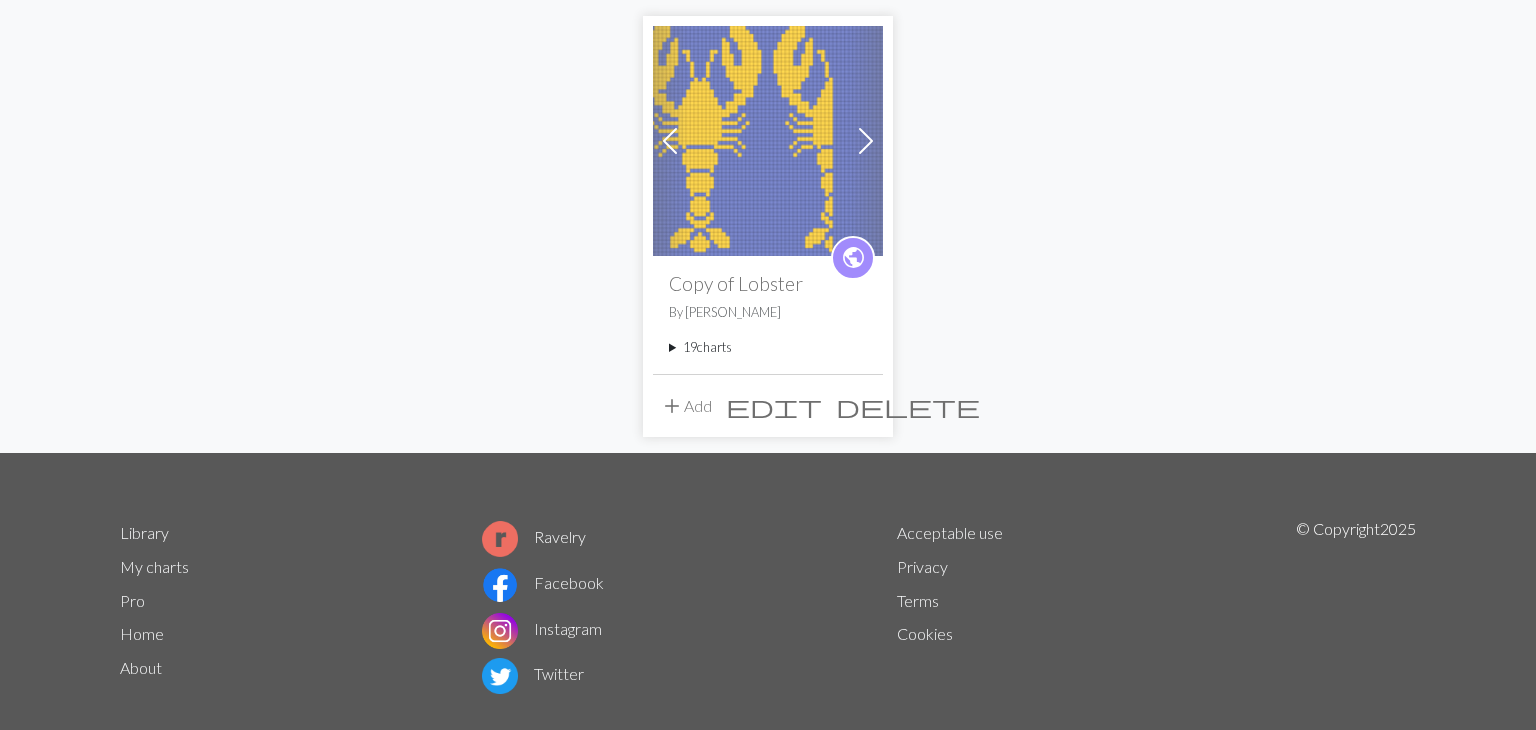 click on "delete" at bounding box center [908, 406] 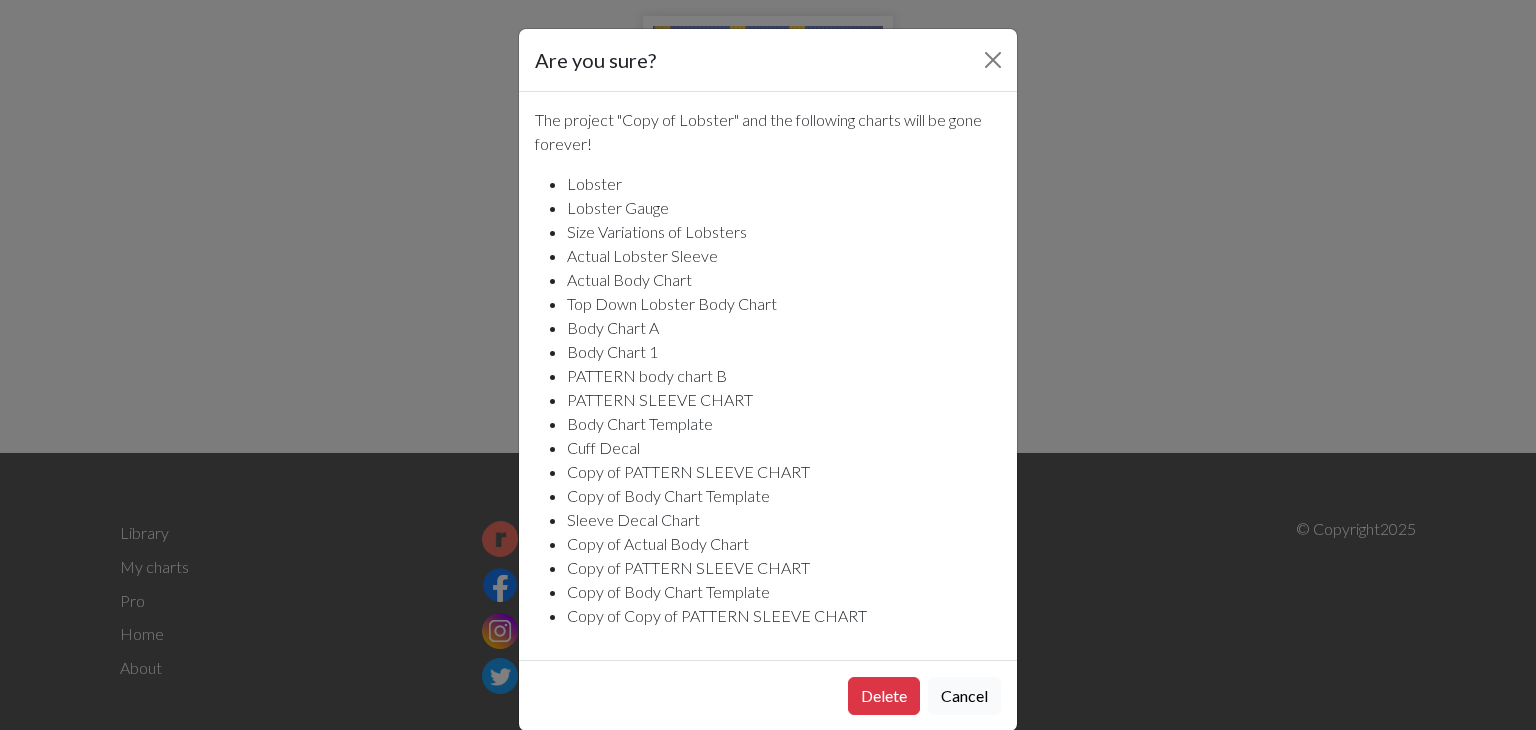 click on "Cancel" at bounding box center [964, 696] 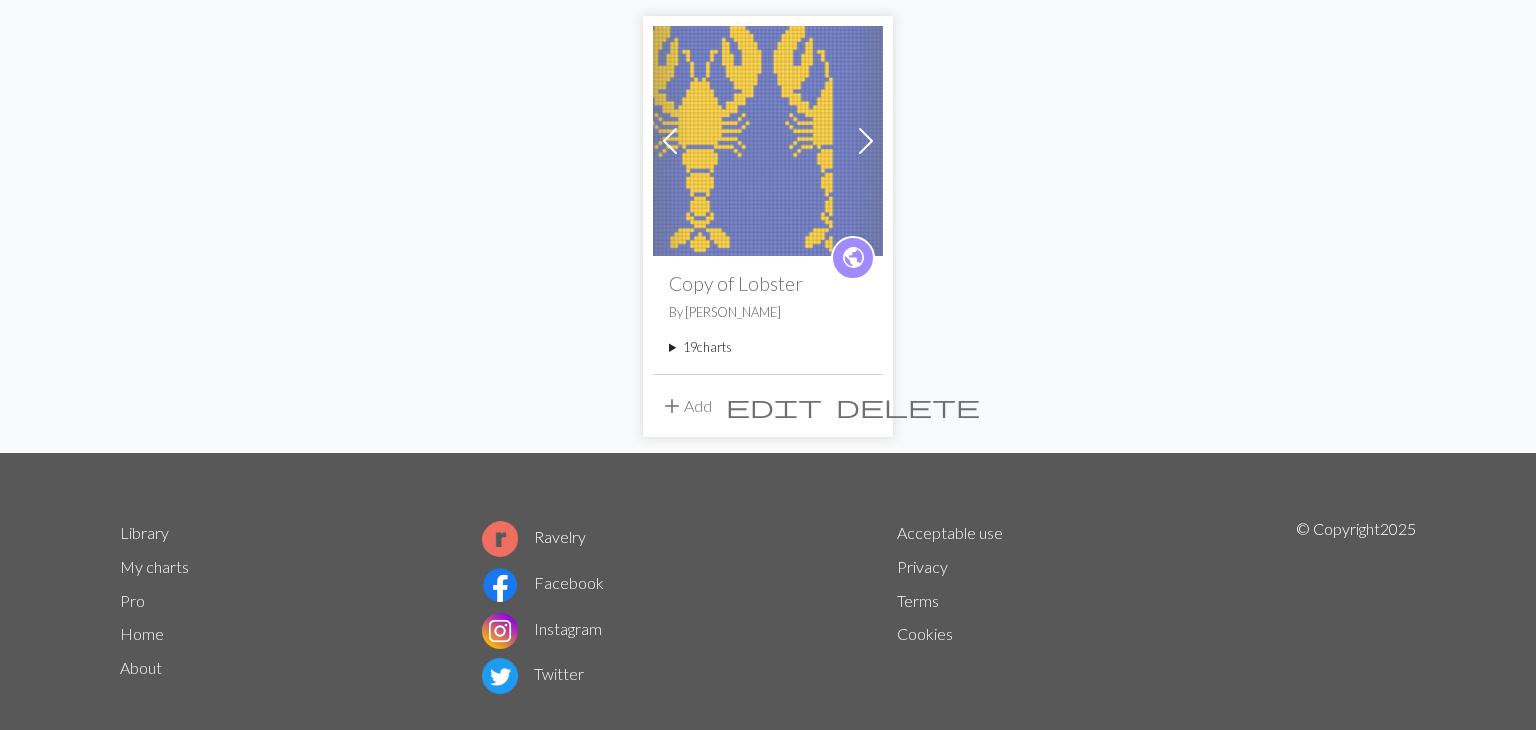 click on "19  charts" at bounding box center [768, 347] 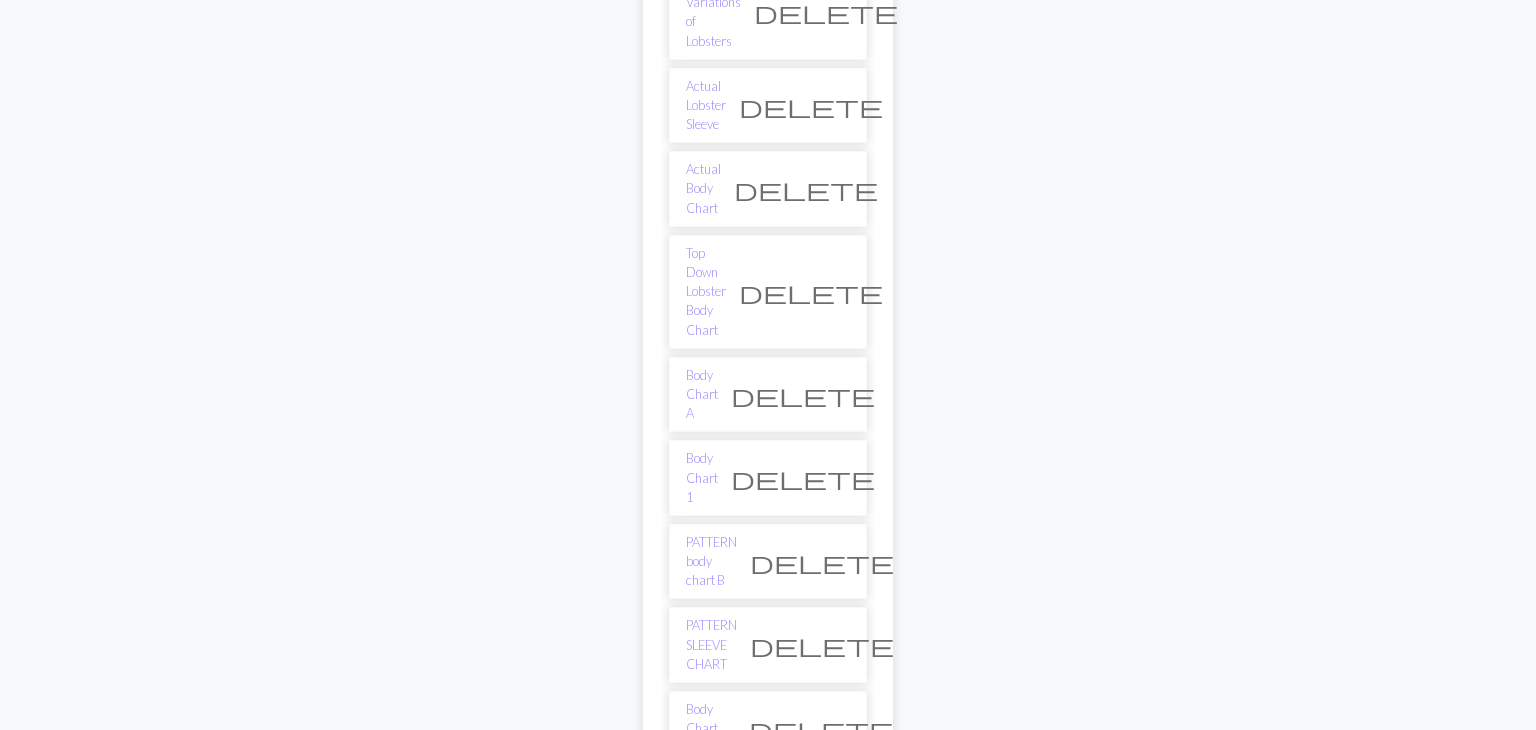 scroll, scrollTop: 712, scrollLeft: 0, axis: vertical 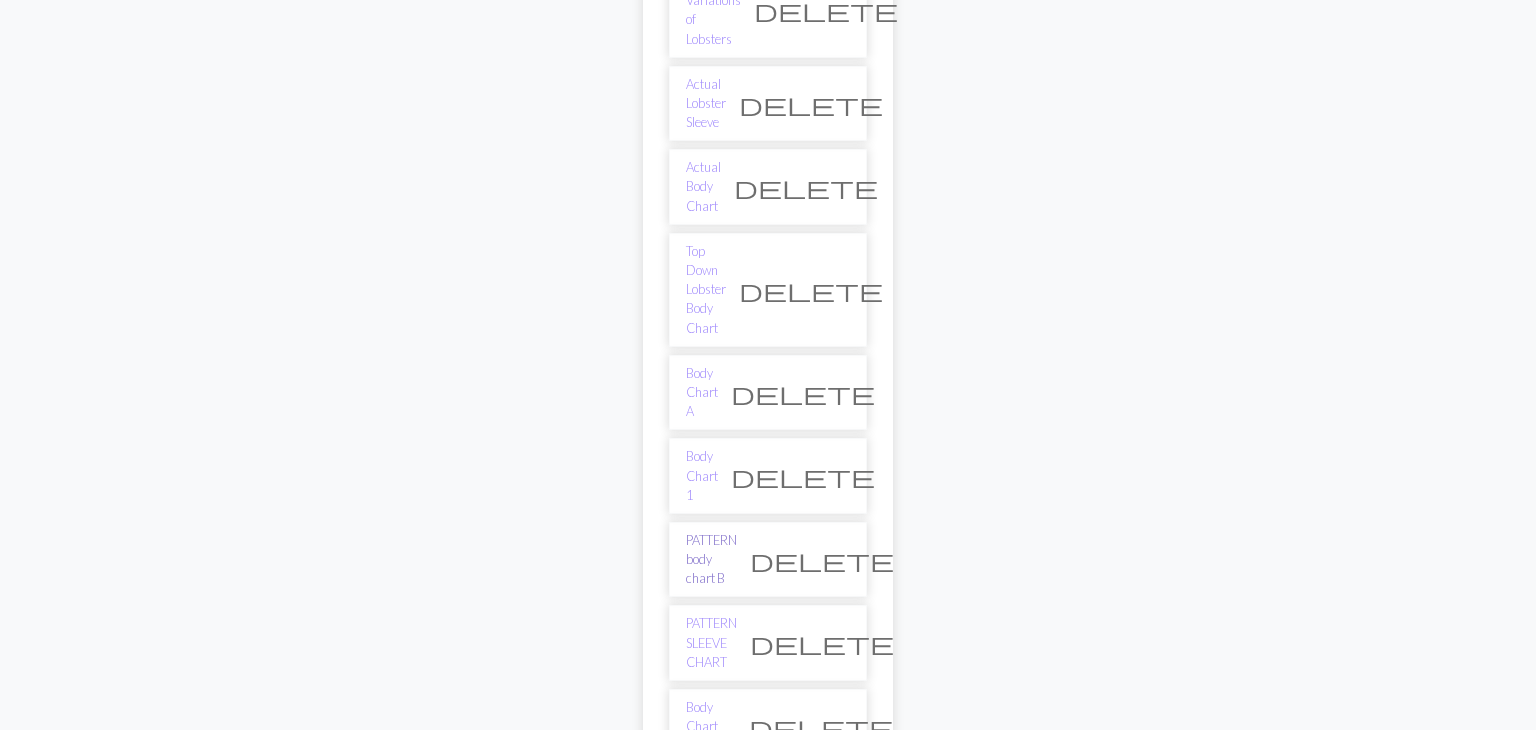 click on "PATTERN body chart B" at bounding box center [711, 560] 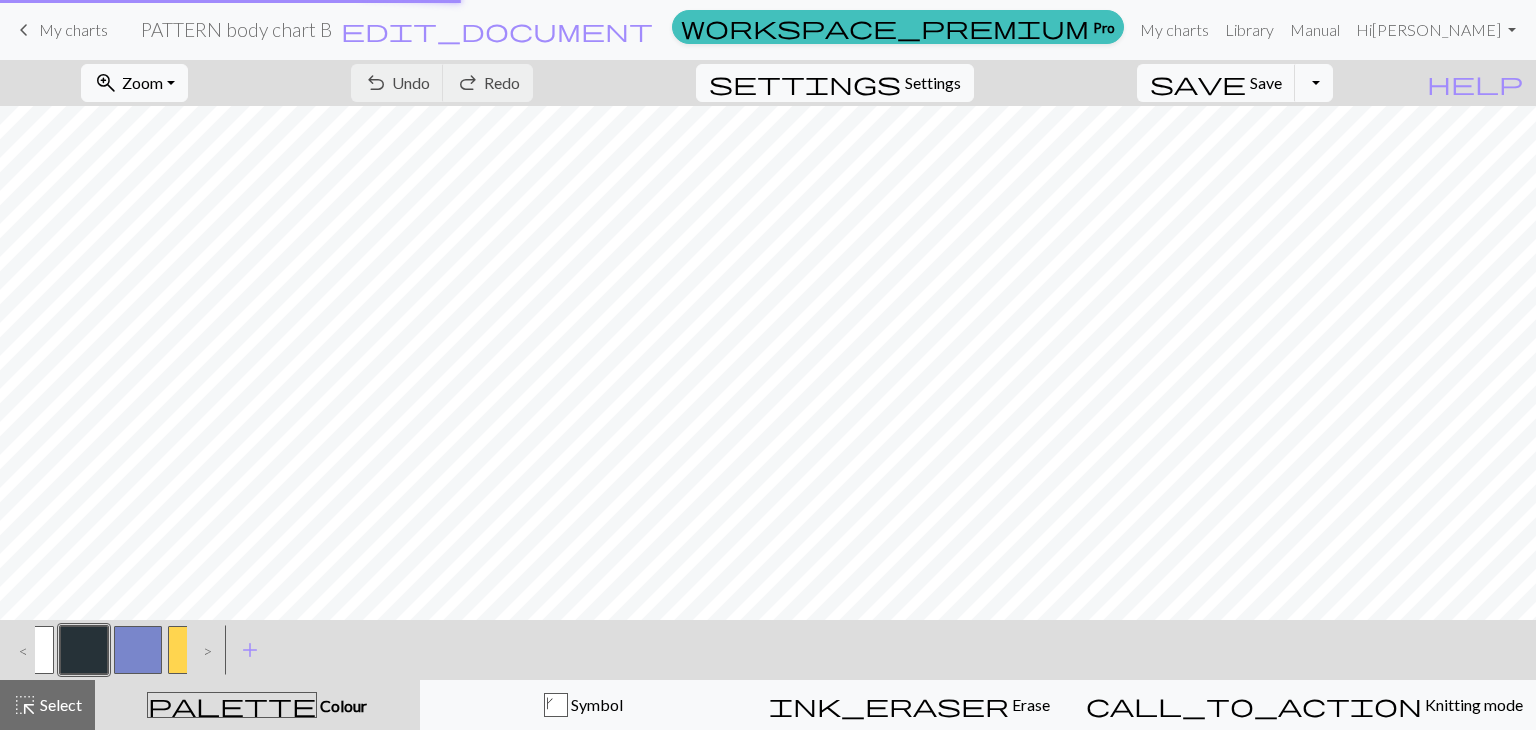 scroll, scrollTop: 0, scrollLeft: 0, axis: both 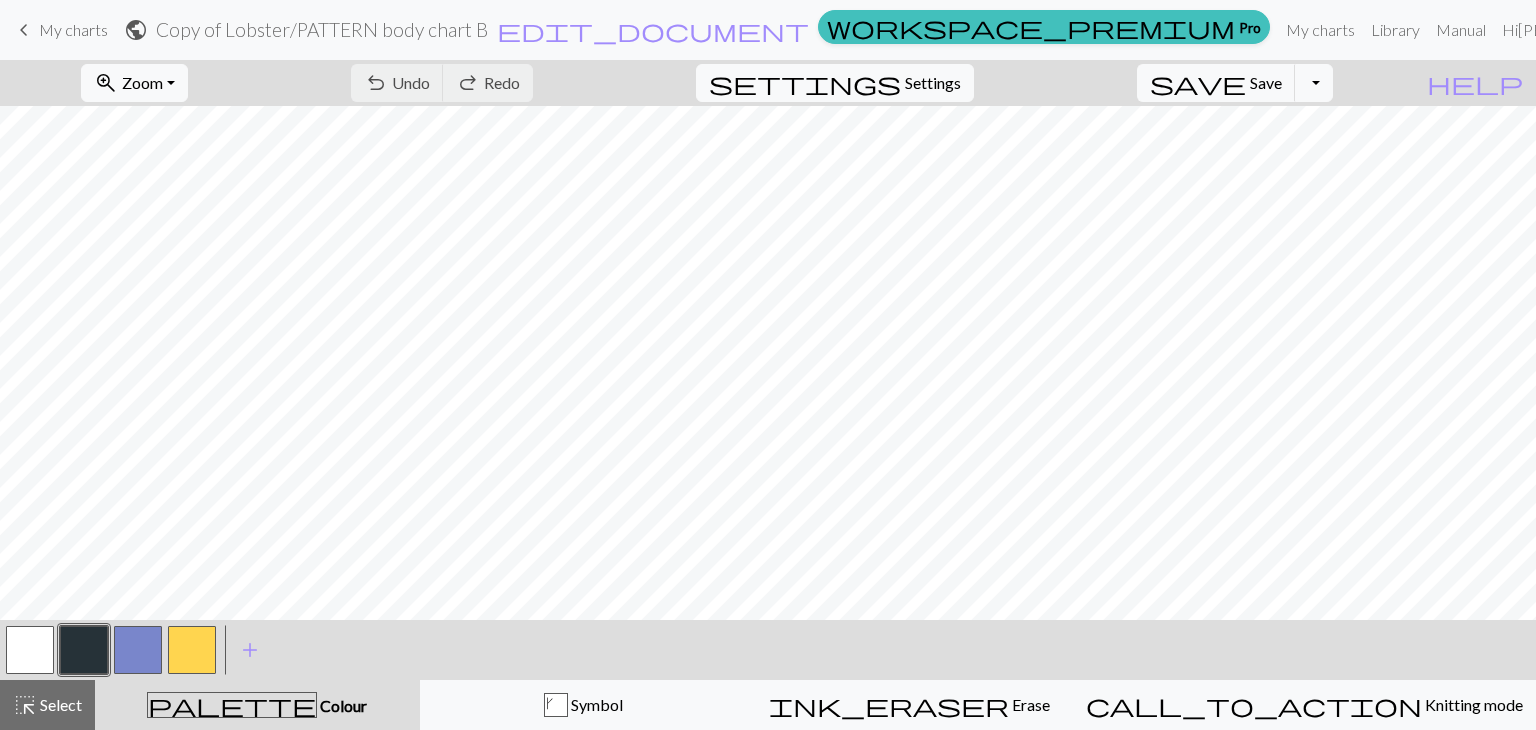 click on "keyboard_arrow_left" at bounding box center (24, 30) 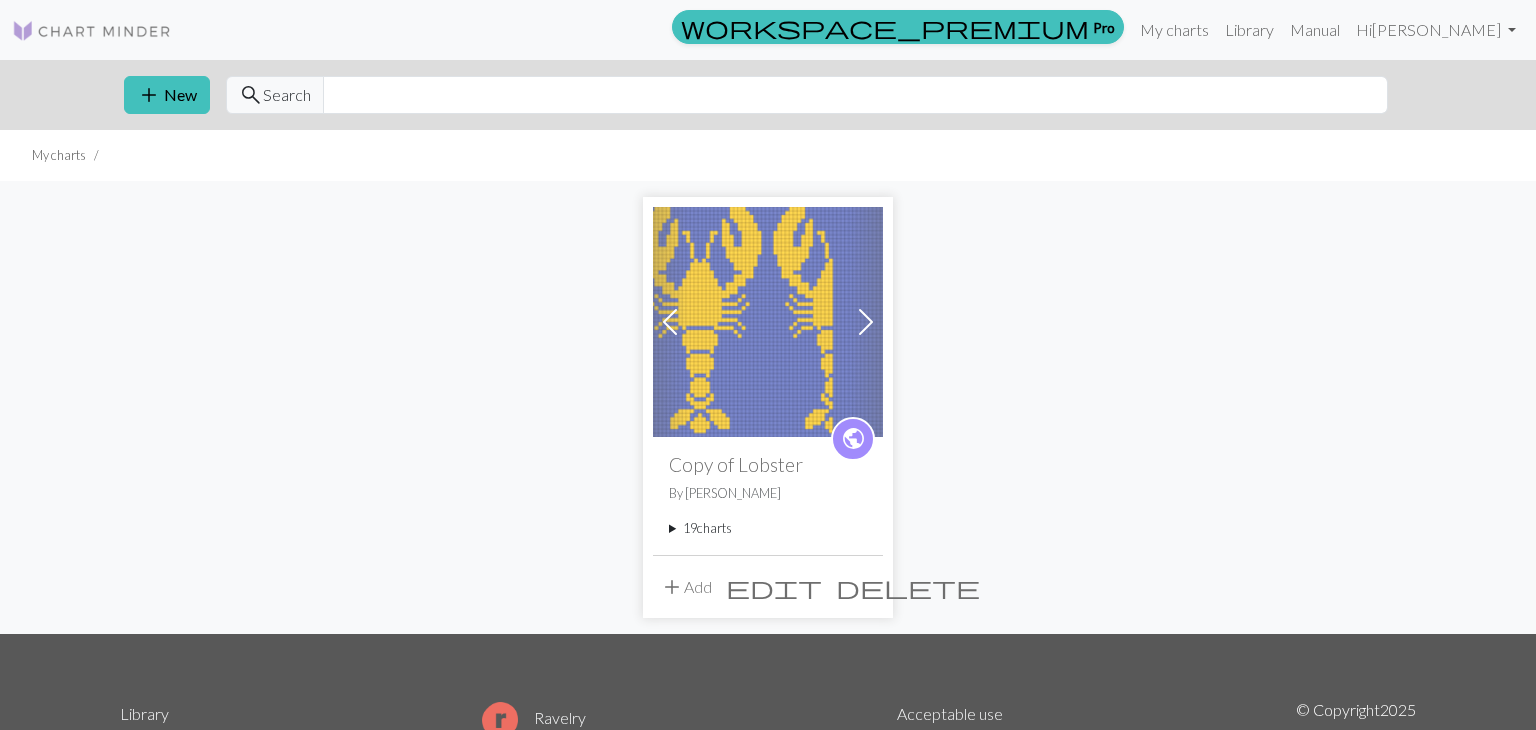 click on "19  charts" at bounding box center [768, 528] 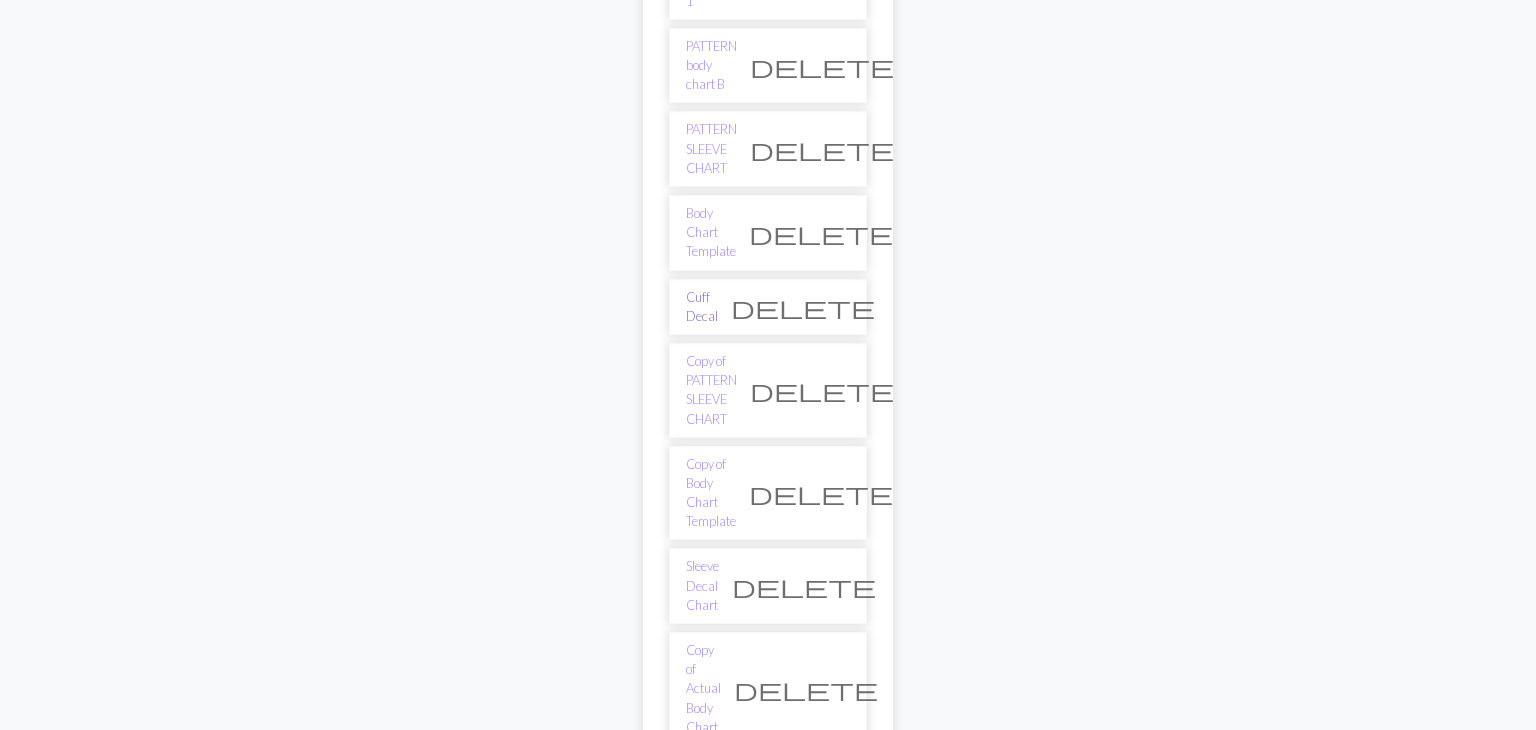 scroll, scrollTop: 1207, scrollLeft: 0, axis: vertical 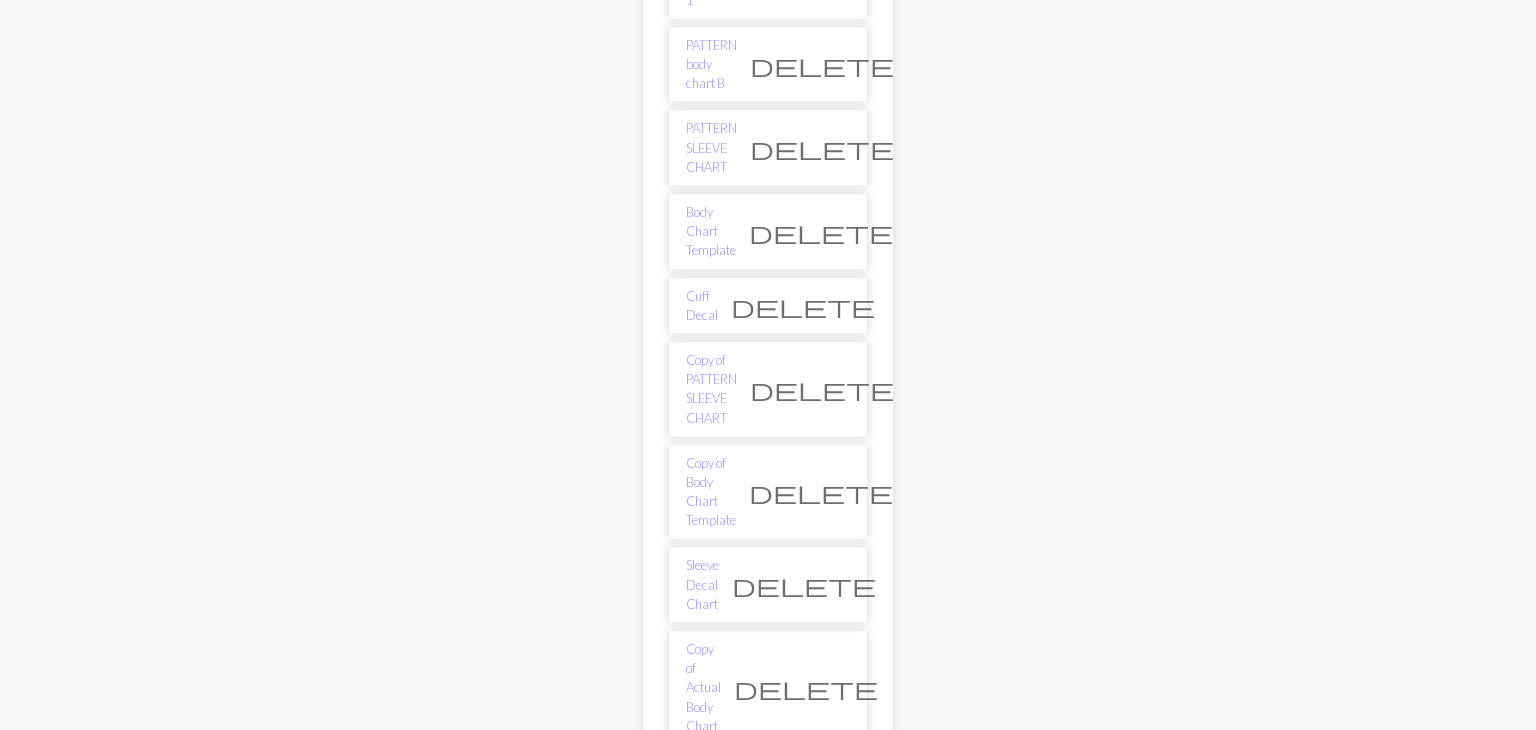 click on "Copy of Body Chart Template" at bounding box center [711, 903] 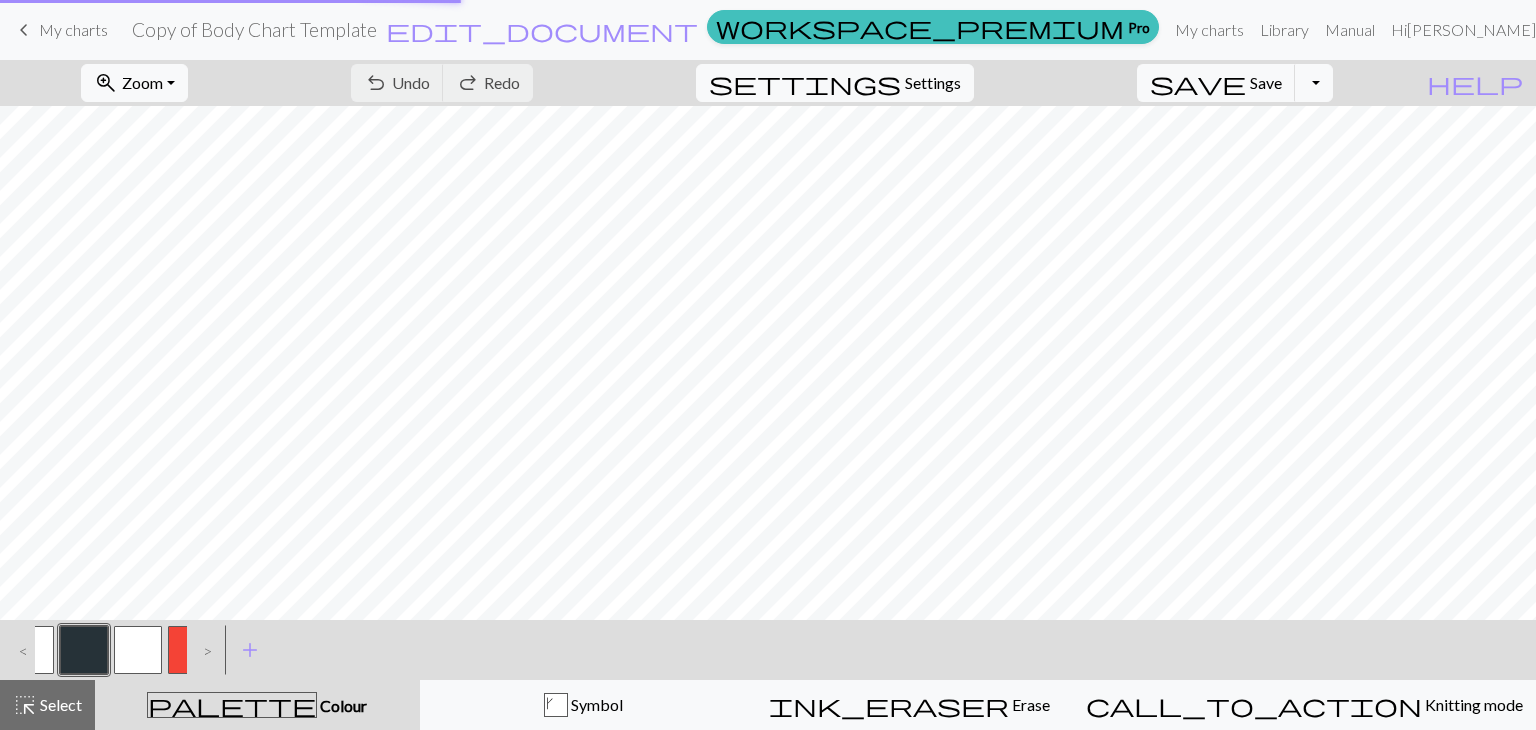 scroll, scrollTop: 0, scrollLeft: 0, axis: both 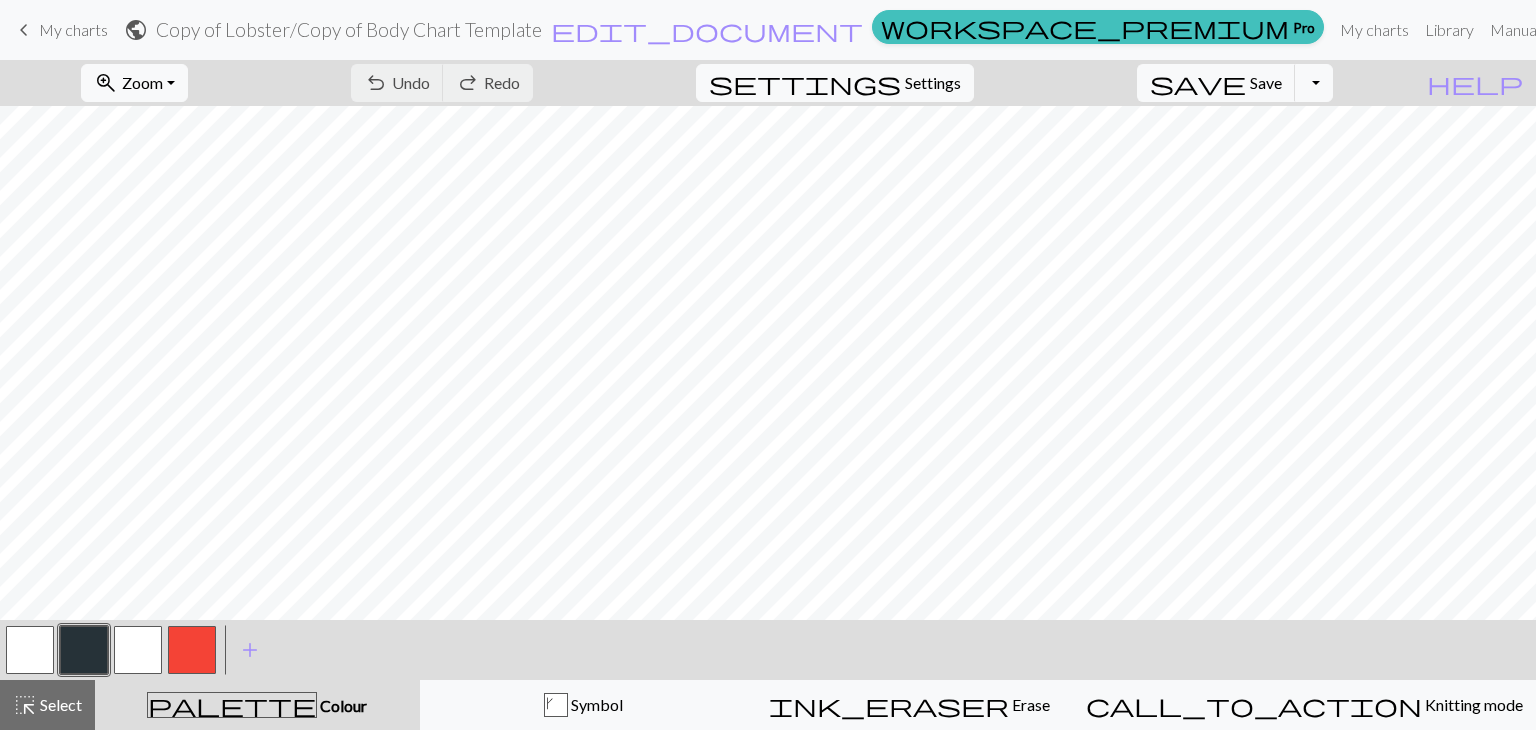 click on "keyboard_arrow_left" at bounding box center [24, 30] 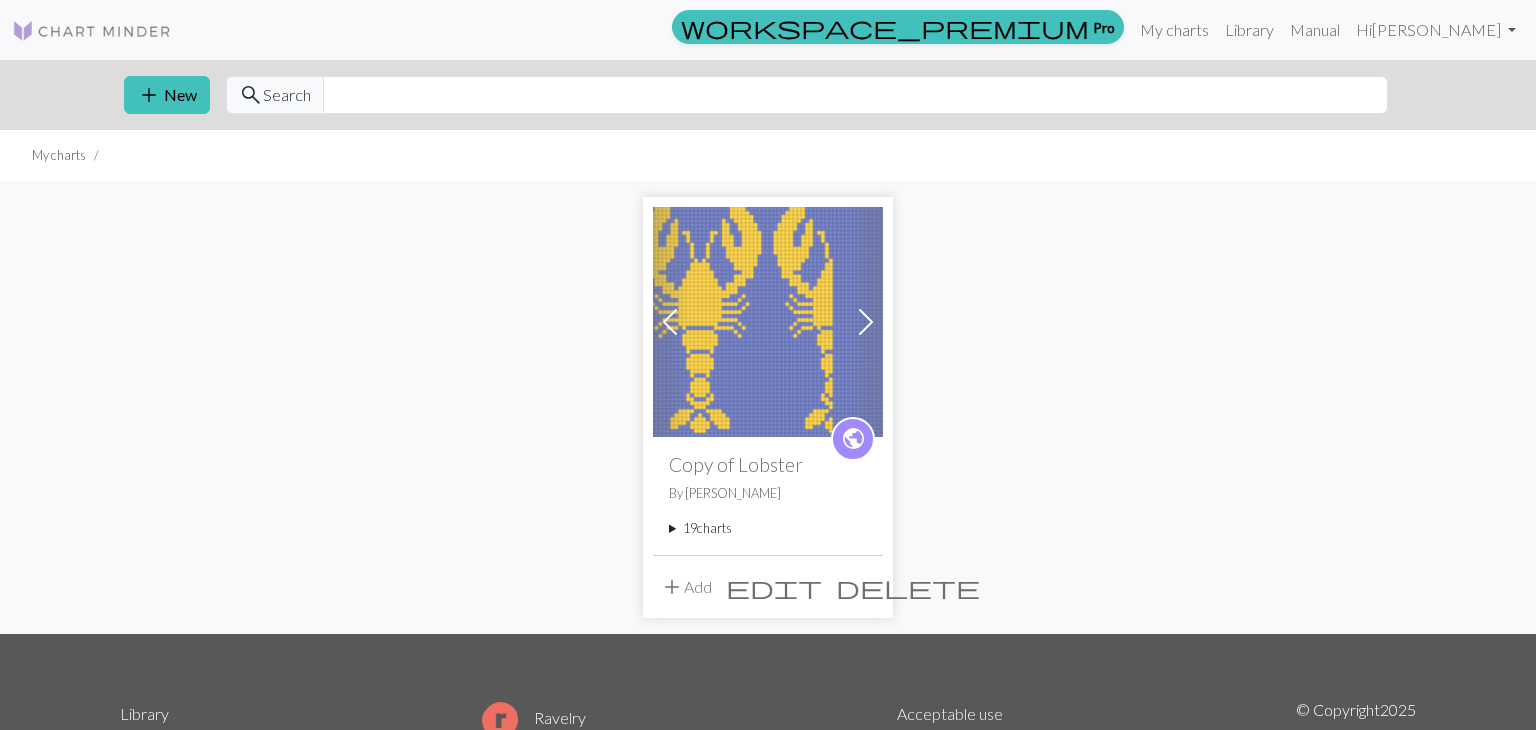 click on "delete" at bounding box center (908, 587) 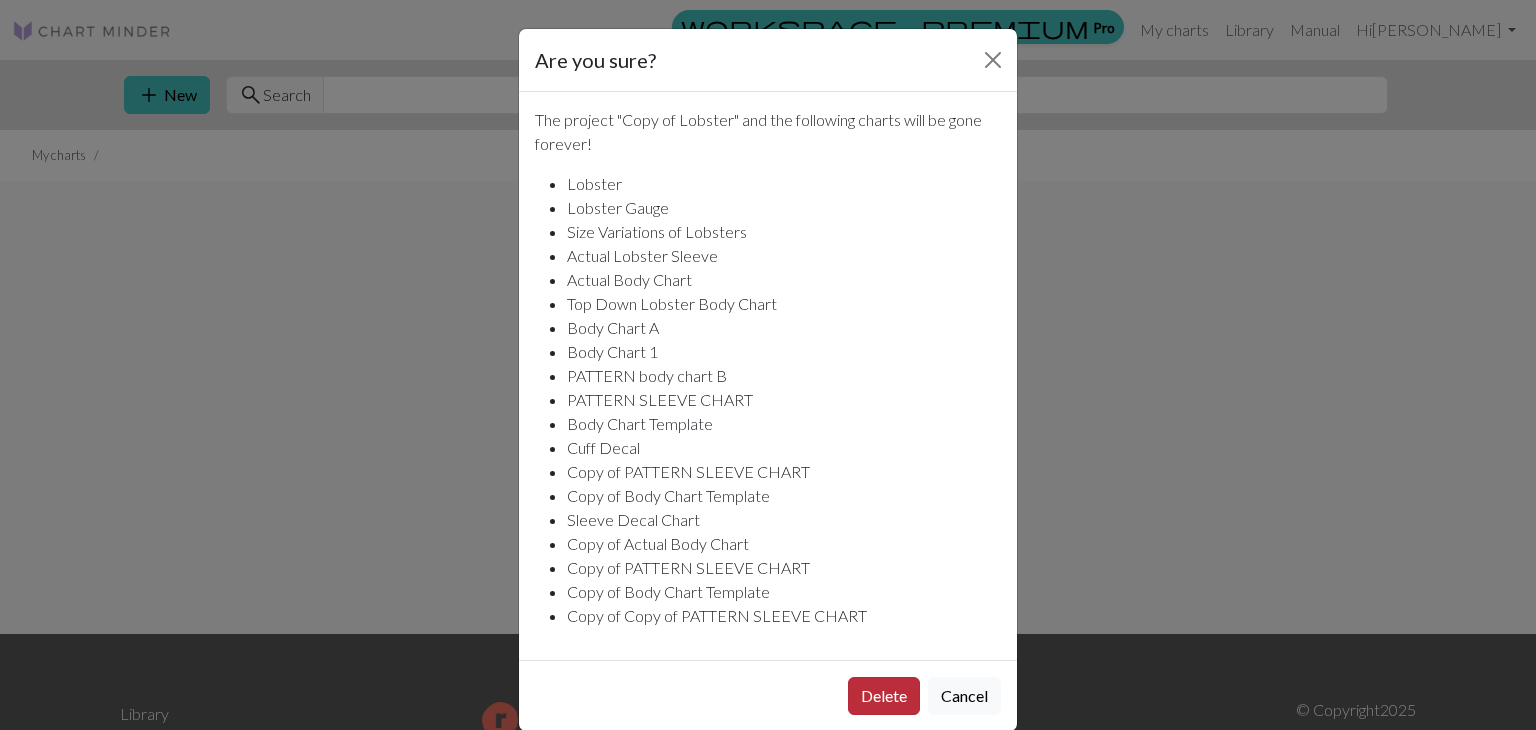 click on "Delete" at bounding box center (884, 696) 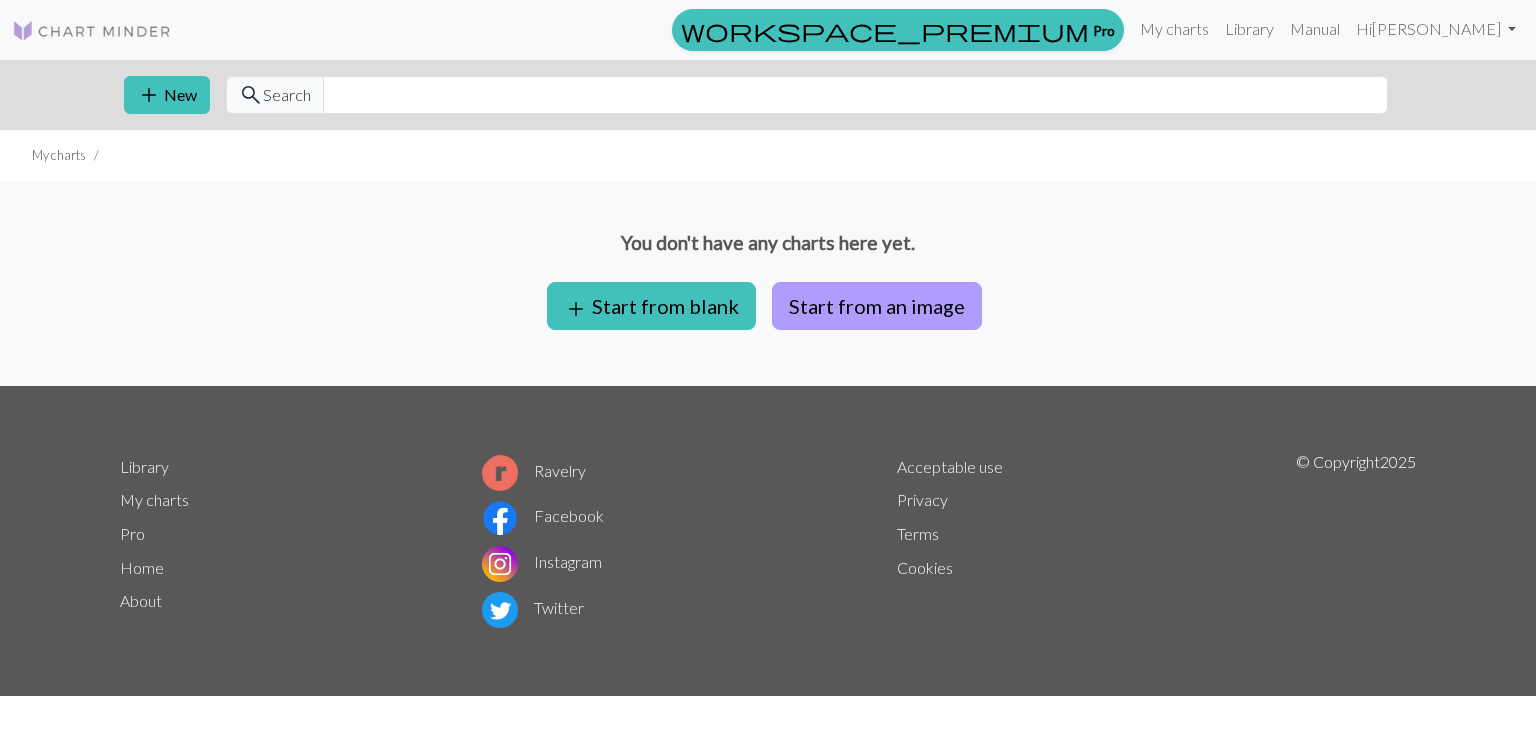 scroll, scrollTop: 0, scrollLeft: 0, axis: both 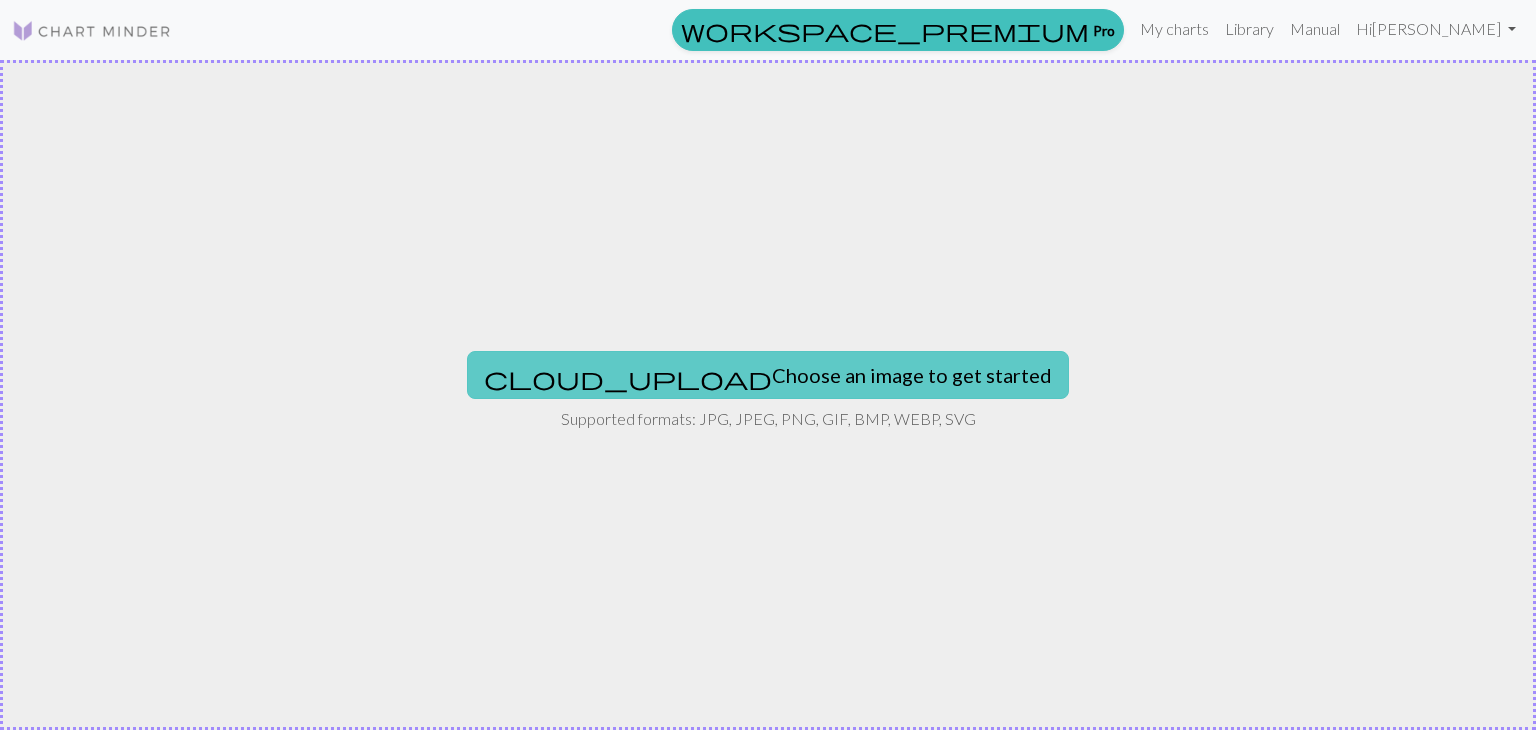click on "cloud_upload  Choose an image to get started" at bounding box center (768, 375) 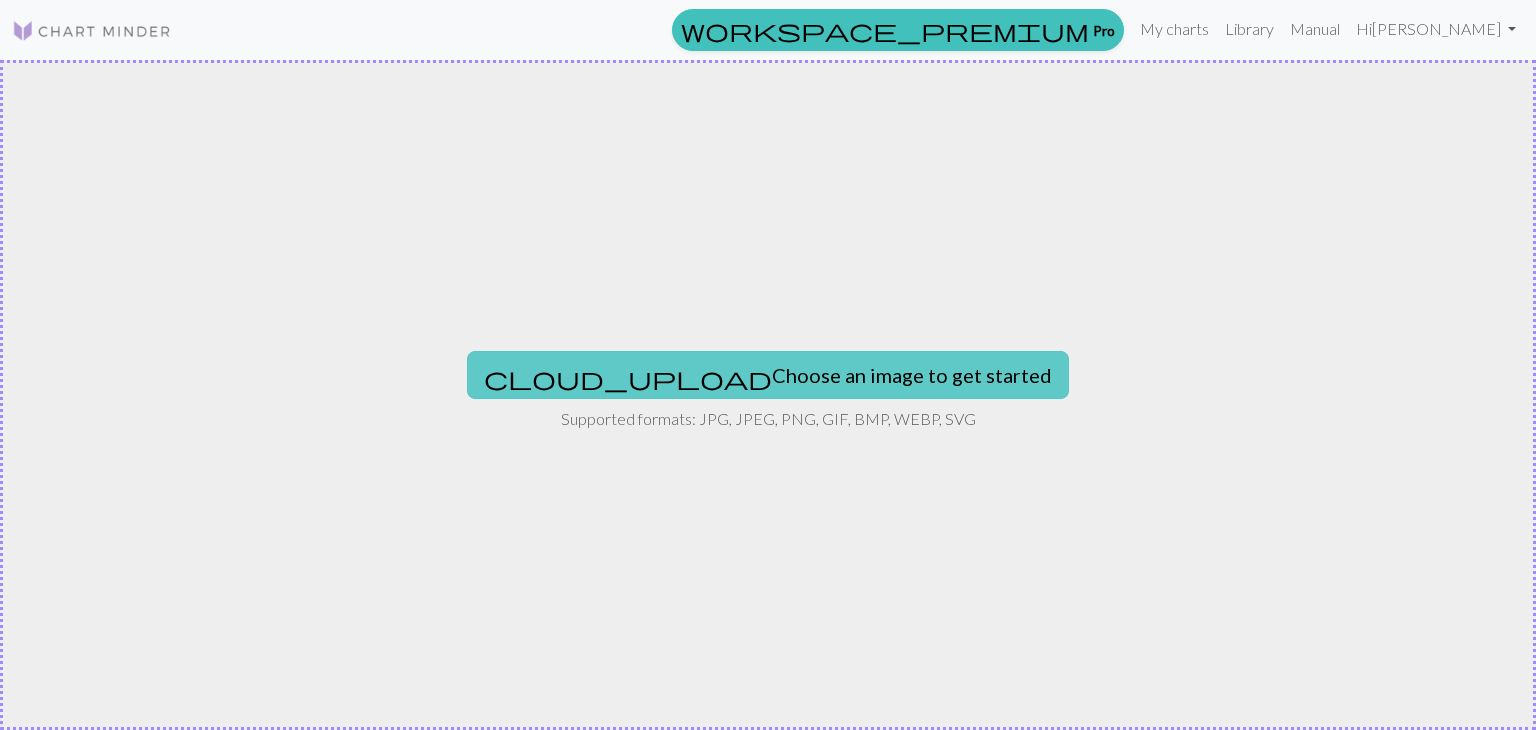 click on "cloud_upload  Choose an image to get started" at bounding box center [768, 375] 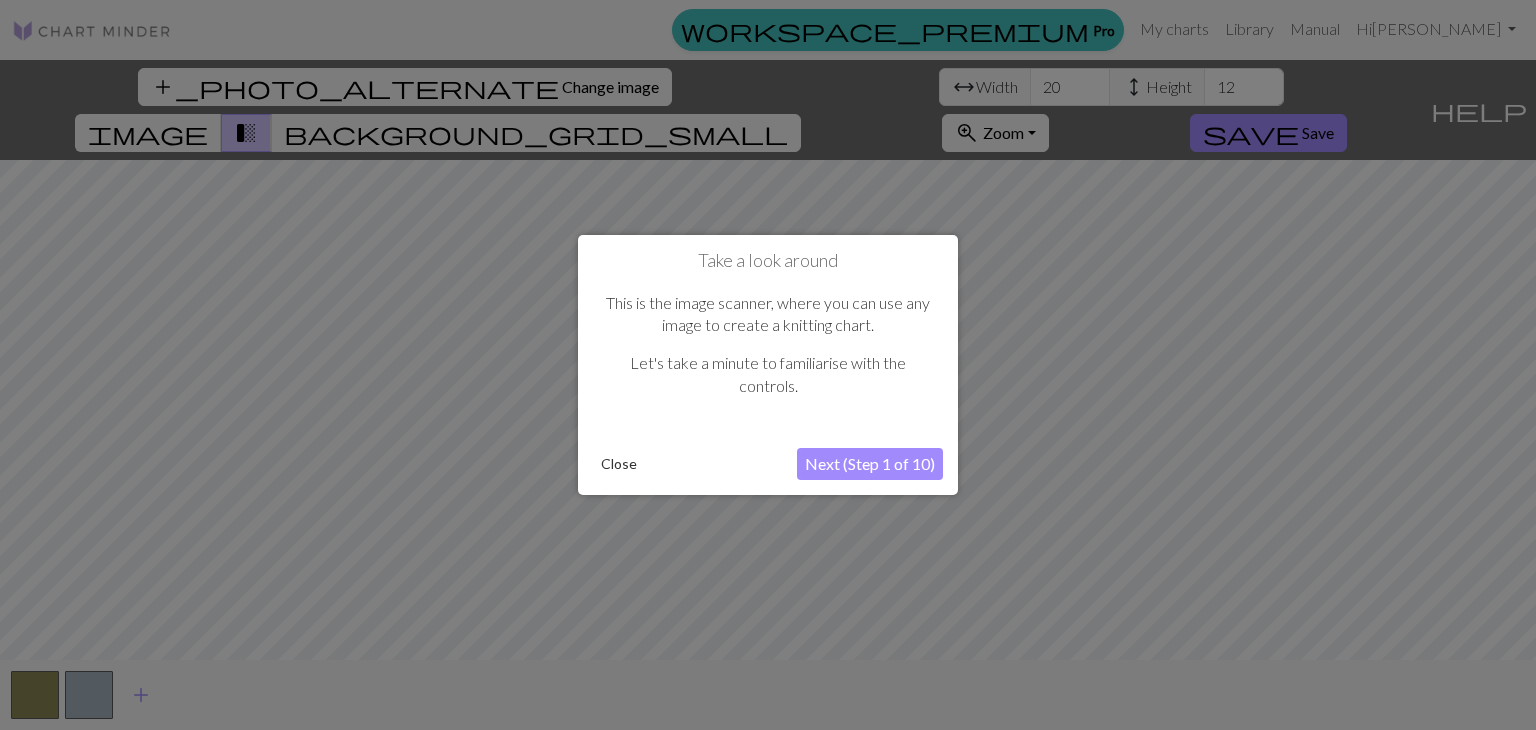 click on "Next (Step 1 of 10)" at bounding box center (870, 464) 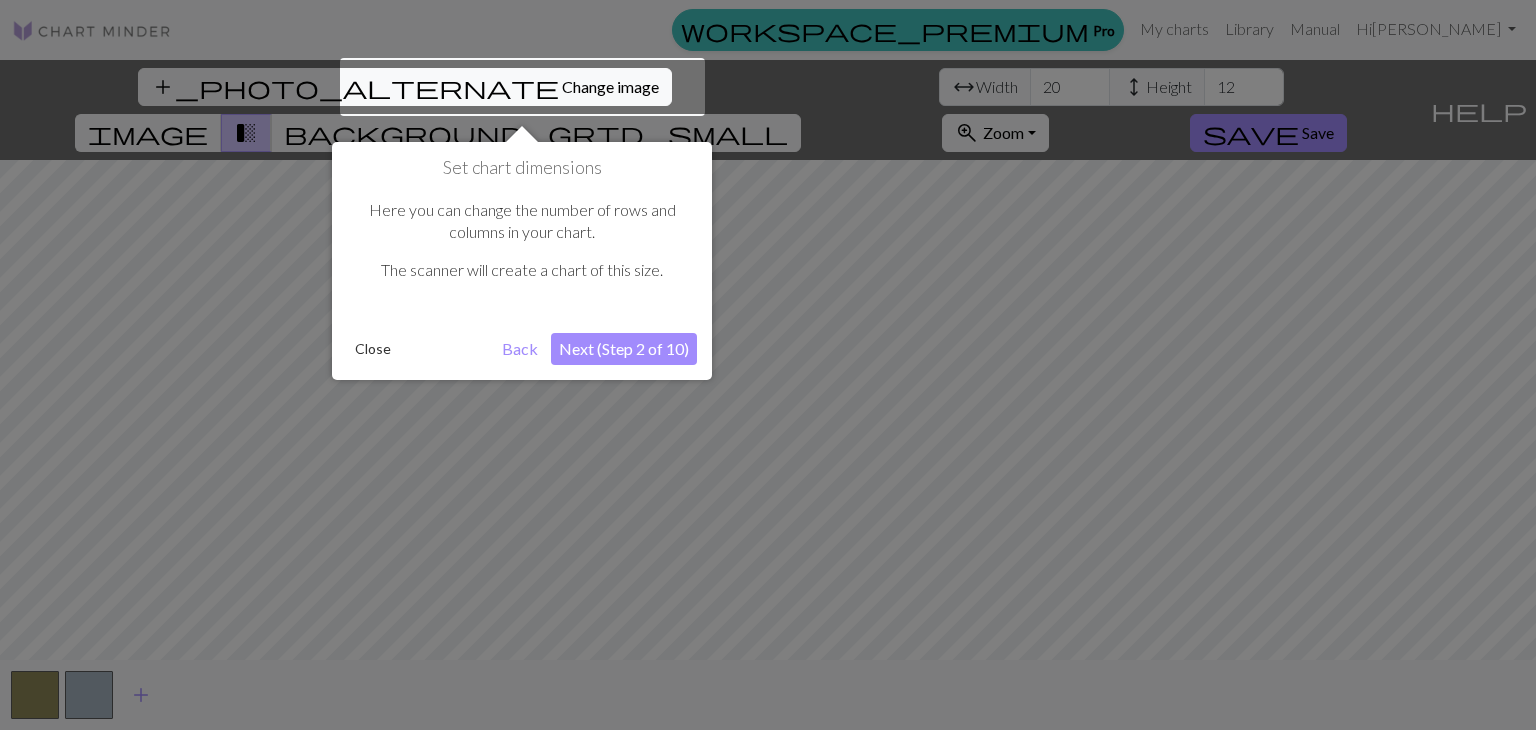 scroll, scrollTop: 0, scrollLeft: 0, axis: both 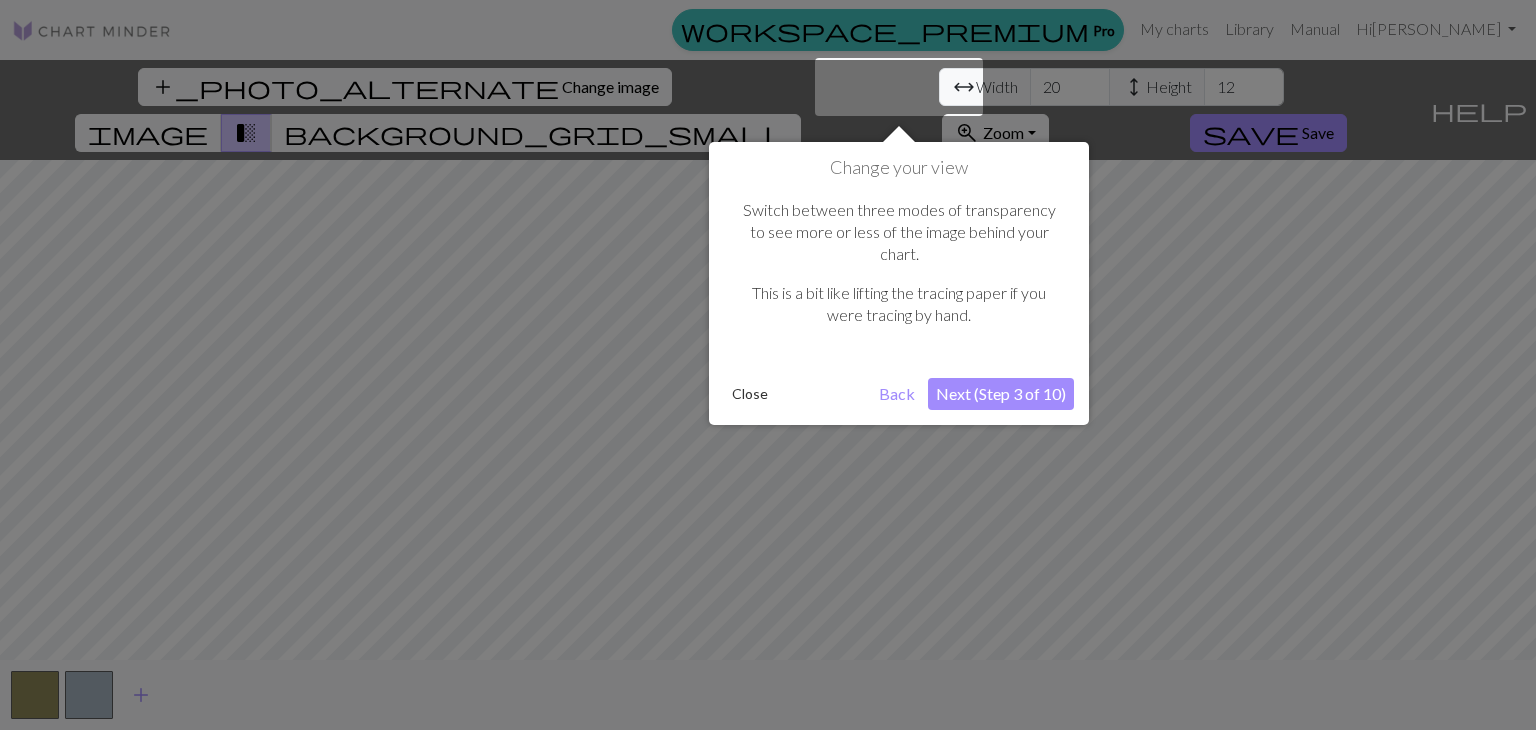 click on "Next (Step 3 of 10)" at bounding box center [1001, 394] 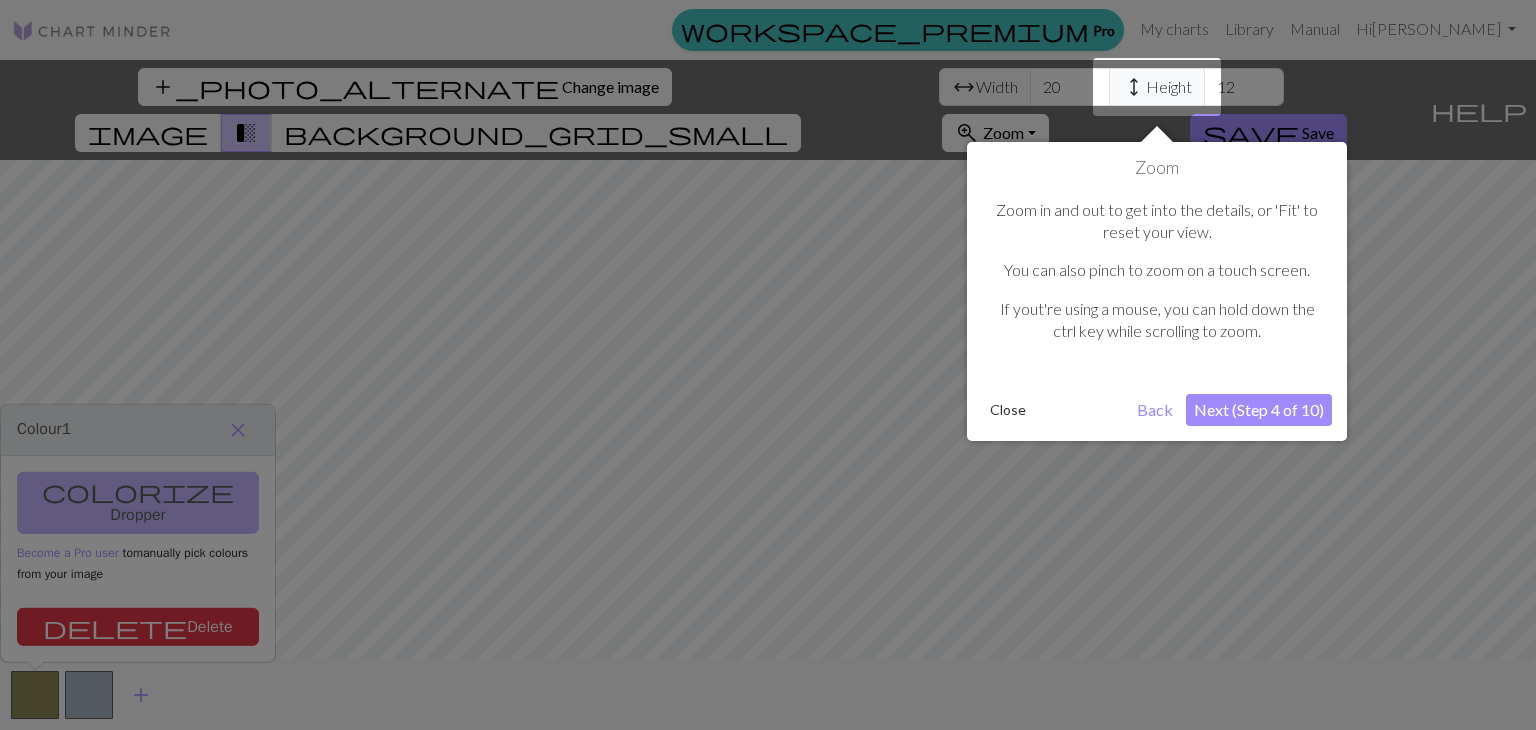 click on "Next (Step 4 of 10)" at bounding box center [1259, 410] 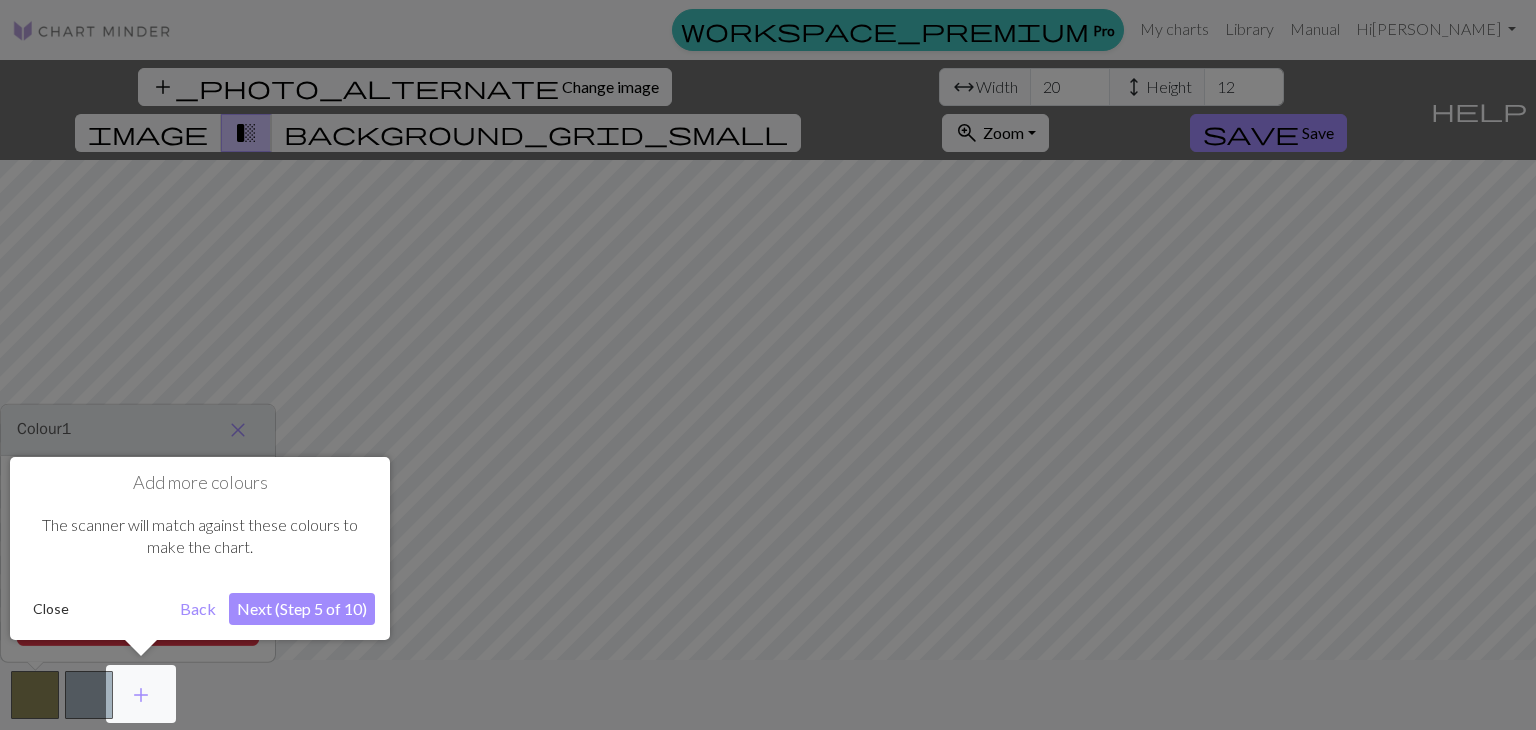 click on "Next (Step 5 of 10)" at bounding box center [302, 609] 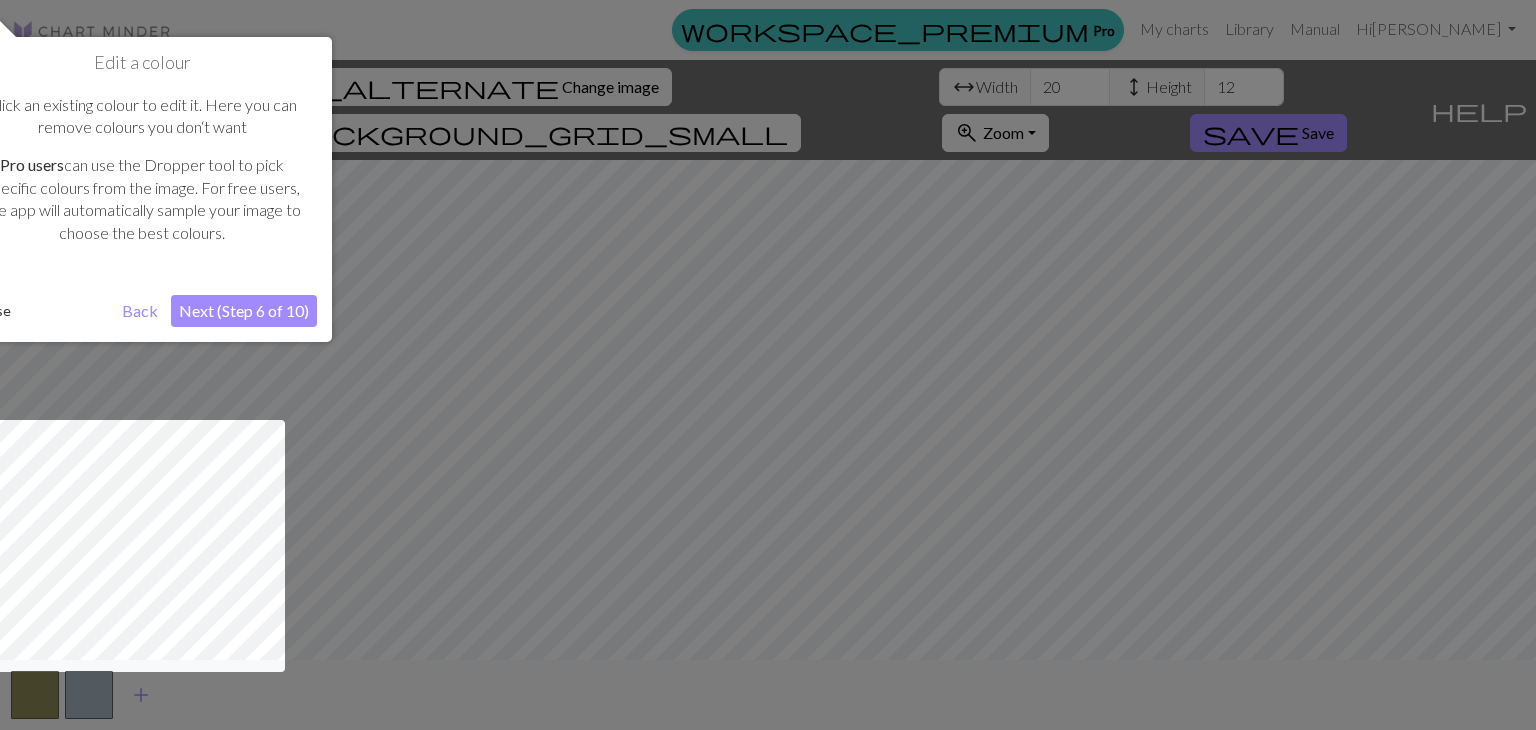 click on "Next (Step 6 of 10)" at bounding box center (244, 311) 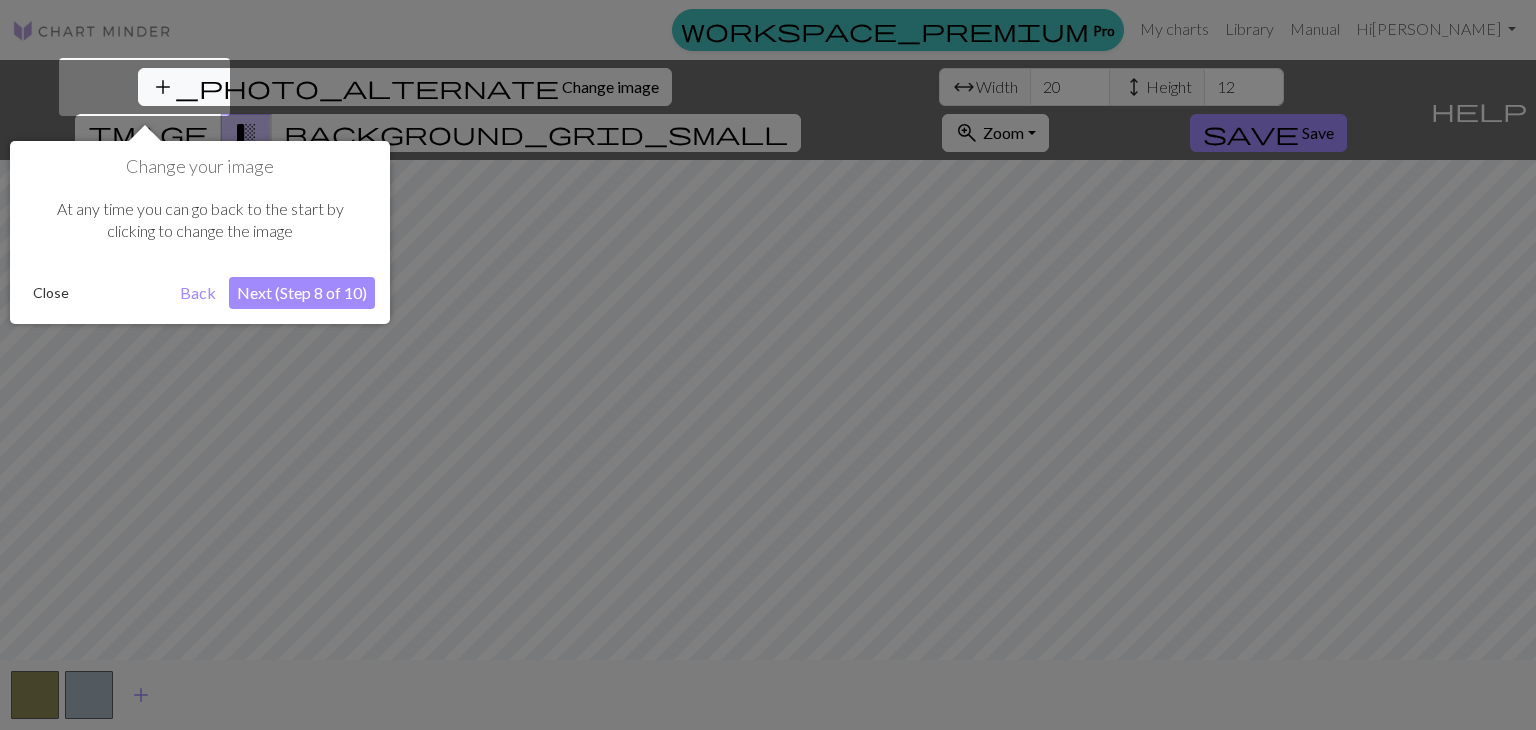 scroll, scrollTop: 0, scrollLeft: 0, axis: both 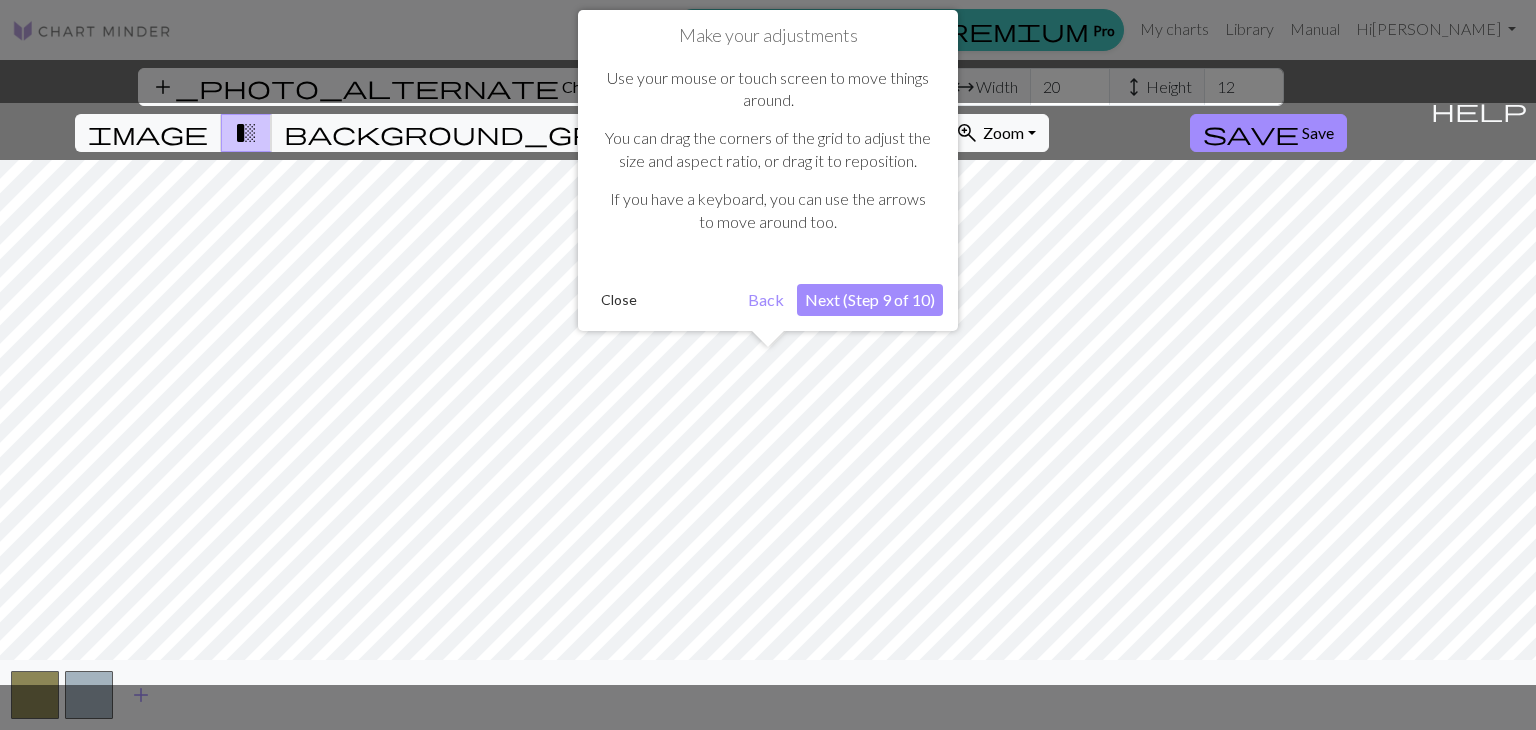 click on "Next (Step 9 of 10)" at bounding box center [870, 300] 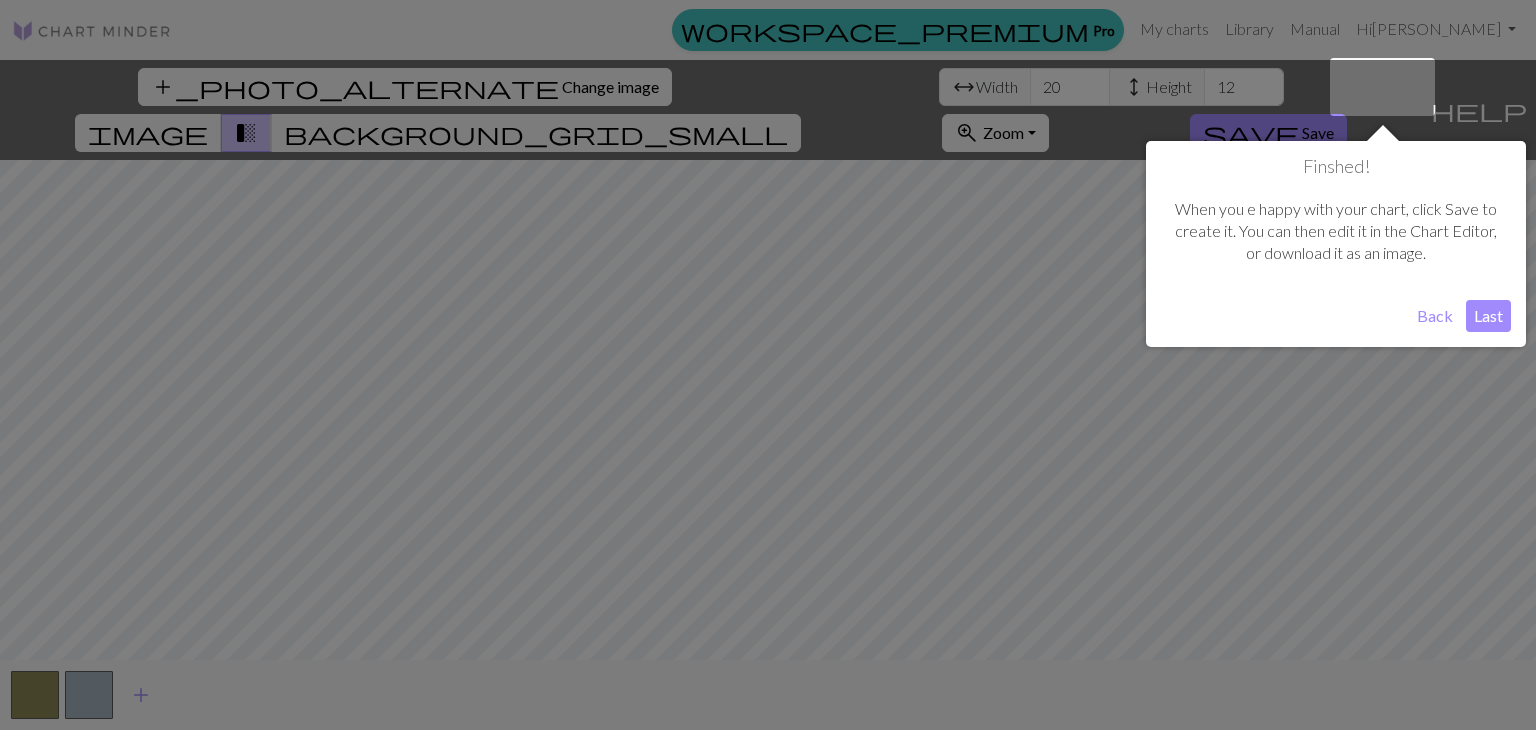 click on "Last" at bounding box center [1488, 316] 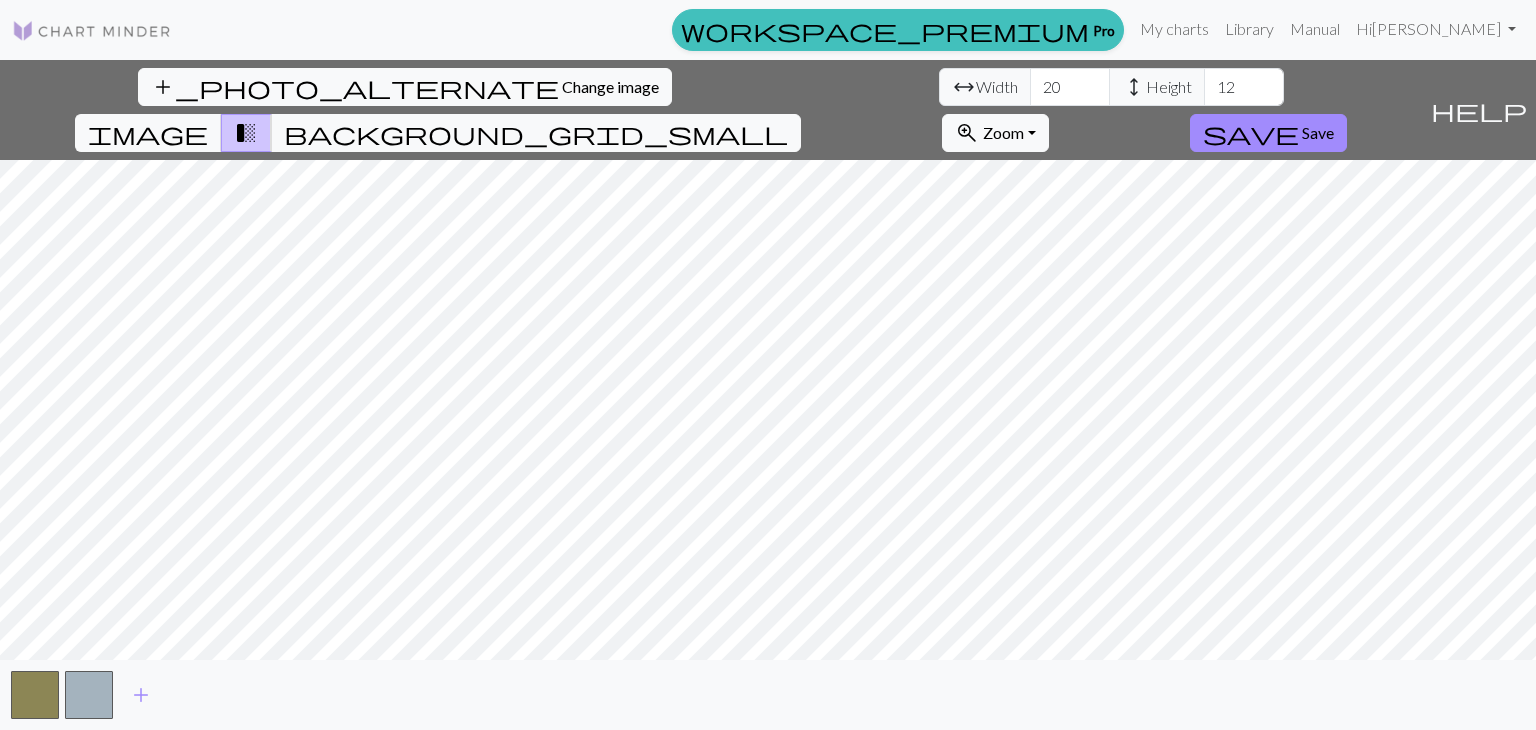 click on "transition_fade" at bounding box center (246, 133) 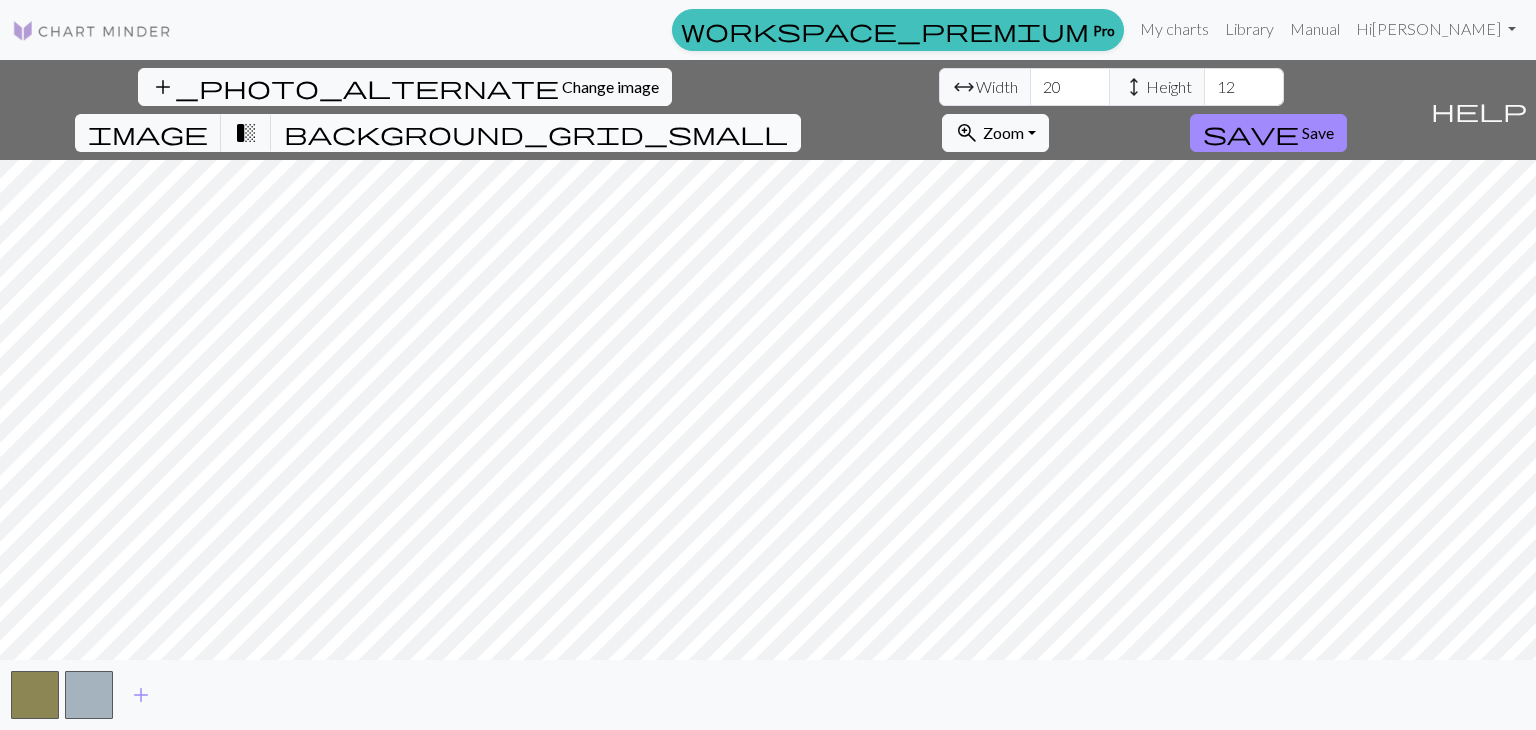 click on "background_grid_small" at bounding box center (536, 133) 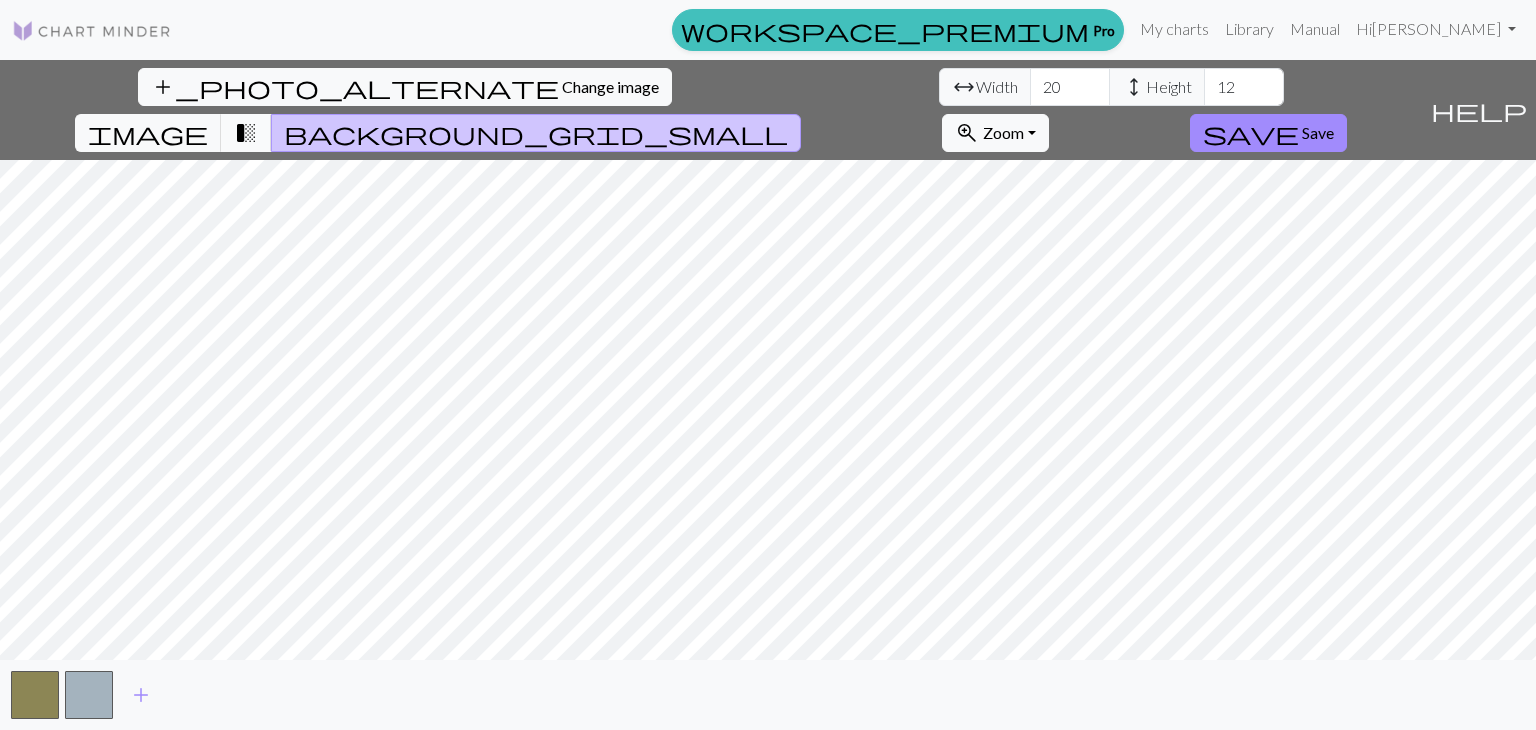 click on "transition_fade" at bounding box center (246, 133) 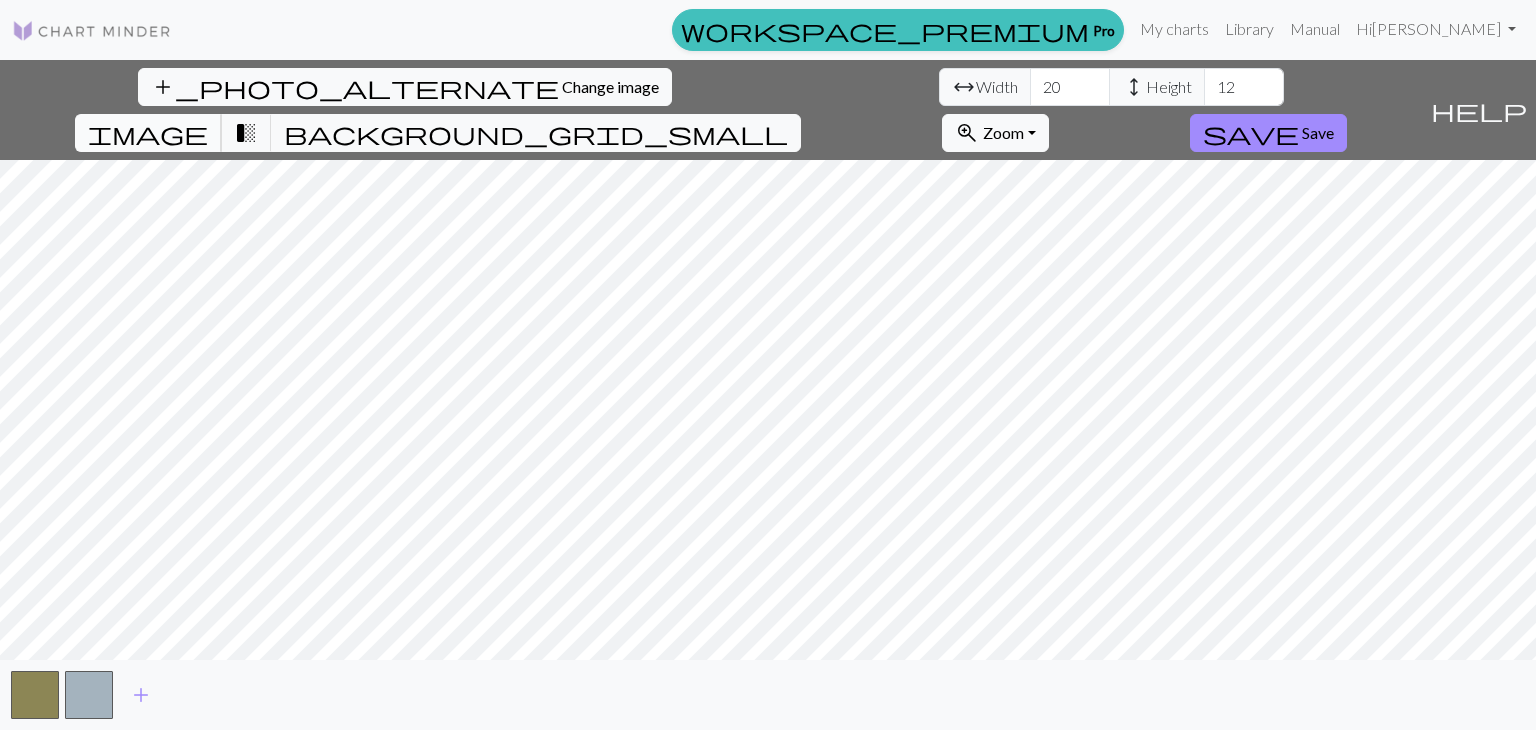 click on "image" at bounding box center [148, 133] 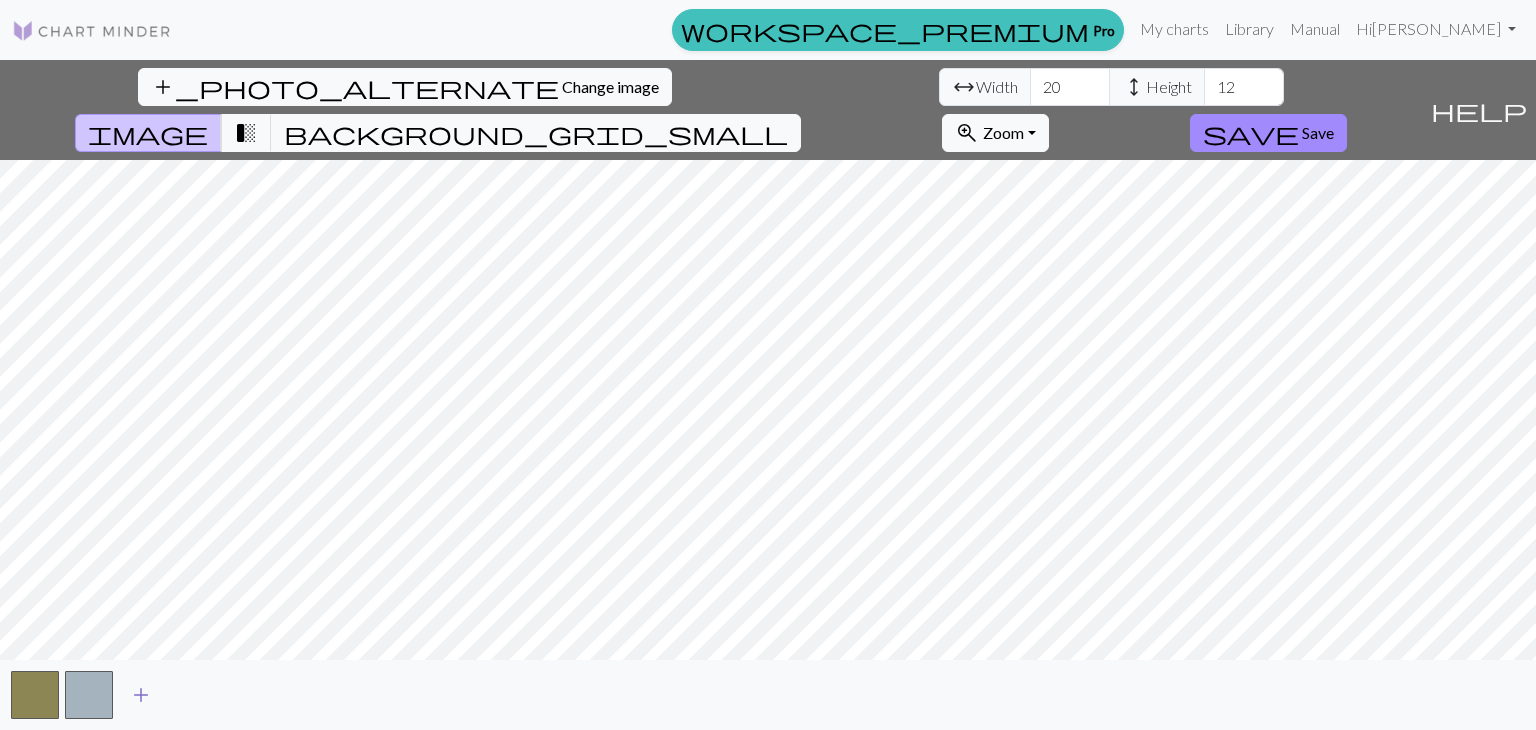 click on "add" at bounding box center [141, 695] 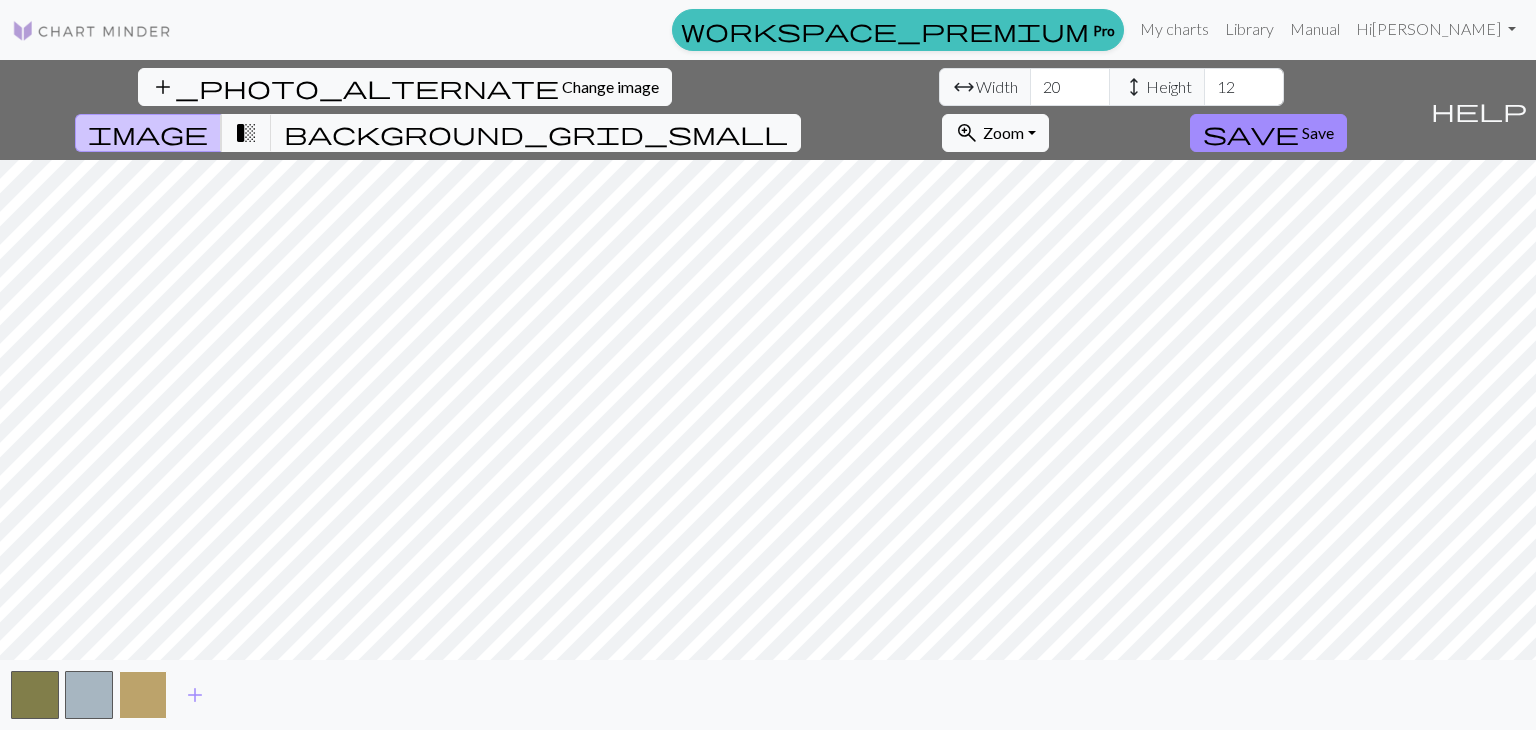 click at bounding box center [143, 695] 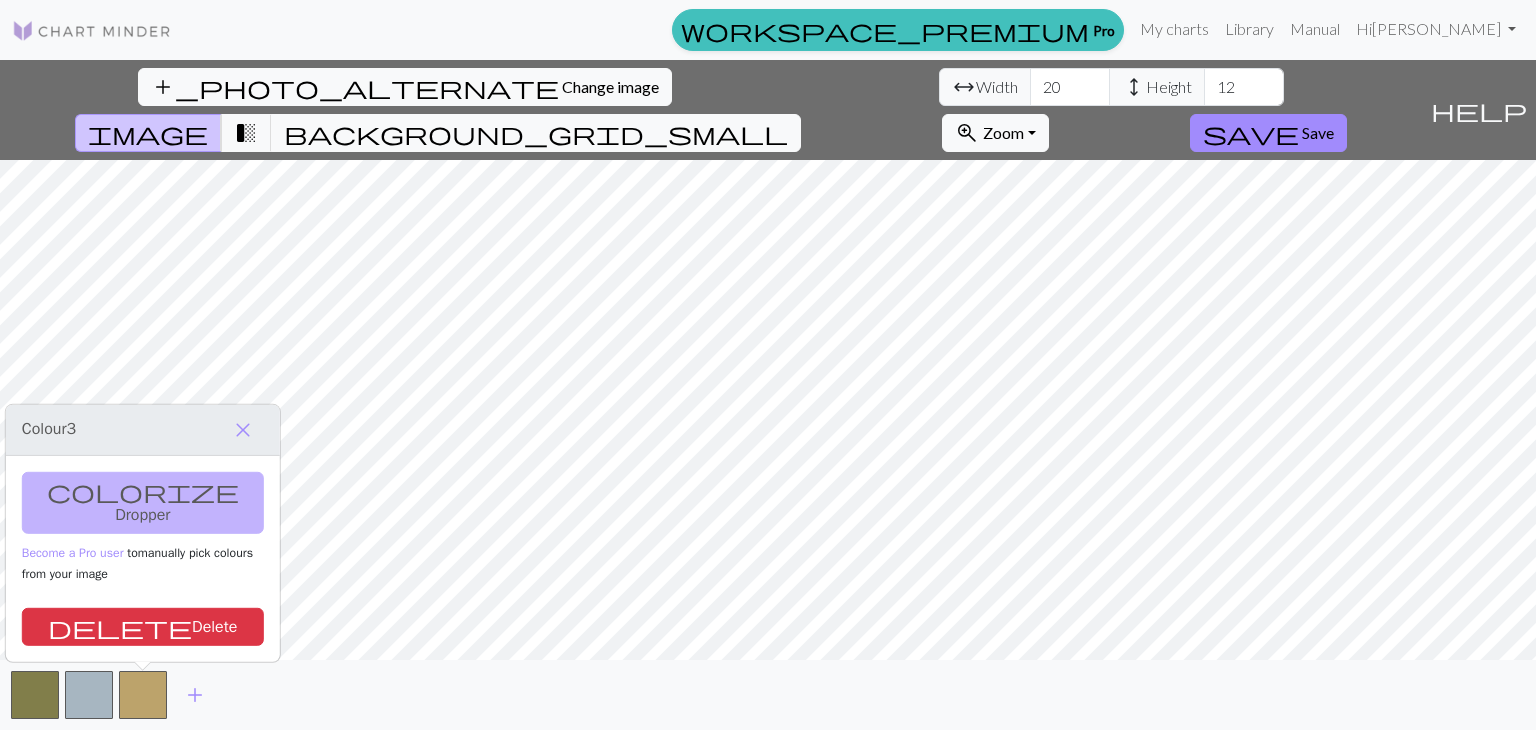 click on "colorize Dropper Become a Pro user   to  manually pick colours from your image delete Delete" at bounding box center (143, 559) 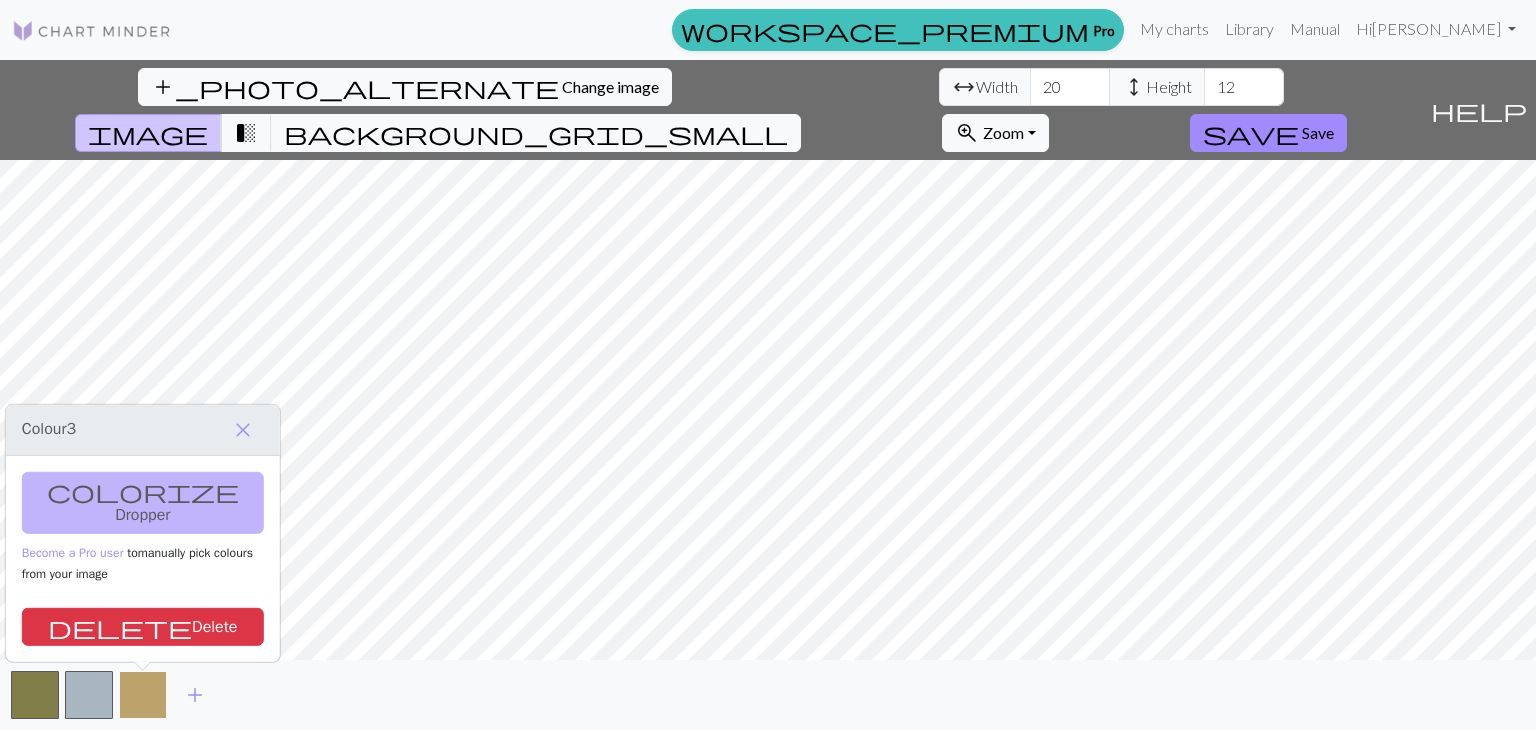click at bounding box center (143, 695) 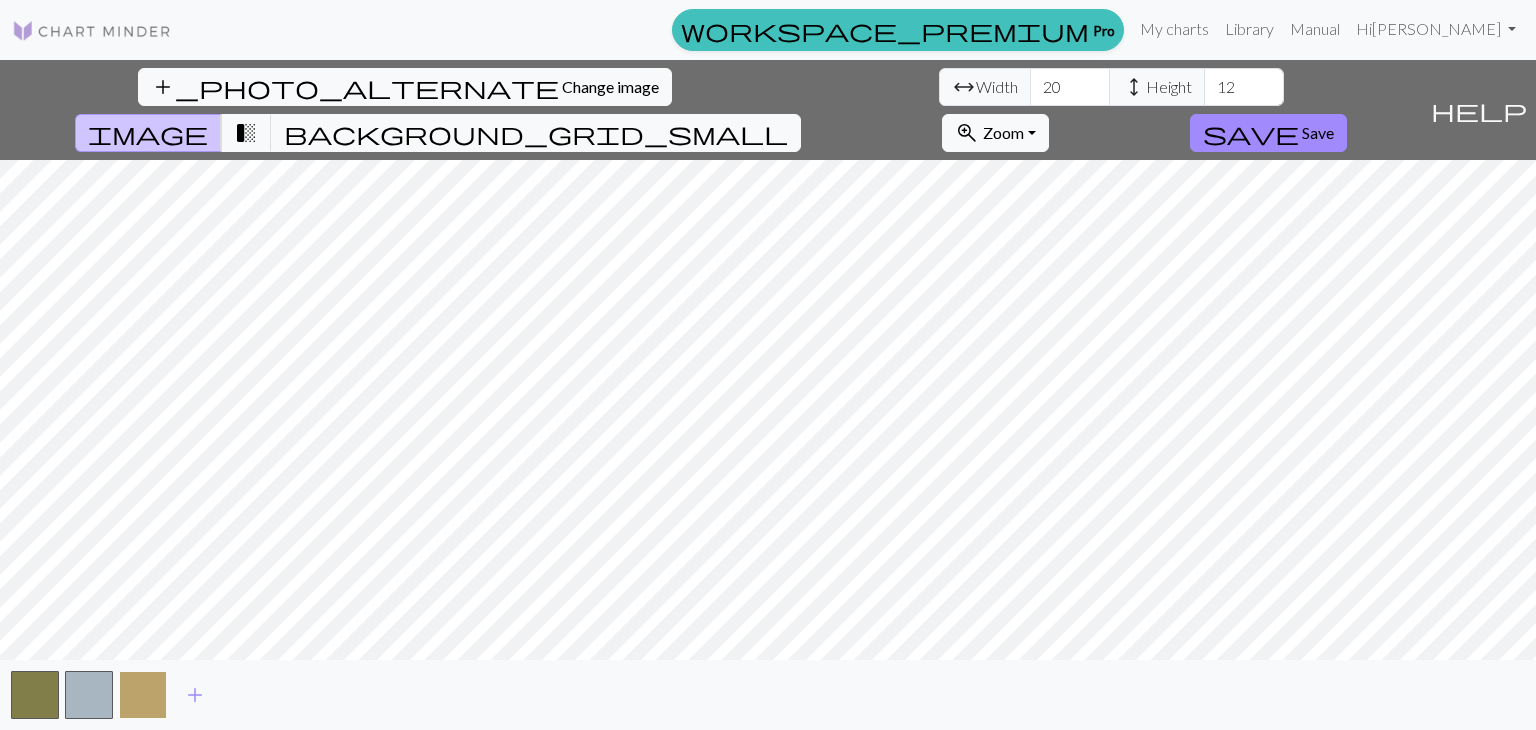 click at bounding box center (143, 695) 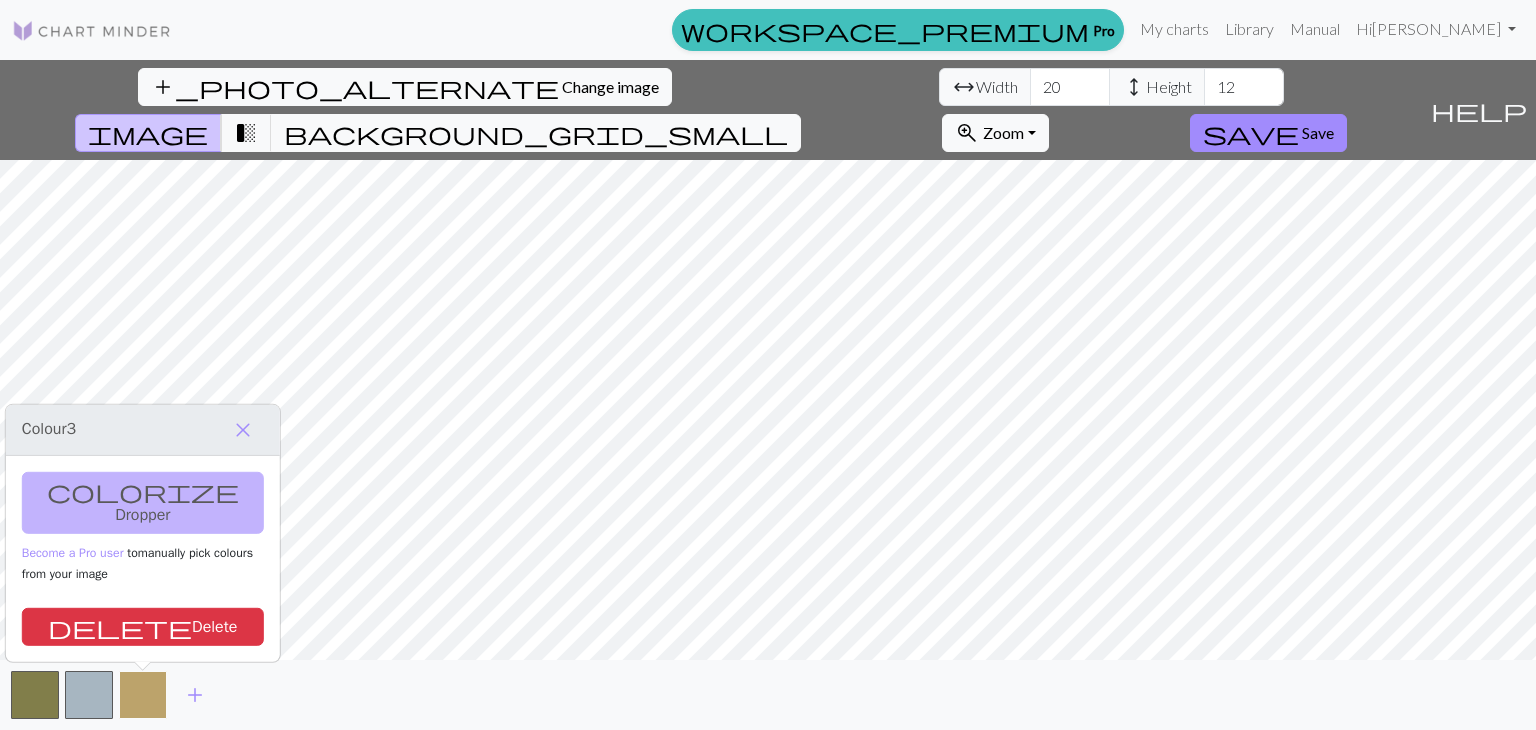 click at bounding box center (143, 695) 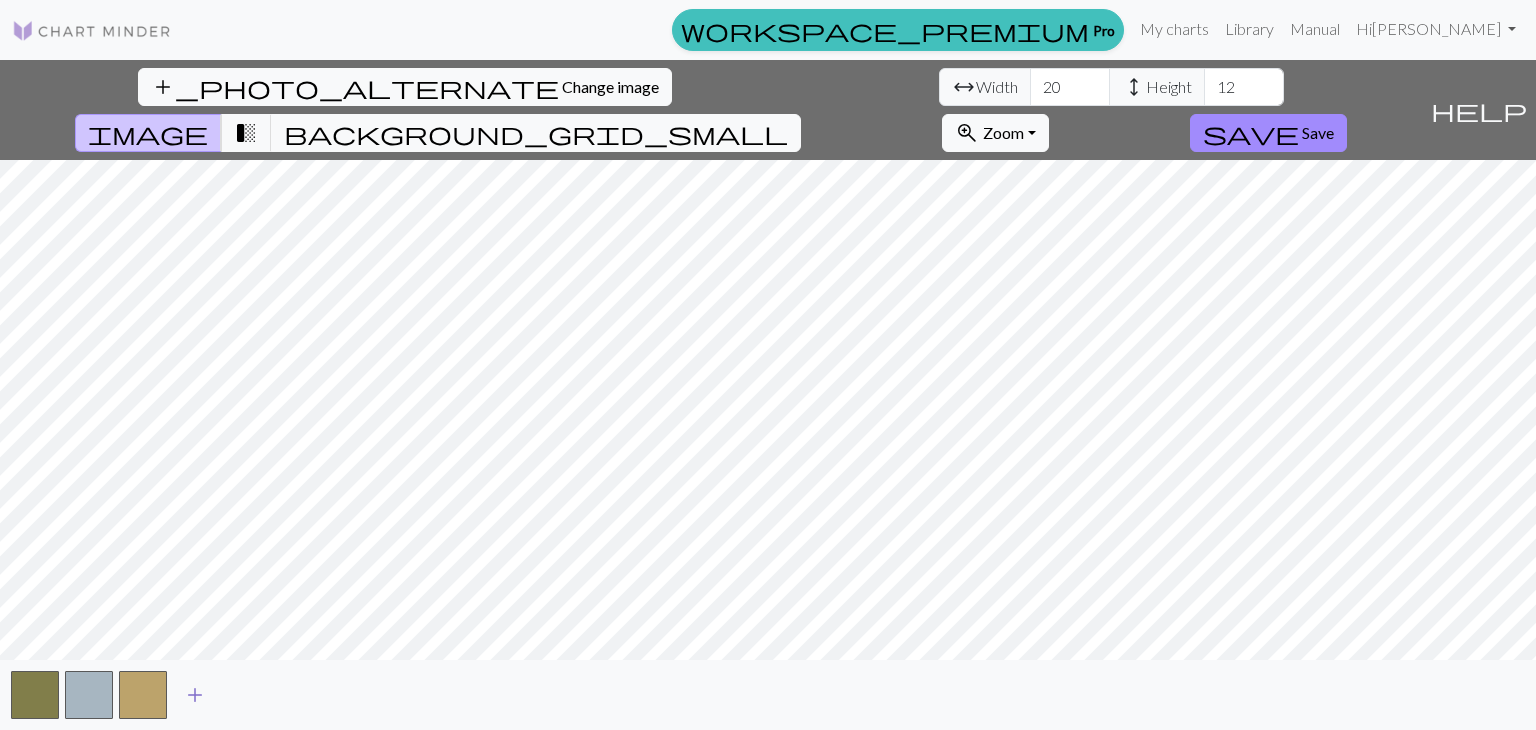 click on "add" at bounding box center [195, 695] 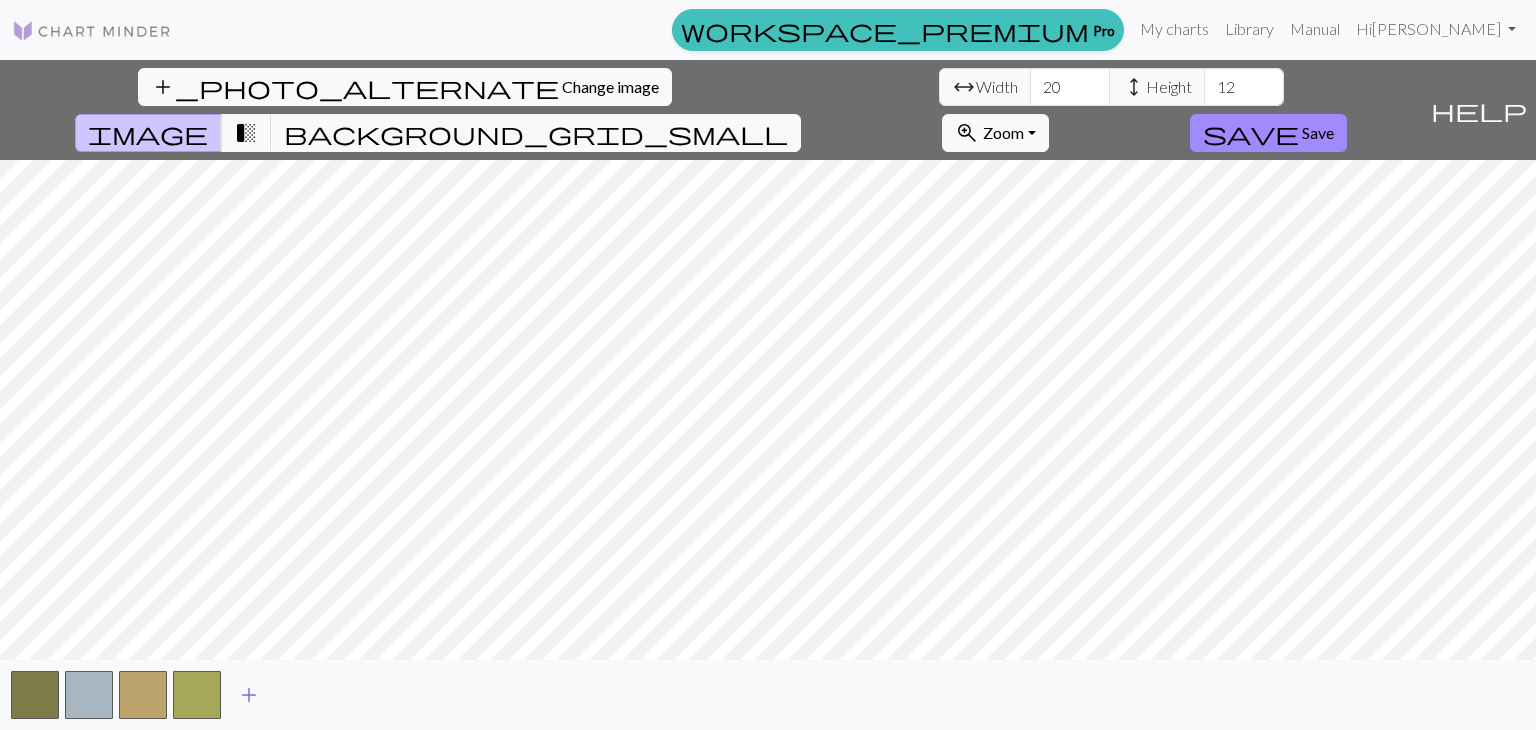 click on "add" at bounding box center [249, 695] 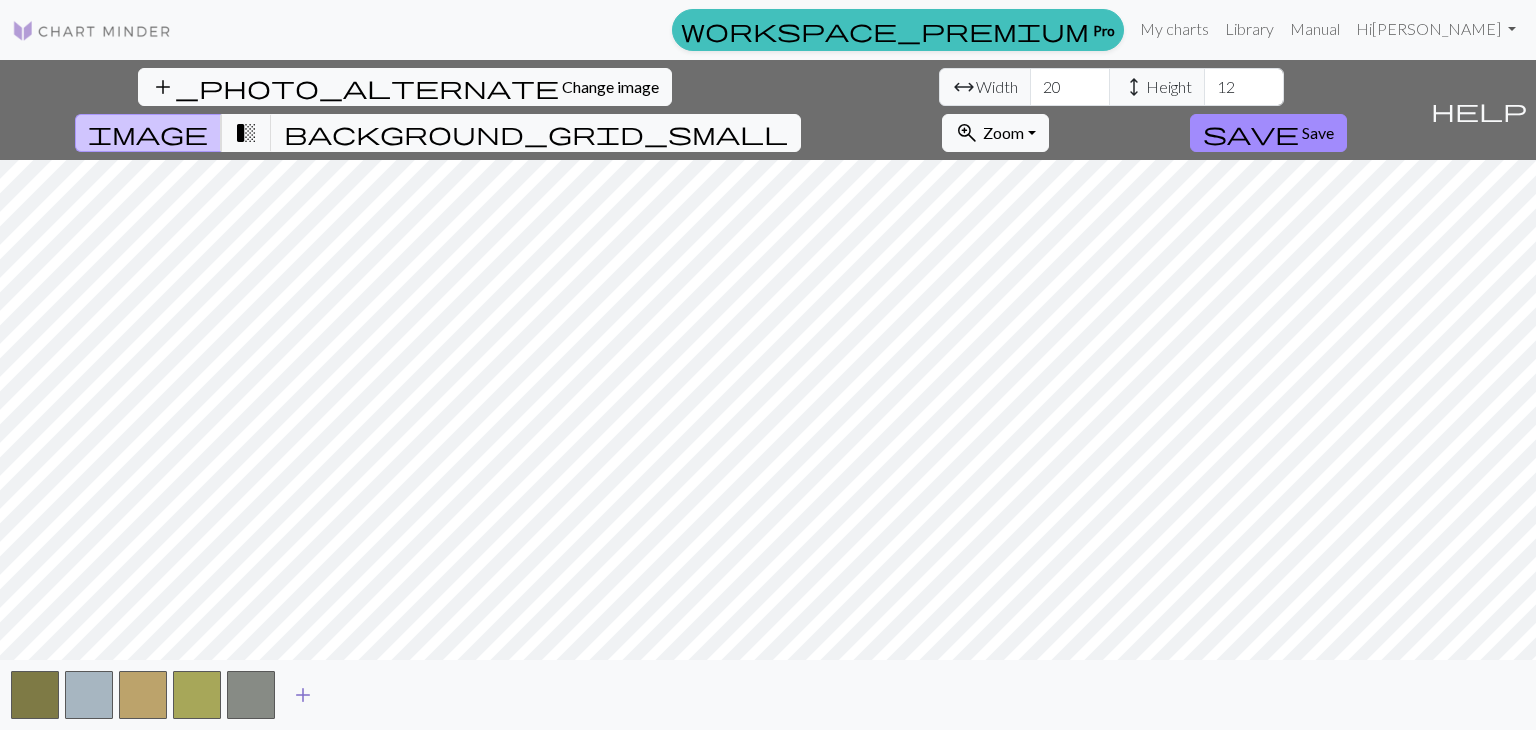 click on "add" at bounding box center (303, 695) 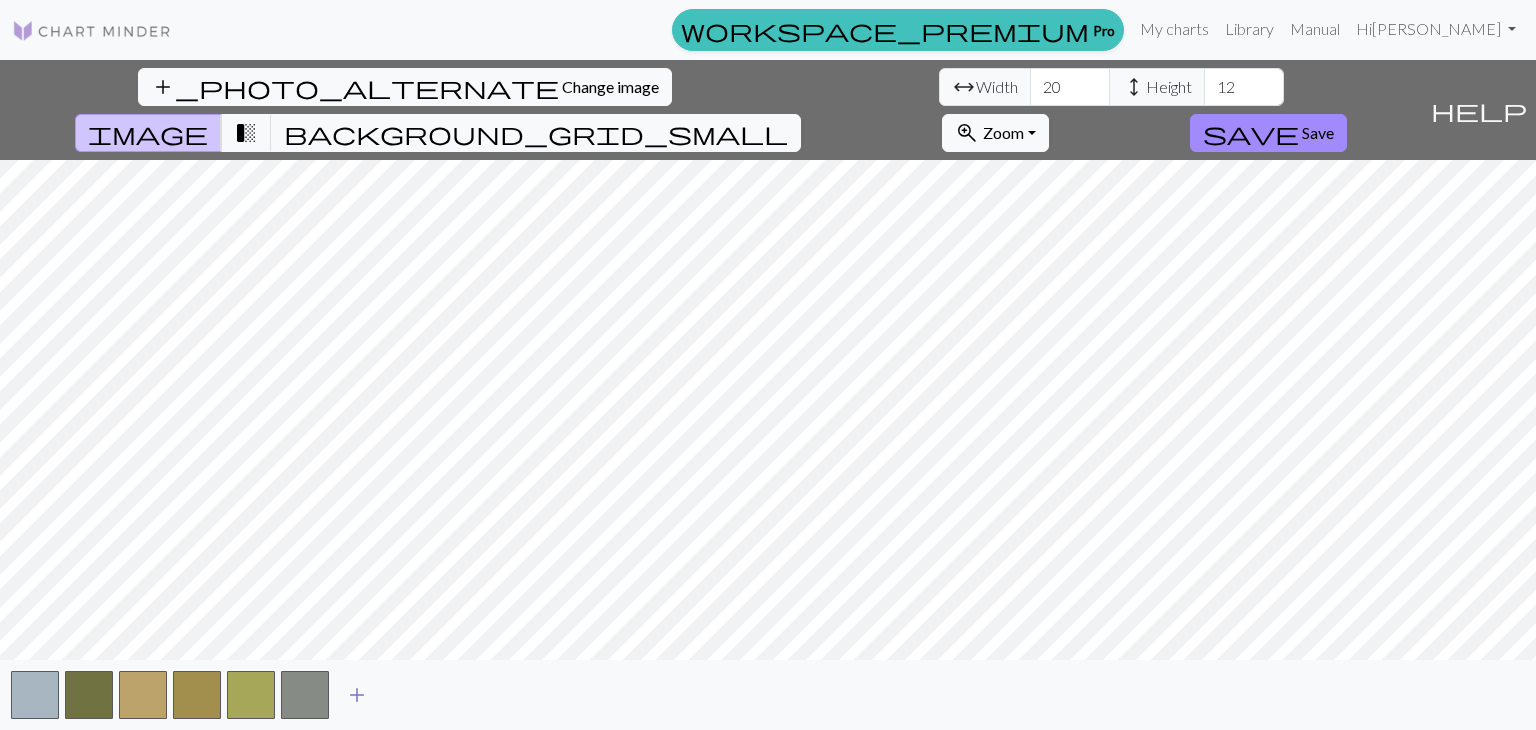 click on "add" at bounding box center [357, 695] 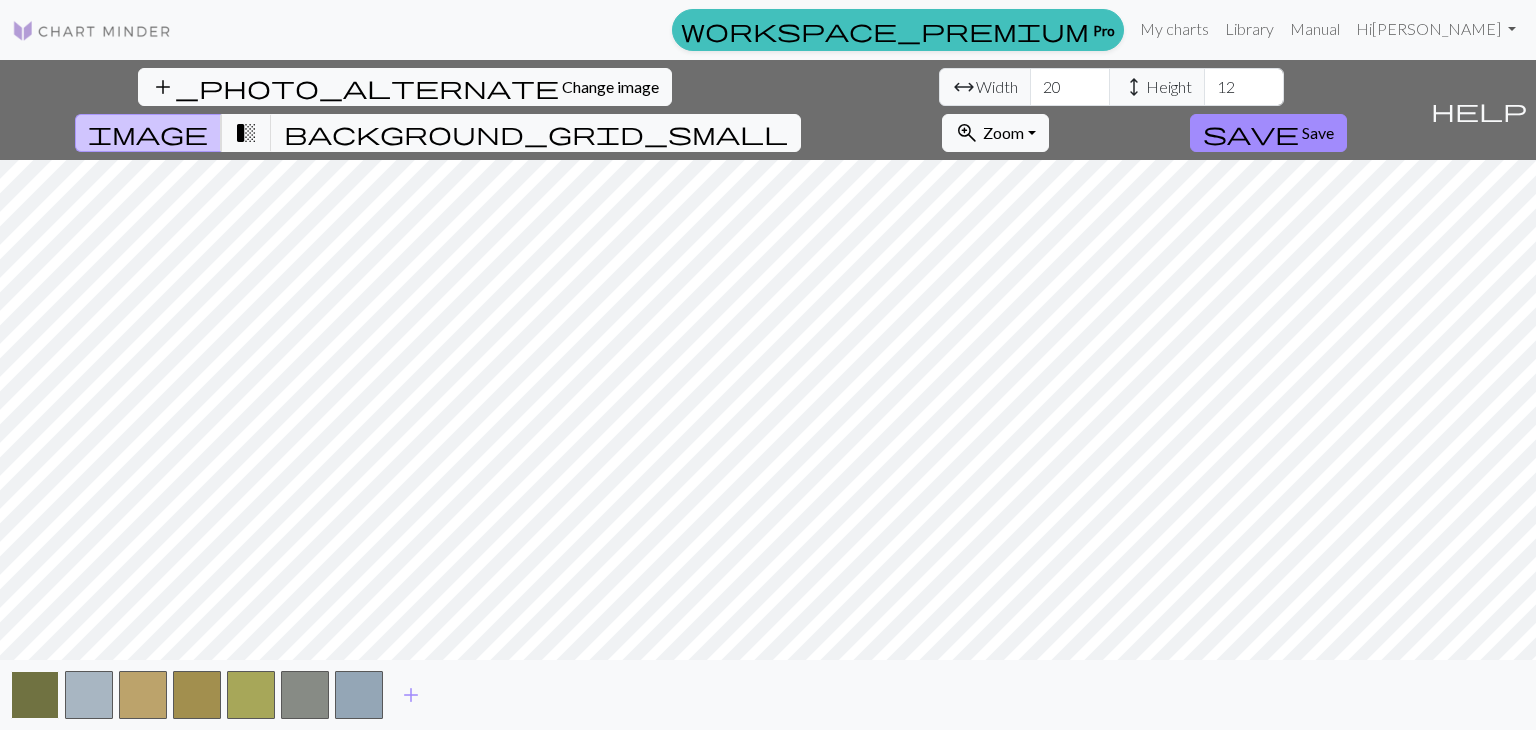 click at bounding box center [35, 695] 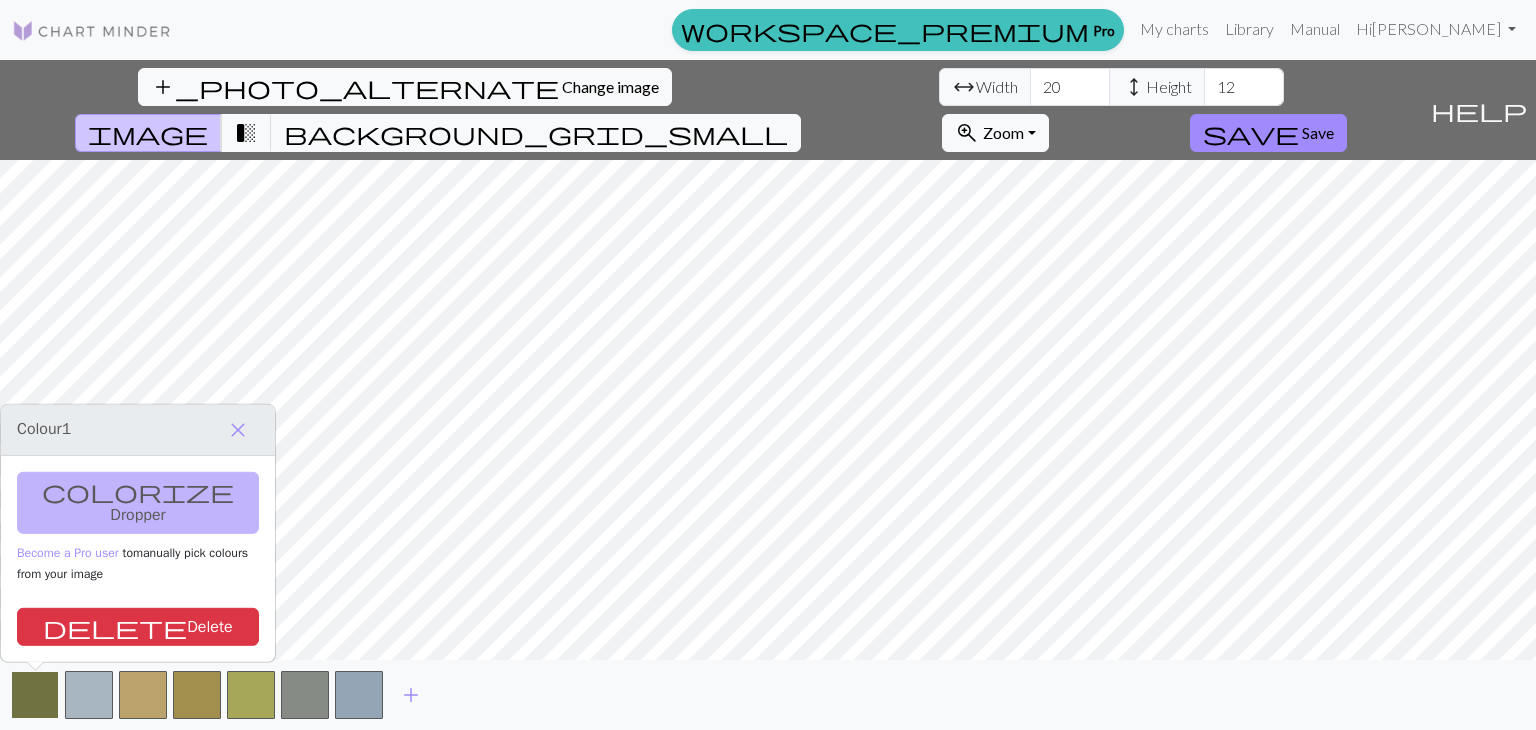 click at bounding box center (35, 695) 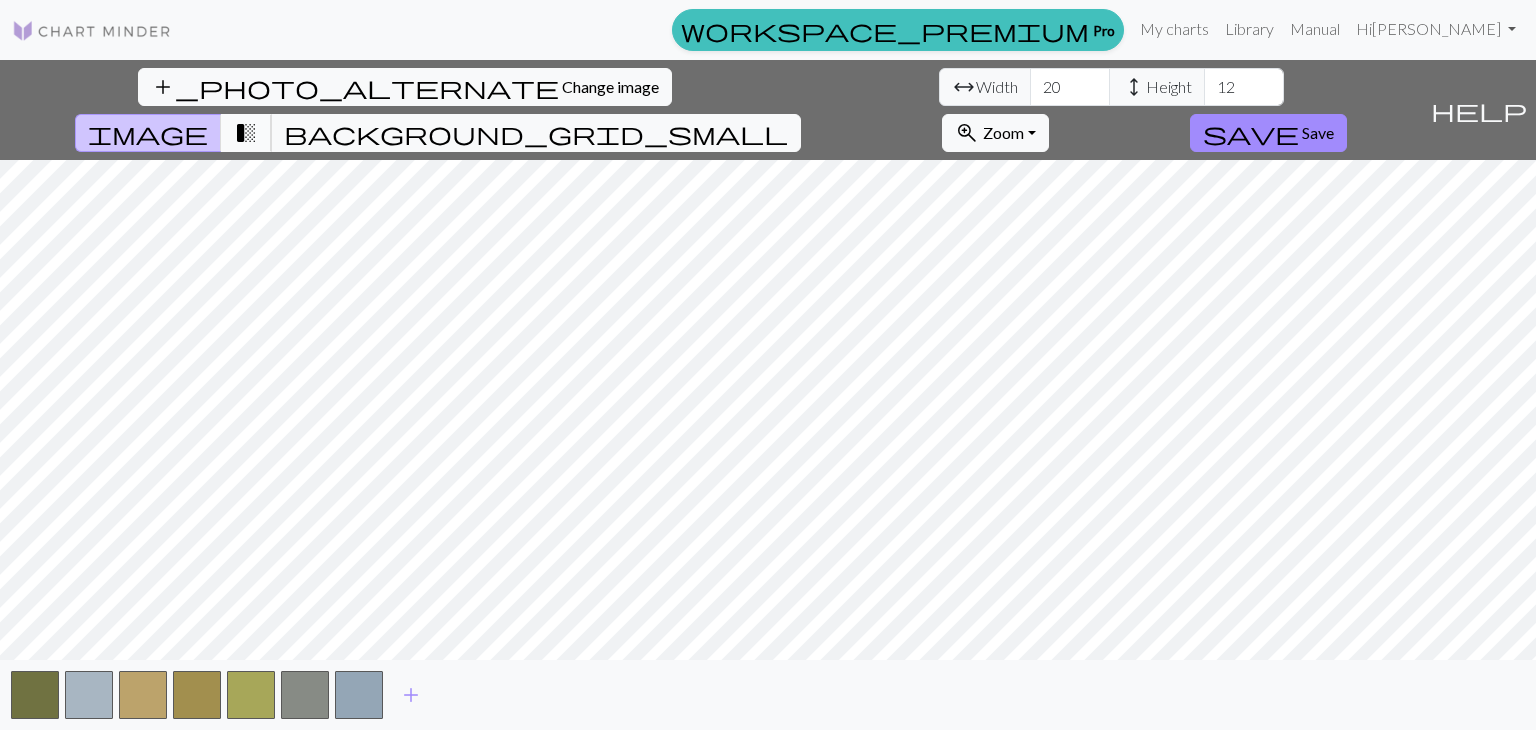 click on "transition_fade" at bounding box center [246, 133] 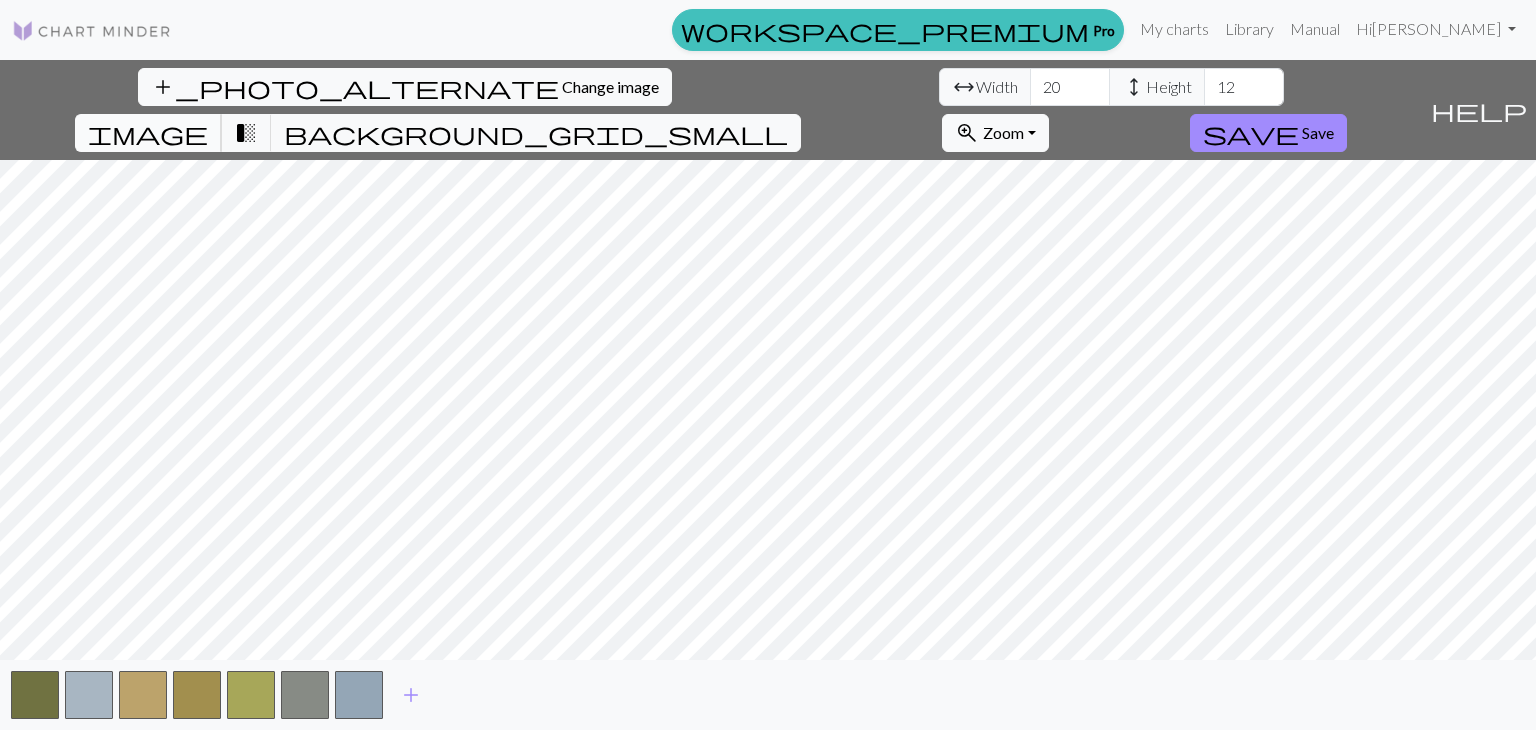 click on "image" at bounding box center (148, 133) 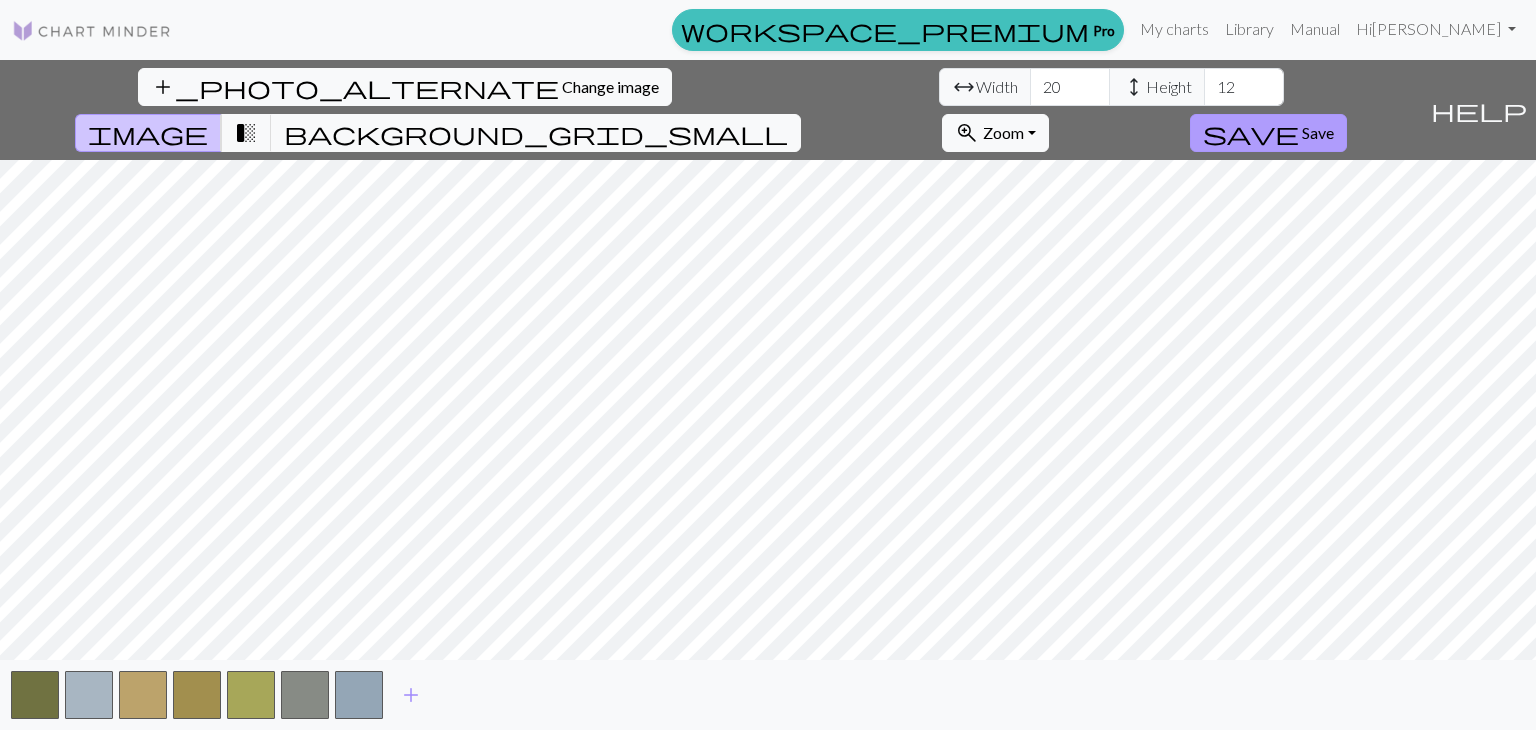 click on "save   Save" at bounding box center (1268, 133) 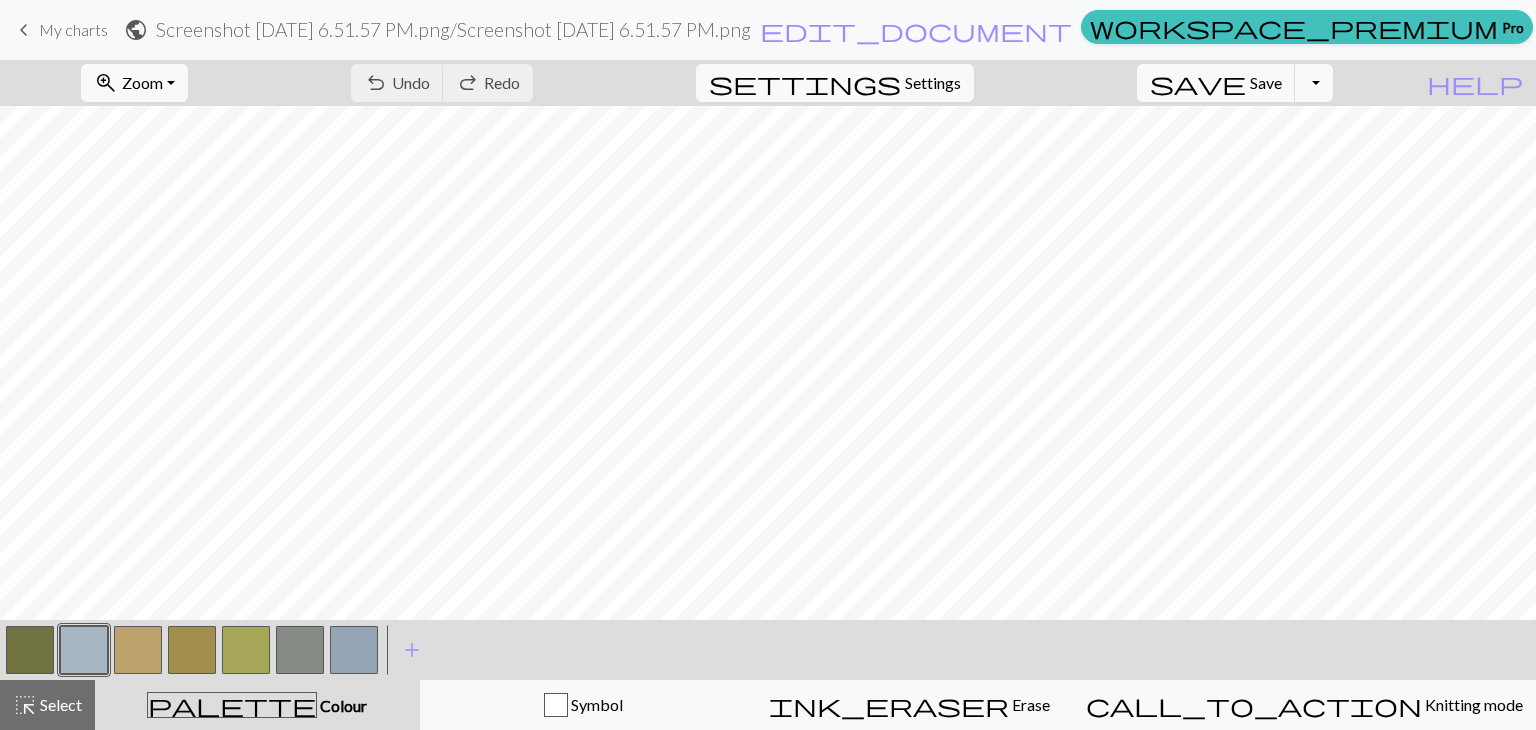 click at bounding box center [192, 650] 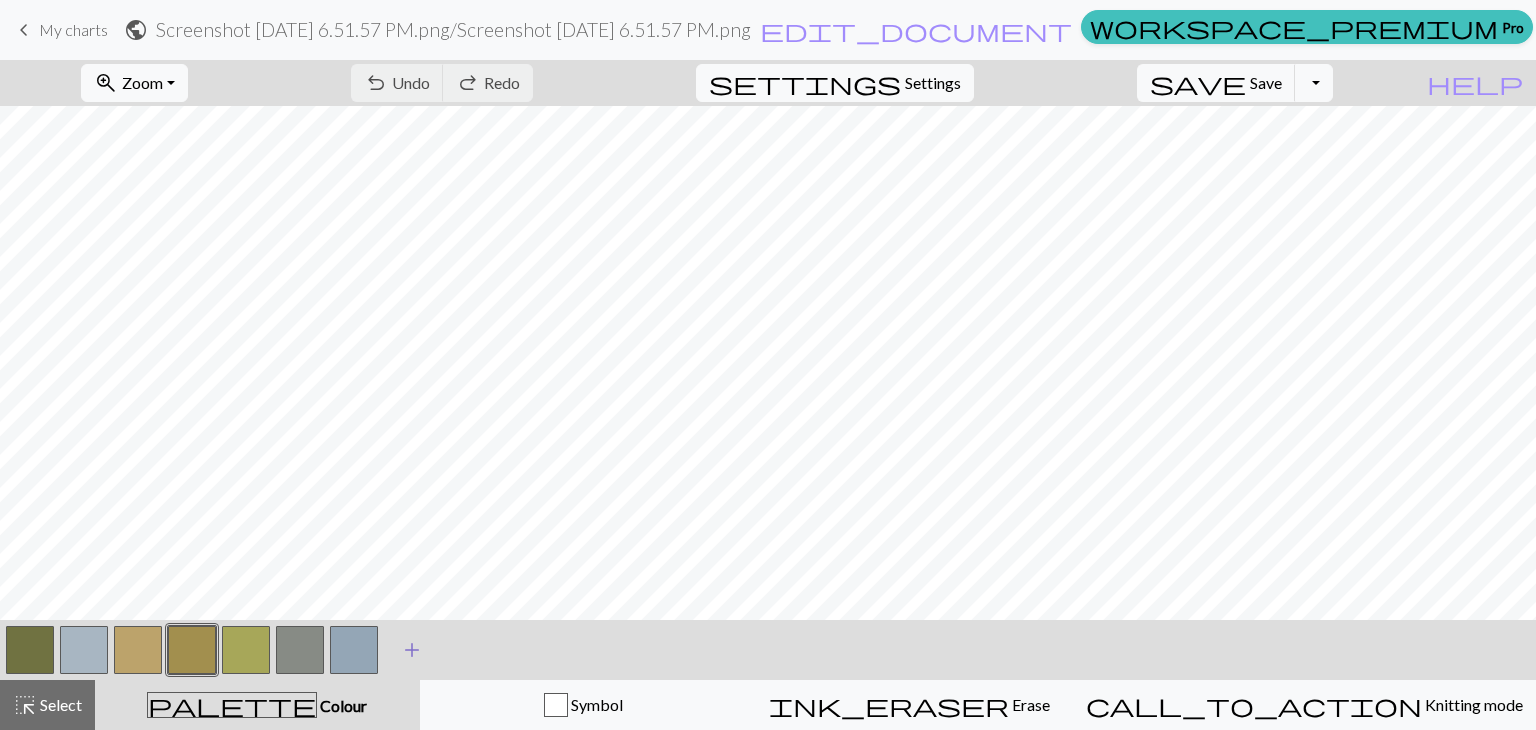 click on "add" at bounding box center (412, 650) 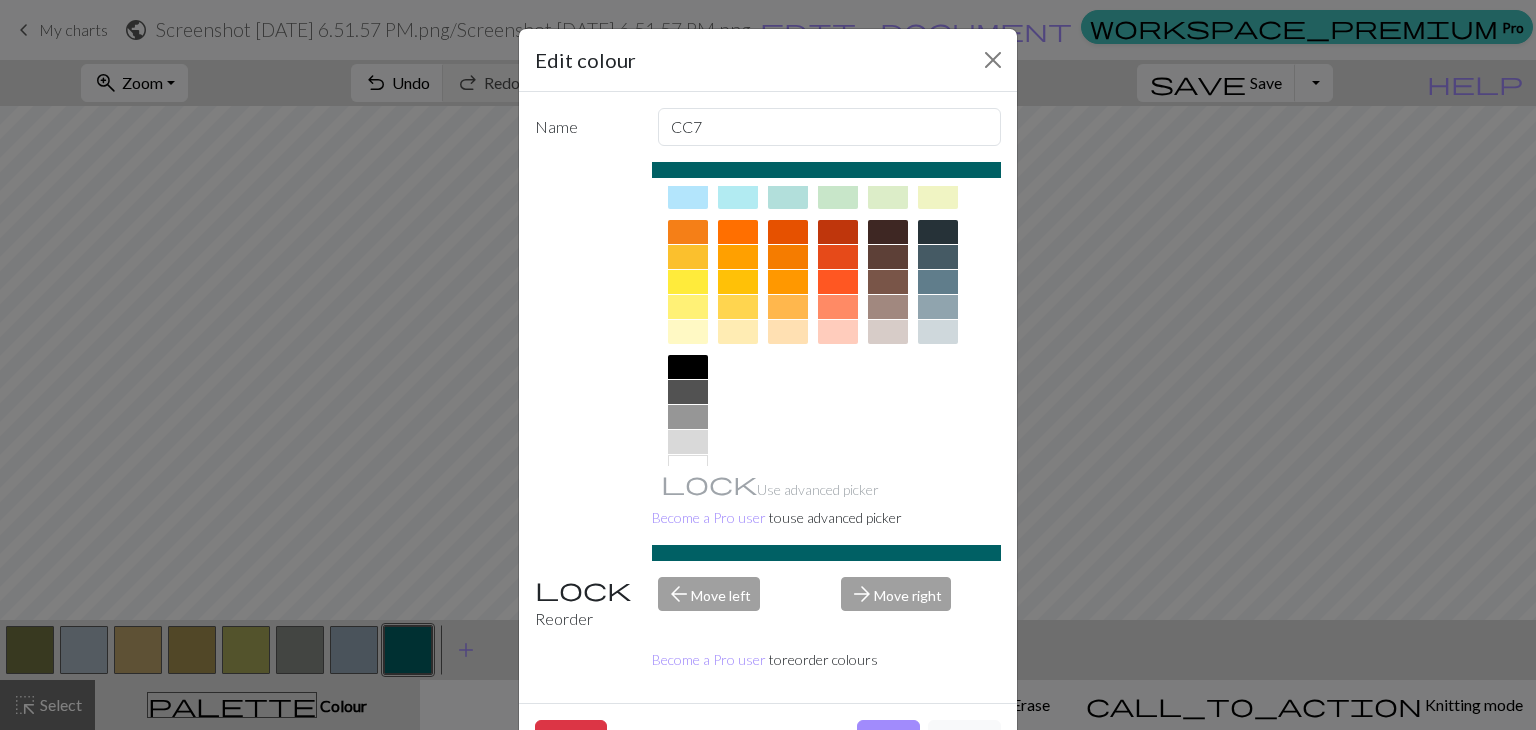 scroll, scrollTop: 289, scrollLeft: 0, axis: vertical 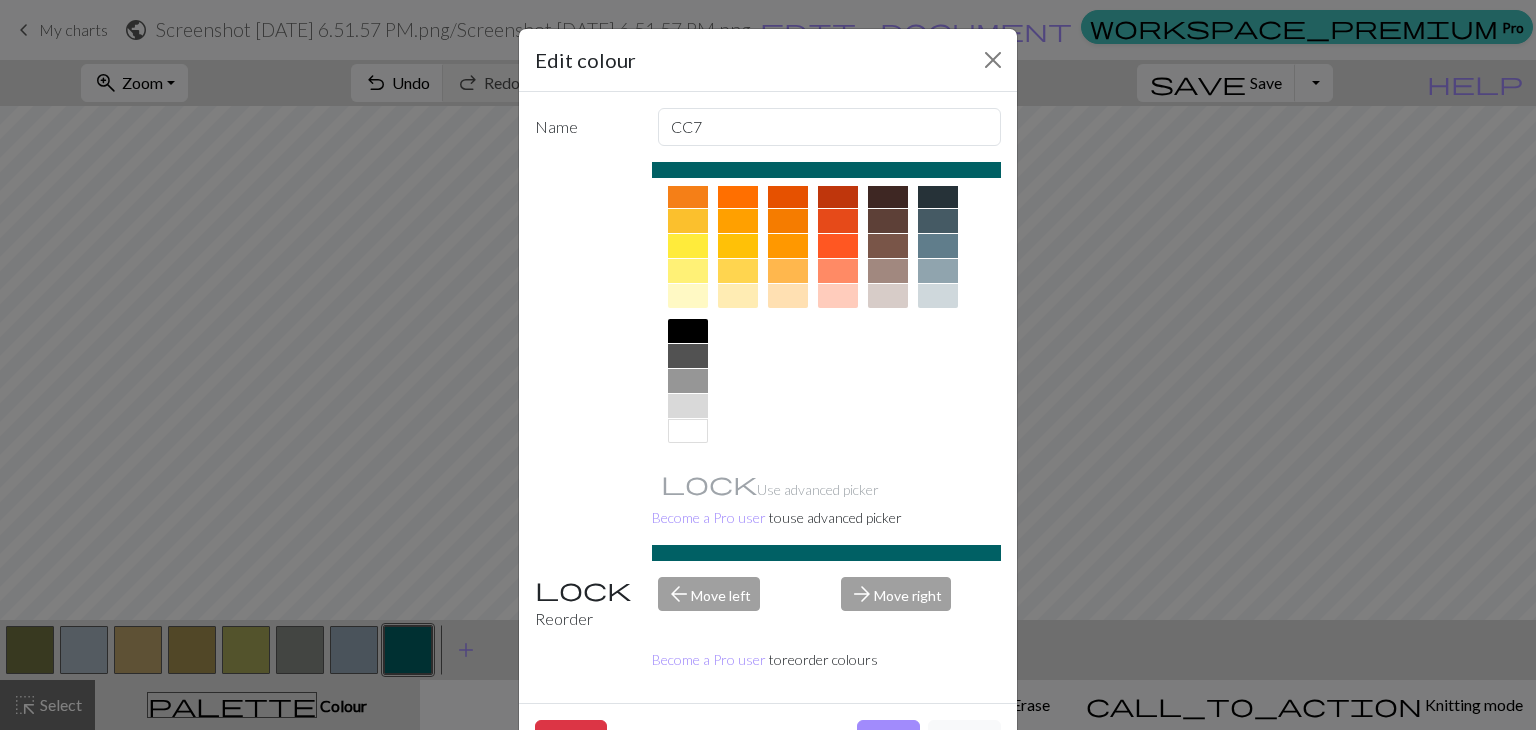 click at bounding box center [888, 246] 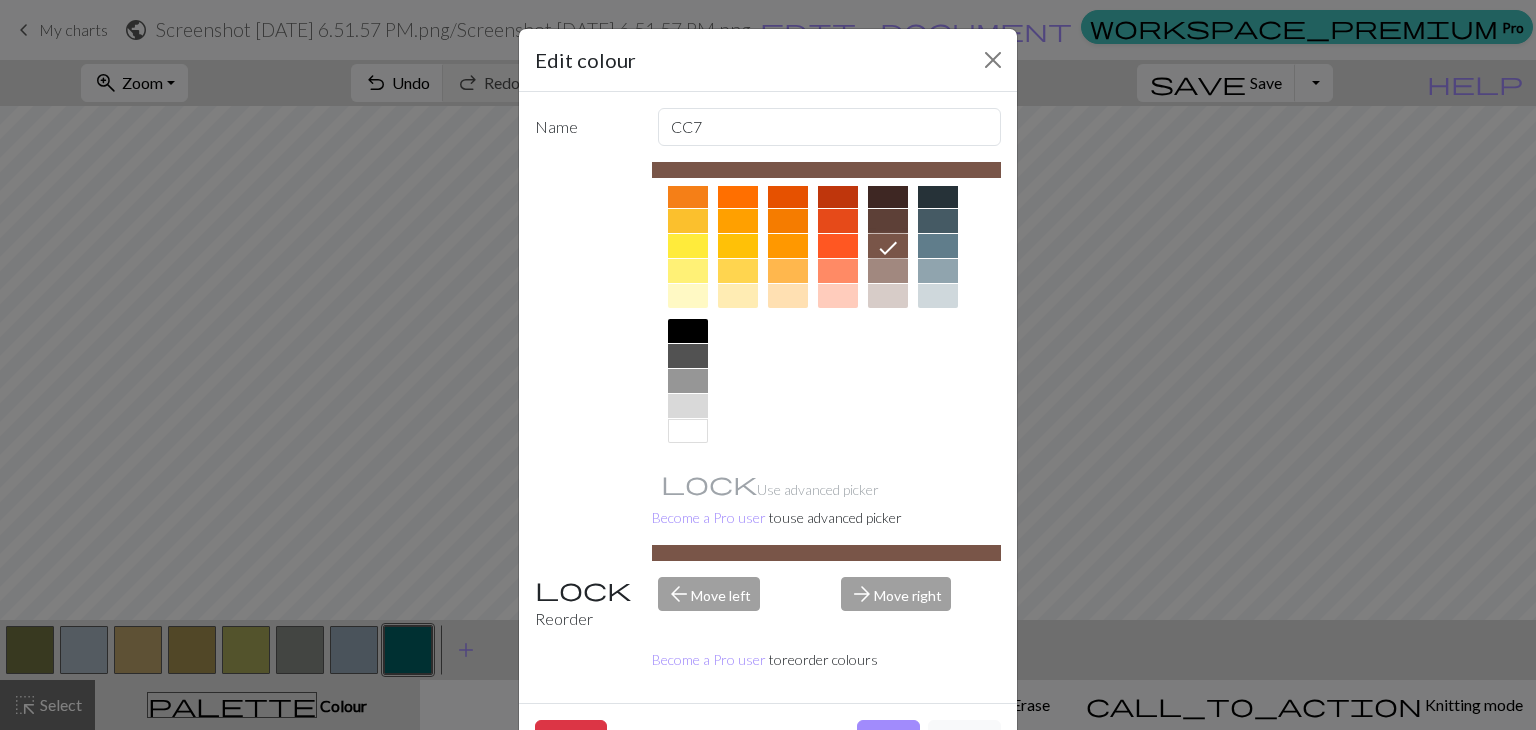 click at bounding box center [888, 271] 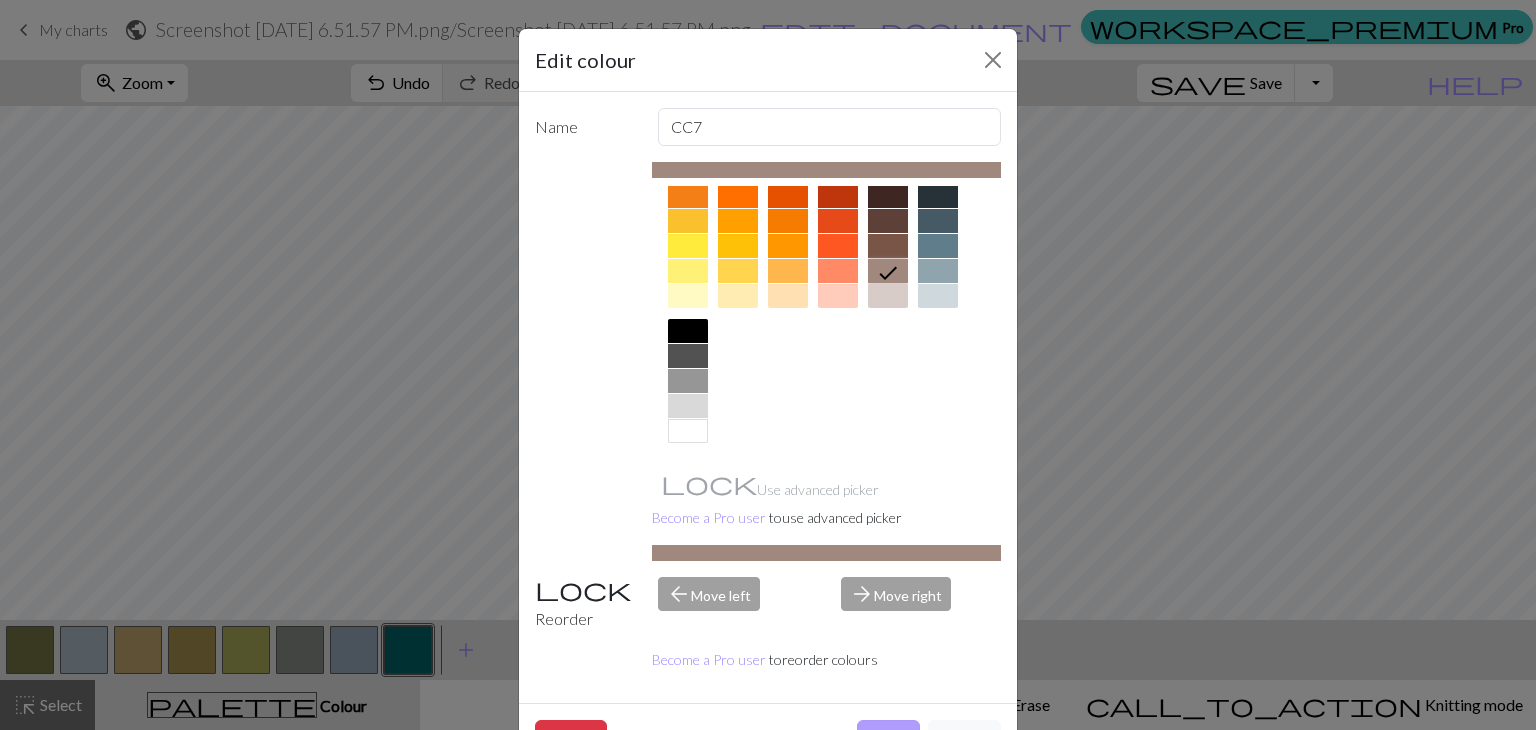 click on "Done" at bounding box center (888, 739) 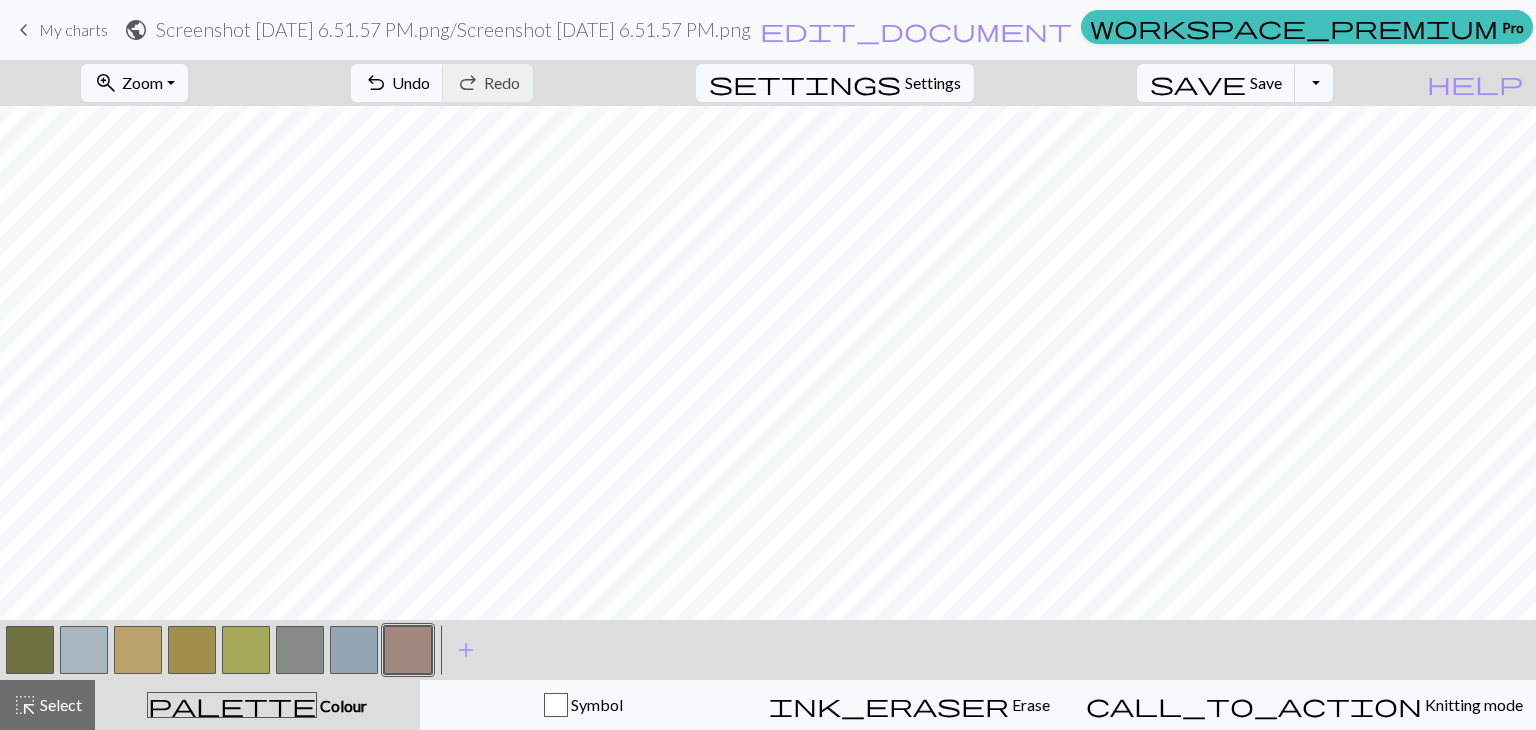 click at bounding box center [354, 650] 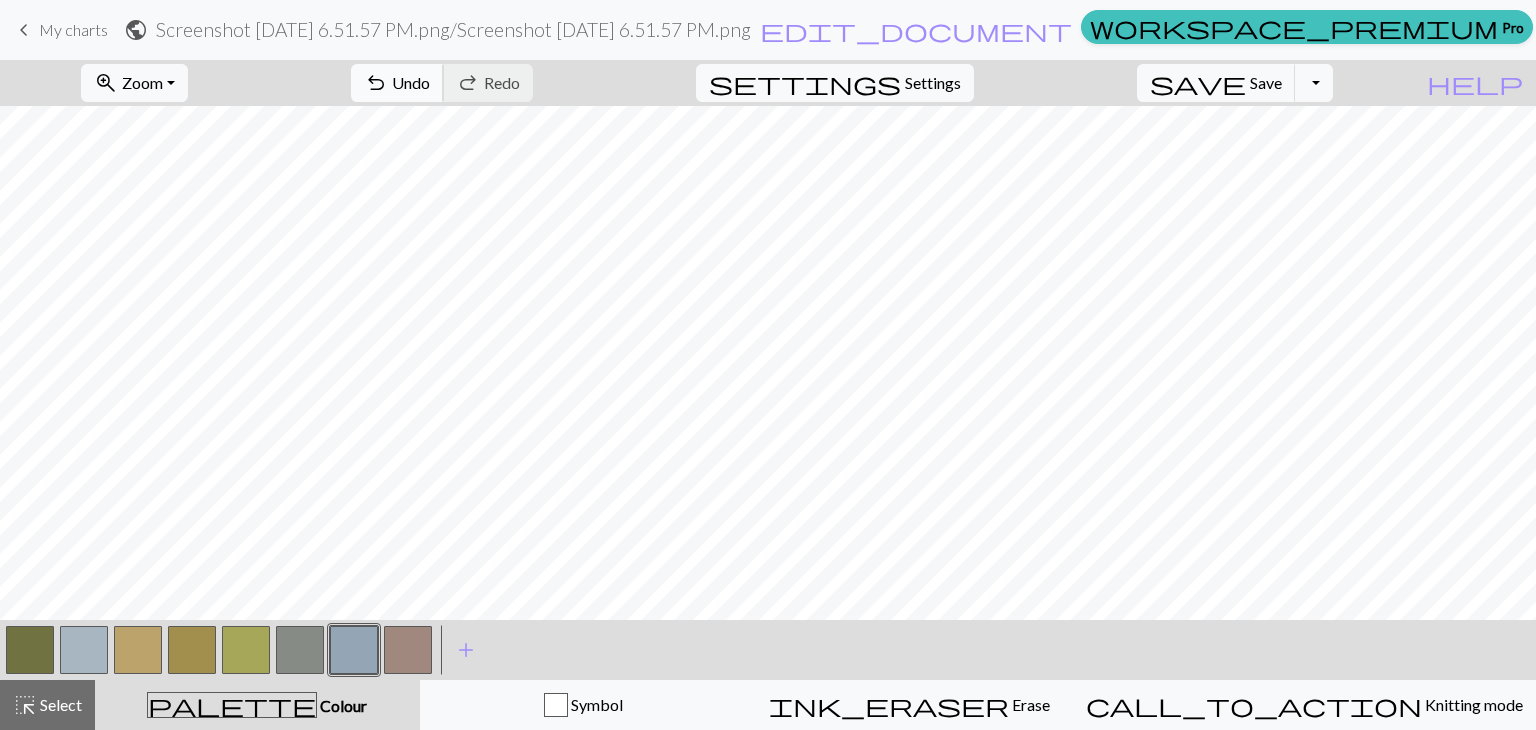 click on "undo" at bounding box center [376, 83] 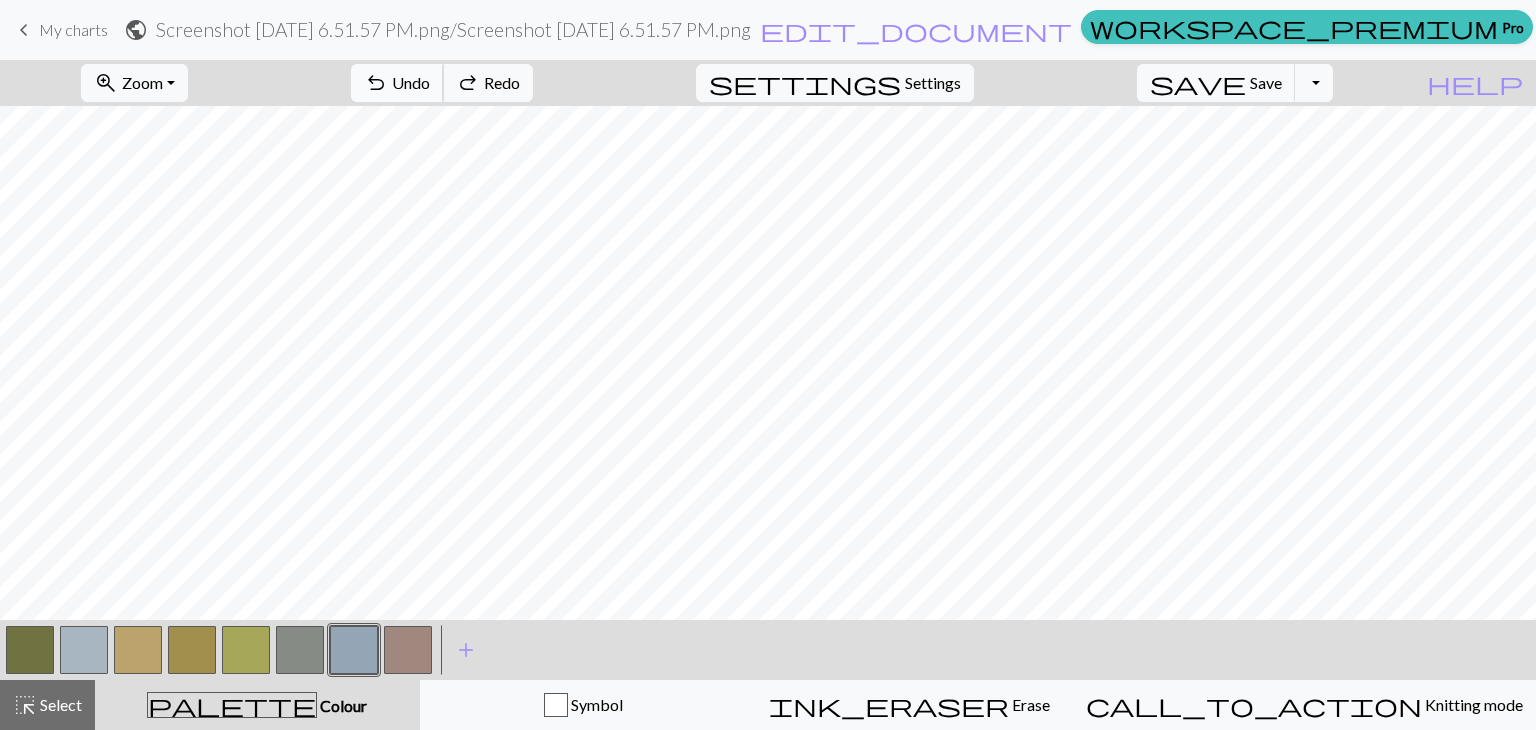 click on "undo" at bounding box center (376, 83) 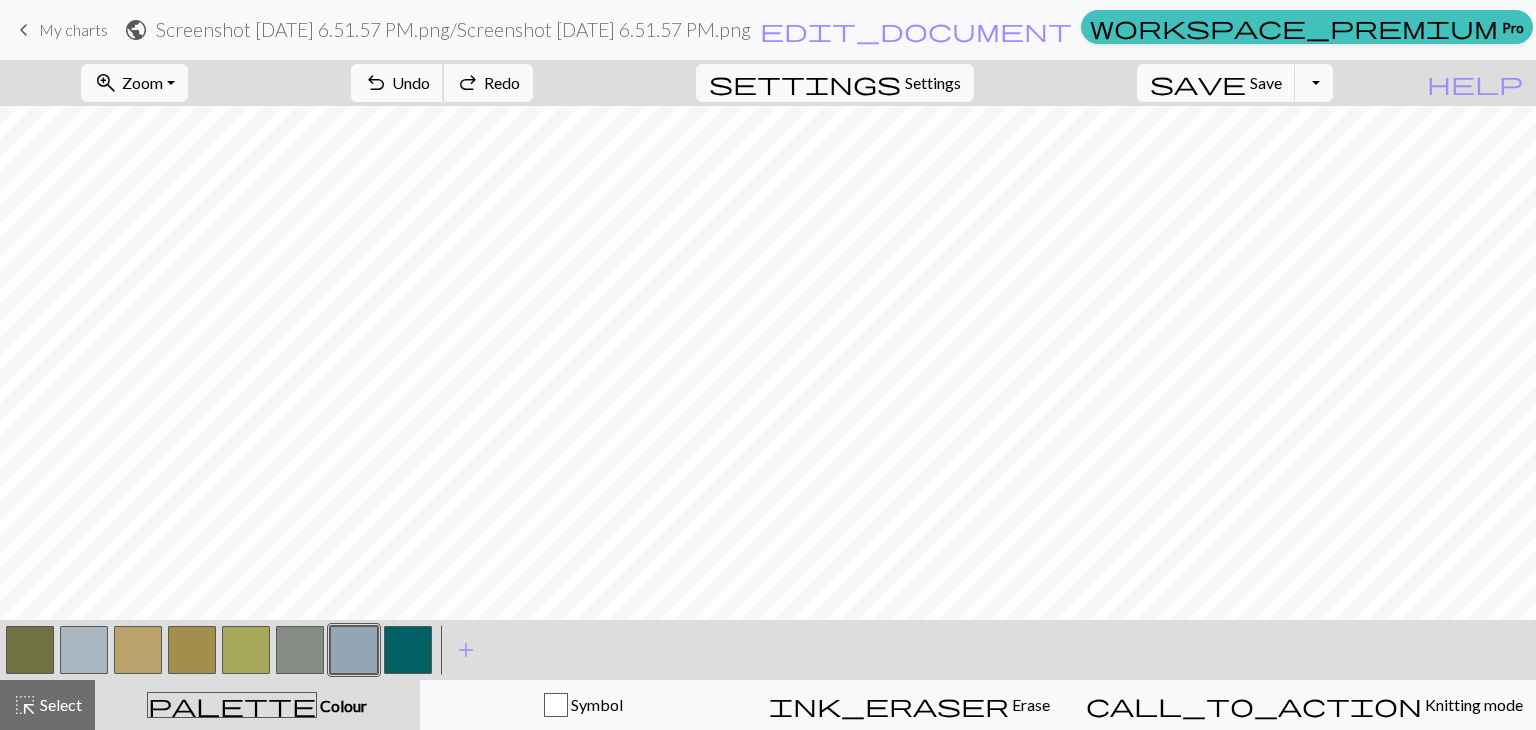 click on "undo" at bounding box center [376, 83] 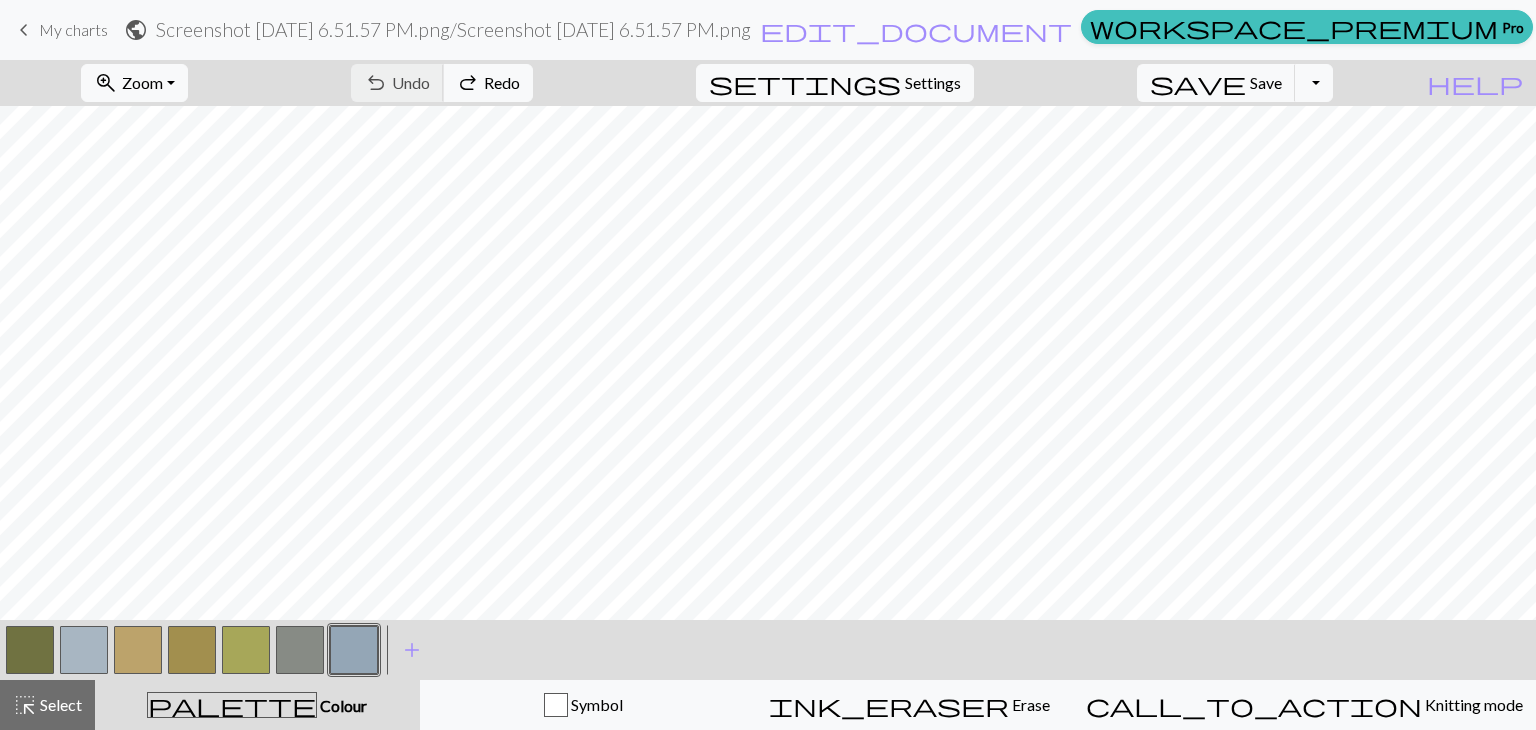 click on "undo Undo Undo redo Redo Redo" at bounding box center [442, 83] 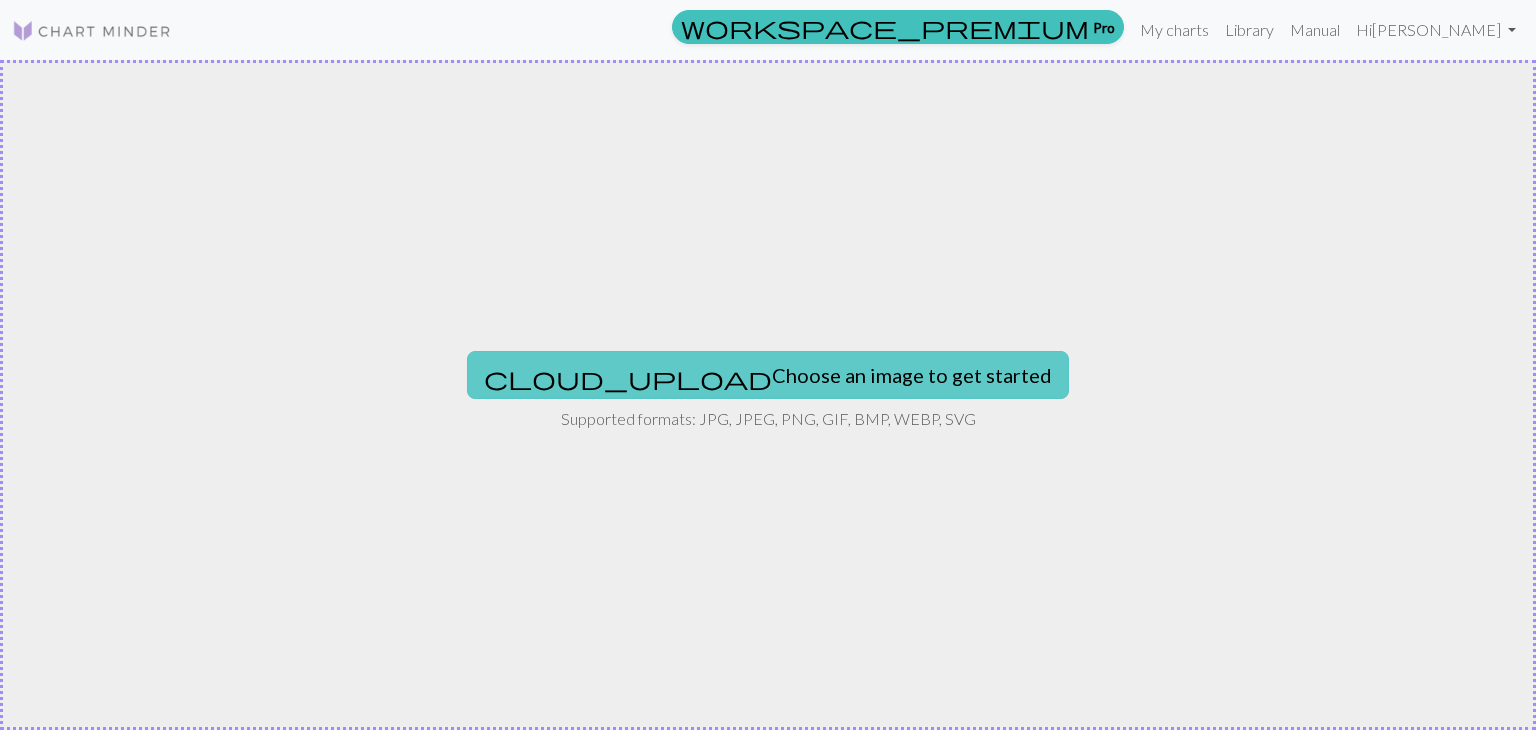 click on "cloud_upload  Choose an image to get started" at bounding box center (768, 375) 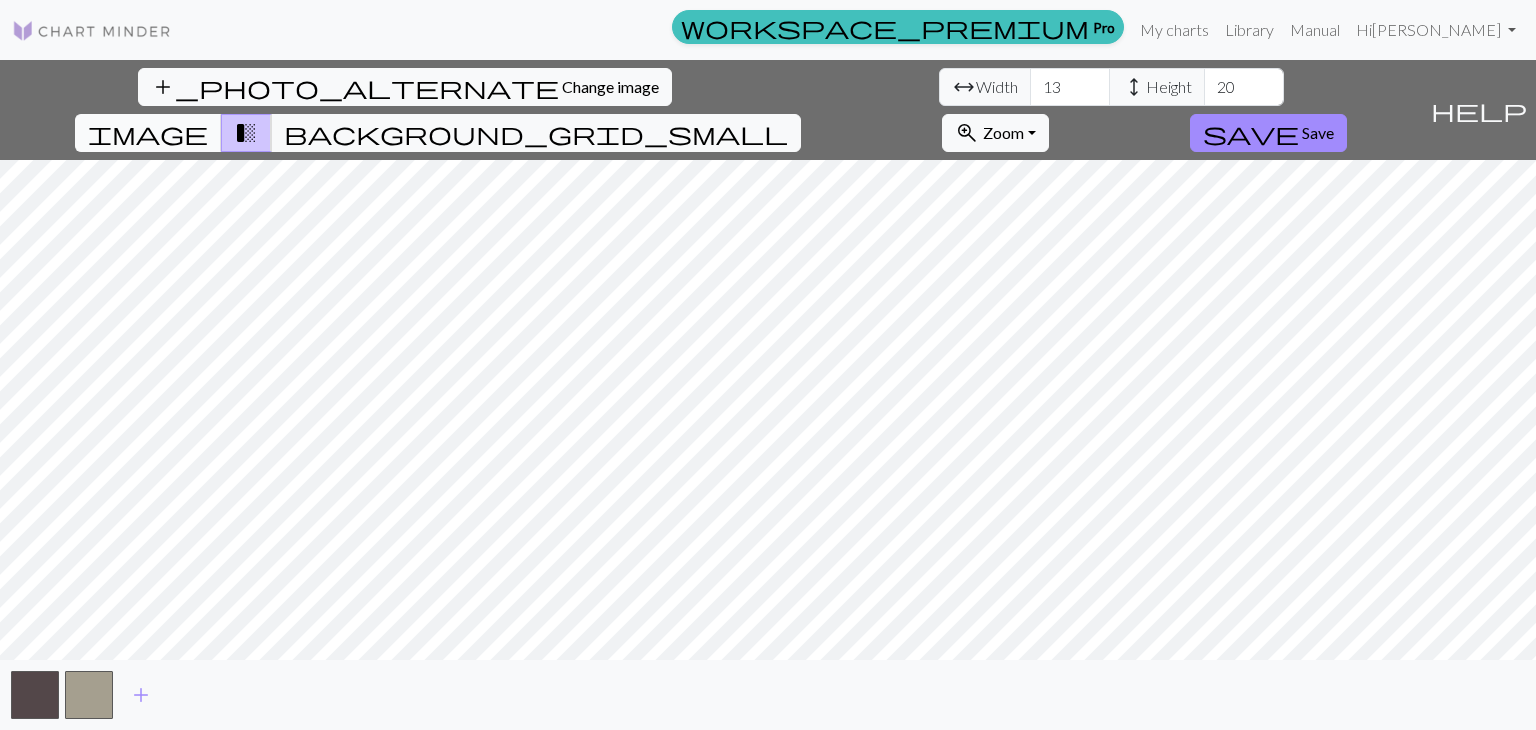 click on "image" at bounding box center [148, 133] 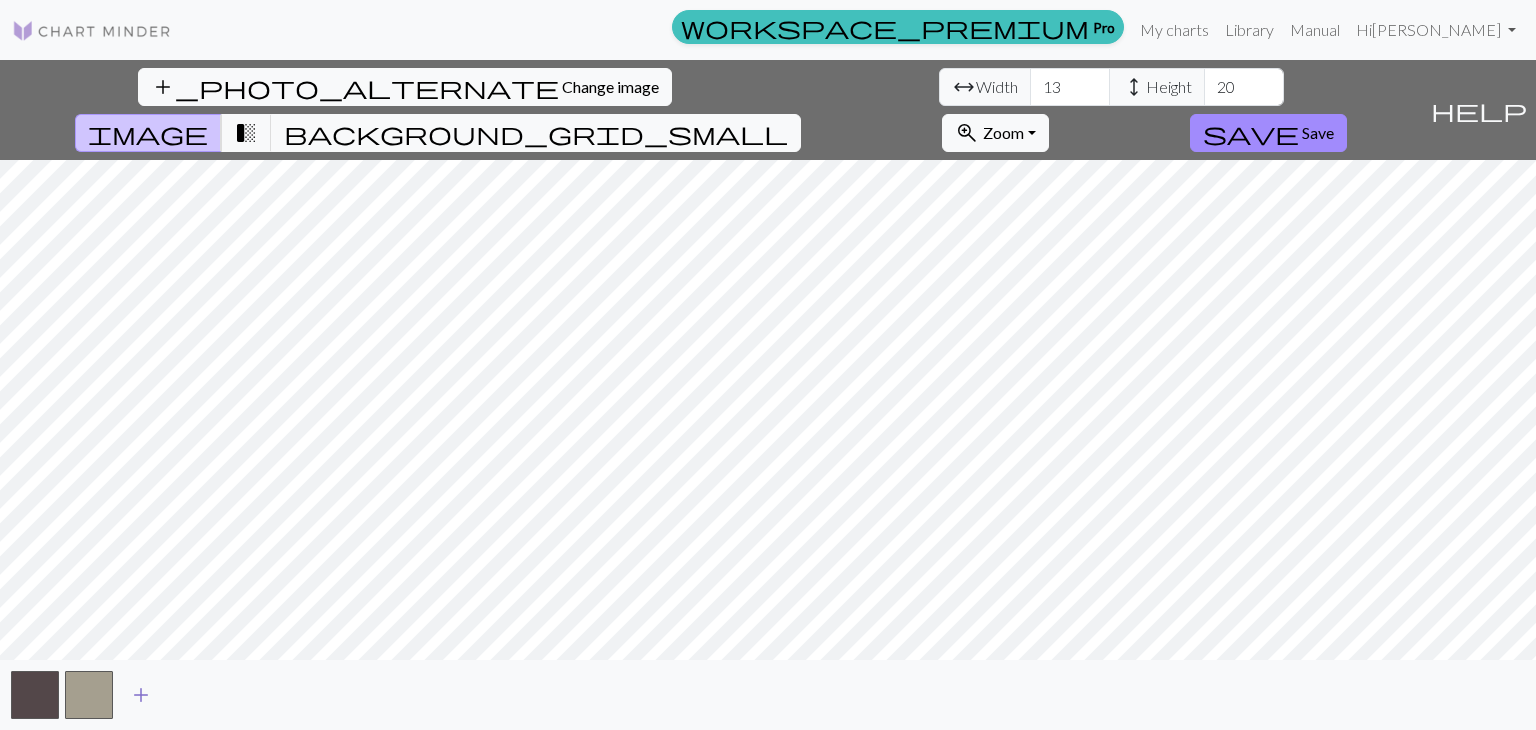 click on "add" at bounding box center [141, 695] 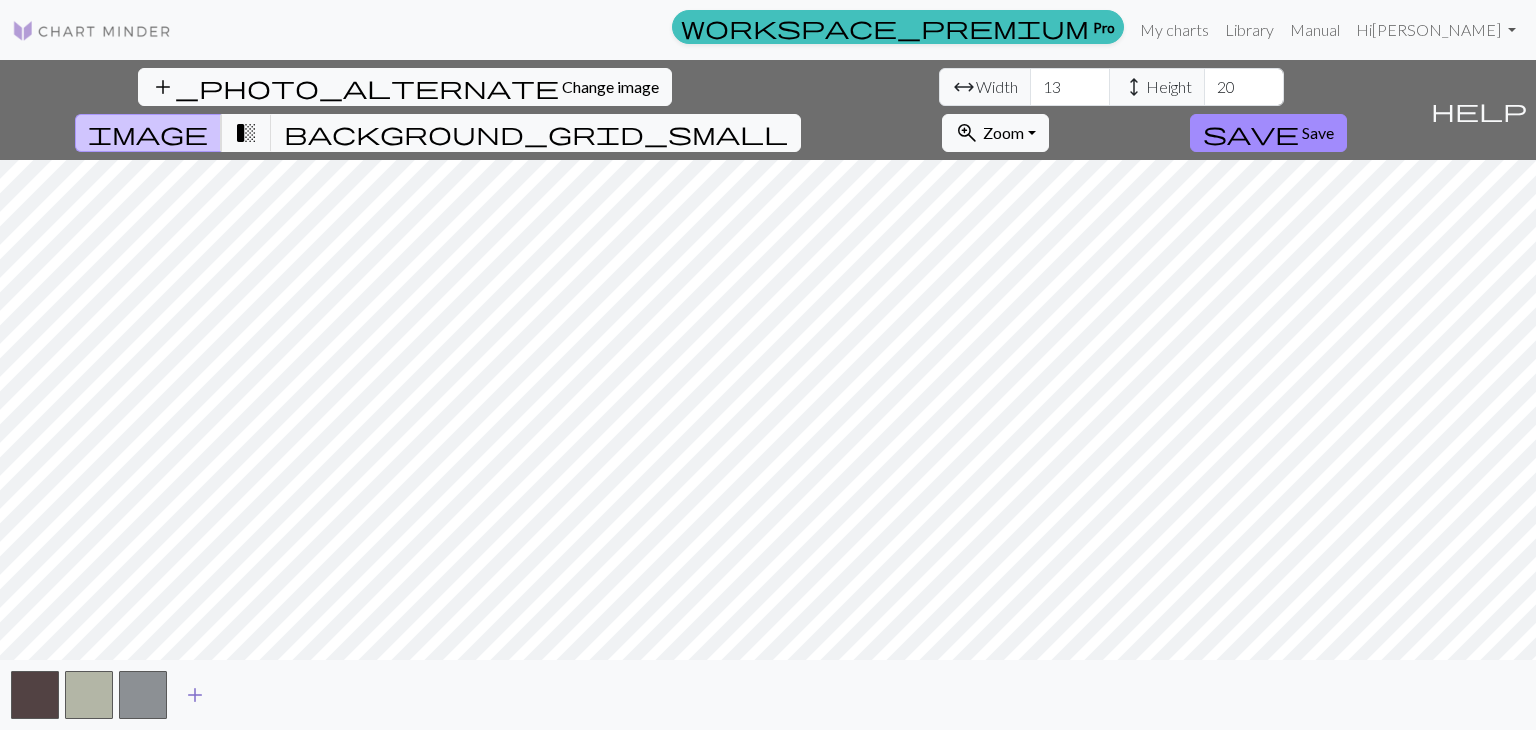 click on "add" at bounding box center (195, 695) 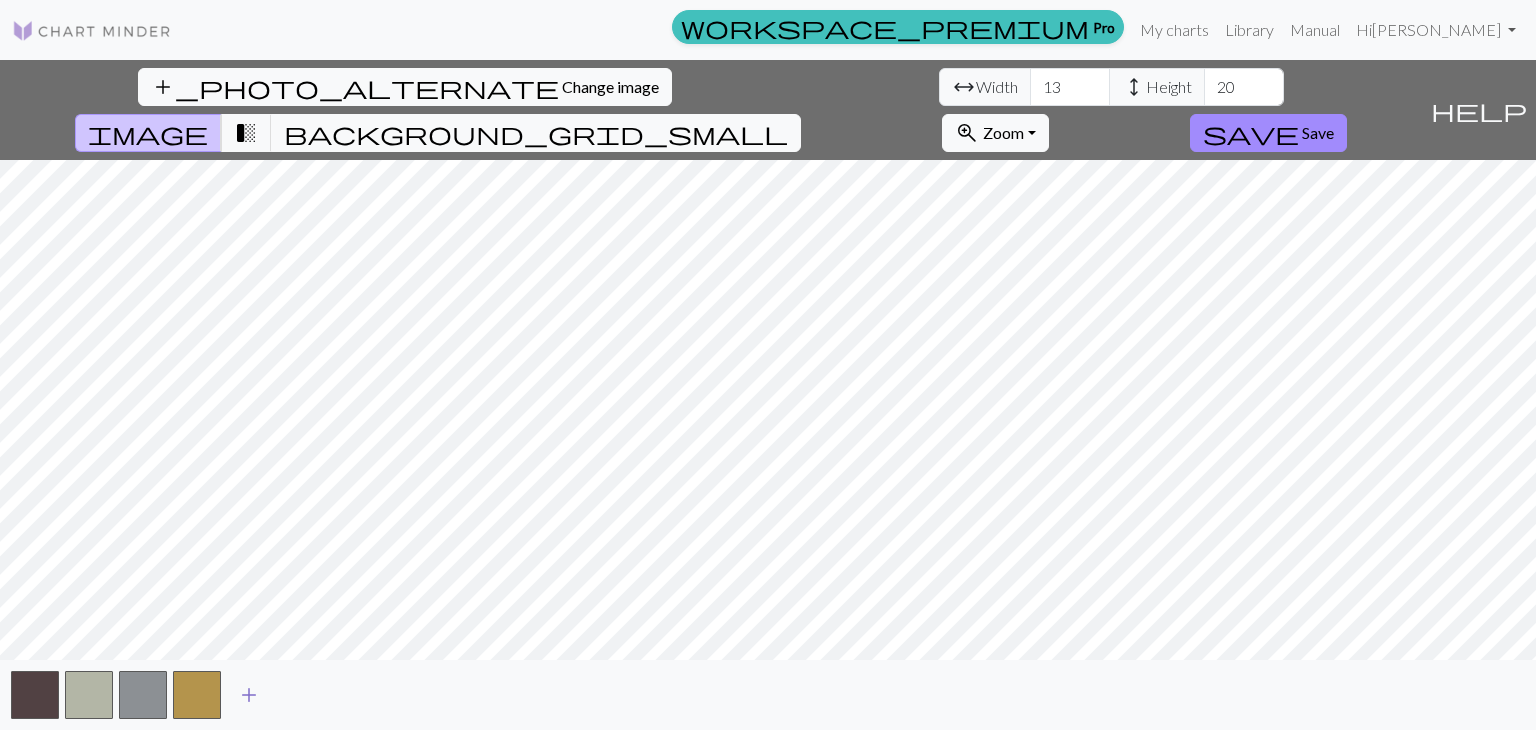 click on "add" at bounding box center [249, 695] 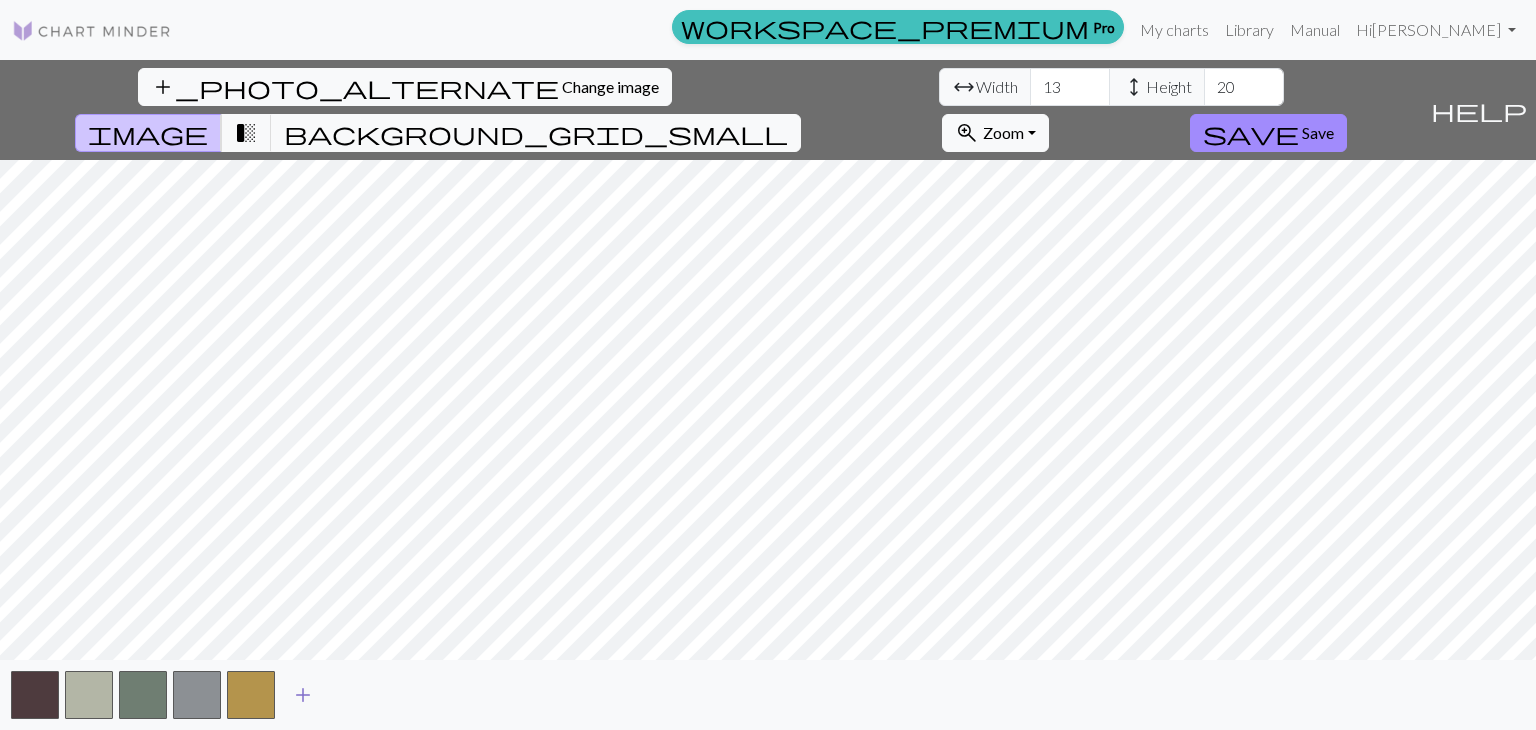 click on "add" at bounding box center (303, 695) 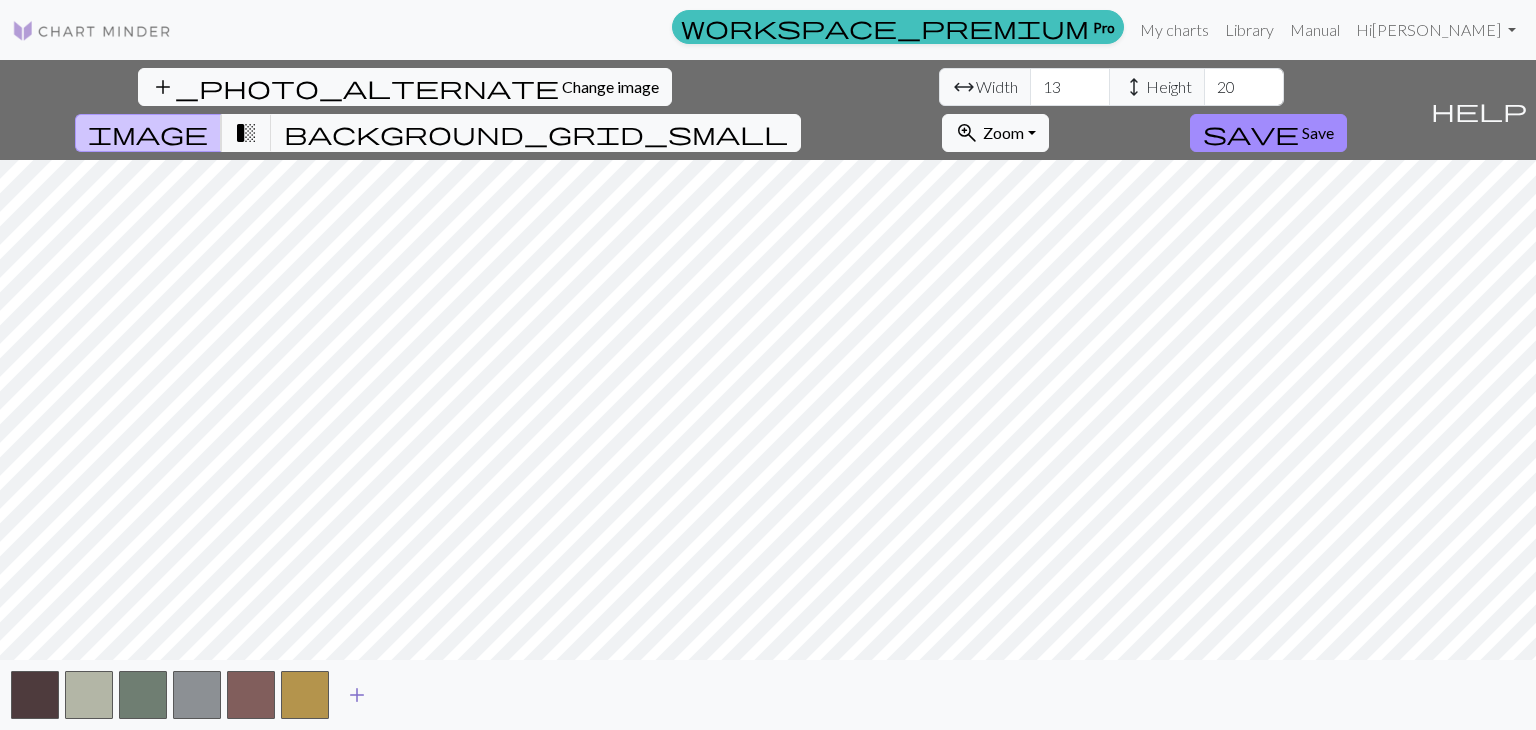 click on "add" at bounding box center (357, 695) 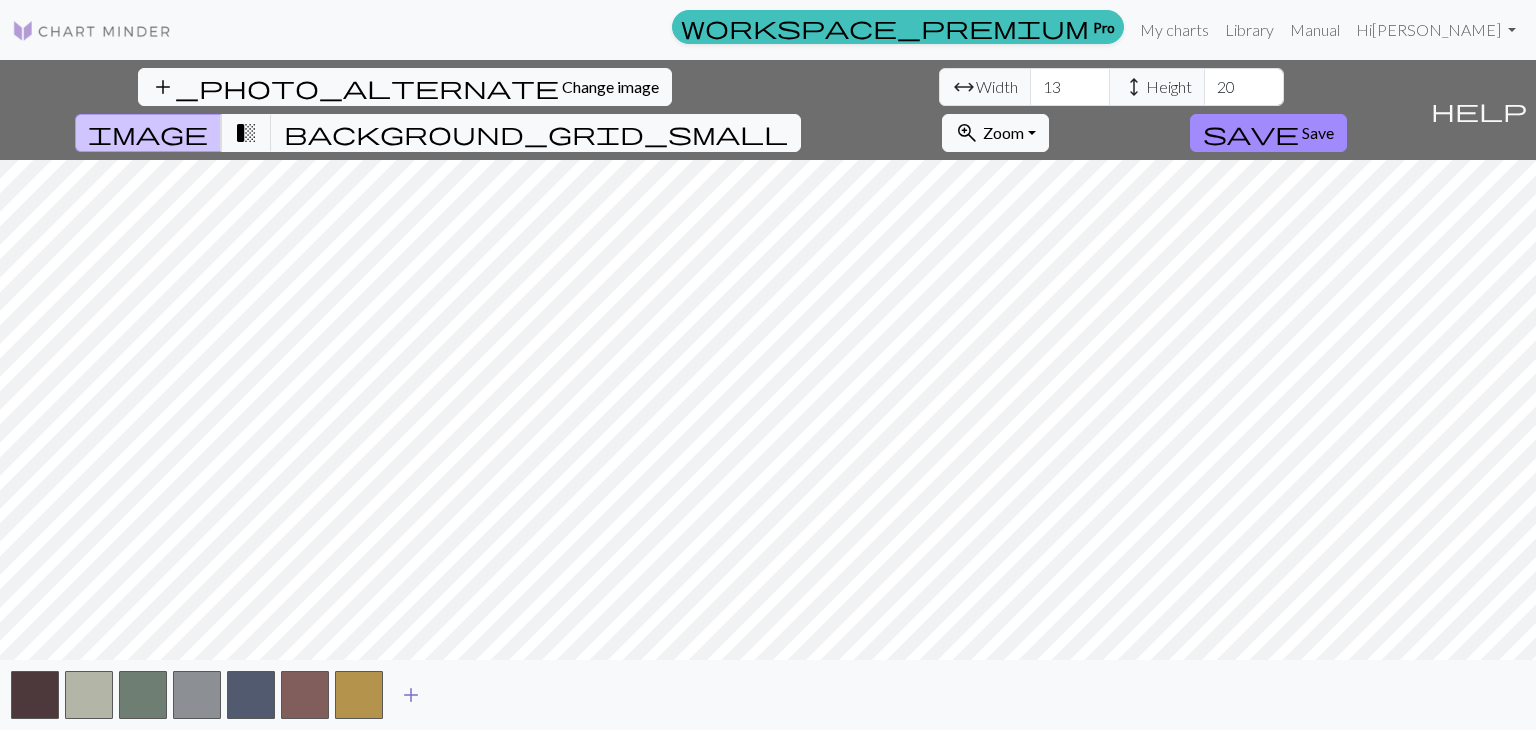 click on "add" at bounding box center [411, 695] 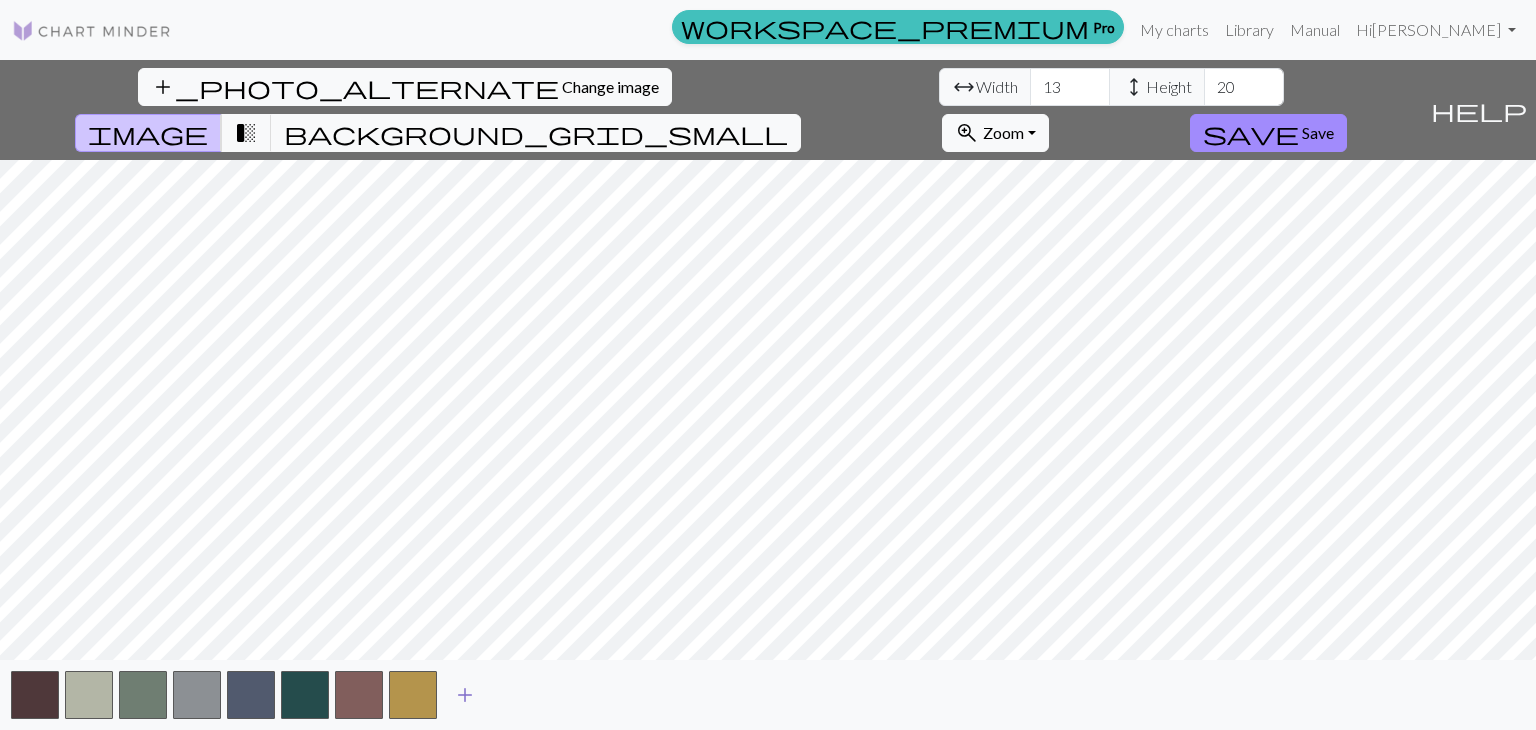 click on "add" at bounding box center [465, 695] 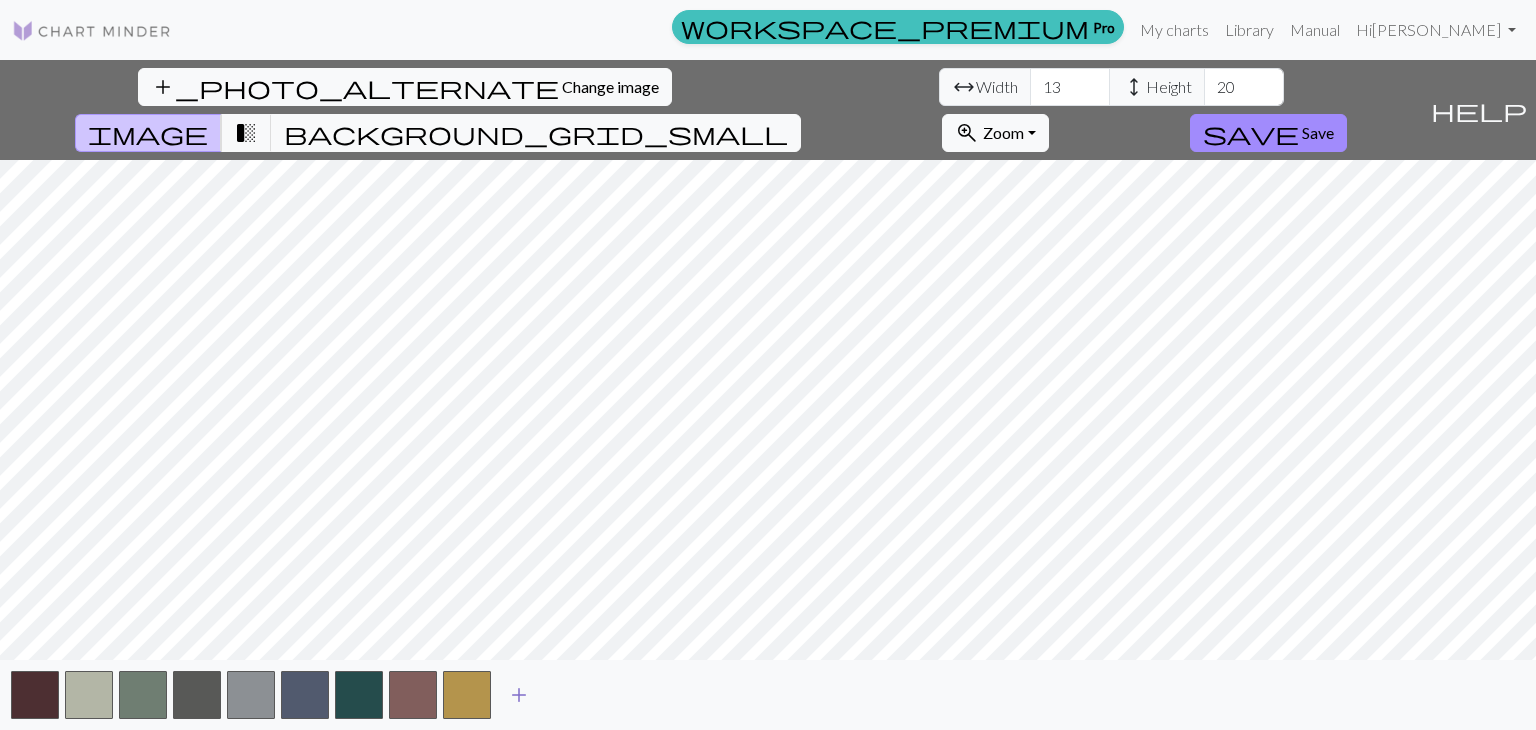 click at bounding box center [467, 695] 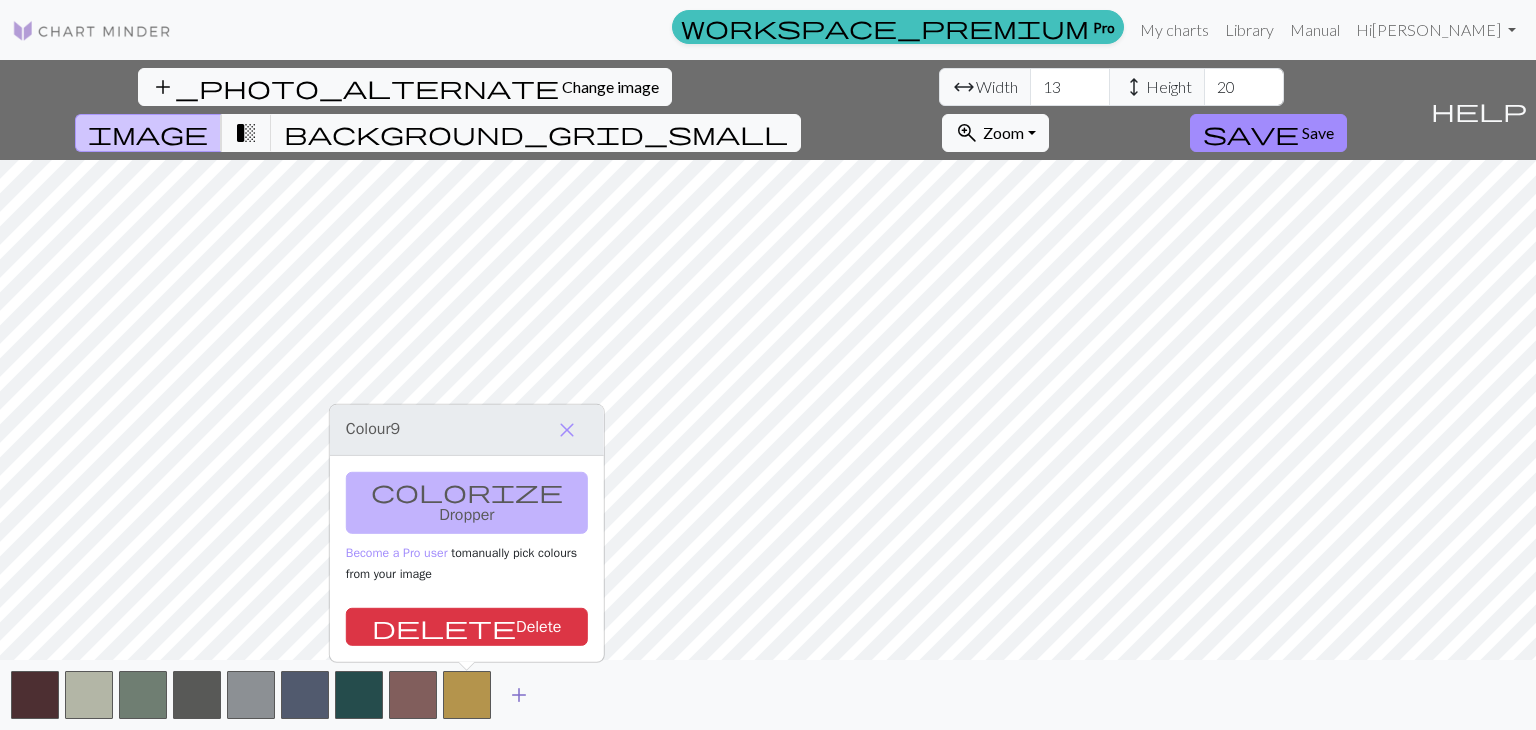 click on "add" at bounding box center (519, 695) 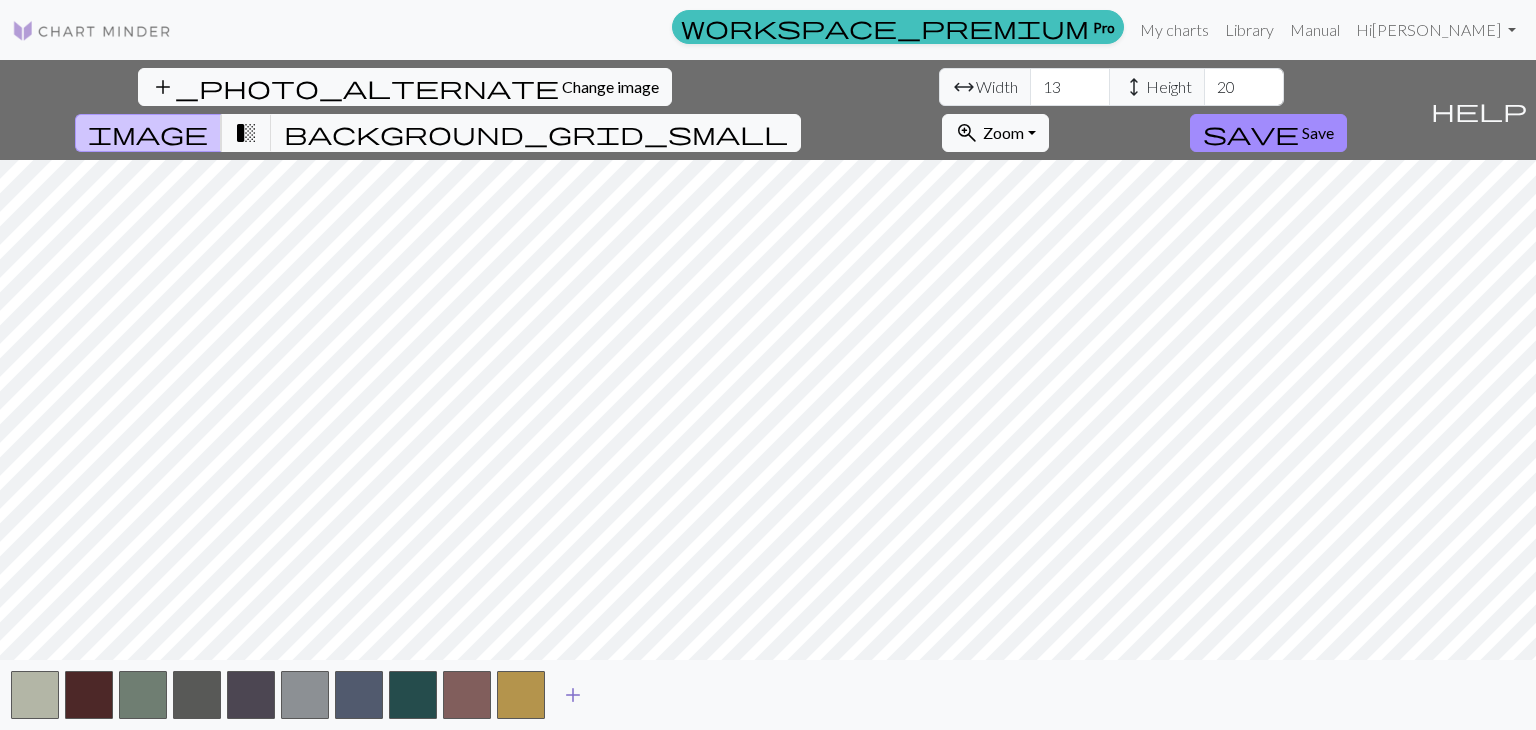 click on "add" at bounding box center (573, 695) 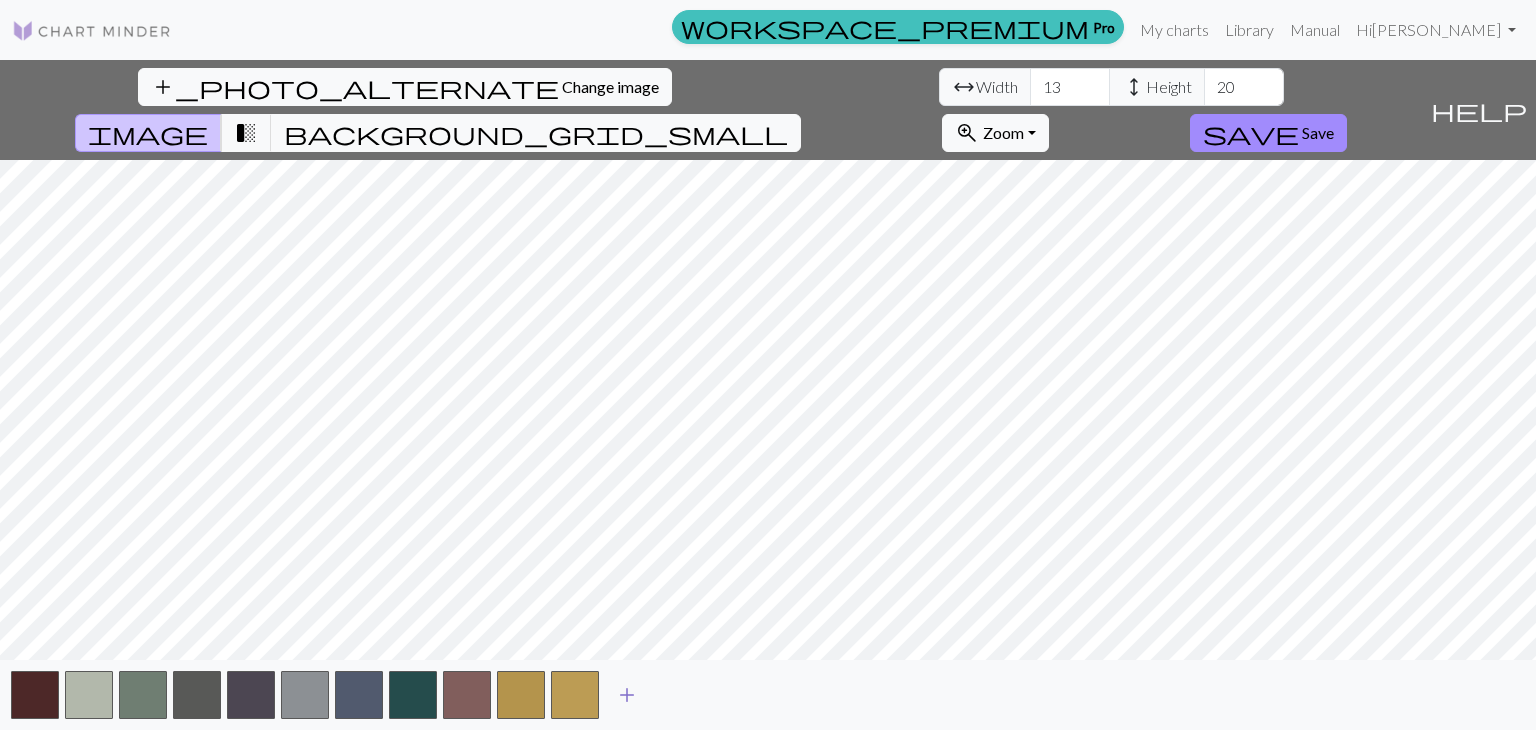 click on "add" at bounding box center (627, 695) 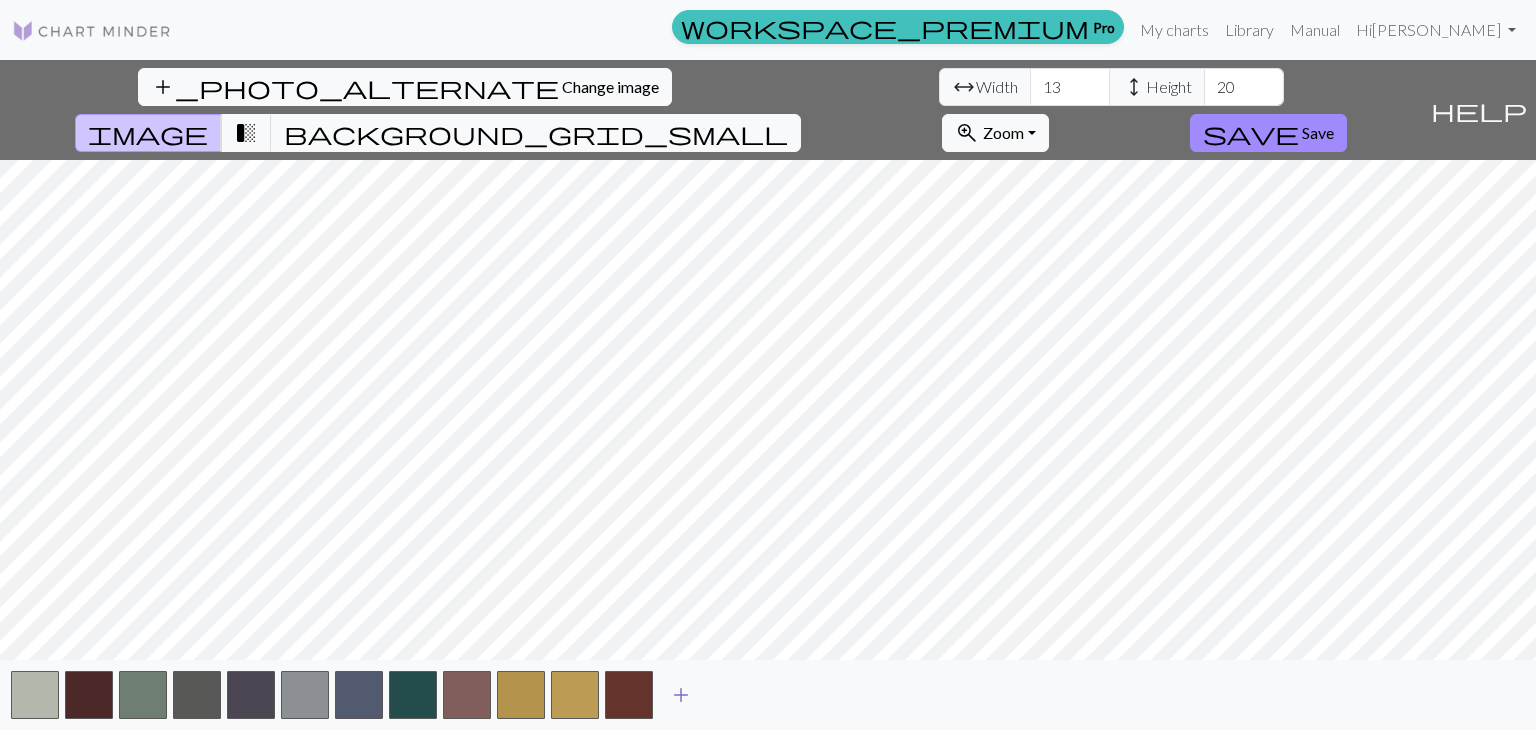 click on "add" at bounding box center (681, 695) 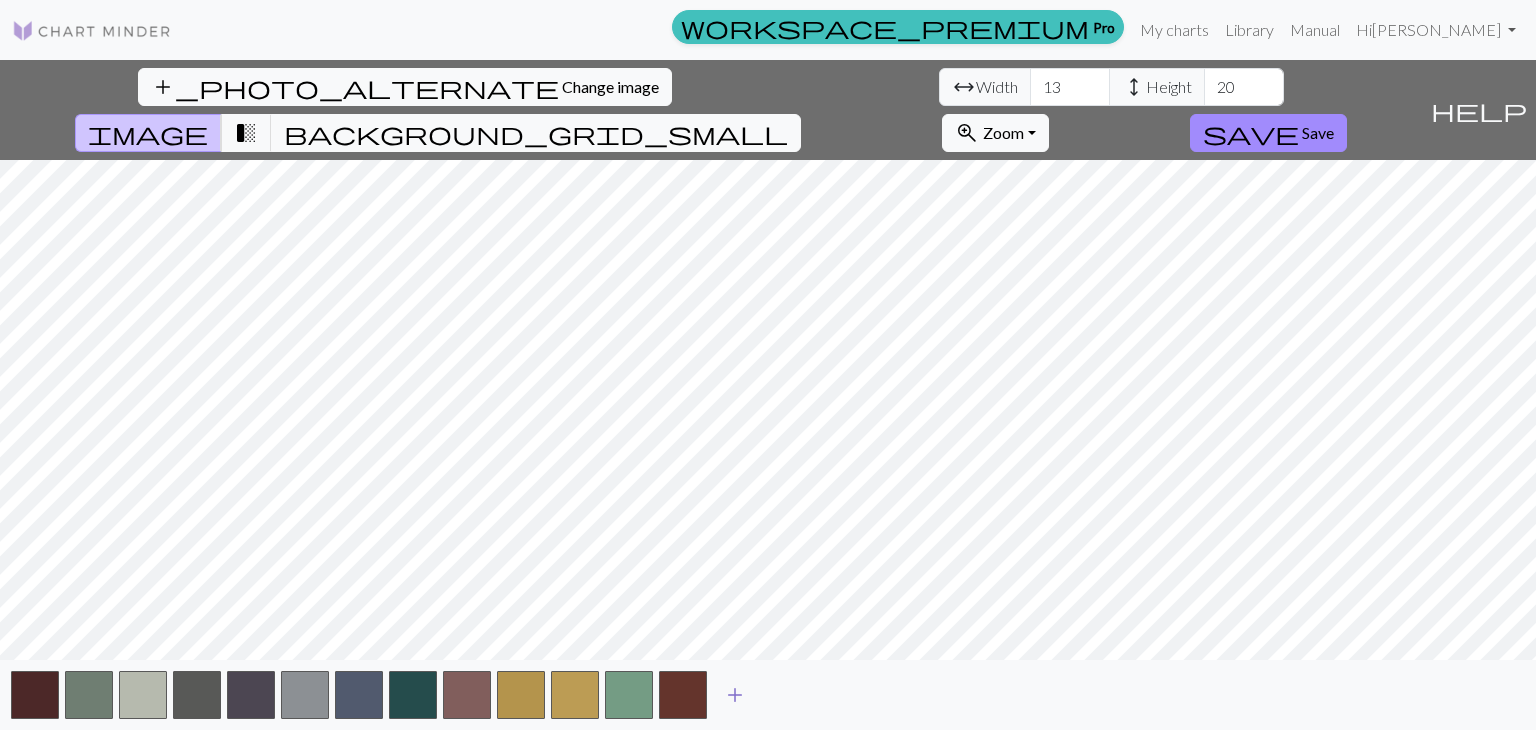 click on "add" at bounding box center (735, 695) 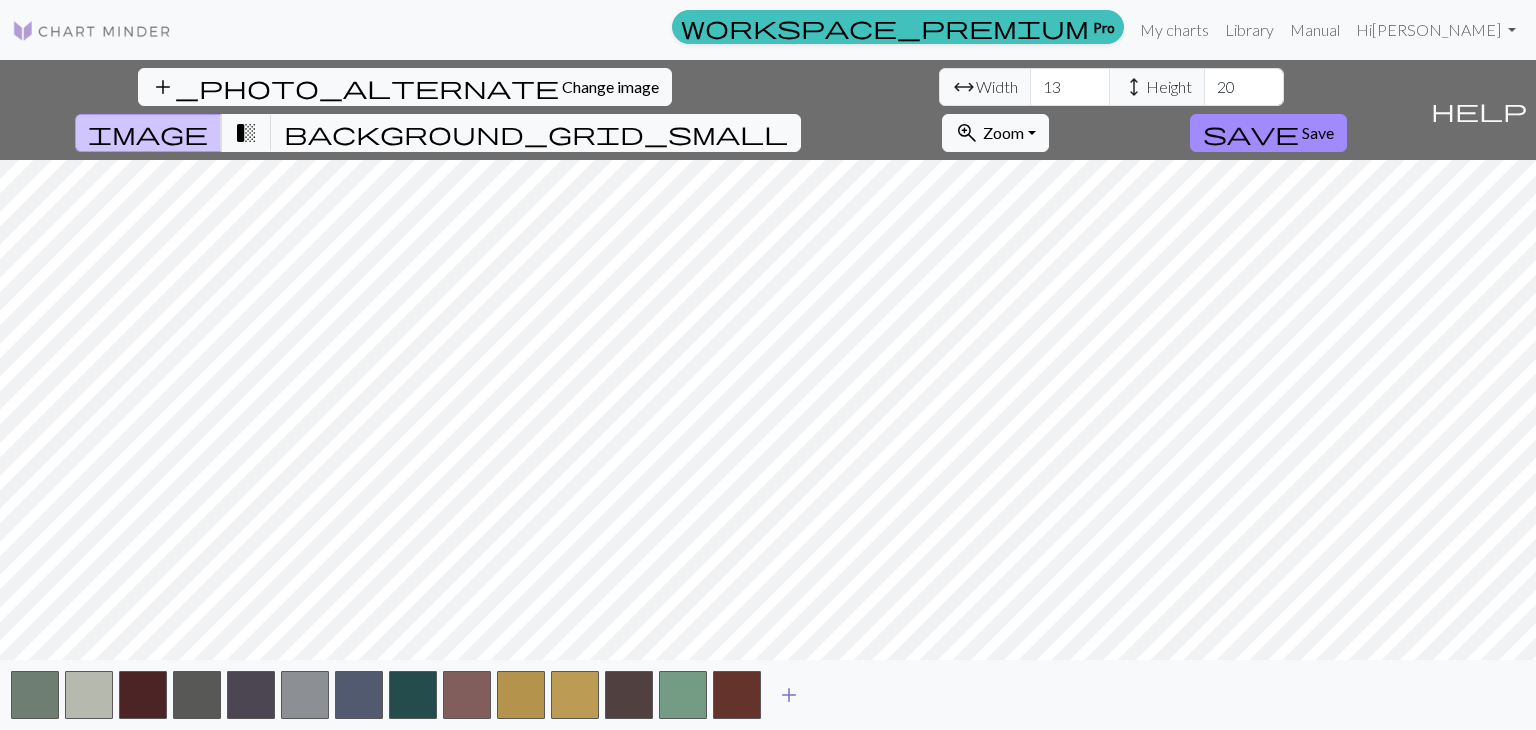 click on "add" at bounding box center [789, 695] 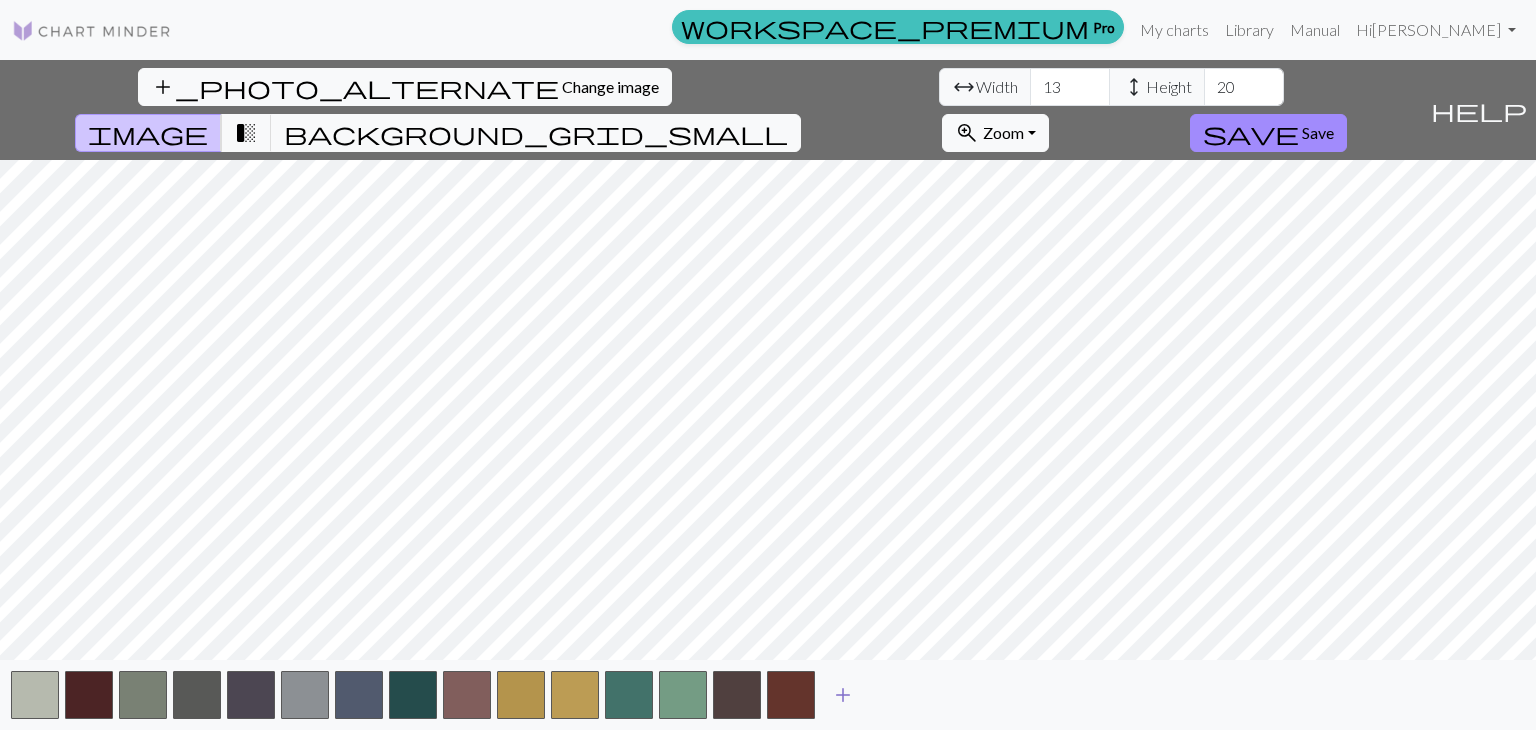 click on "add" at bounding box center (843, 695) 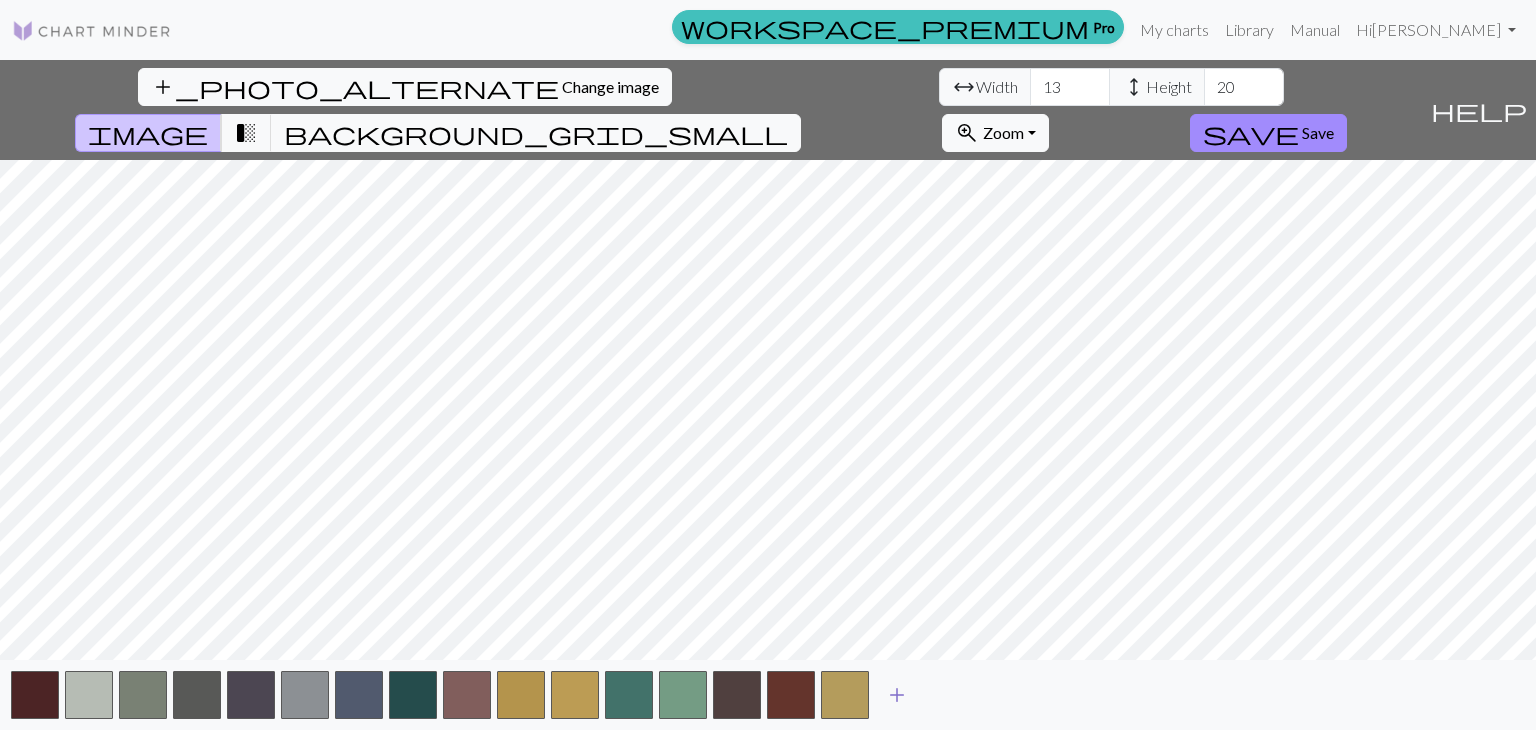click on "add" at bounding box center (897, 695) 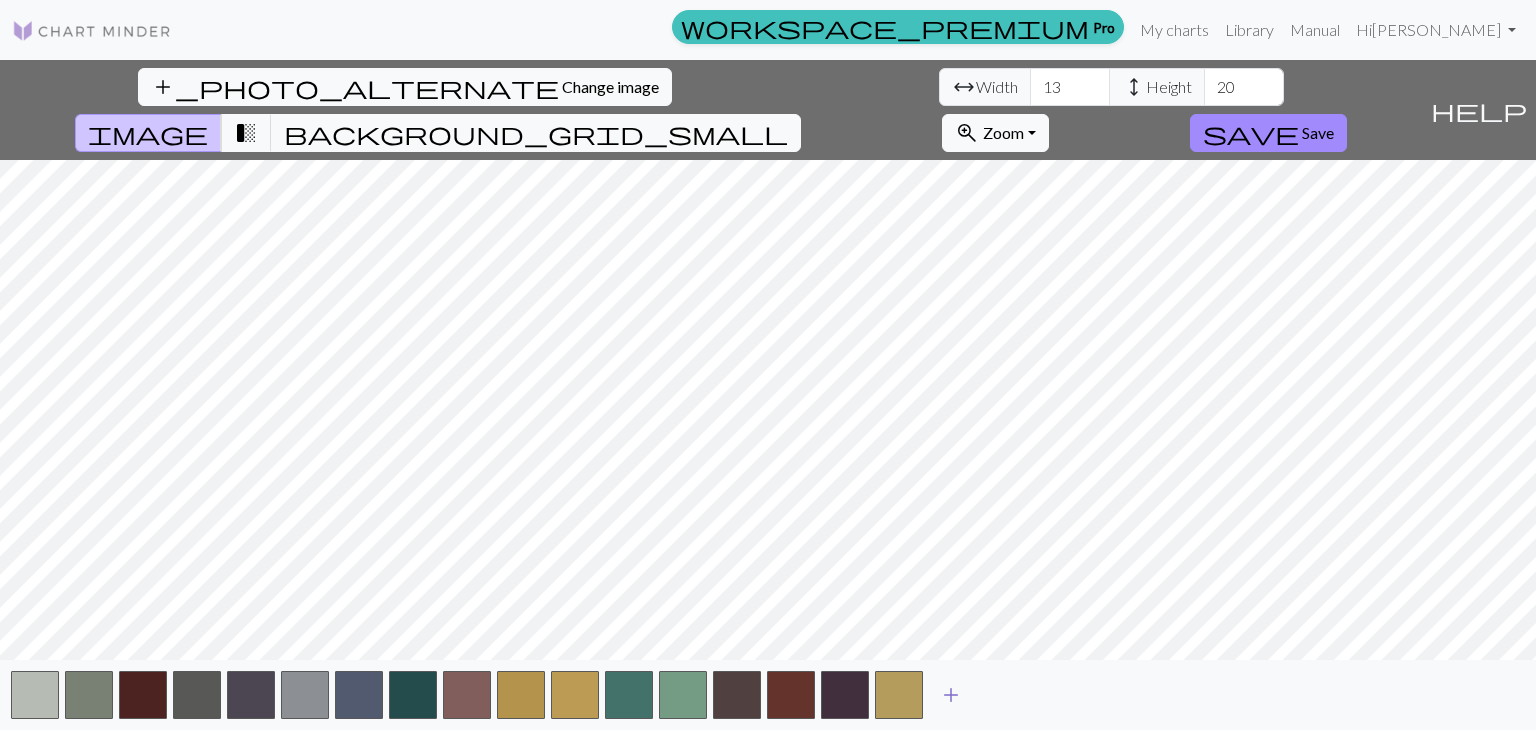 click on "add" at bounding box center [951, 695] 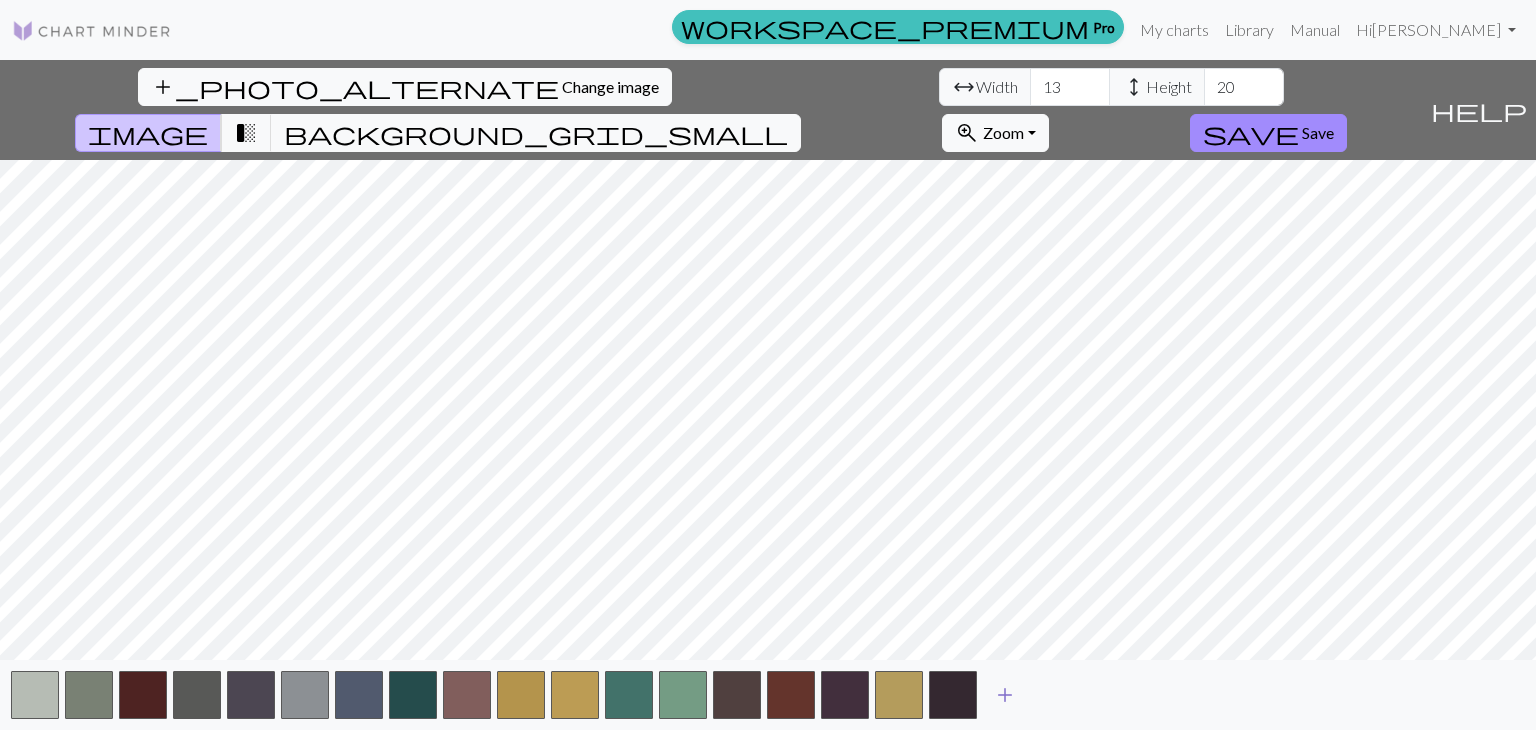 click on "add" at bounding box center (1005, 695) 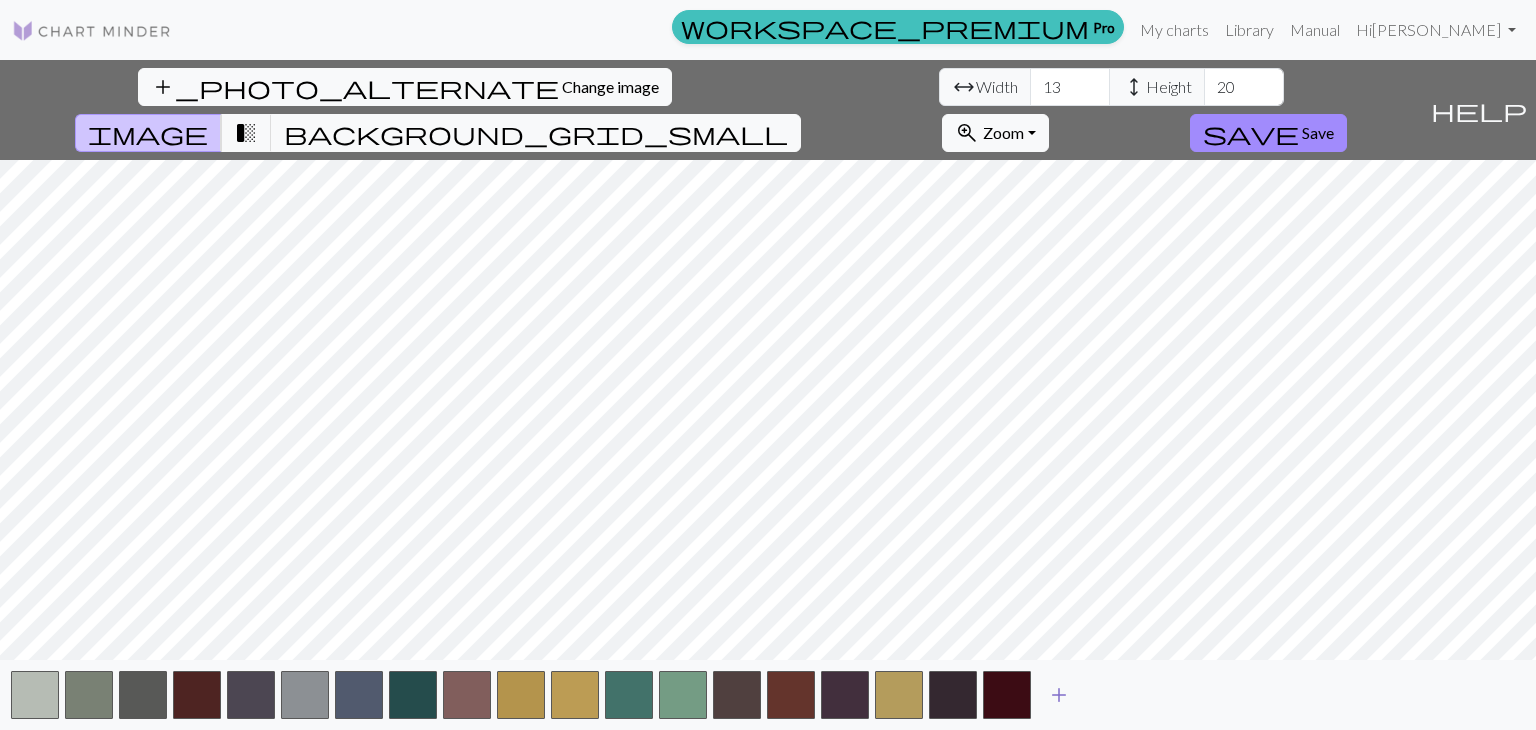 click on "add" at bounding box center [1059, 695] 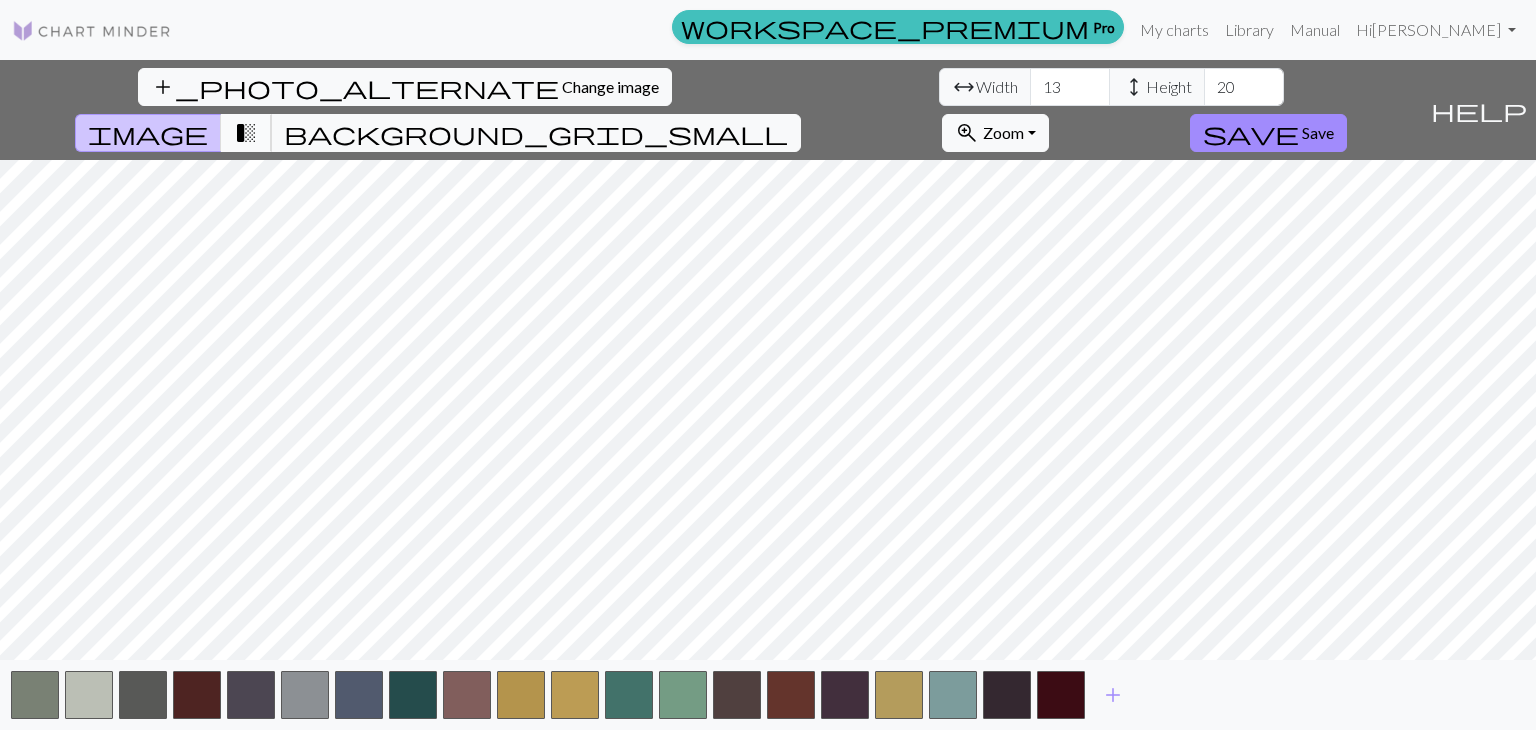 click on "transition_fade" at bounding box center [246, 133] 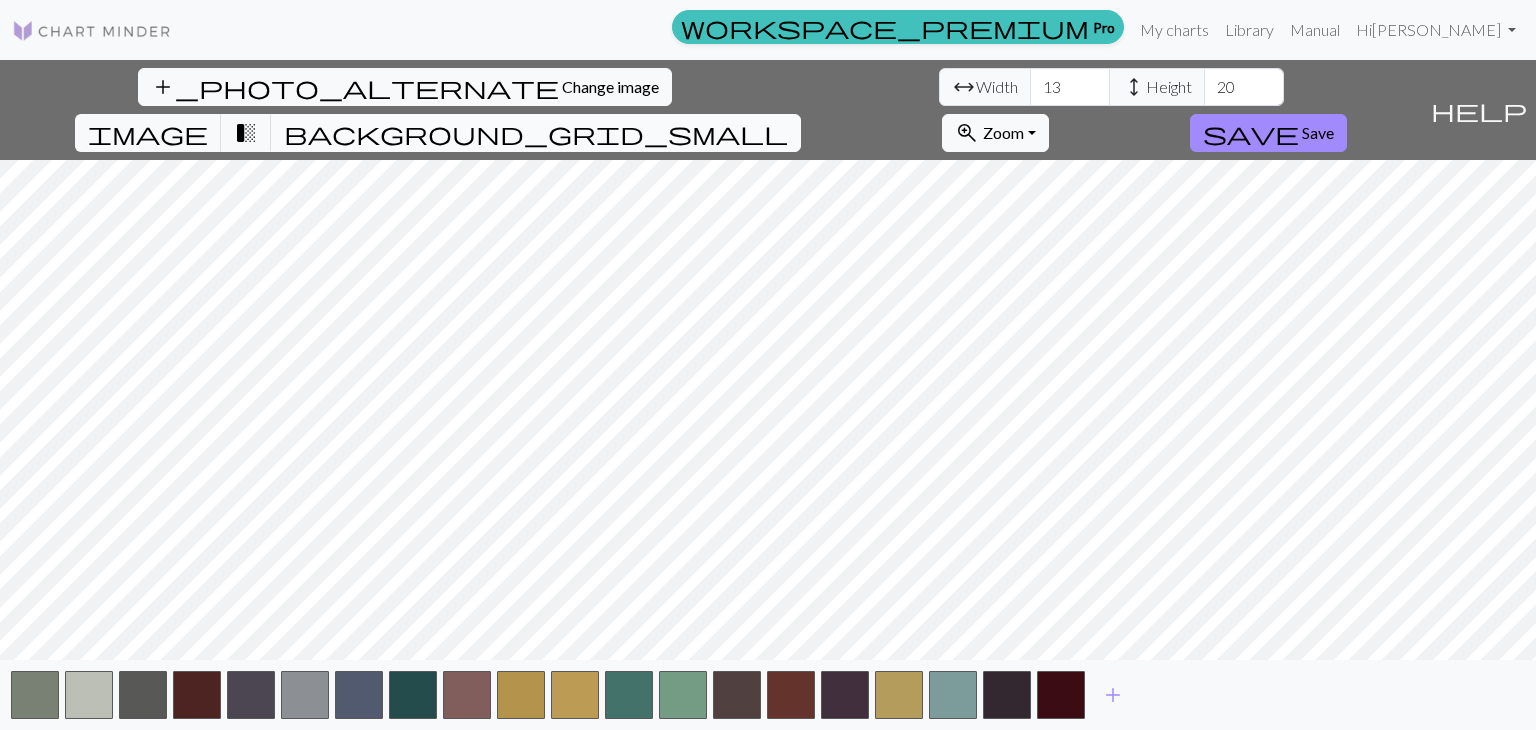 click on "background_grid_small" at bounding box center (536, 133) 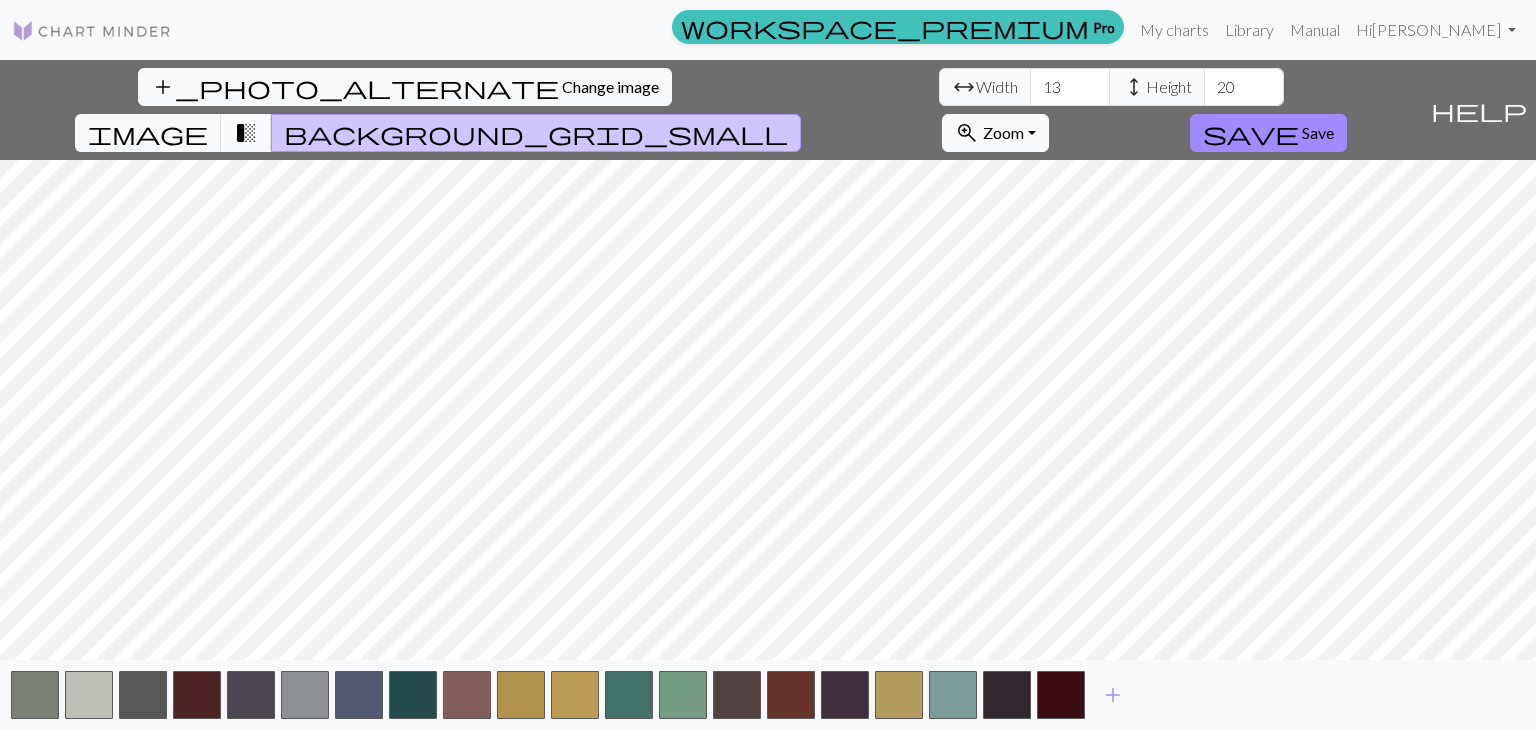 click on "transition_fade" at bounding box center (246, 133) 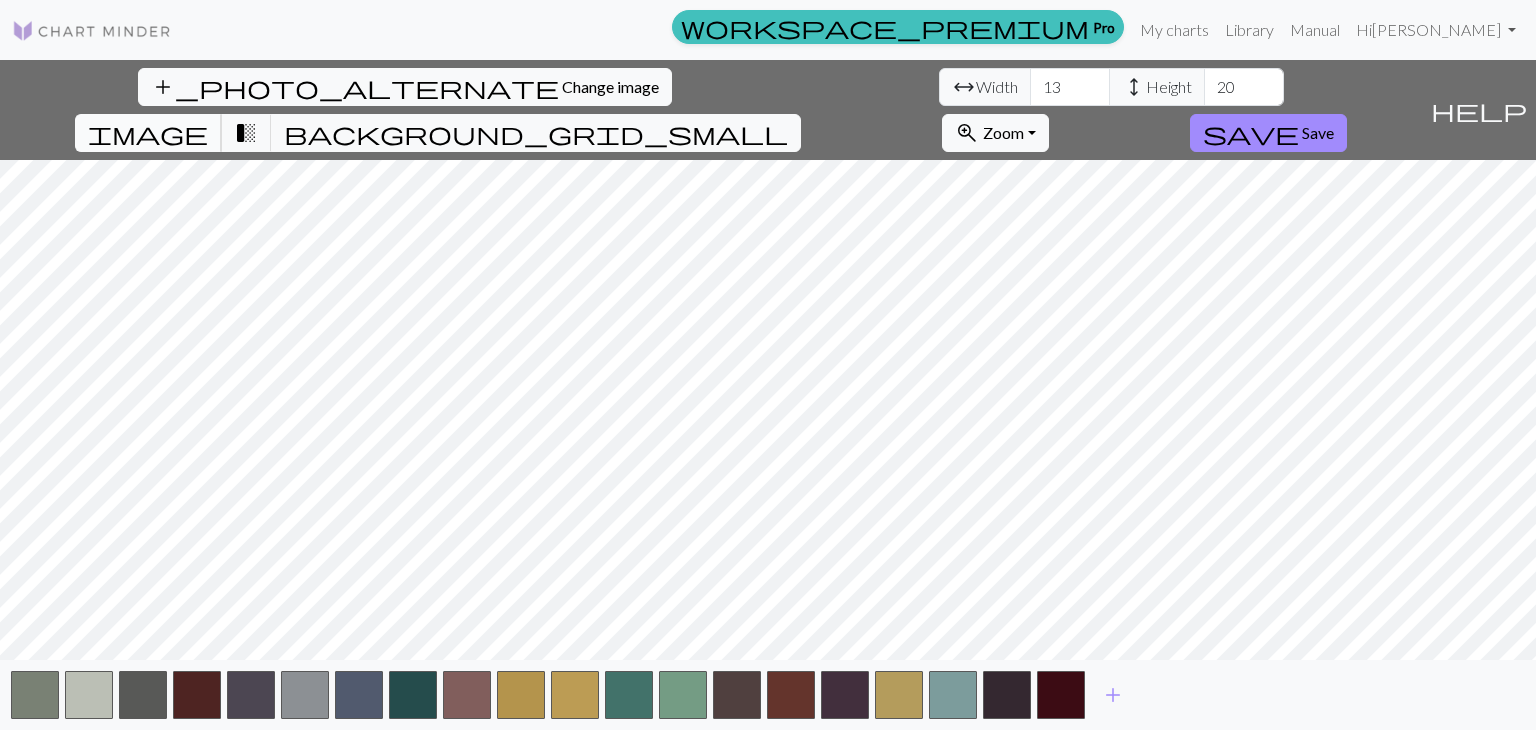 click on "image" at bounding box center [148, 133] 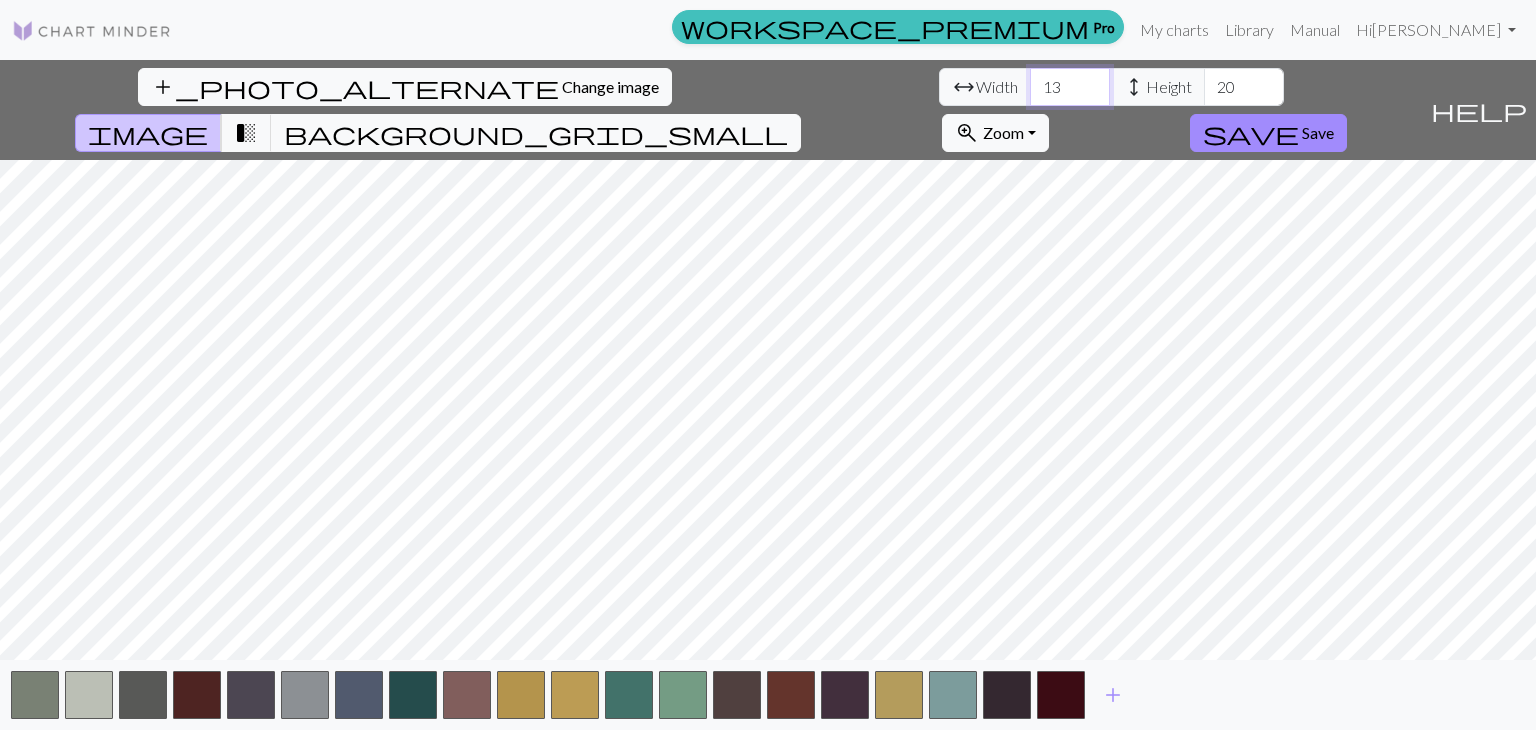 click on "13" at bounding box center [1070, 87] 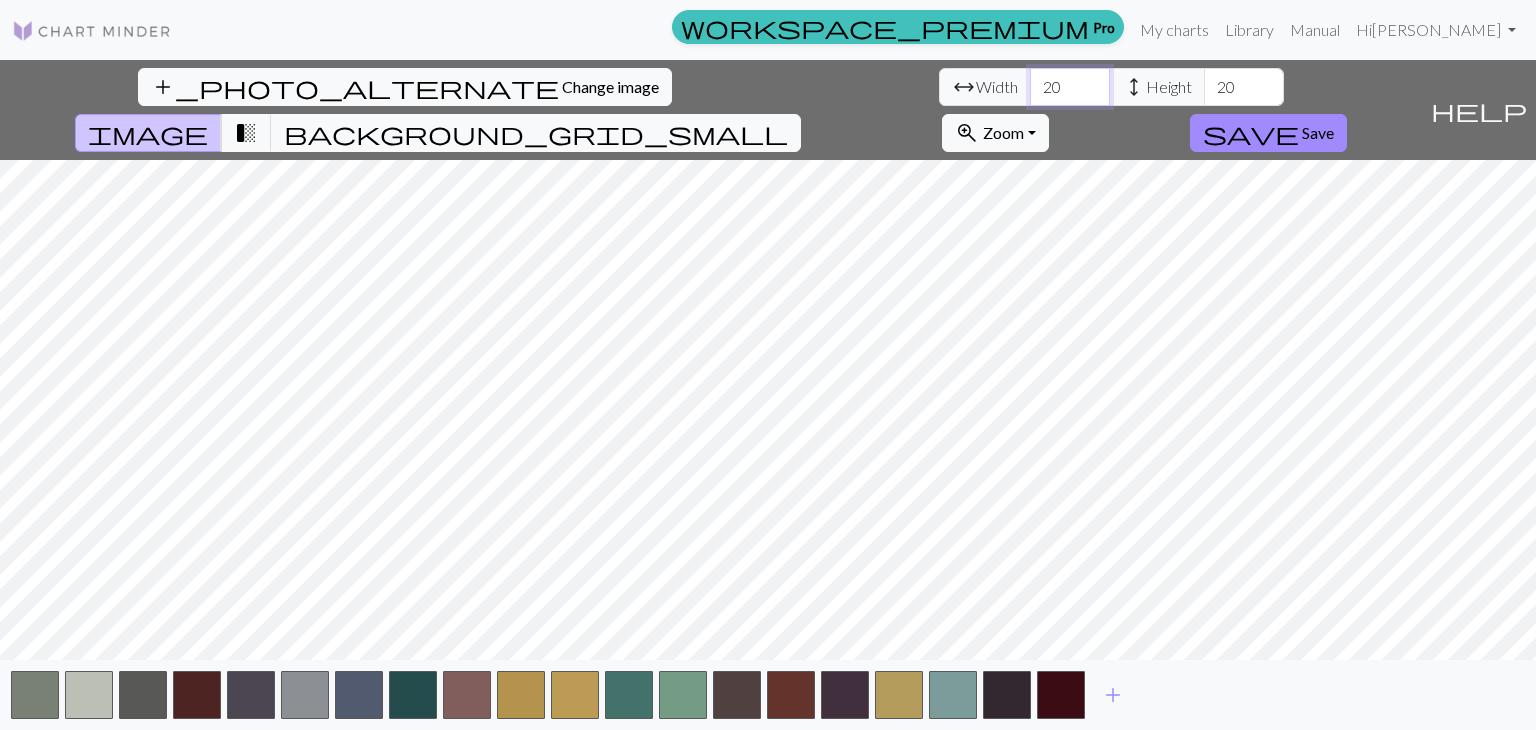 type on "20" 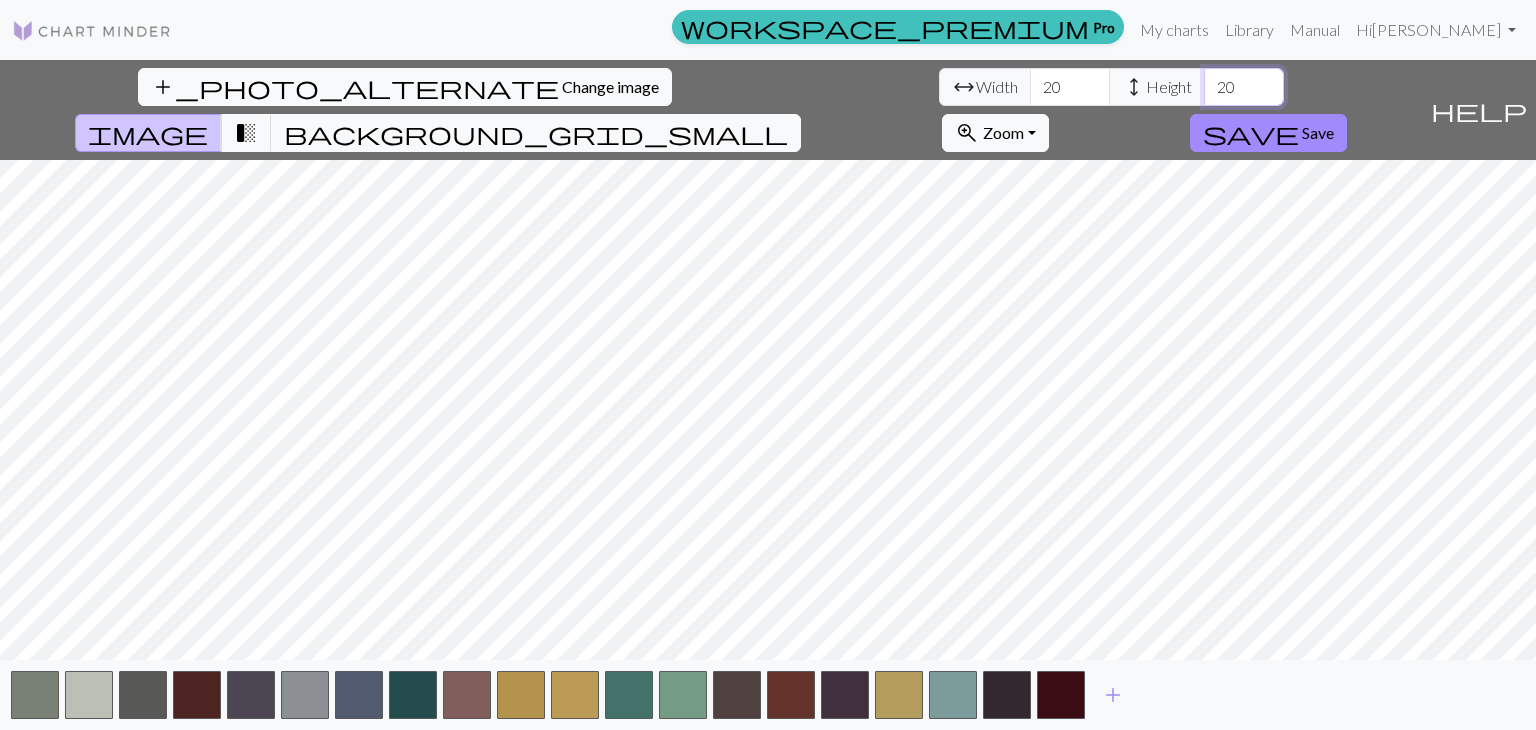 click on "20" at bounding box center (1244, 87) 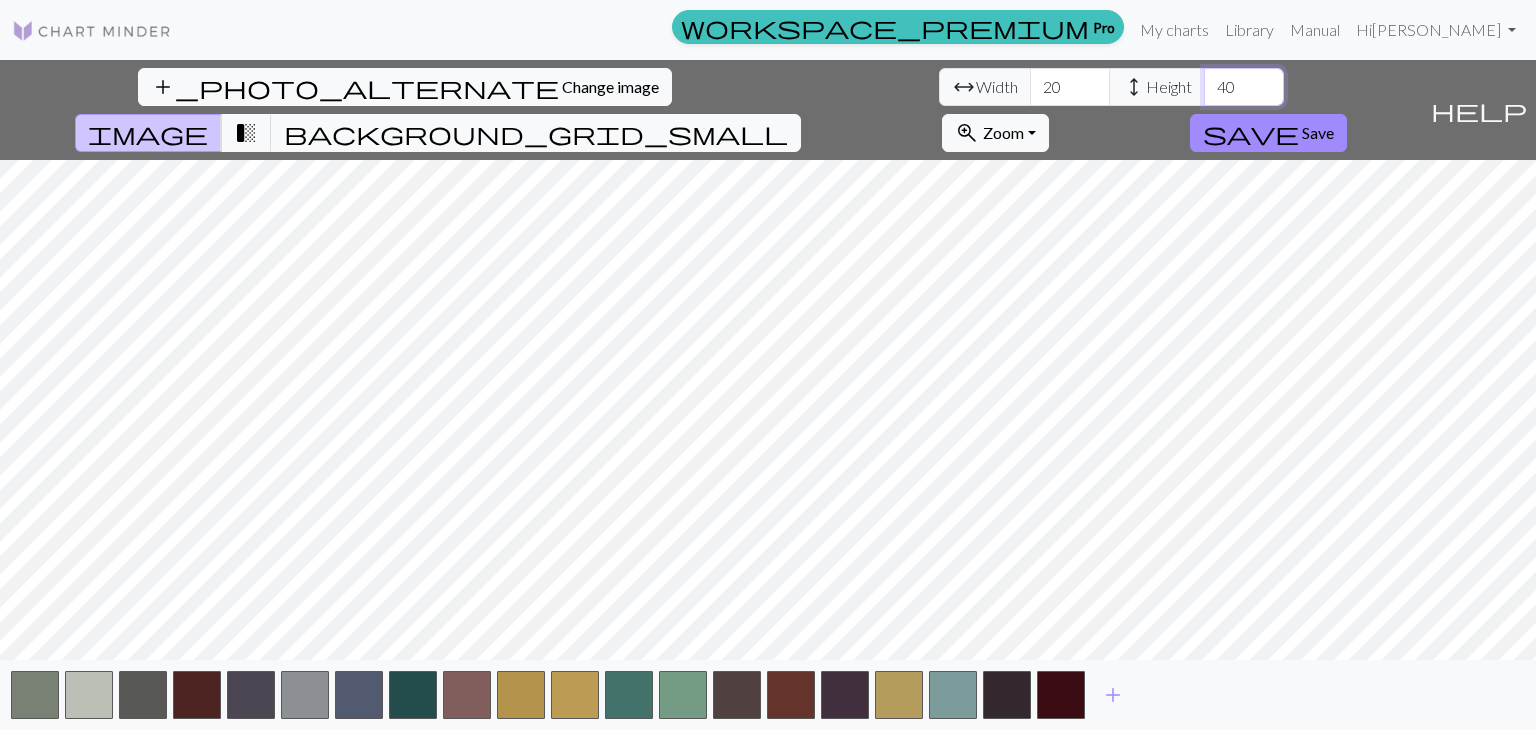 type on "40" 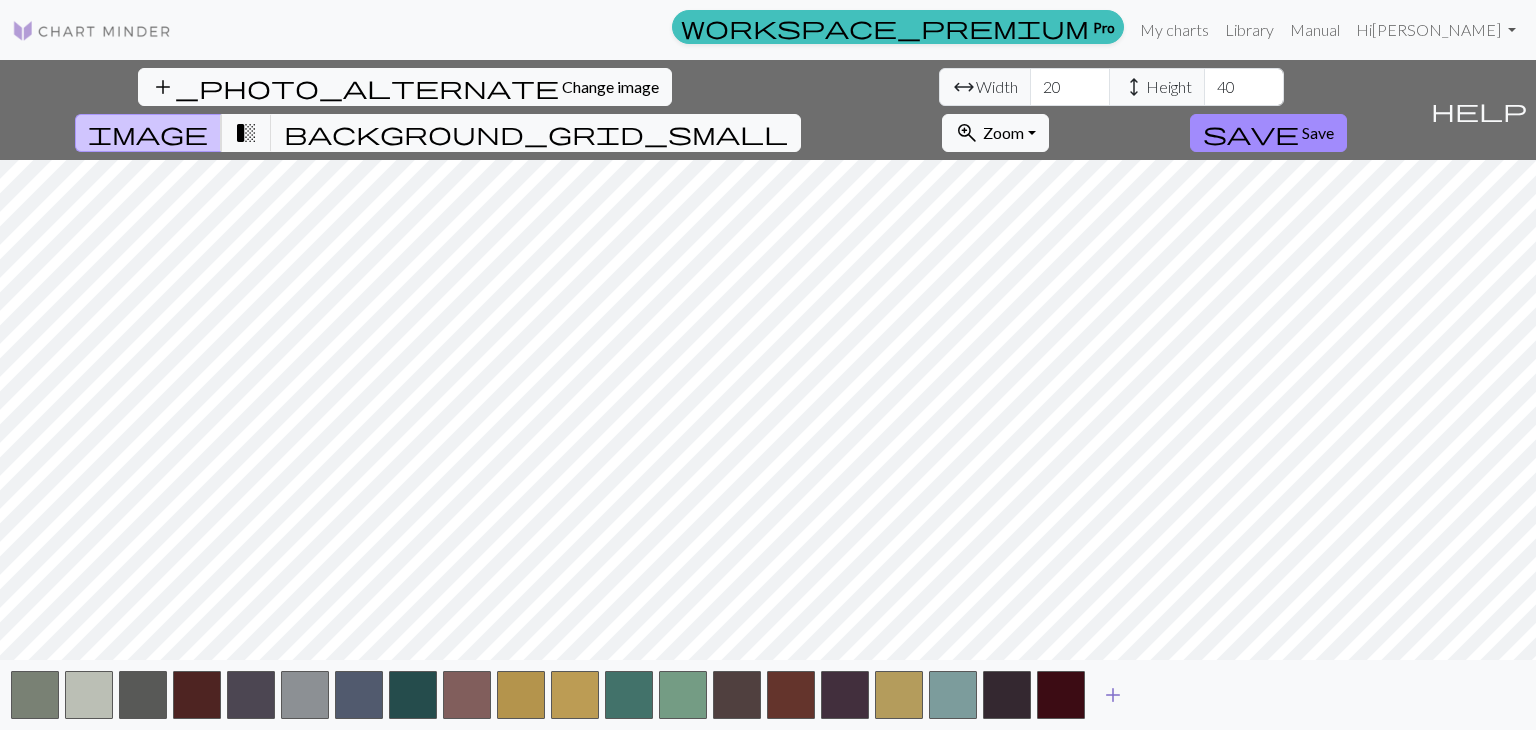 click on "add" at bounding box center (1113, 695) 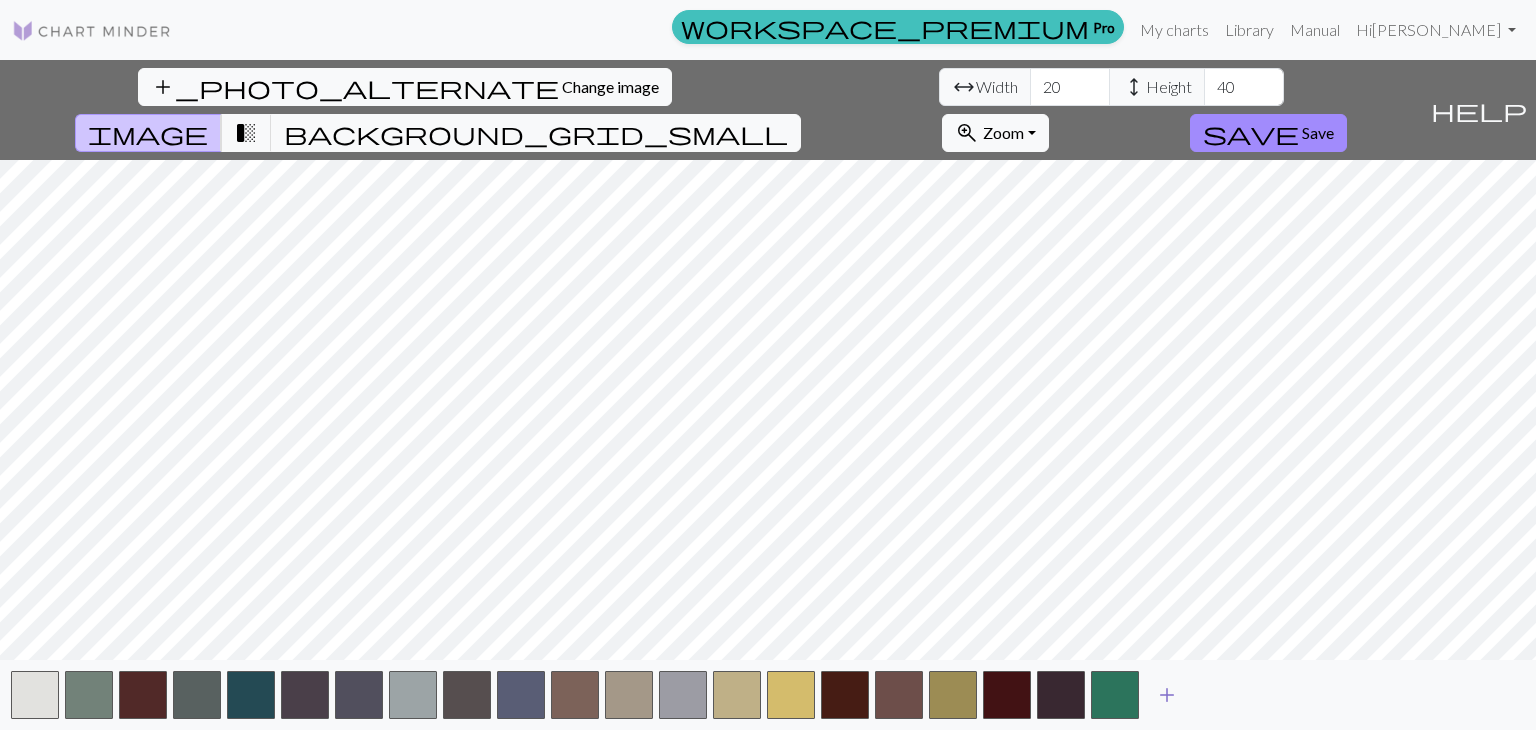 click at bounding box center (1115, 695) 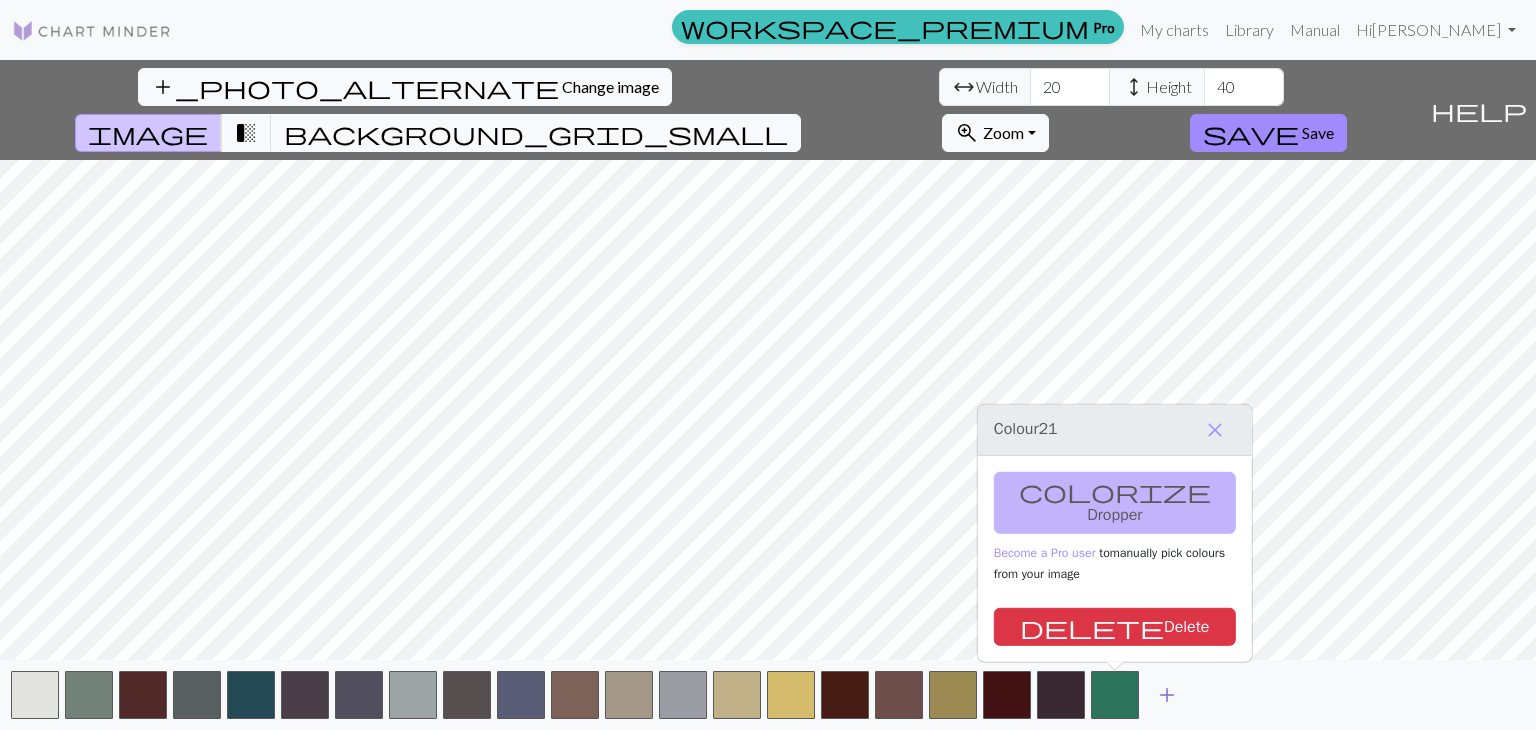 click on "add" at bounding box center [1167, 695] 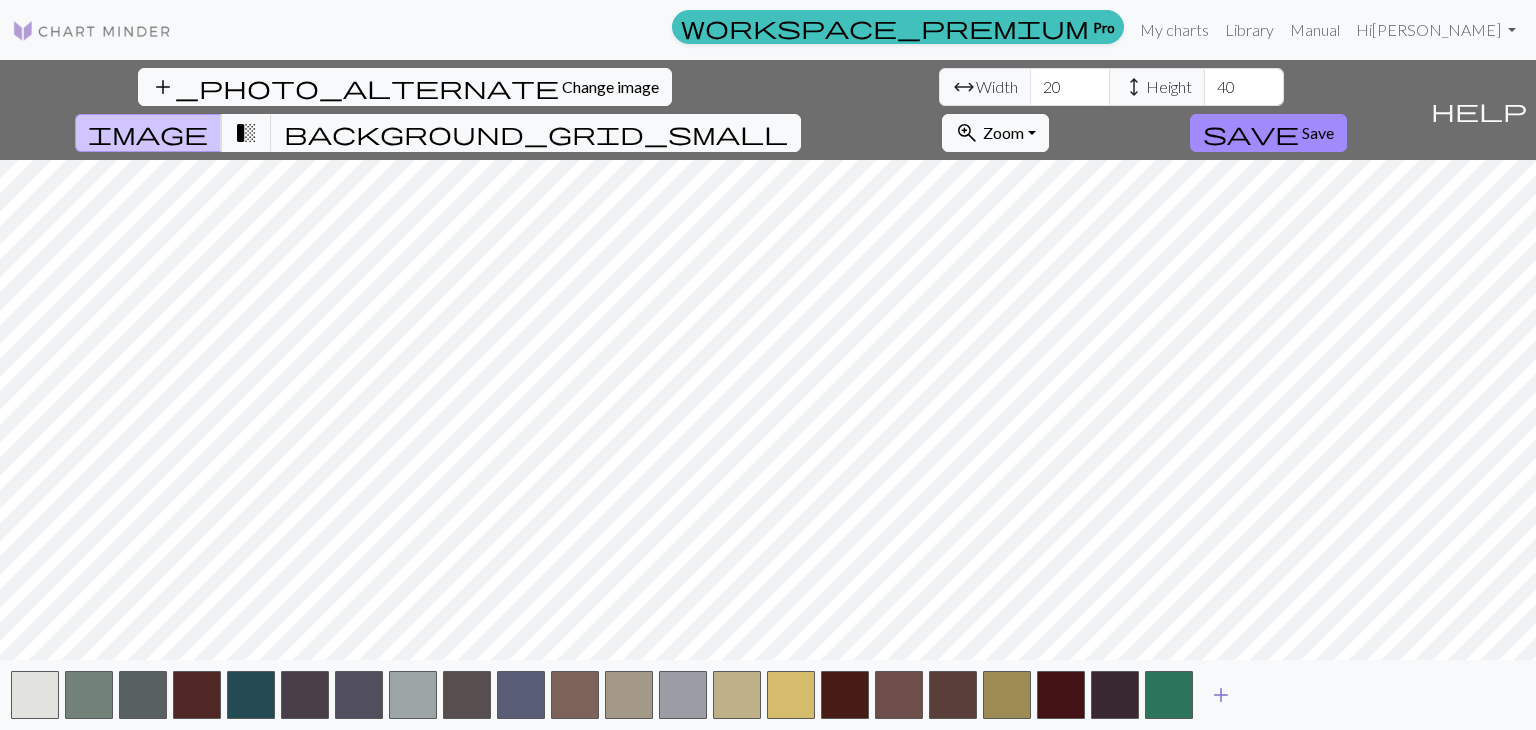 click at bounding box center [1169, 695] 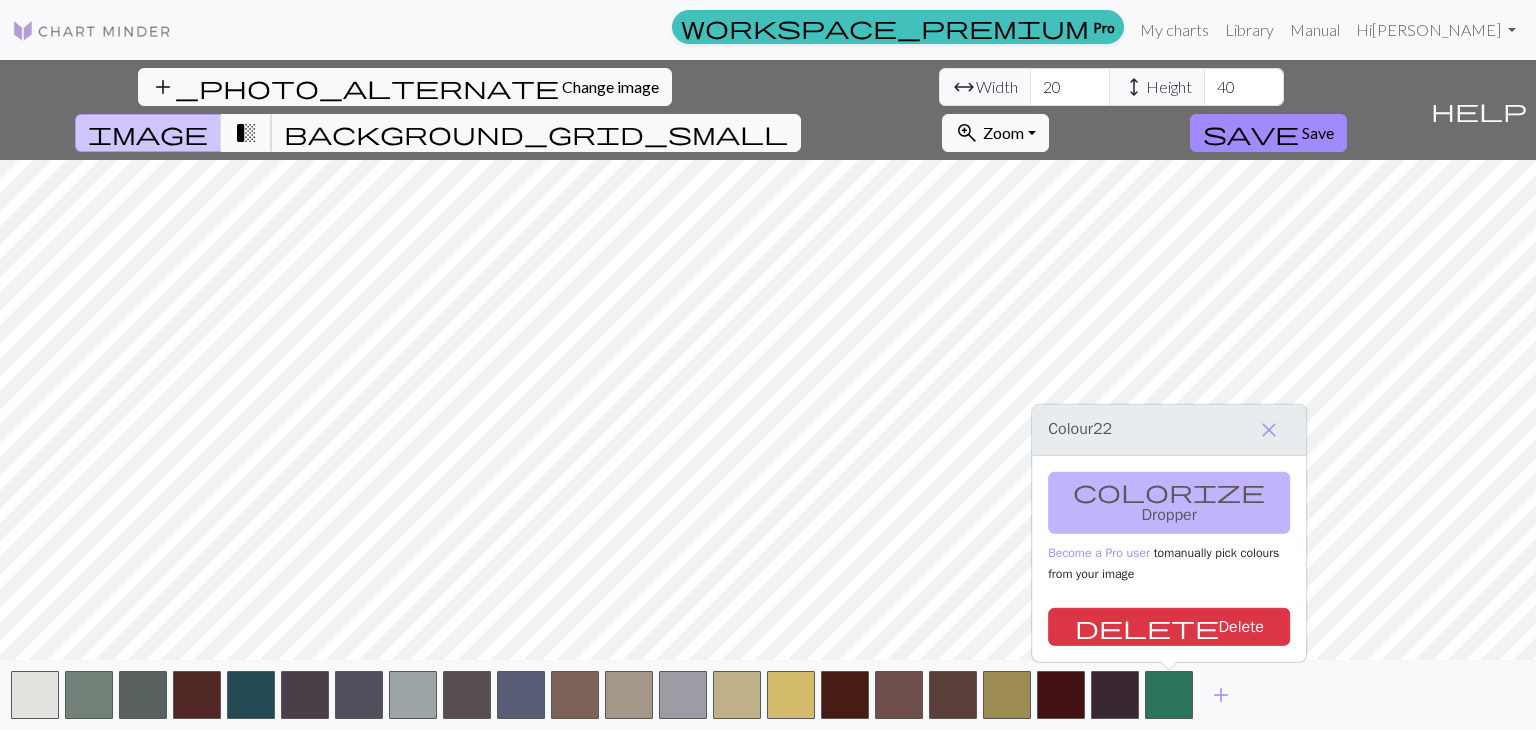 click on "transition_fade" at bounding box center (246, 133) 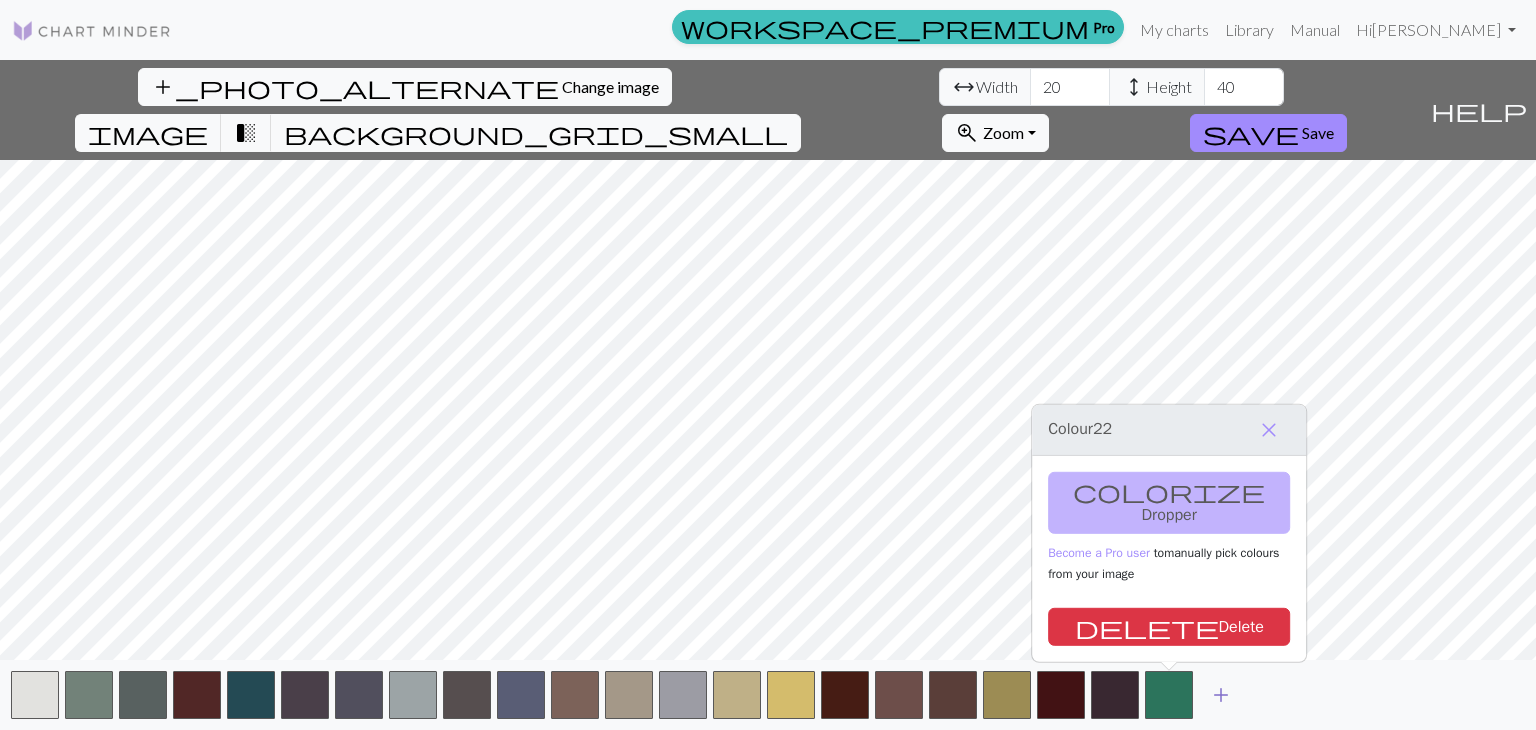 click on "add" at bounding box center [1221, 695] 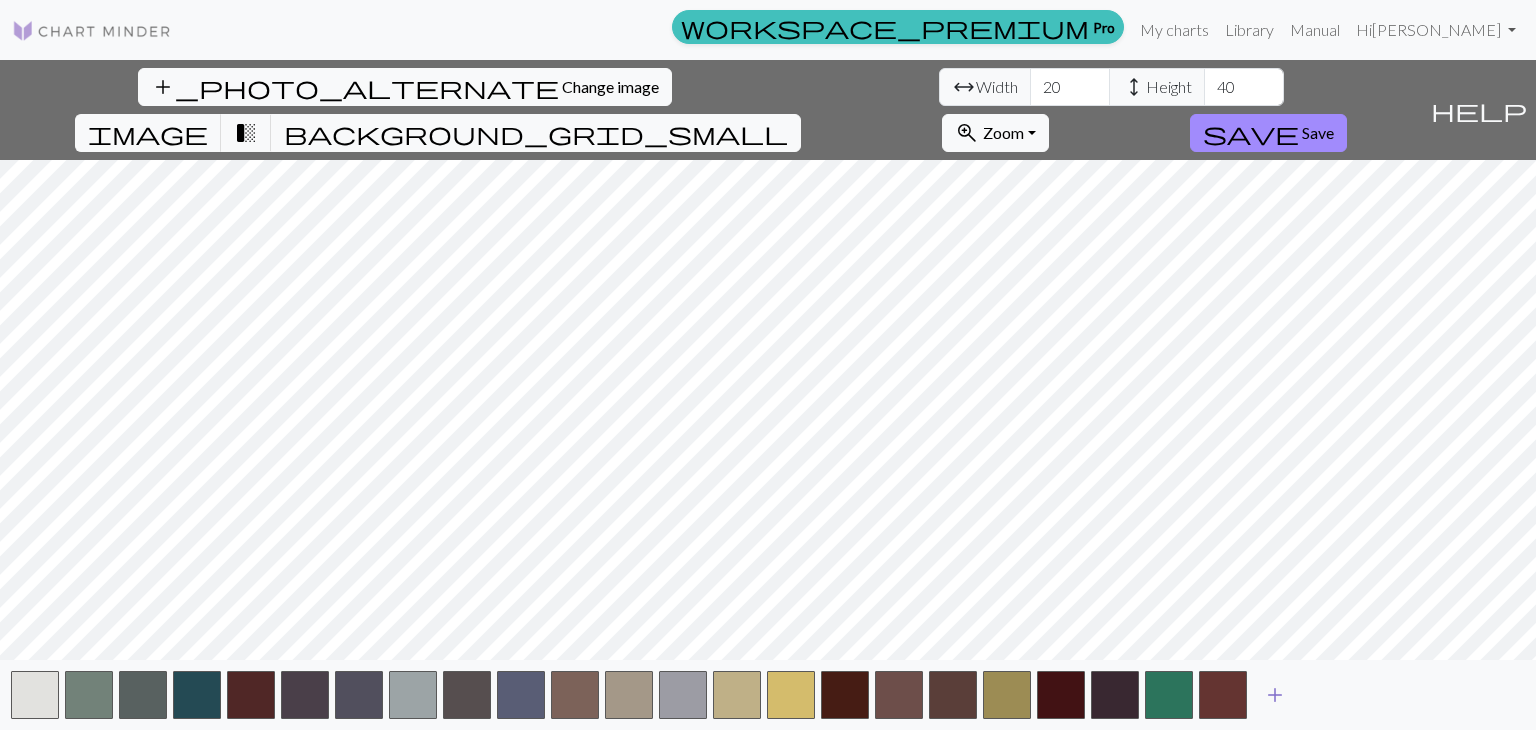 click at bounding box center [1223, 695] 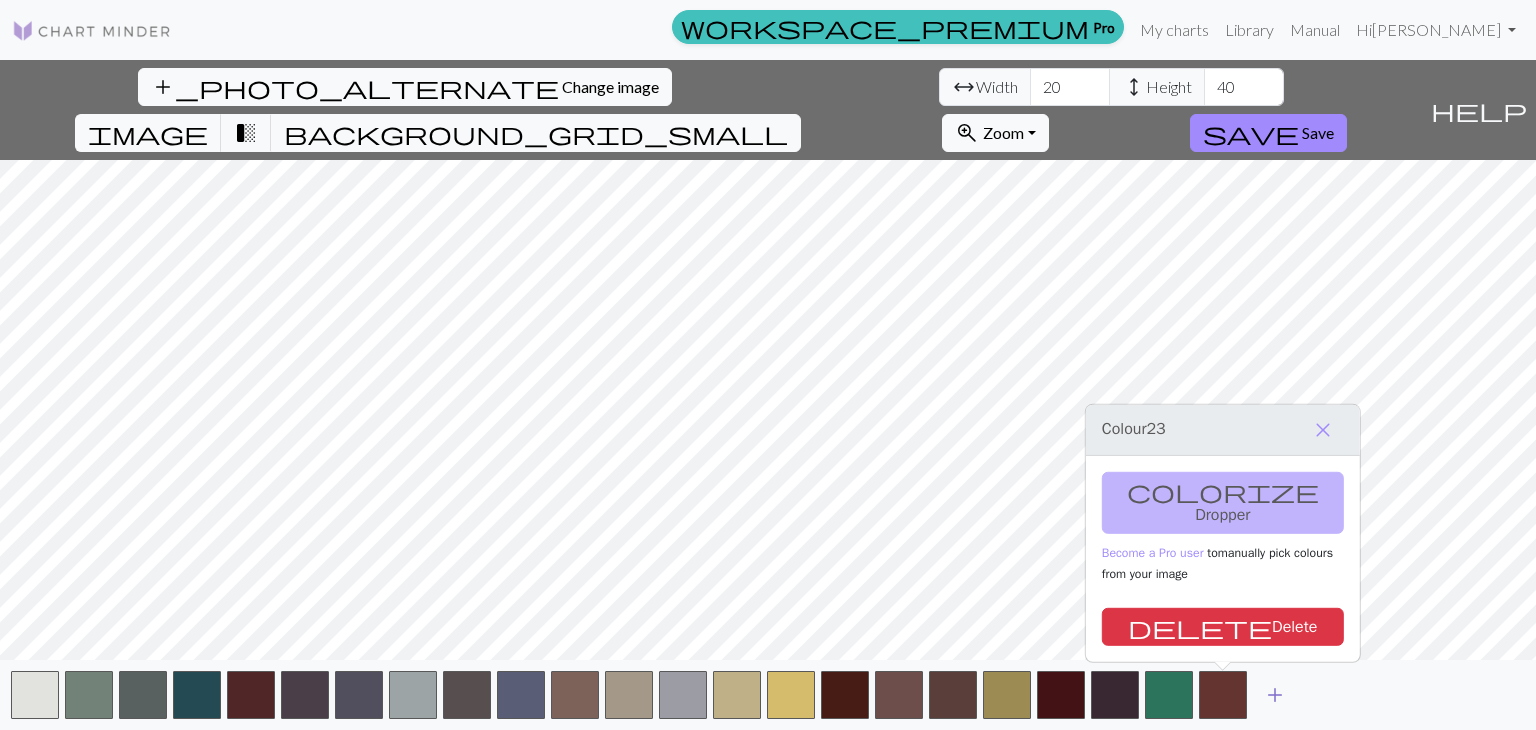 click on "add" at bounding box center (1275, 695) 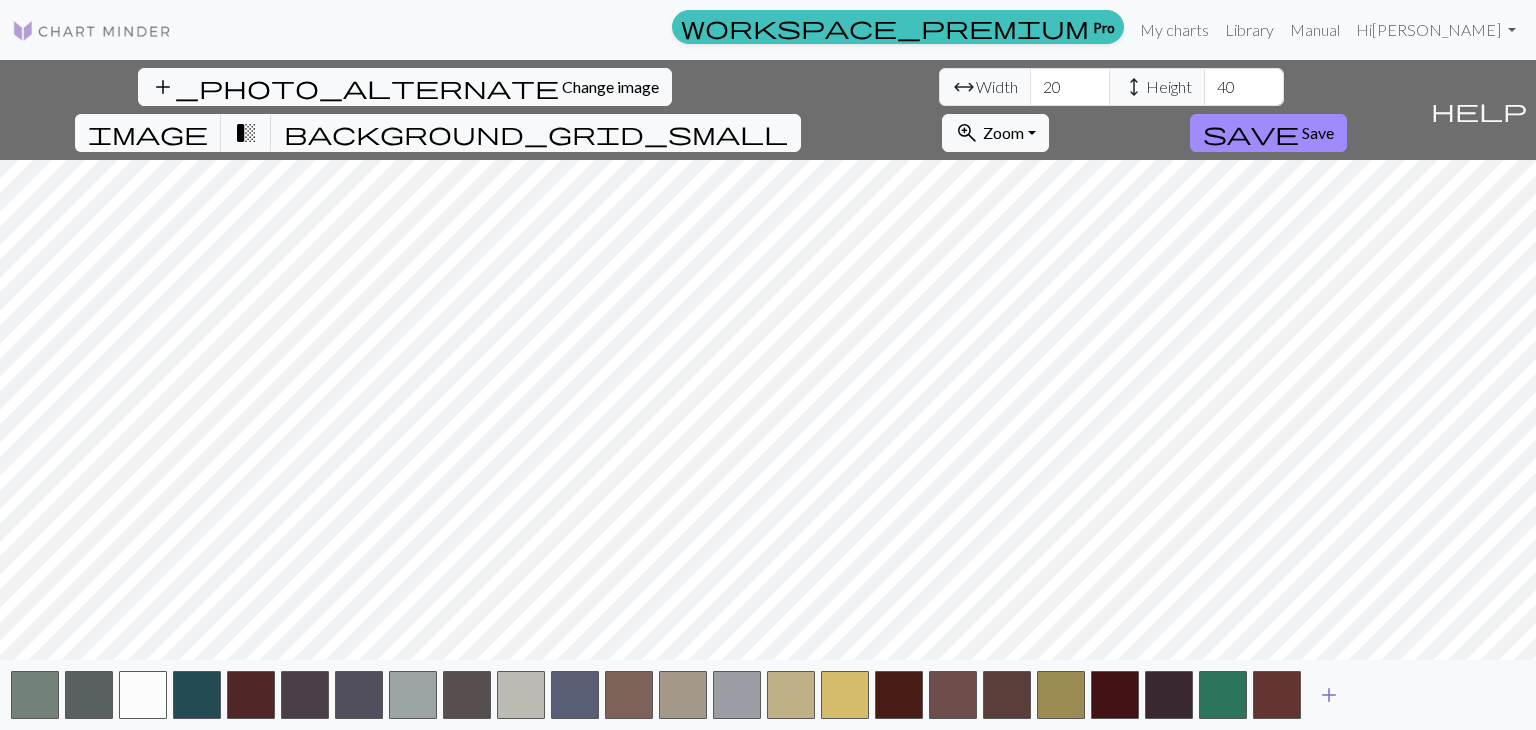 click on "add" at bounding box center [1329, 695] 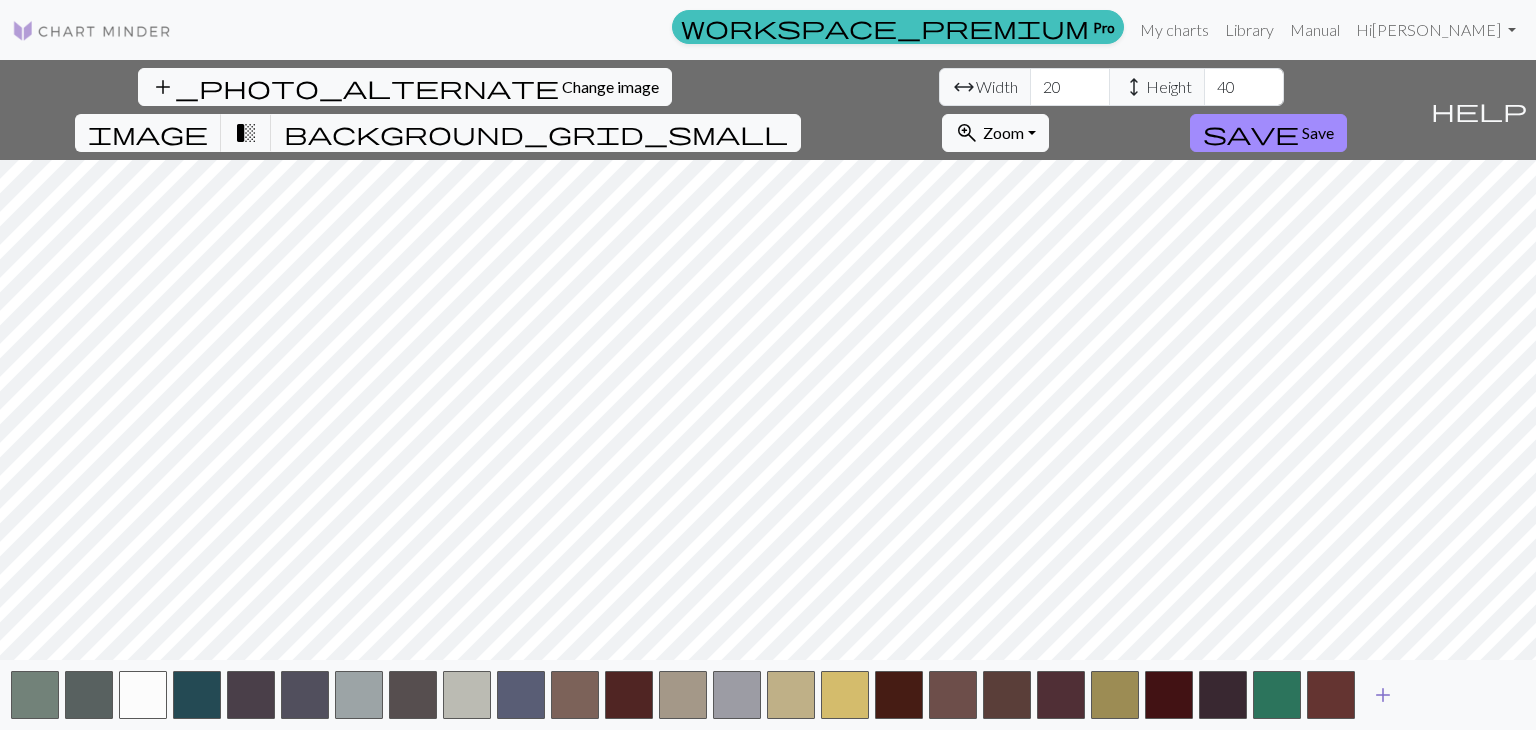 click on "add" at bounding box center (1383, 695) 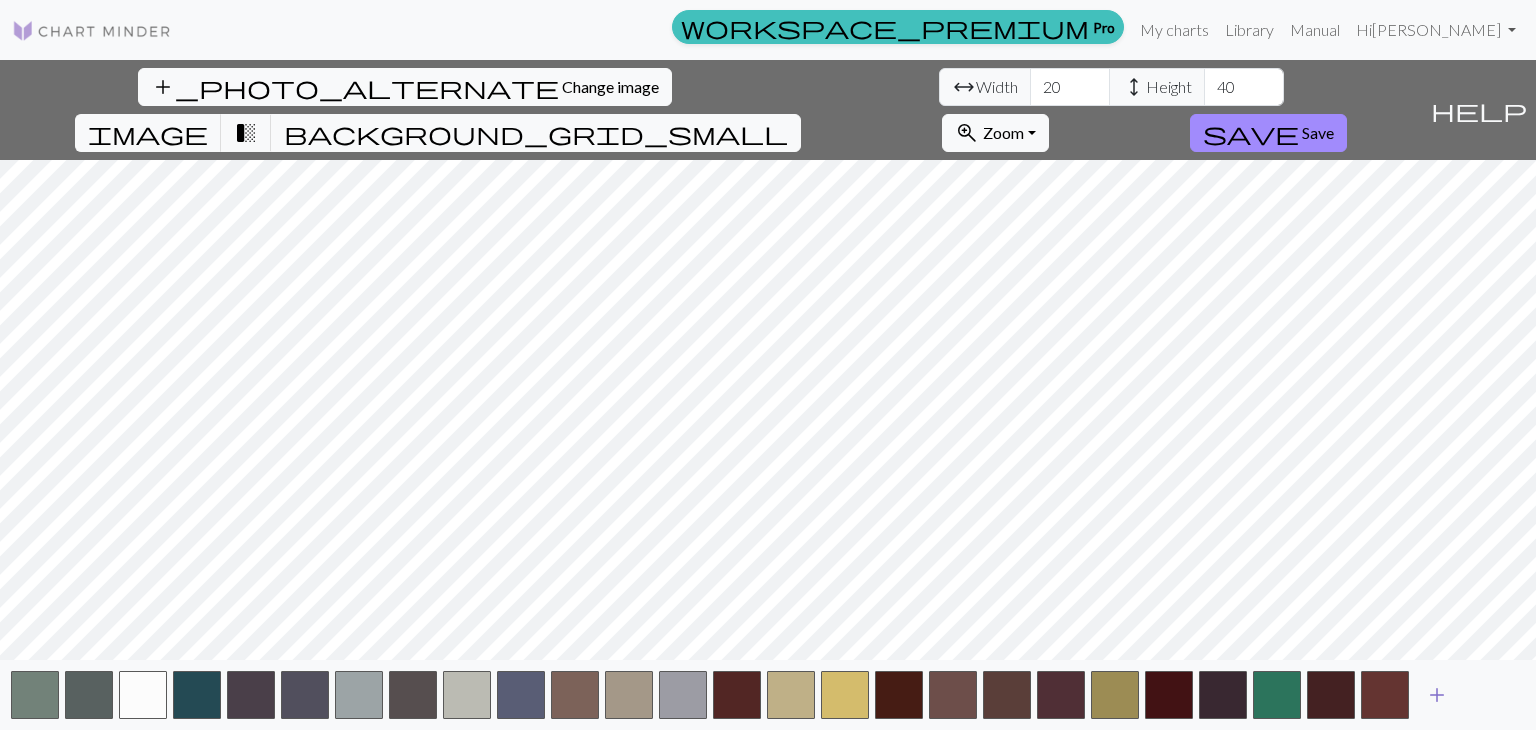 click on "add" at bounding box center (1437, 695) 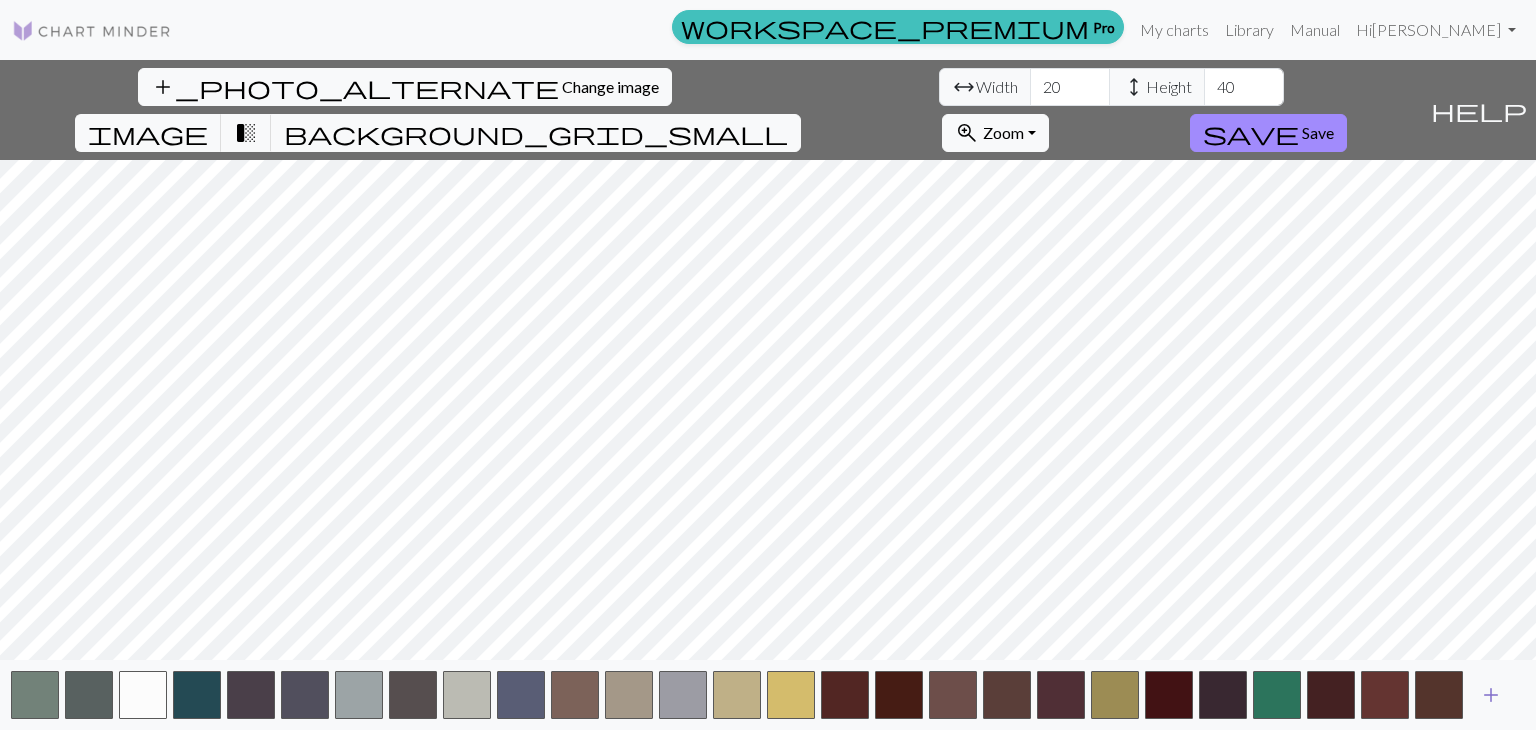 click on "add" at bounding box center [1491, 695] 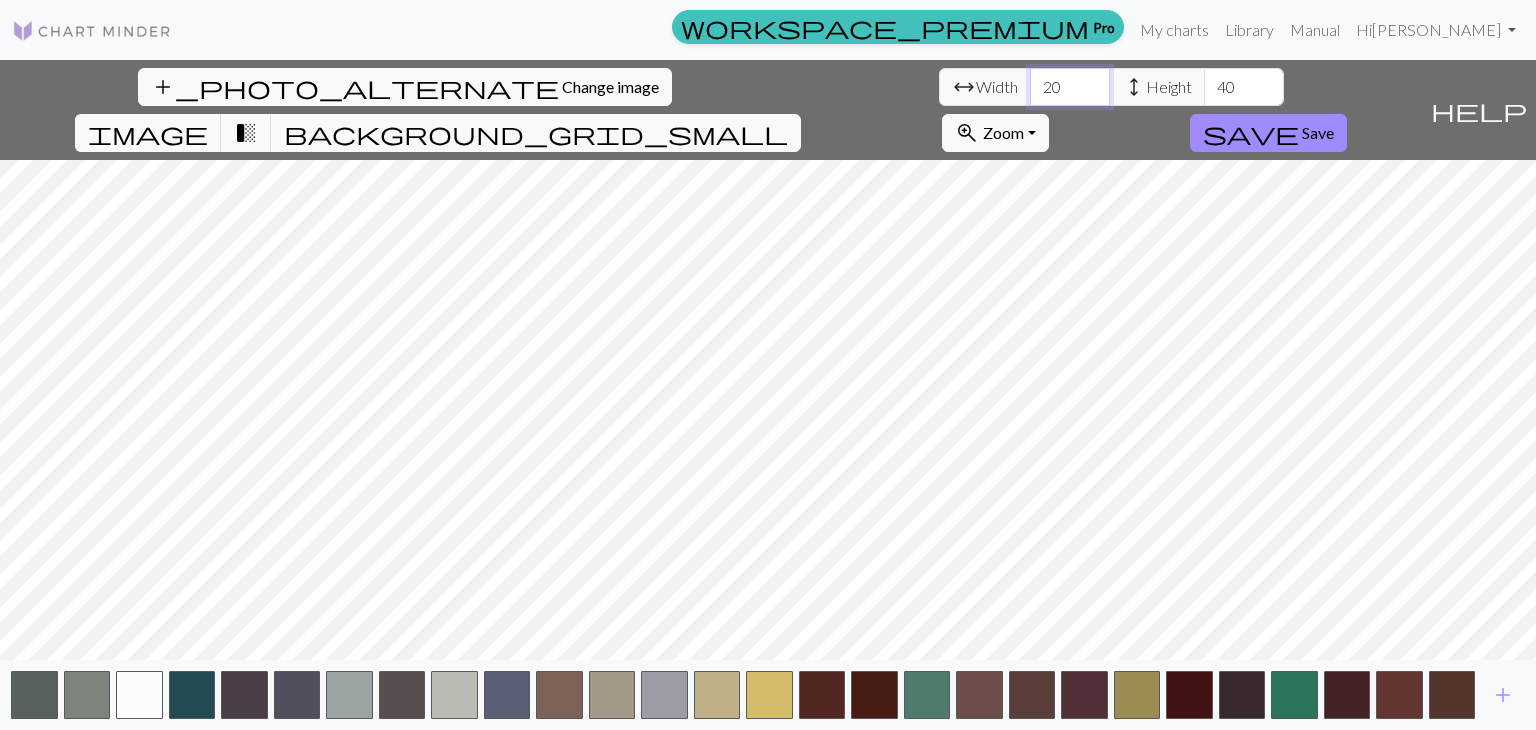 click on "20" at bounding box center (1070, 87) 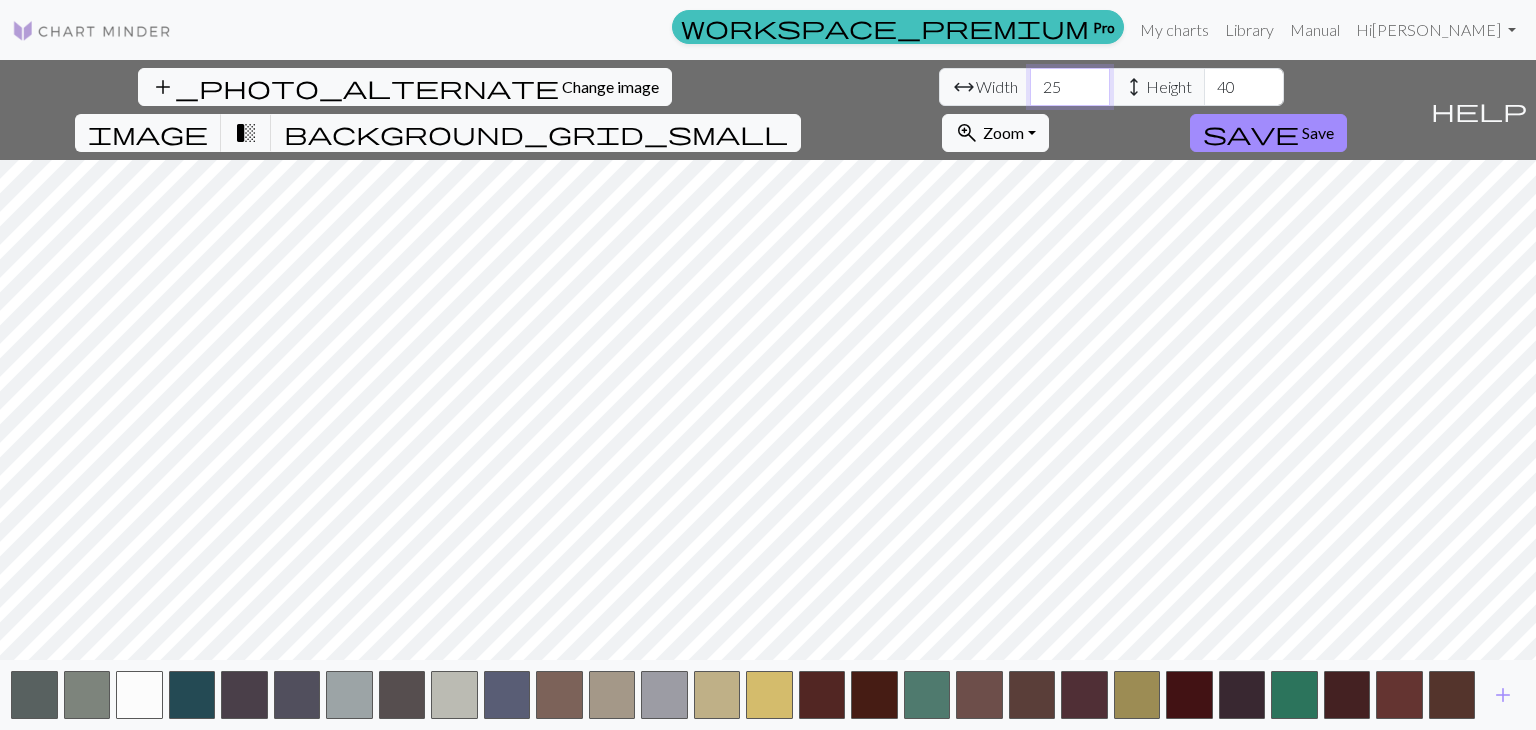 type on "25" 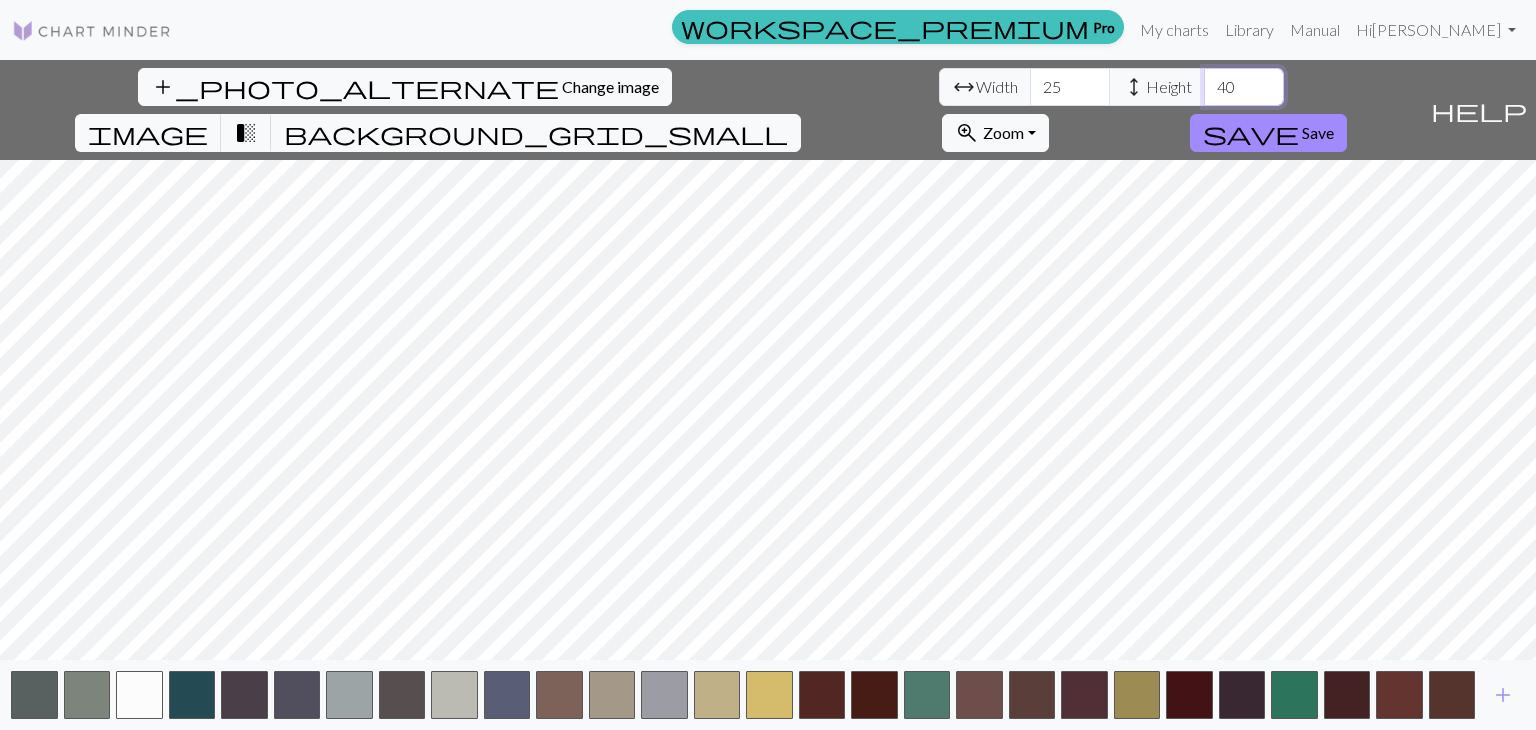 click on "40" at bounding box center (1244, 87) 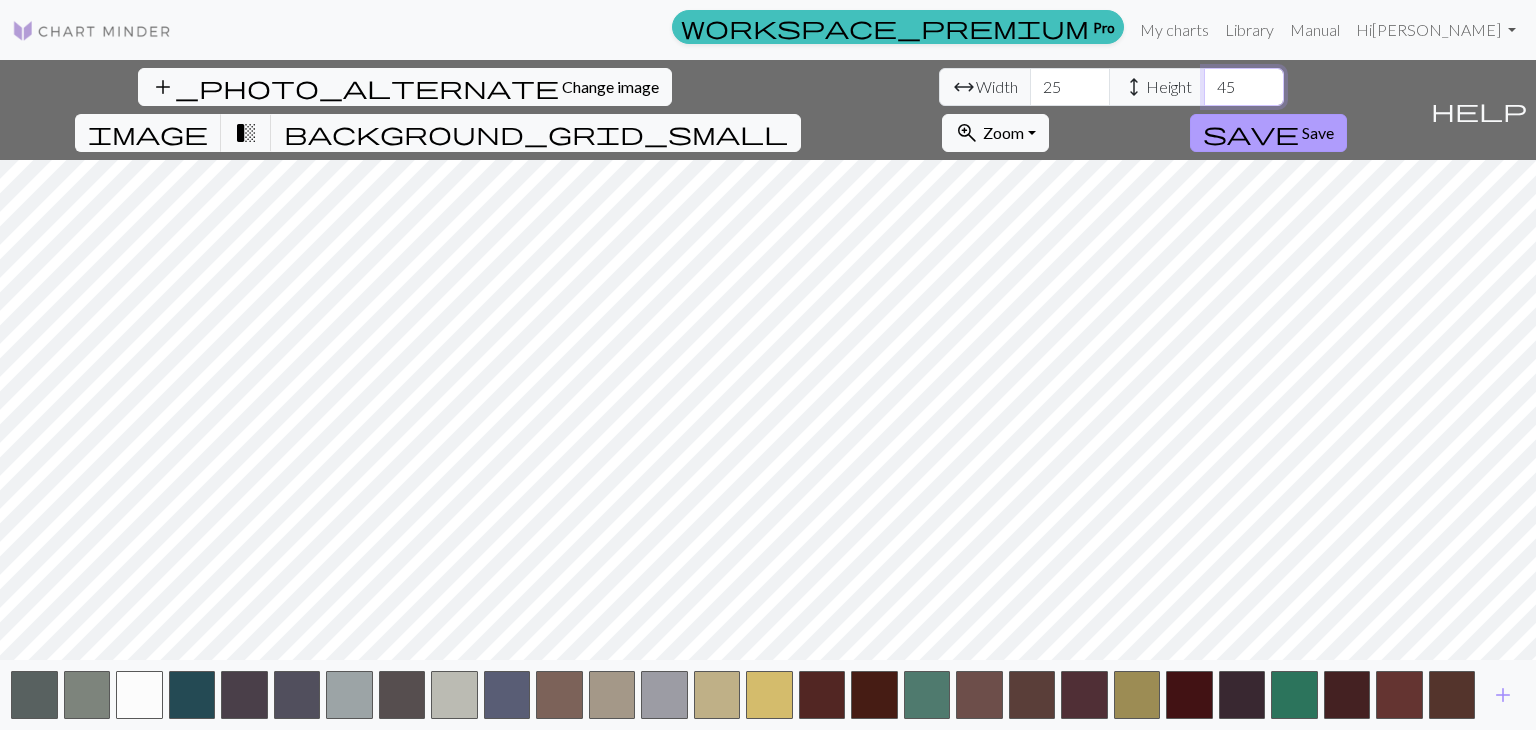 type on "45" 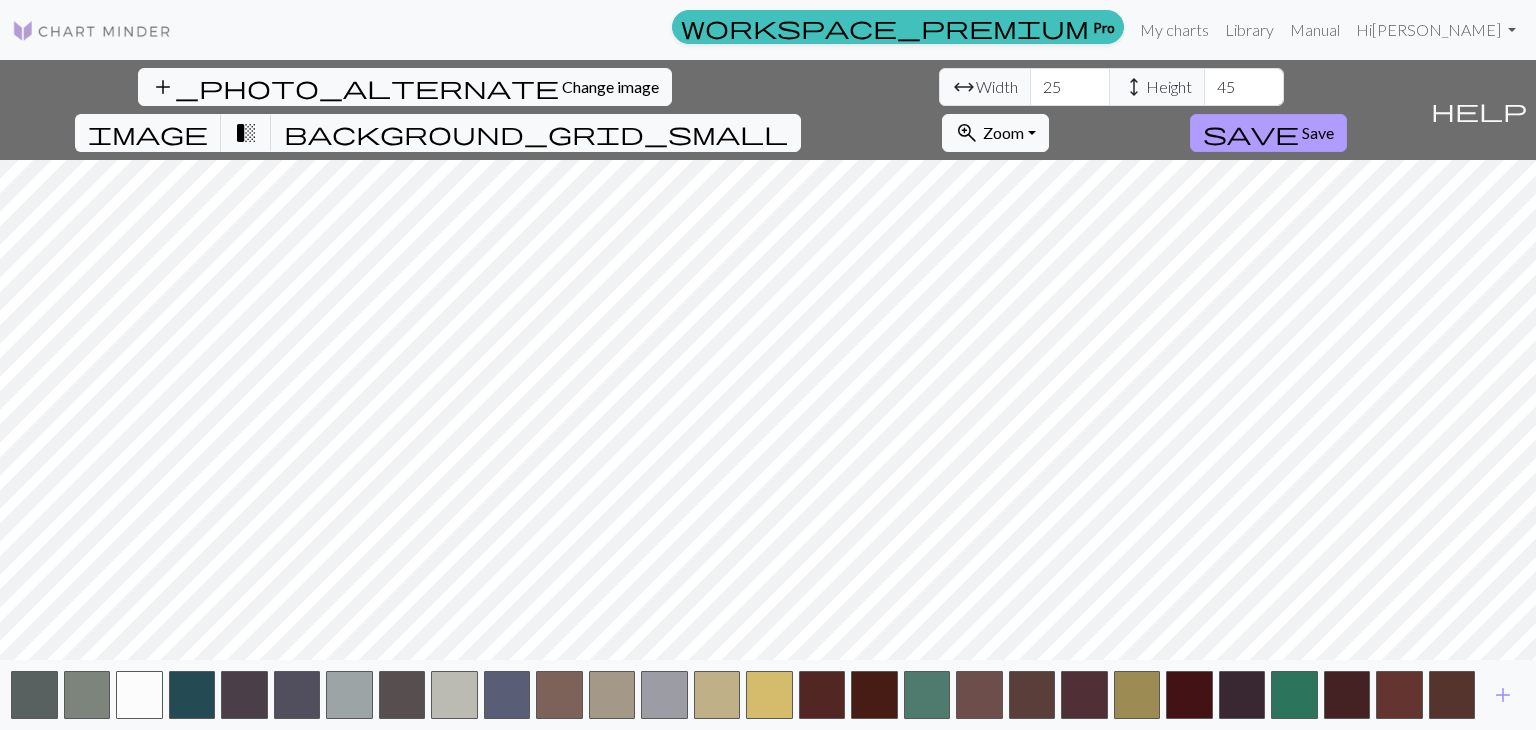 click on "Save" at bounding box center (1318, 132) 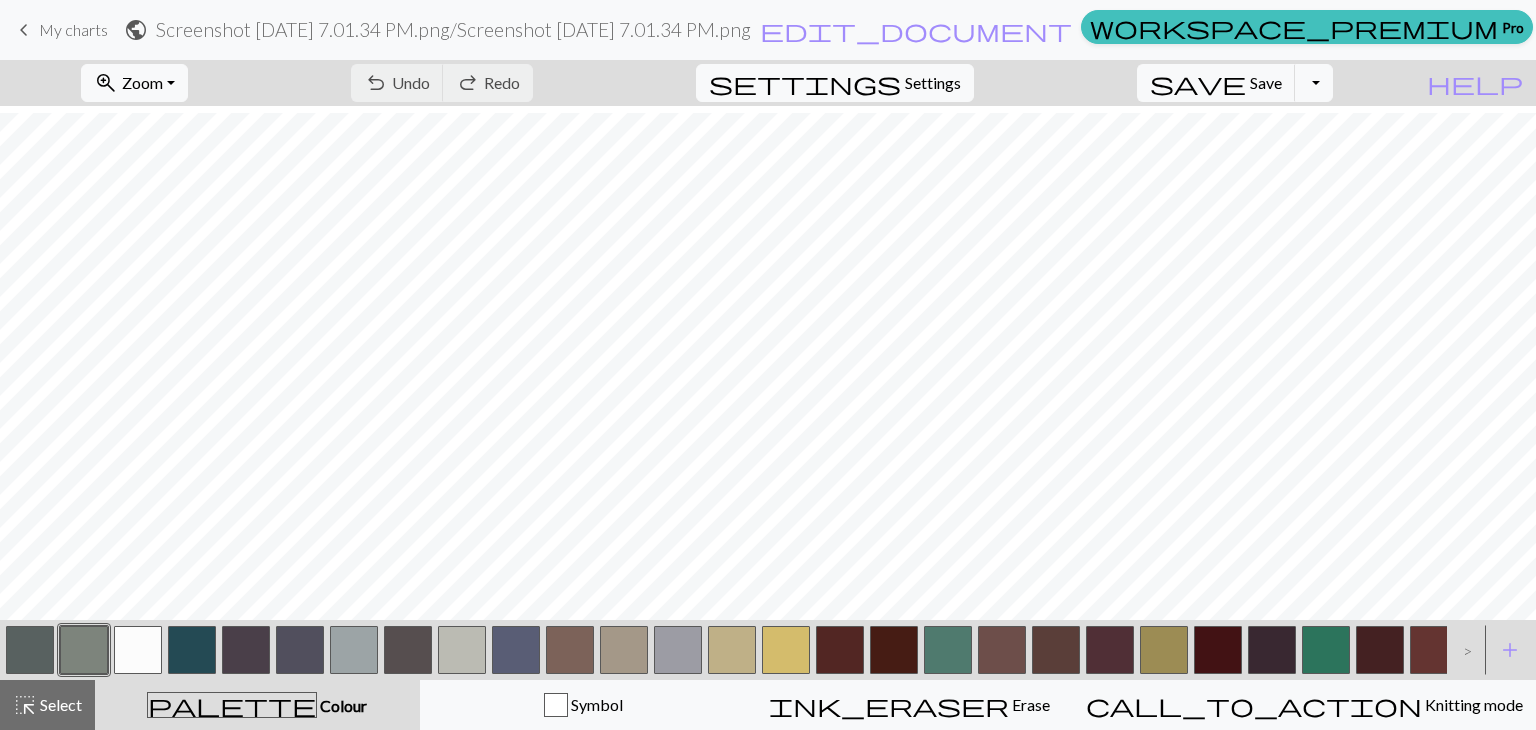 scroll, scrollTop: 412, scrollLeft: 0, axis: vertical 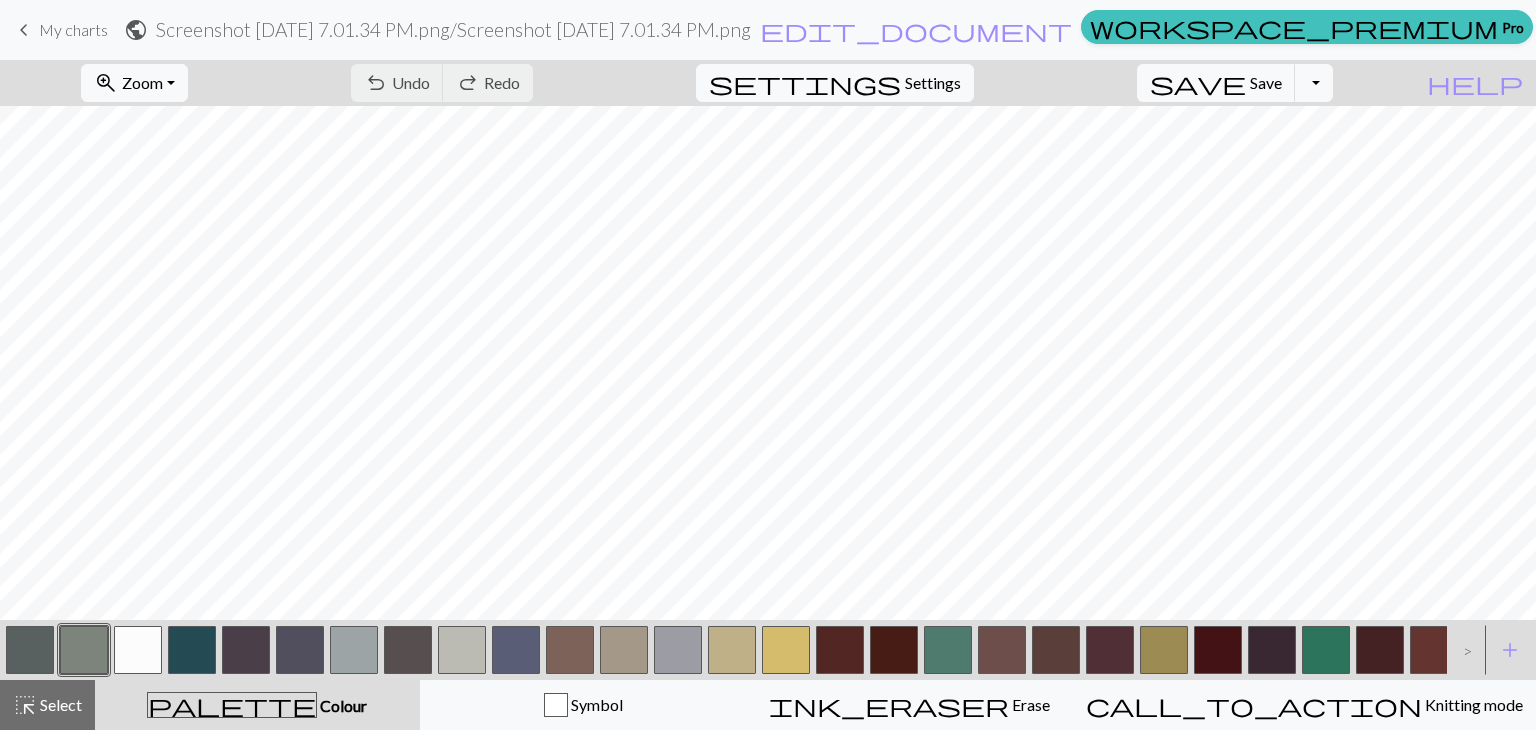 click at bounding box center [1326, 650] 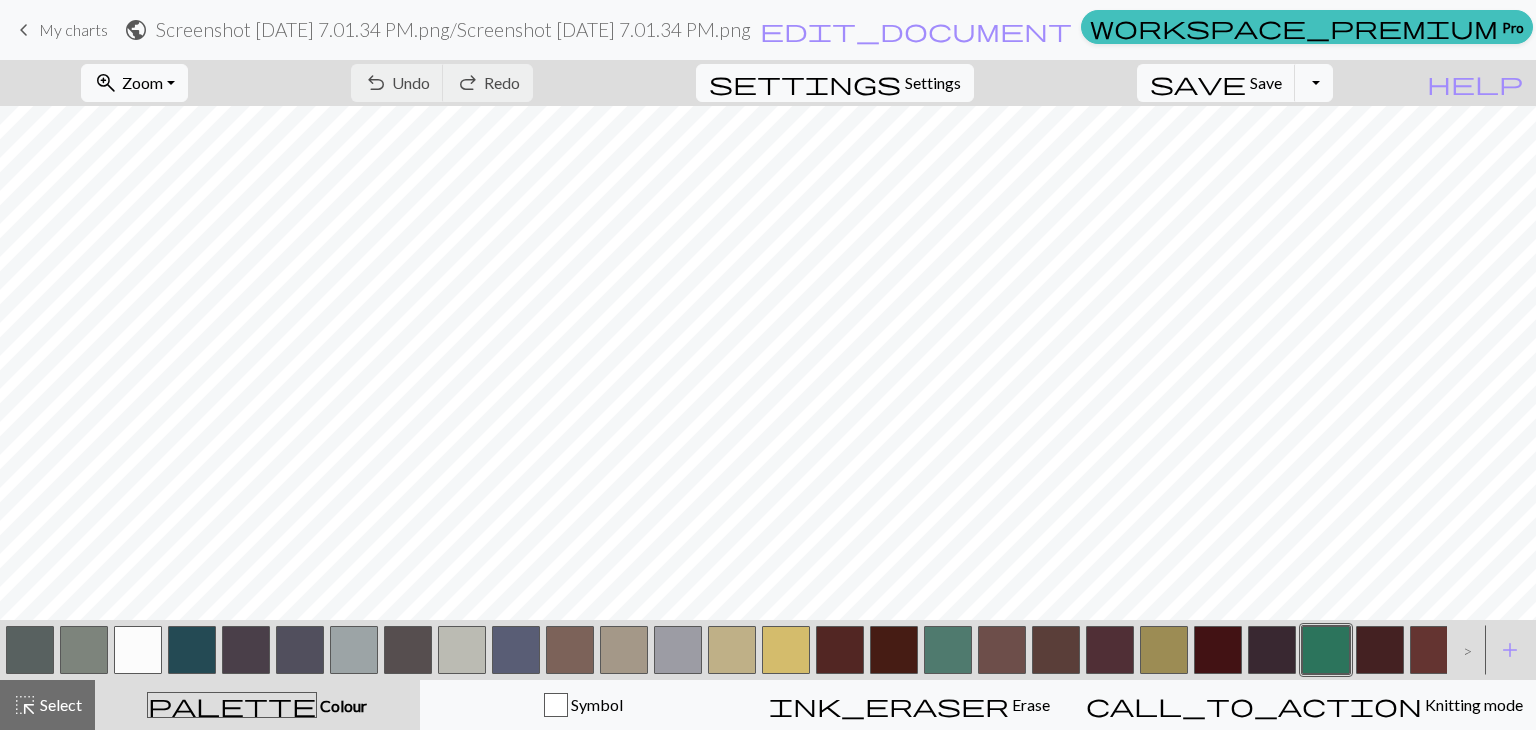 click at bounding box center (1326, 650) 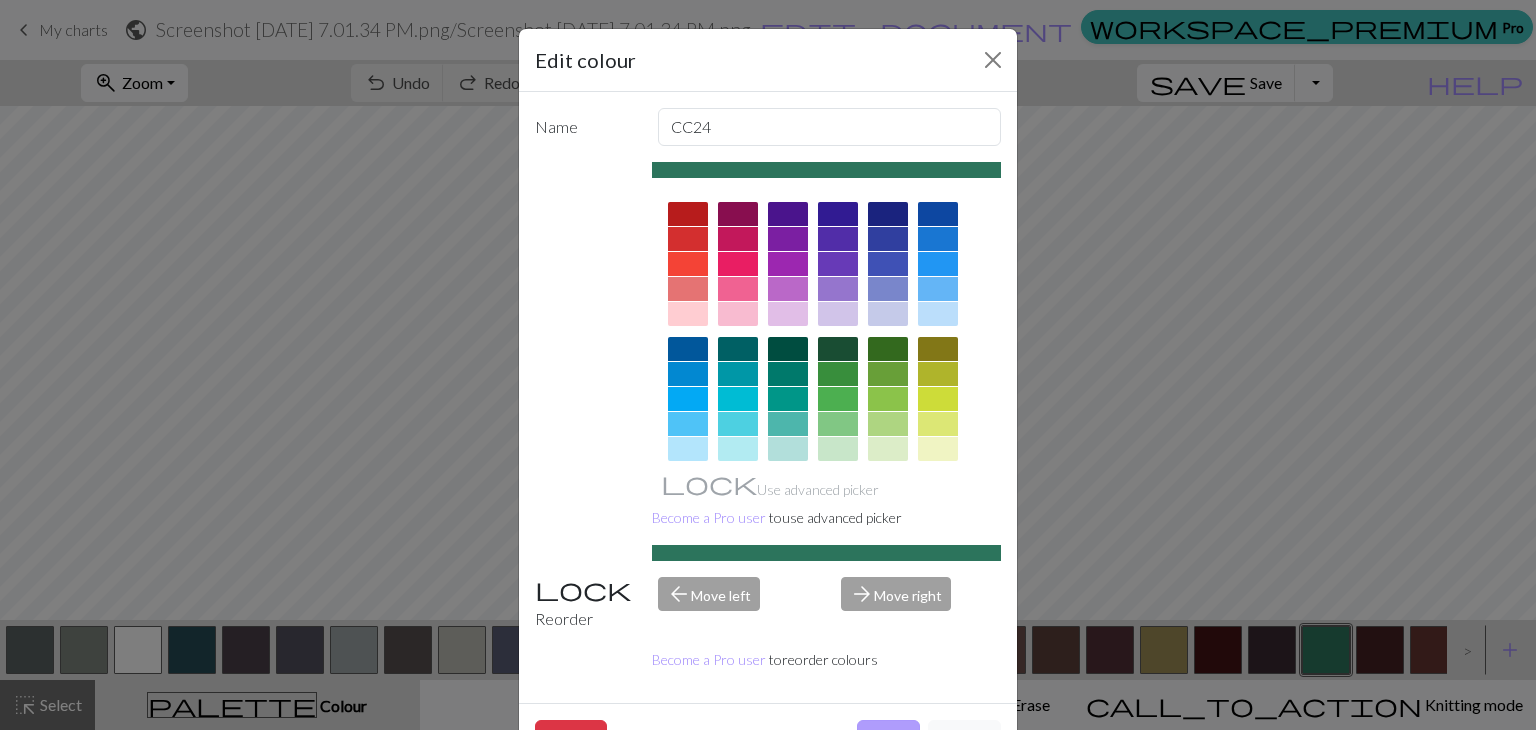 click on "Done" at bounding box center [888, 739] 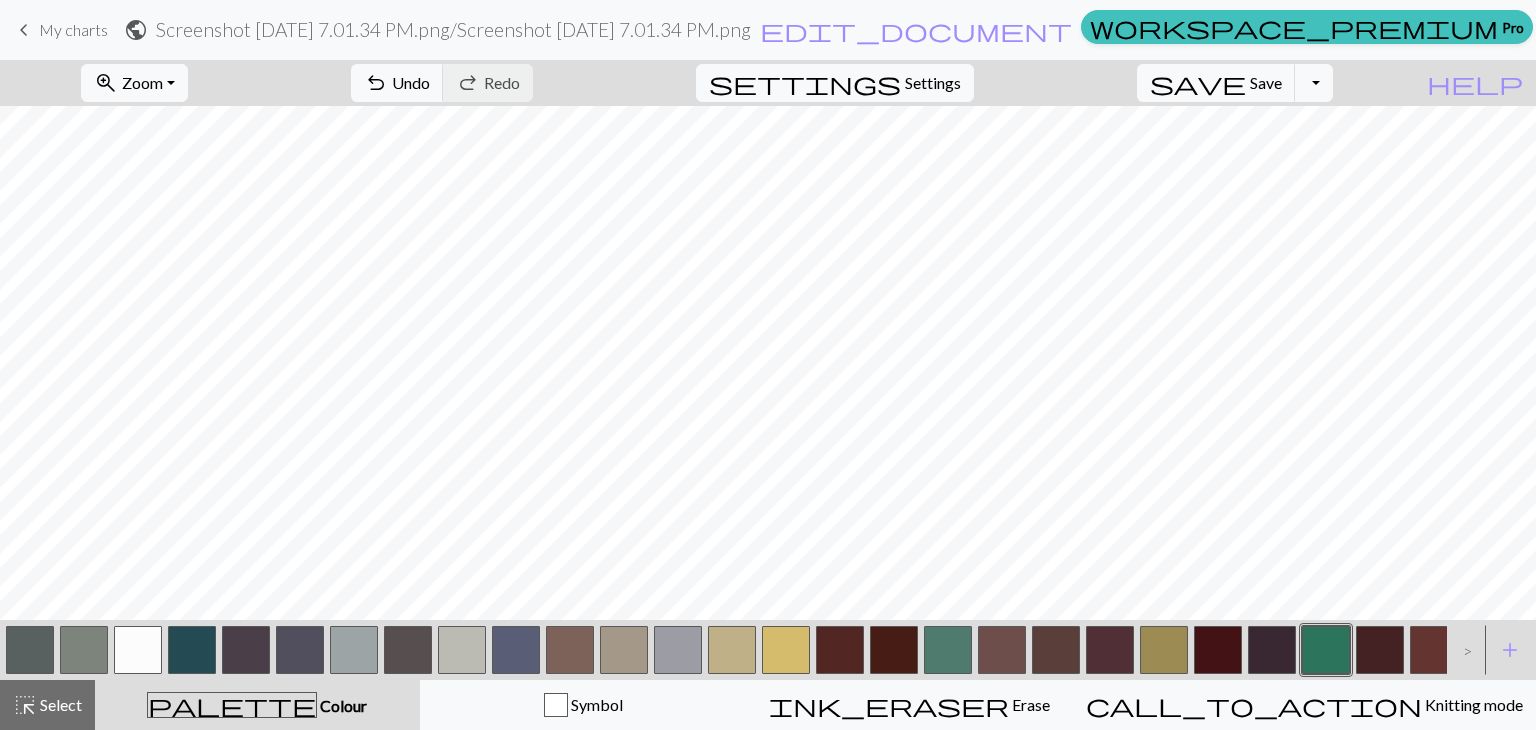 click at bounding box center [948, 650] 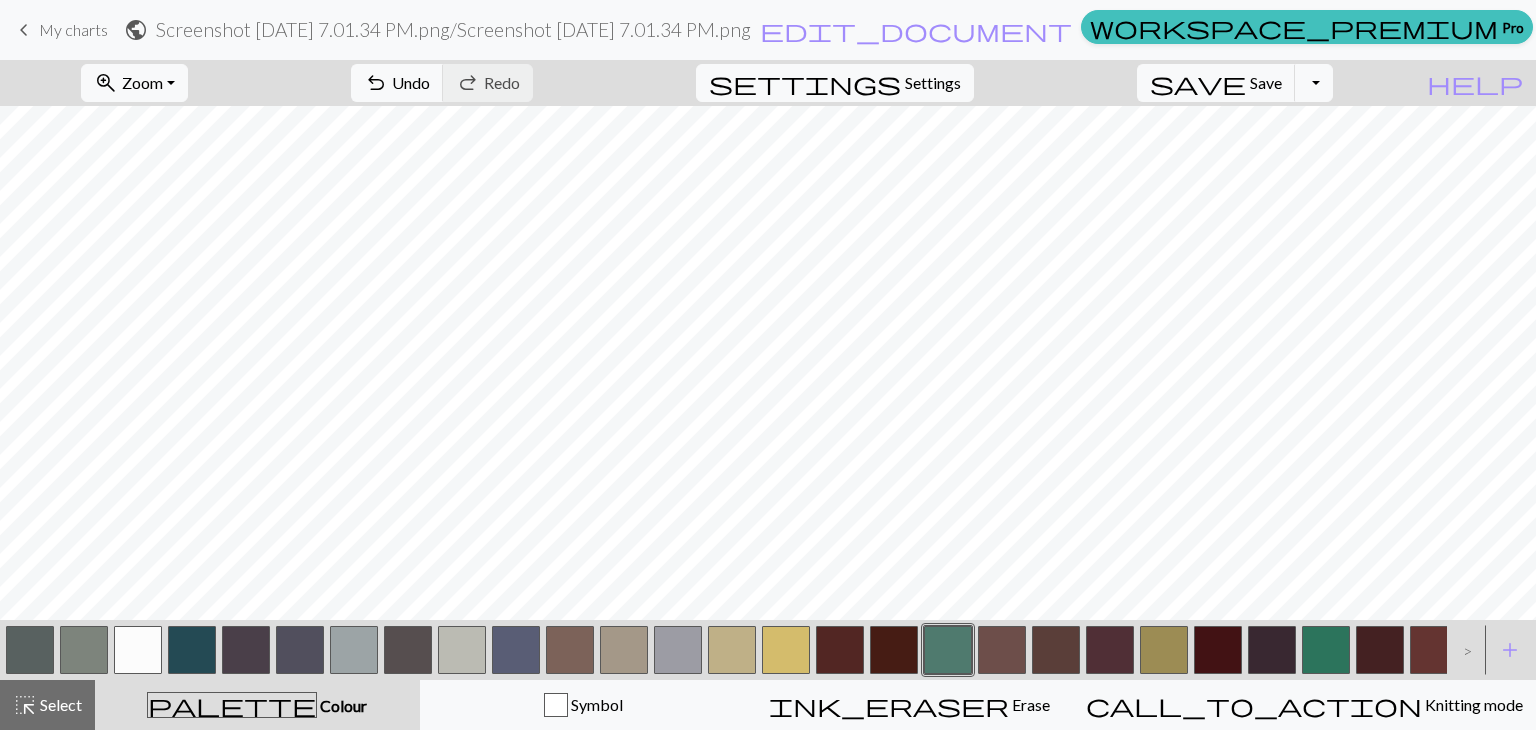 click at bounding box center (84, 650) 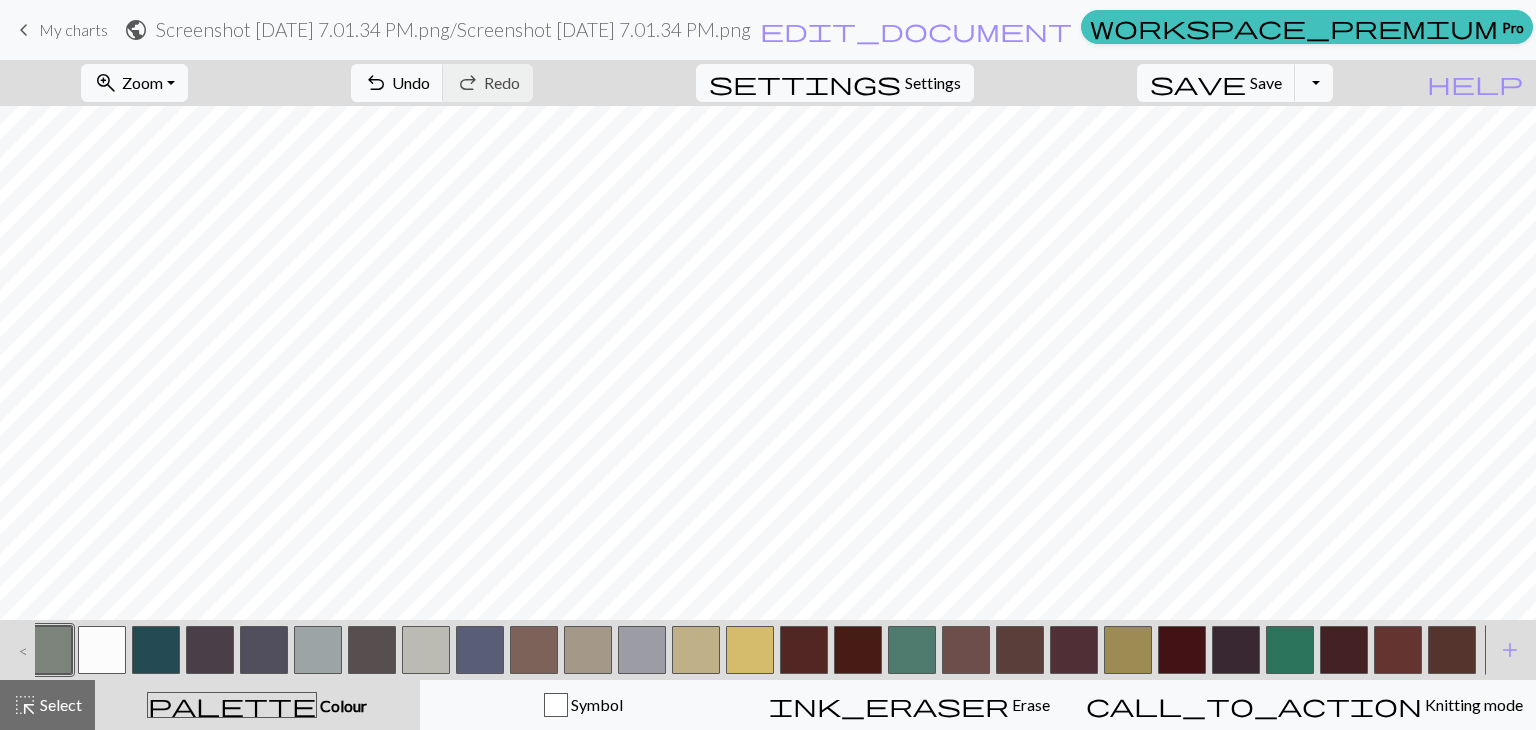 scroll, scrollTop: 0, scrollLeft: 0, axis: both 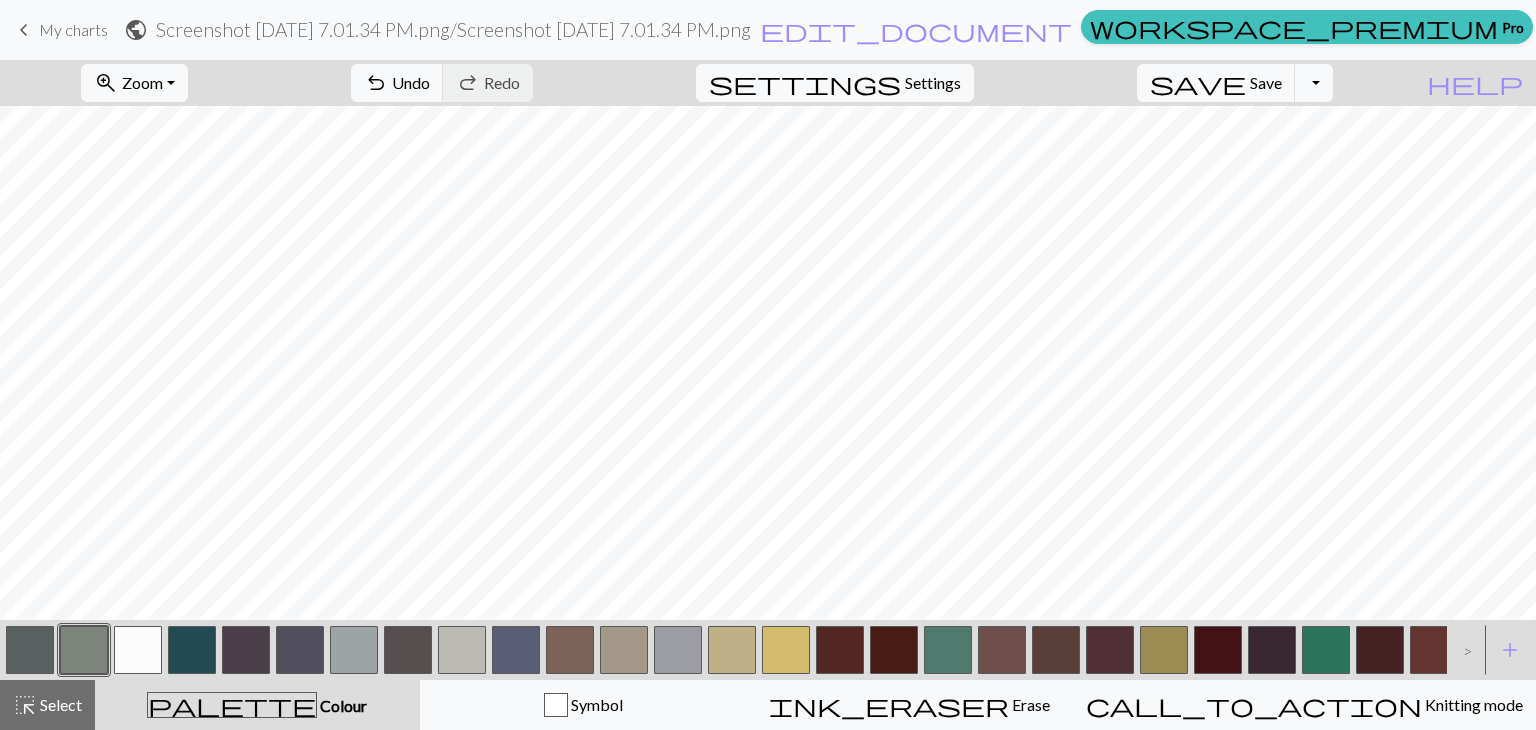 click on "palette   Colour   Colour" at bounding box center [257, 705] 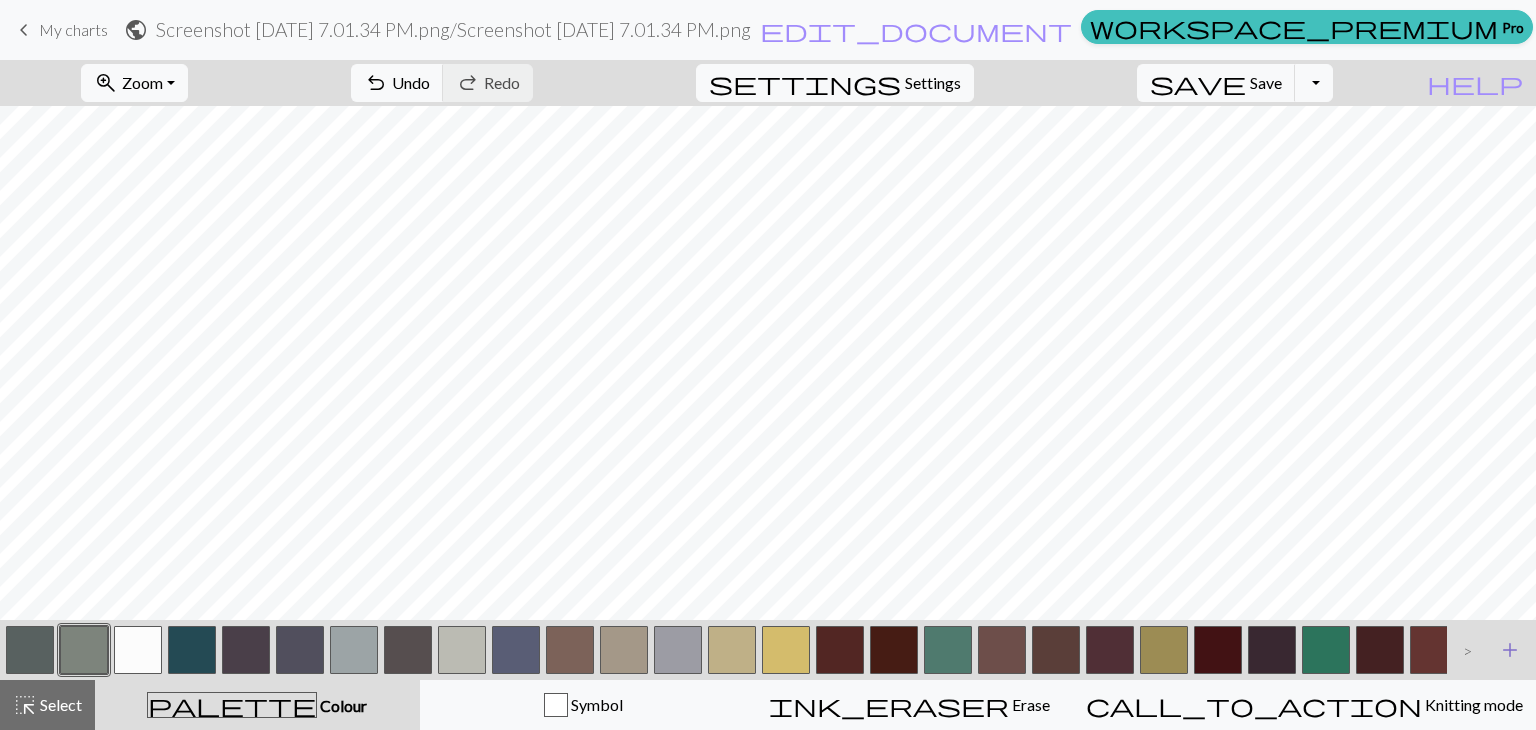 click on "add" at bounding box center (1510, 650) 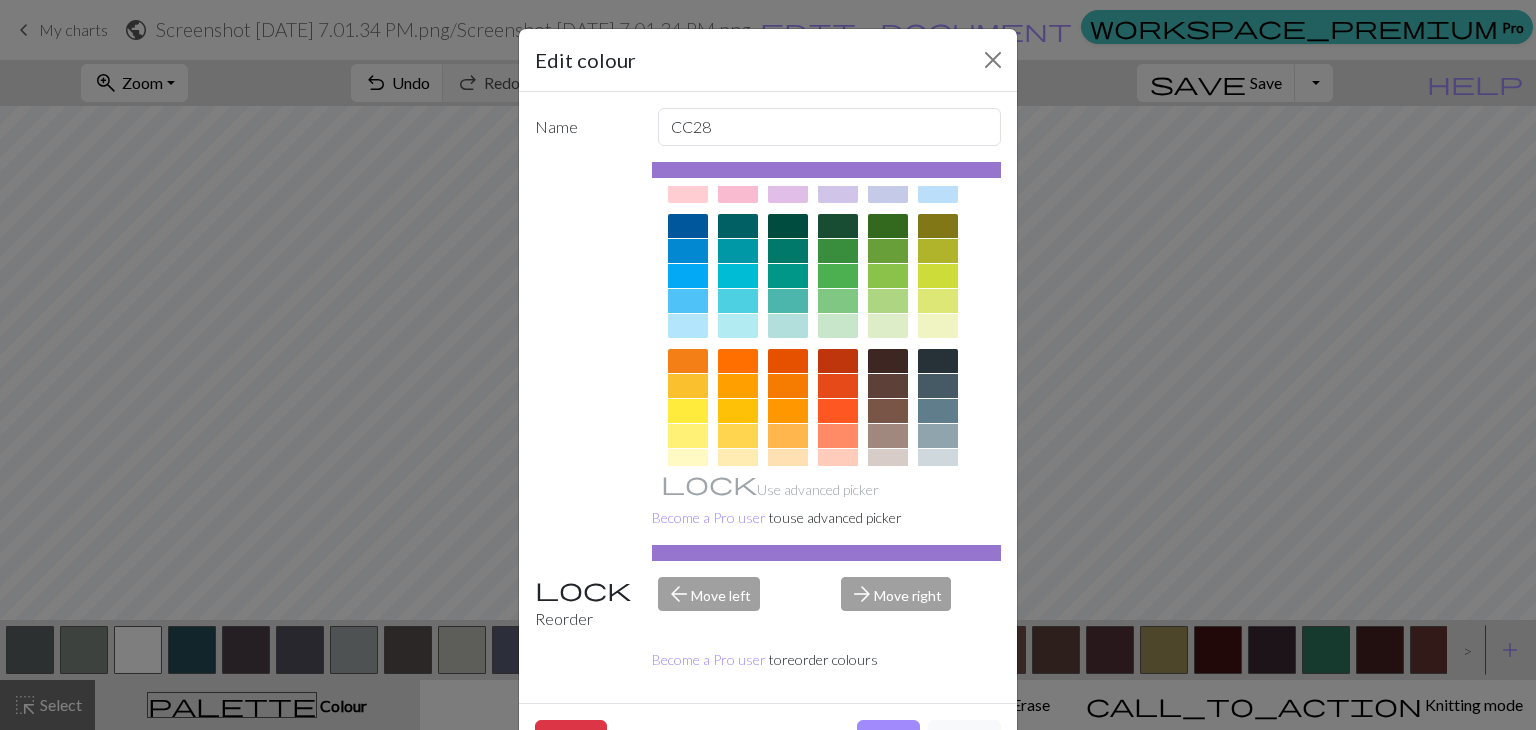 scroll, scrollTop: 115, scrollLeft: 0, axis: vertical 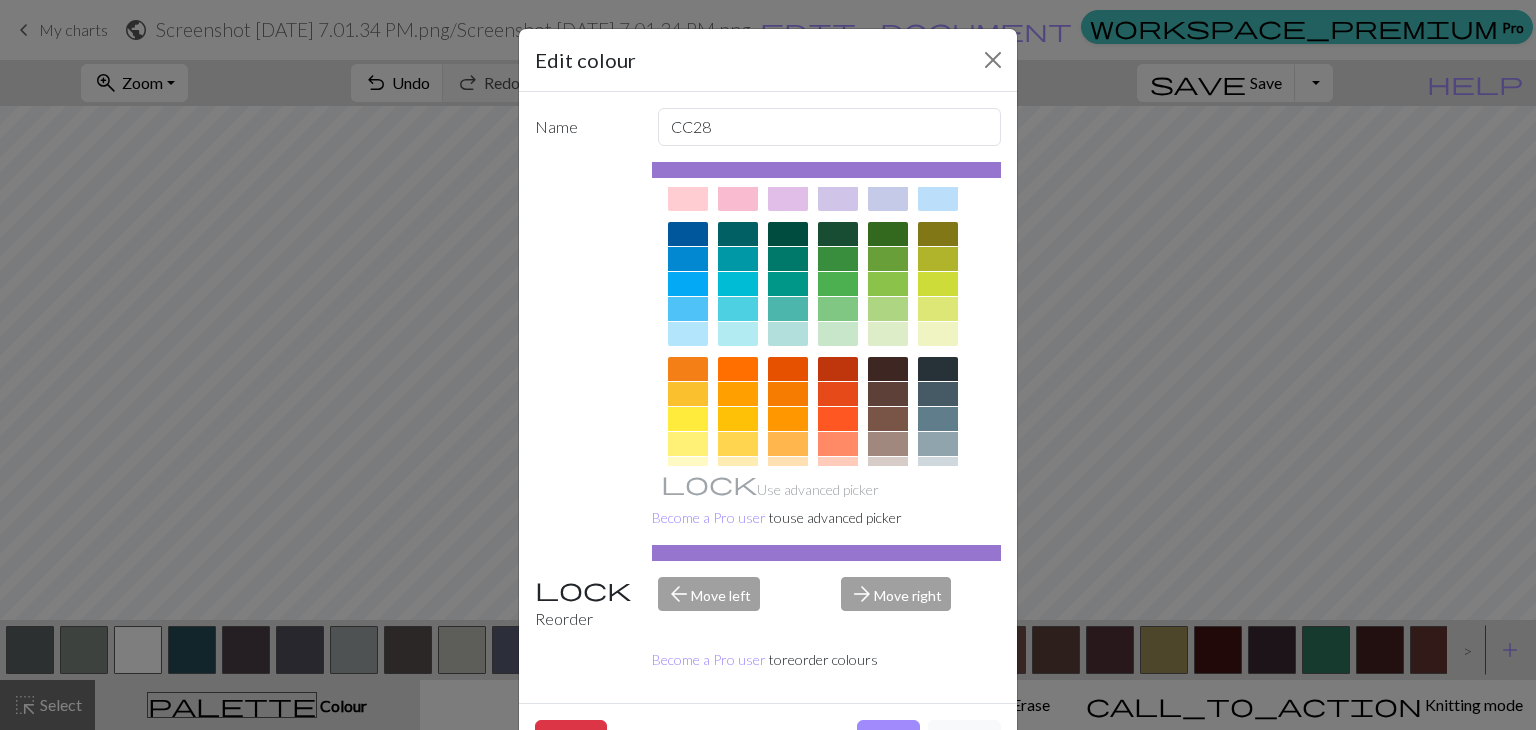 click at bounding box center (788, 309) 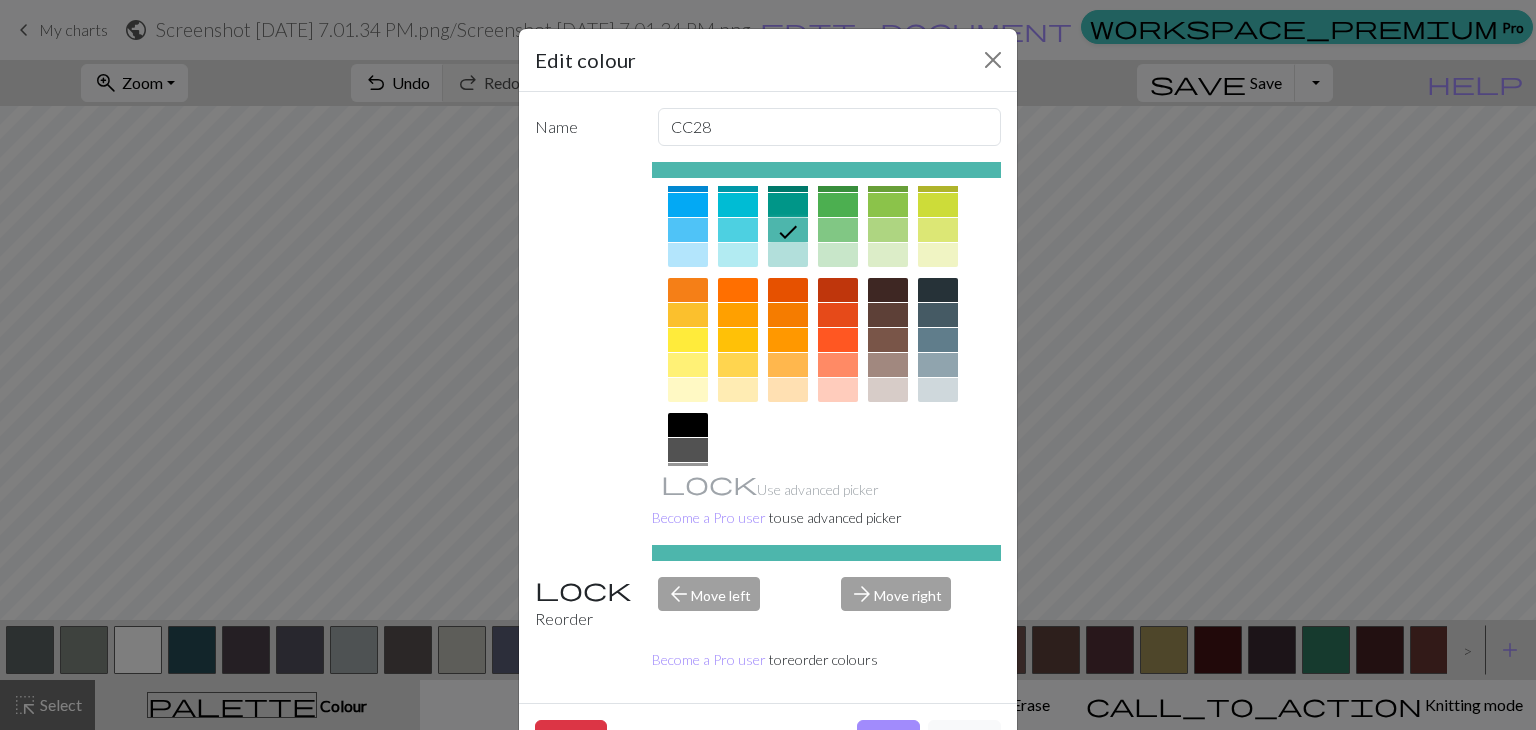 scroll, scrollTop: 196, scrollLeft: 0, axis: vertical 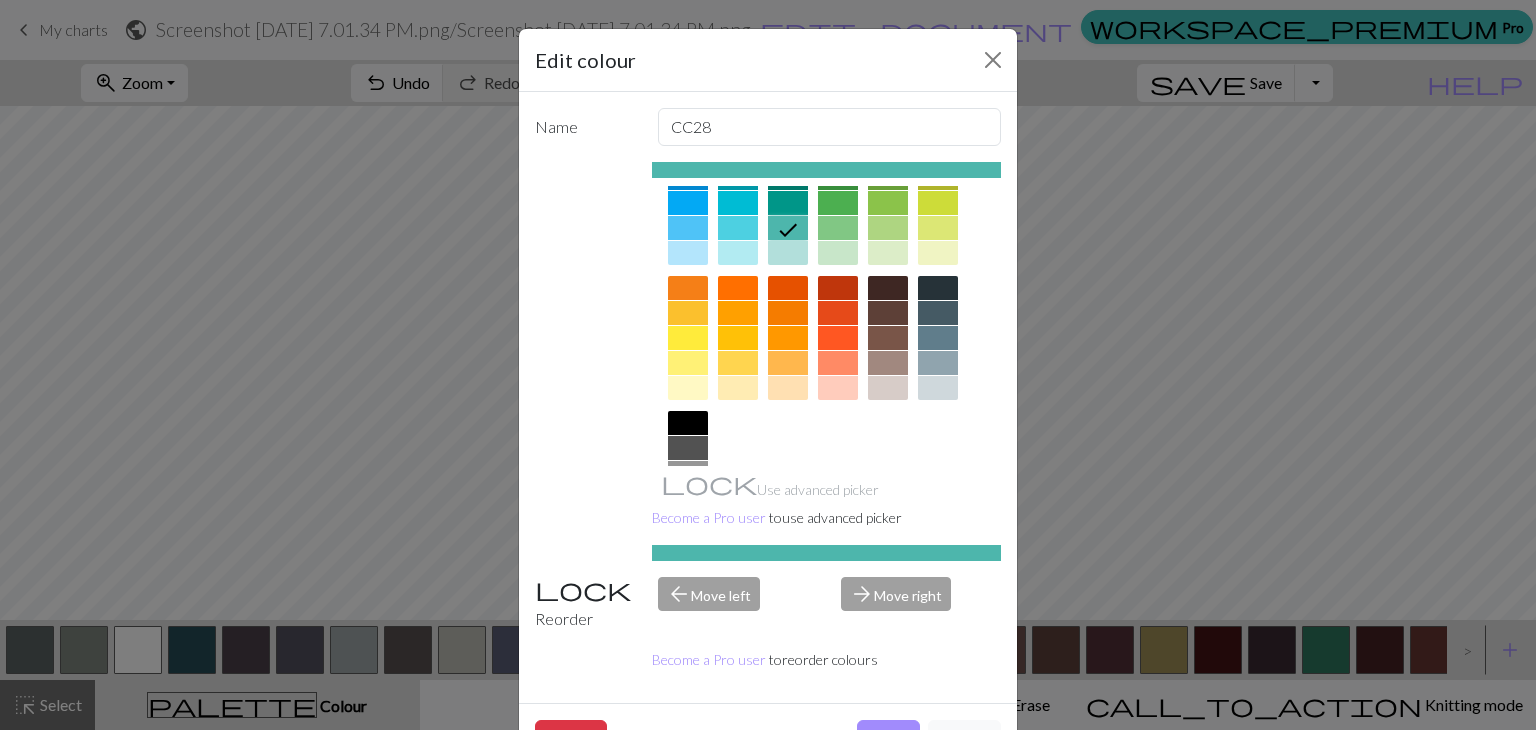 click at bounding box center (788, 253) 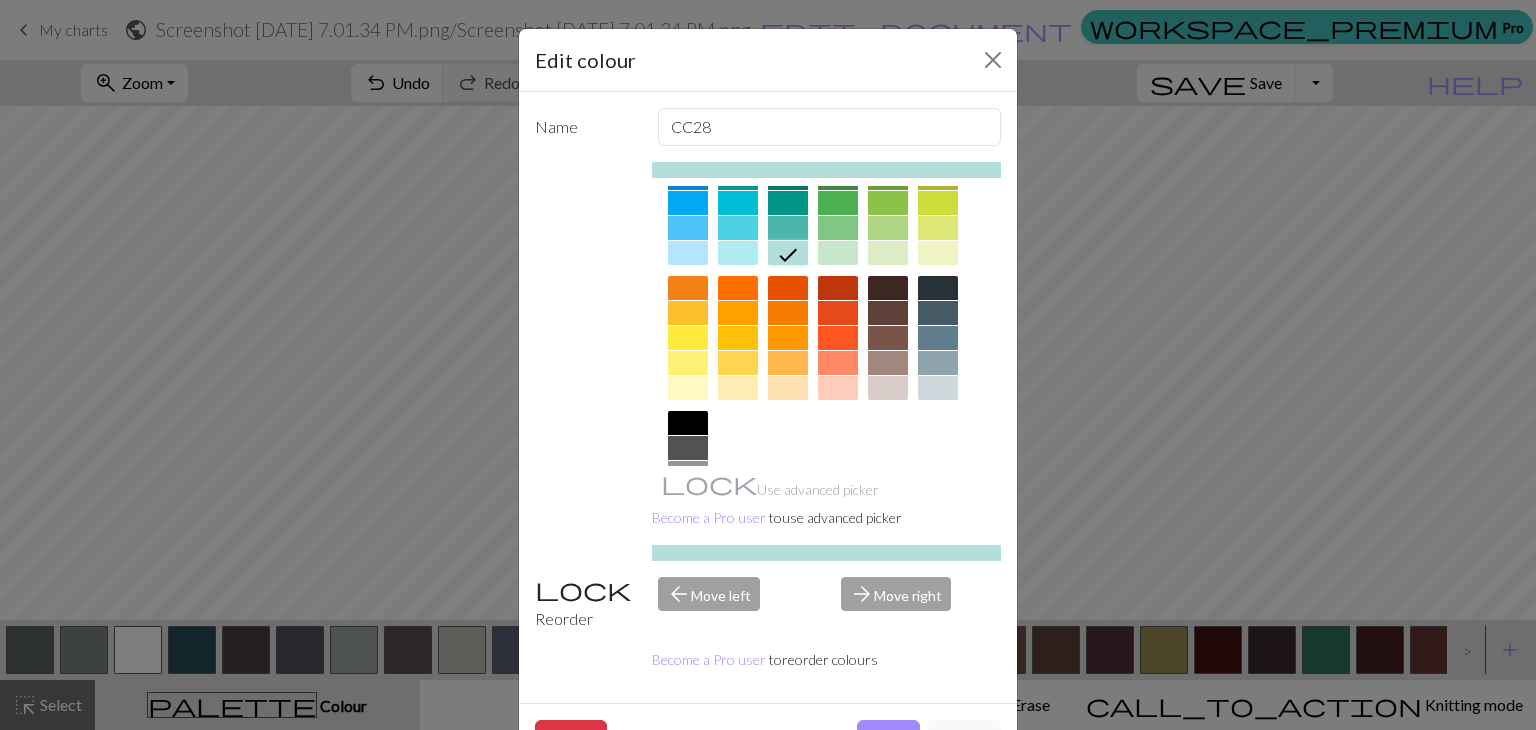 click at bounding box center (838, 228) 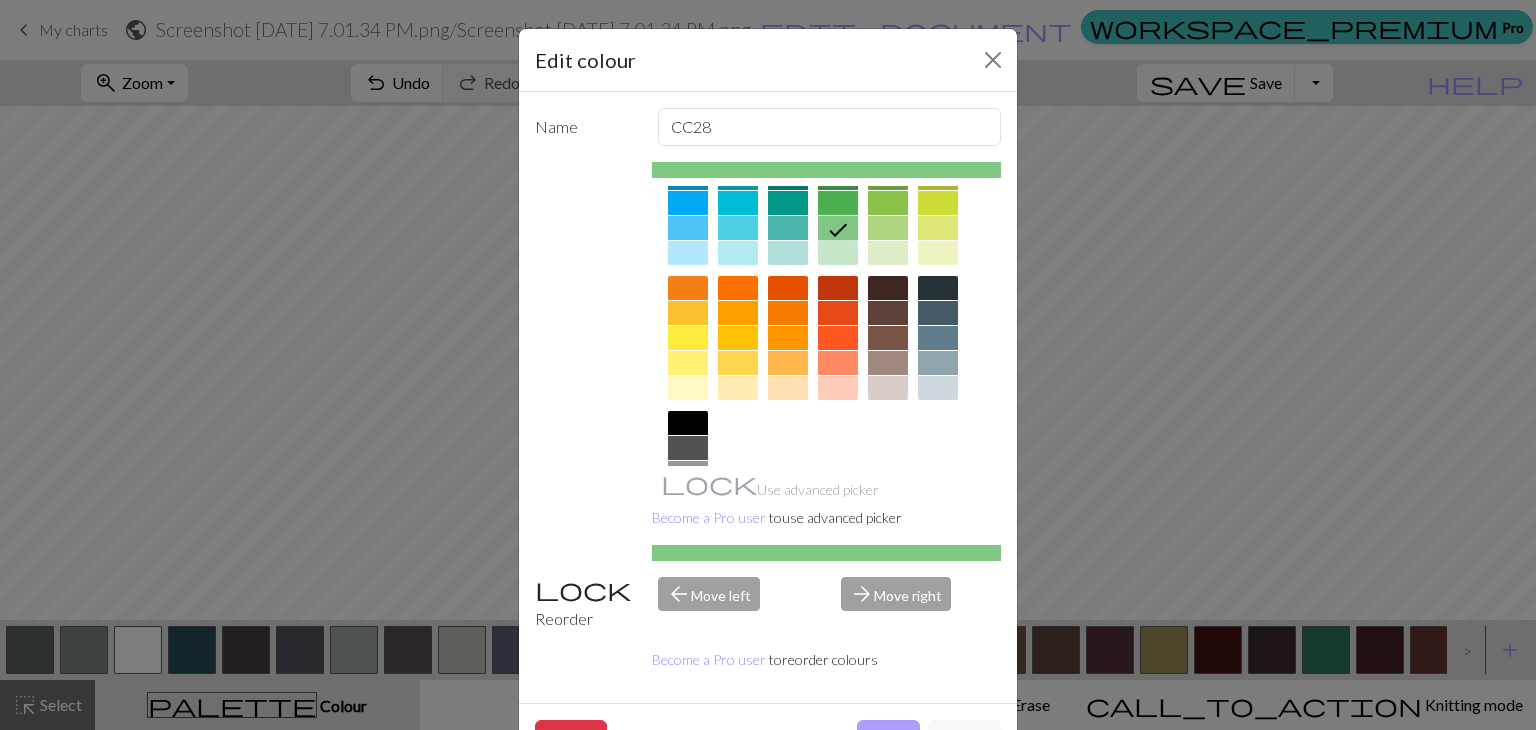click on "Done" at bounding box center [888, 739] 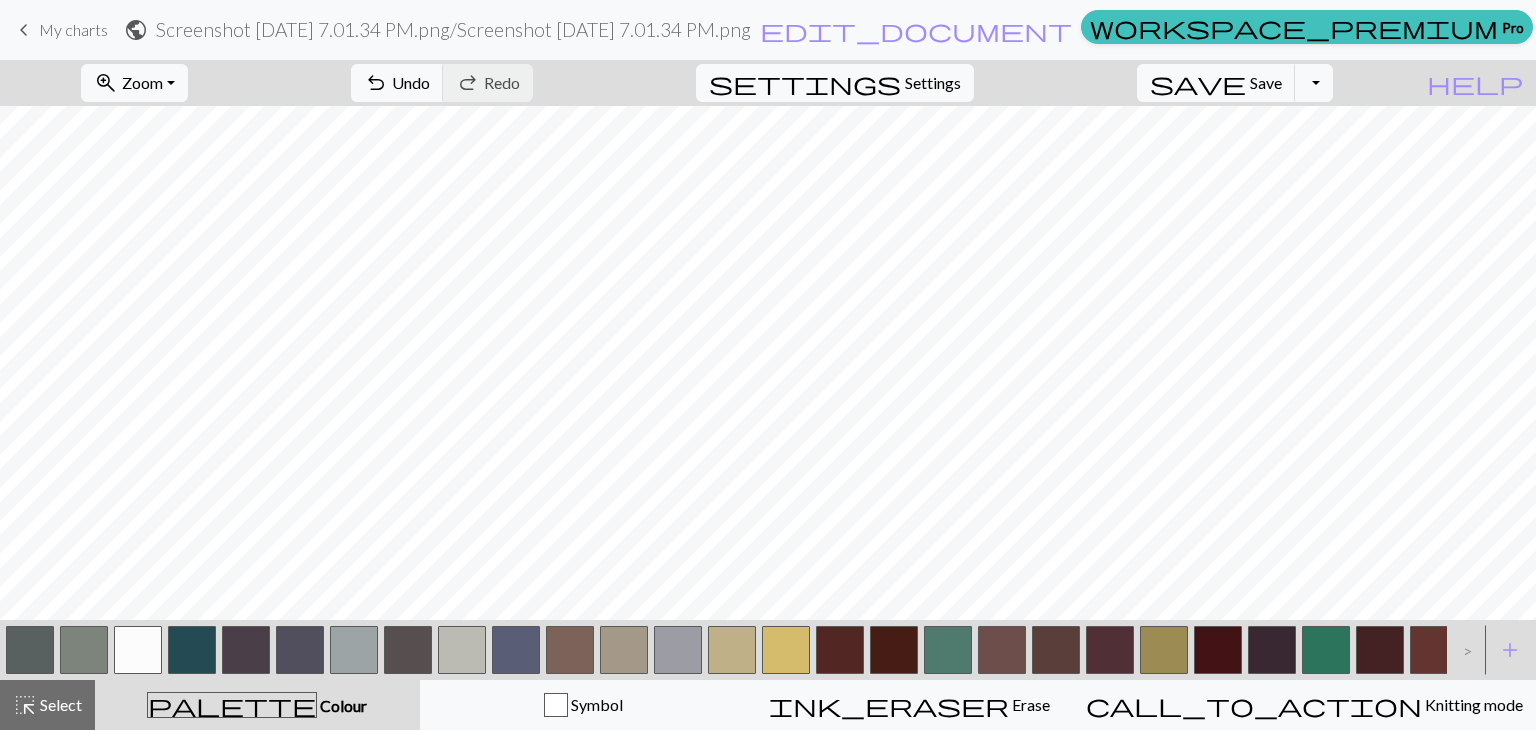 click at bounding box center (948, 650) 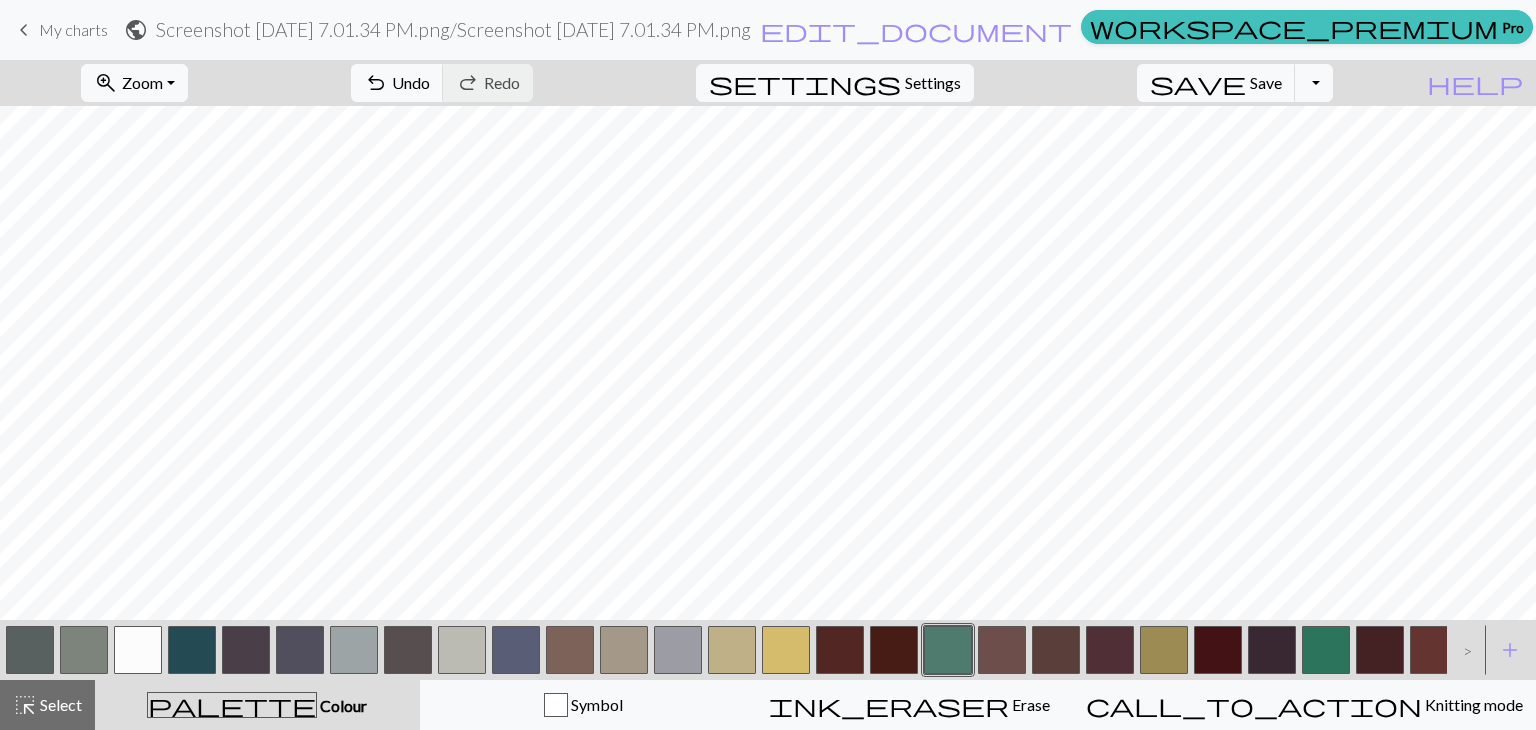 click at bounding box center [1326, 650] 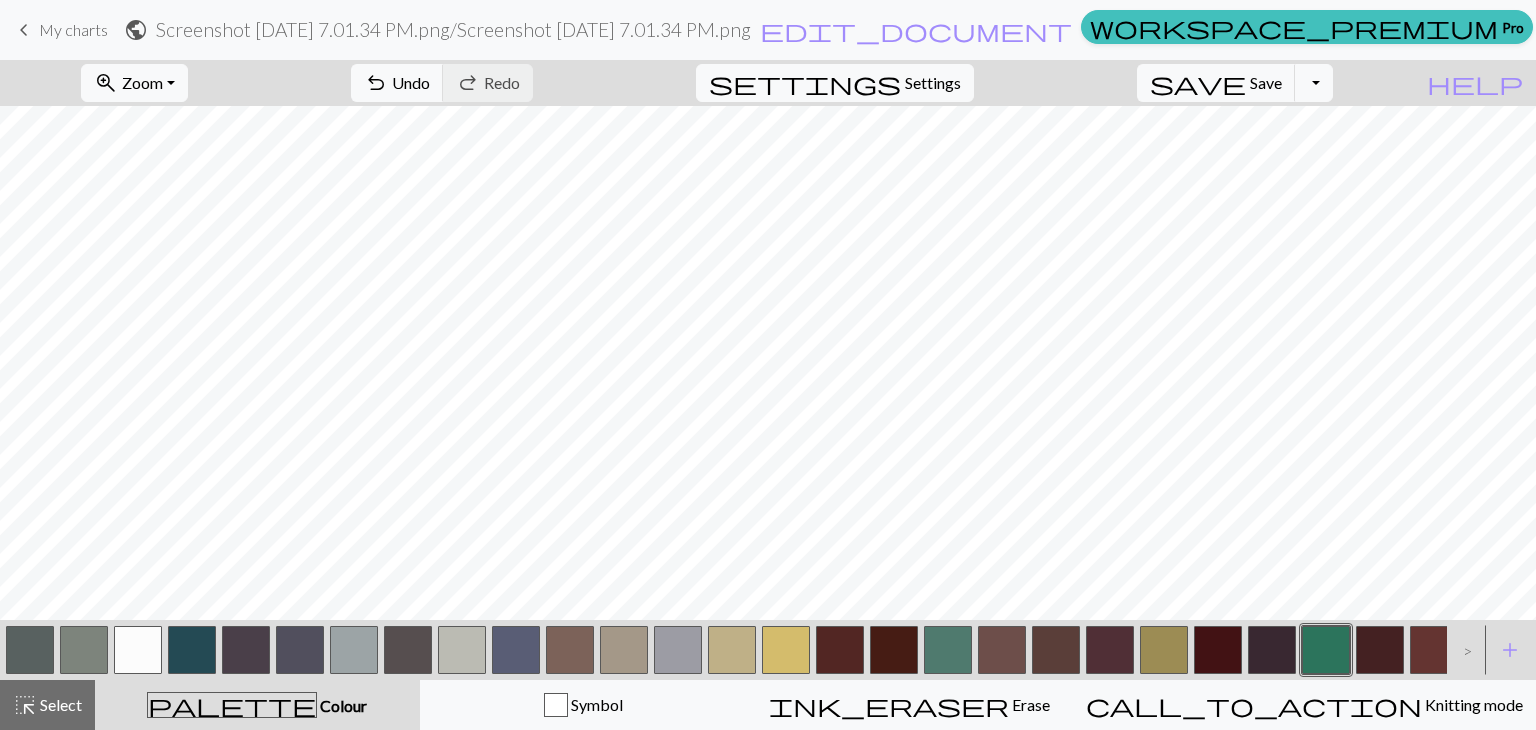 click at bounding box center [948, 650] 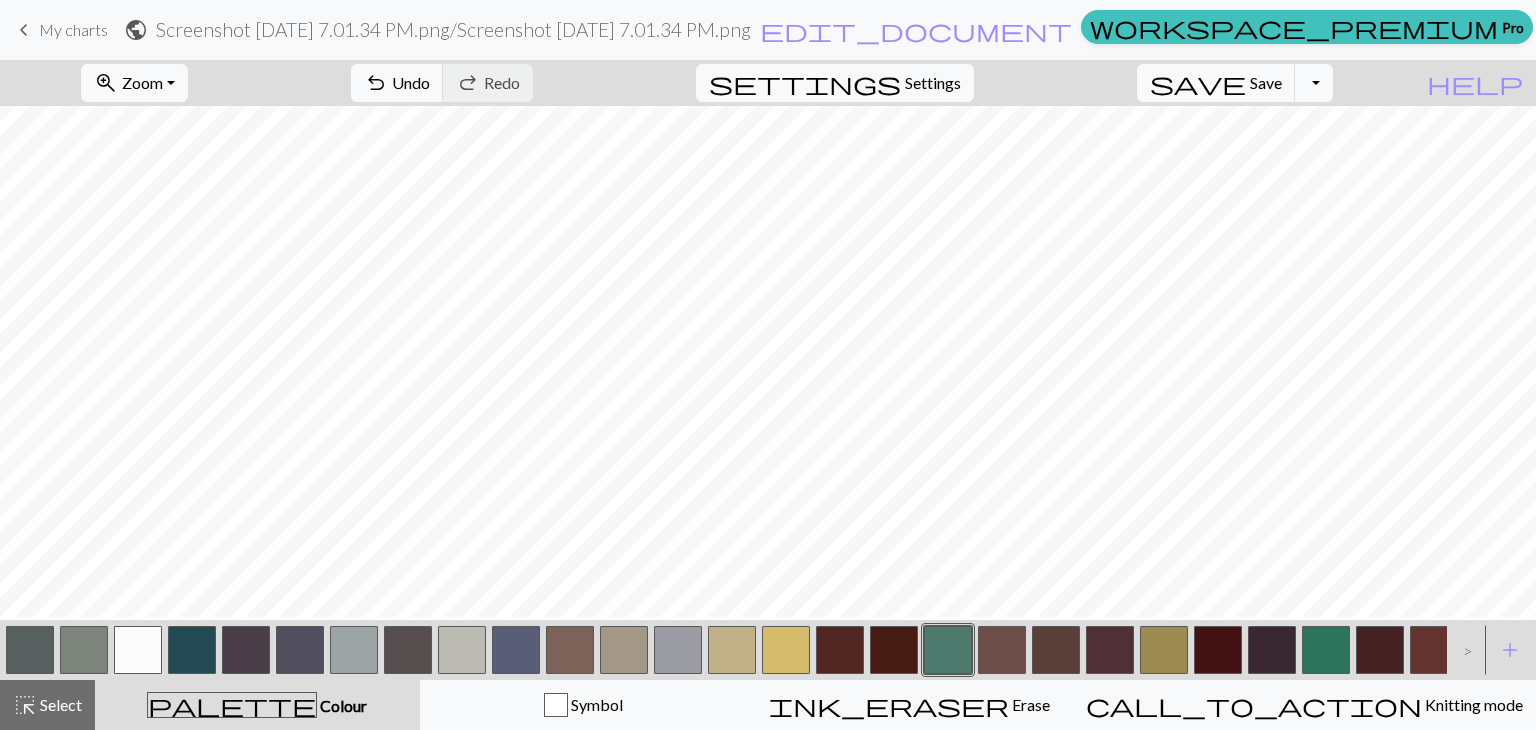 scroll, scrollTop: 208, scrollLeft: 0, axis: vertical 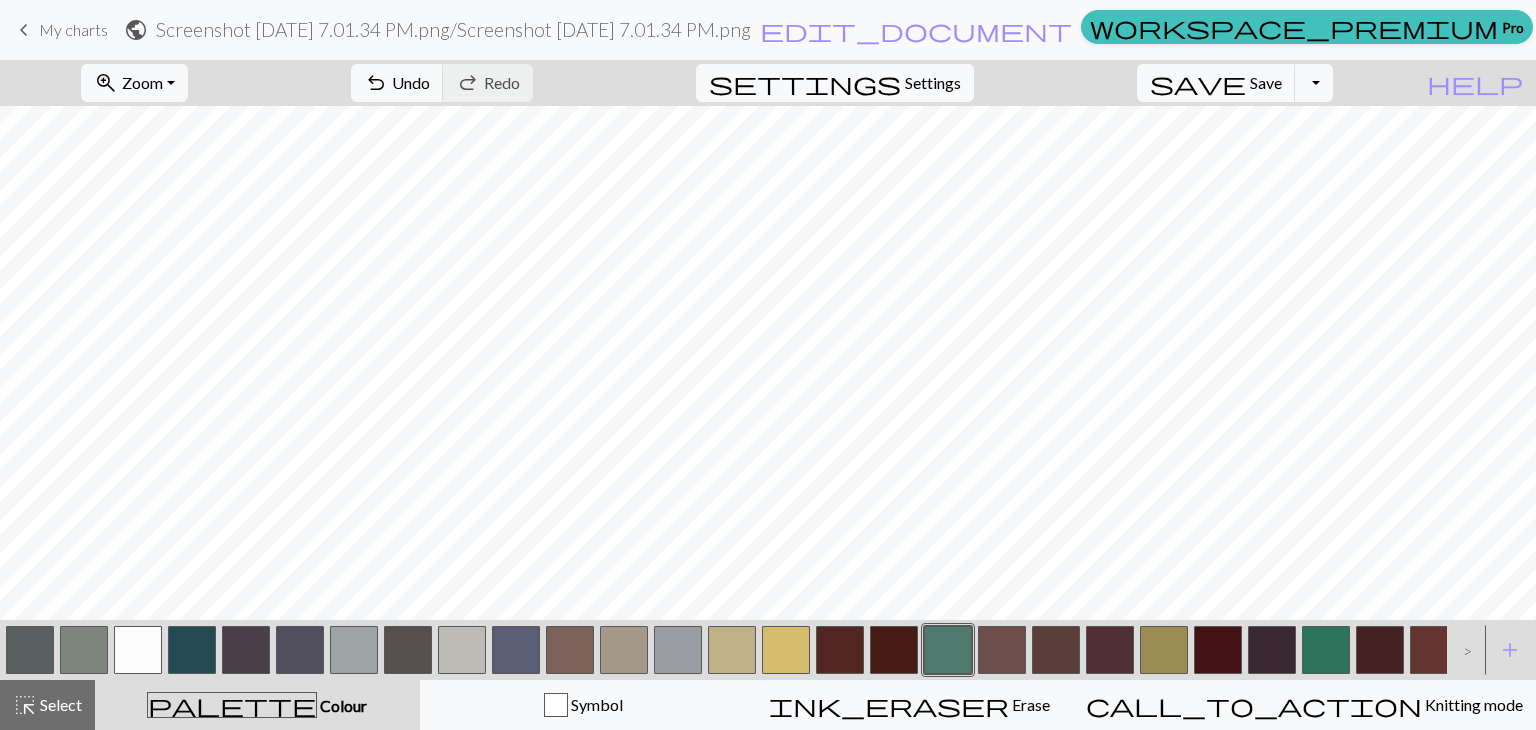 click at bounding box center (138, 650) 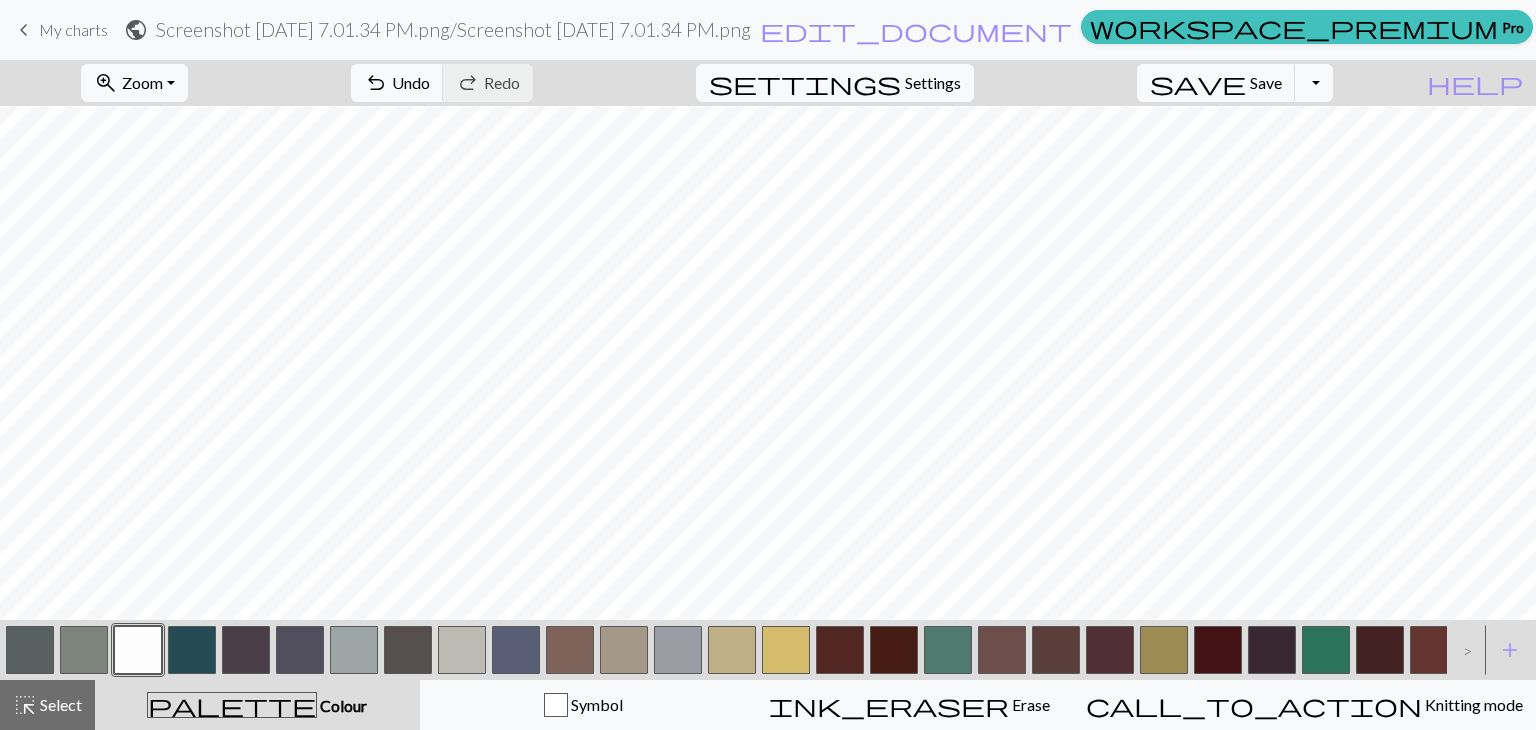 scroll, scrollTop: 192, scrollLeft: 0, axis: vertical 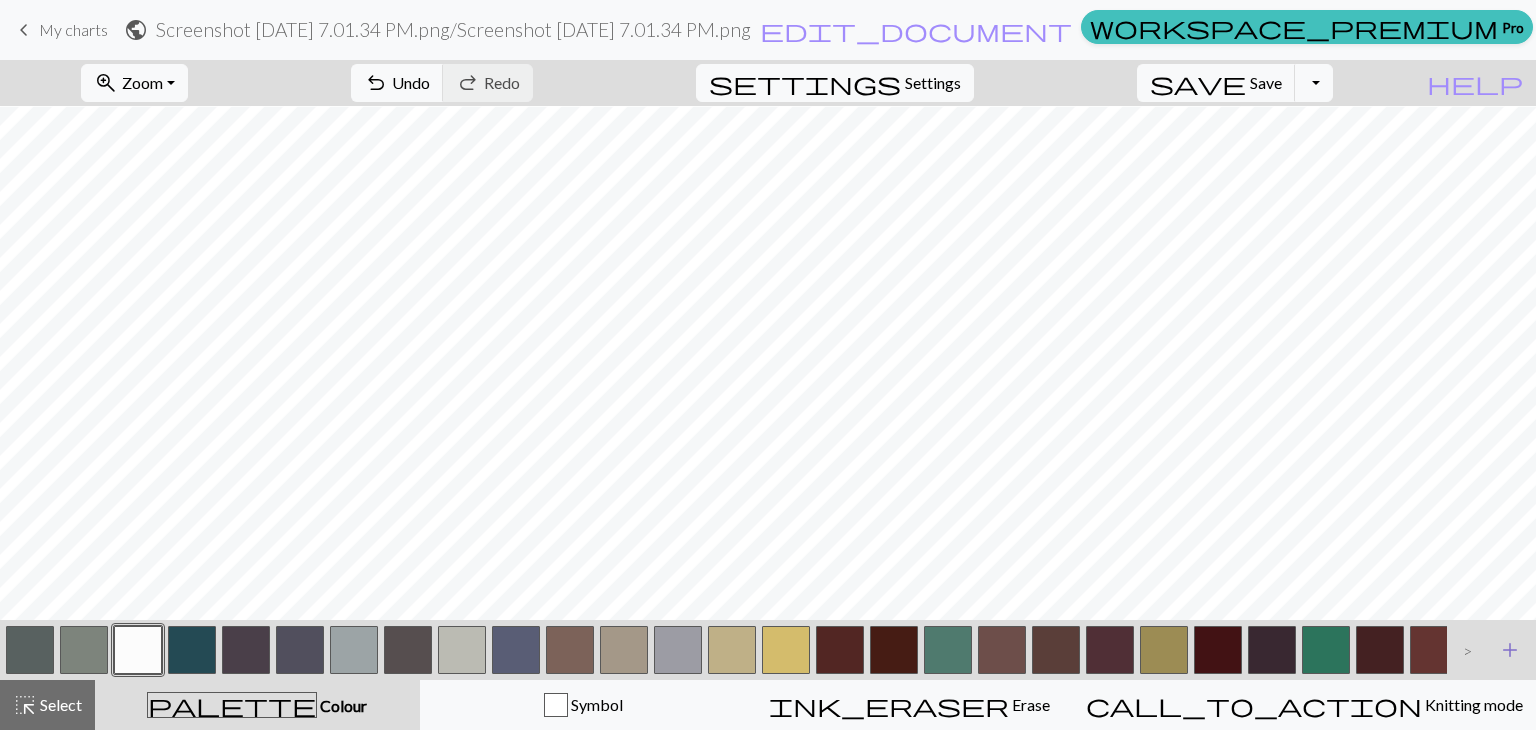 click on "add" at bounding box center [1510, 650] 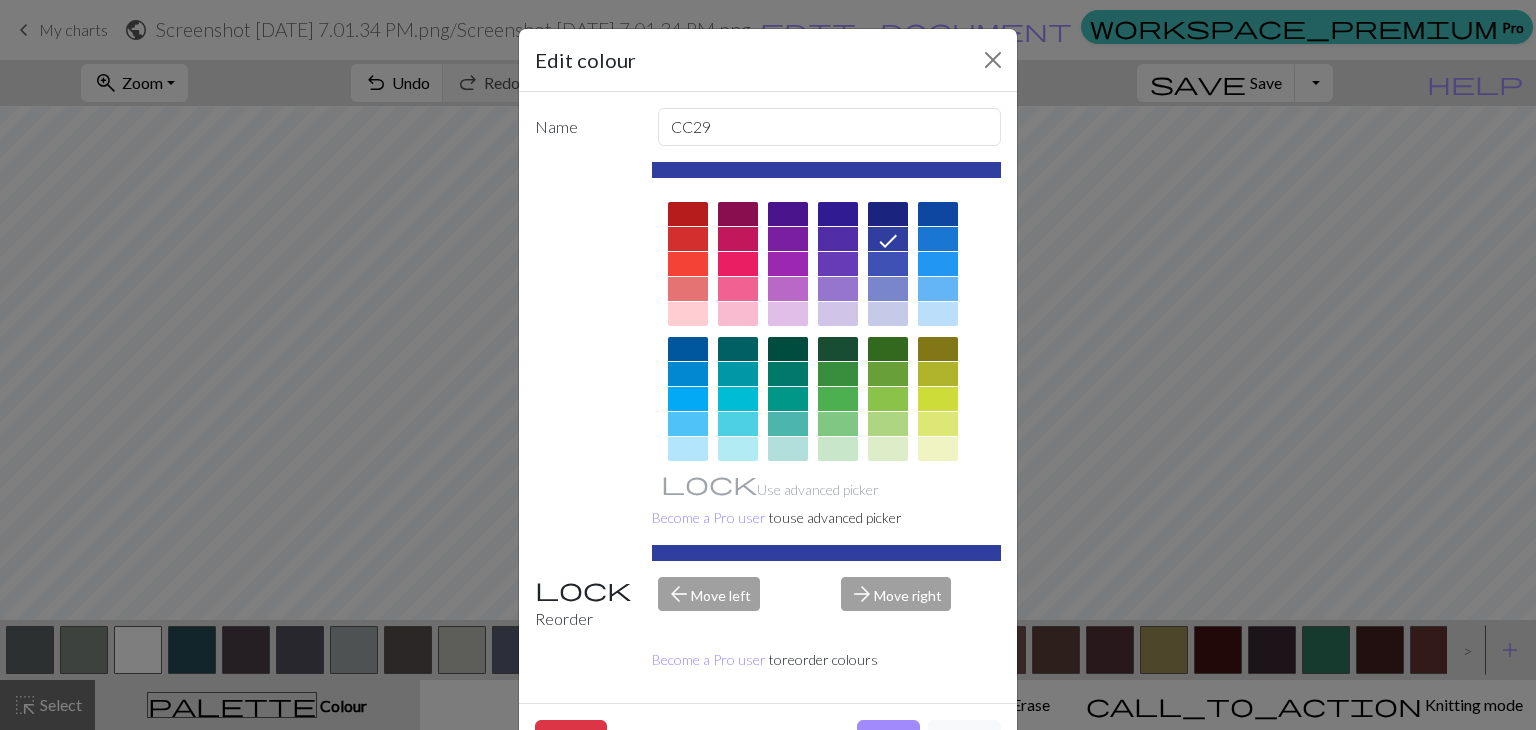 click at bounding box center (838, 289) 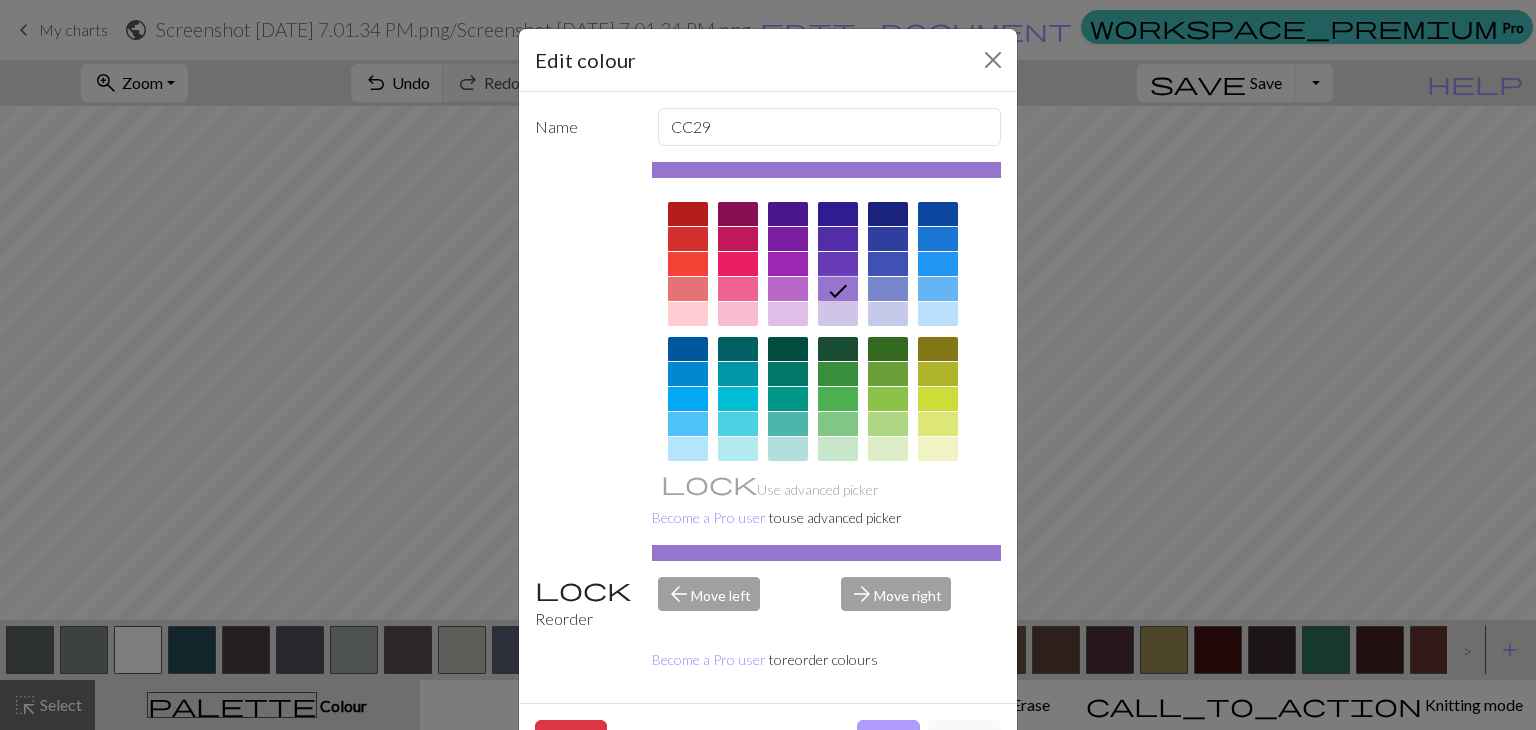 click on "Done" at bounding box center [888, 739] 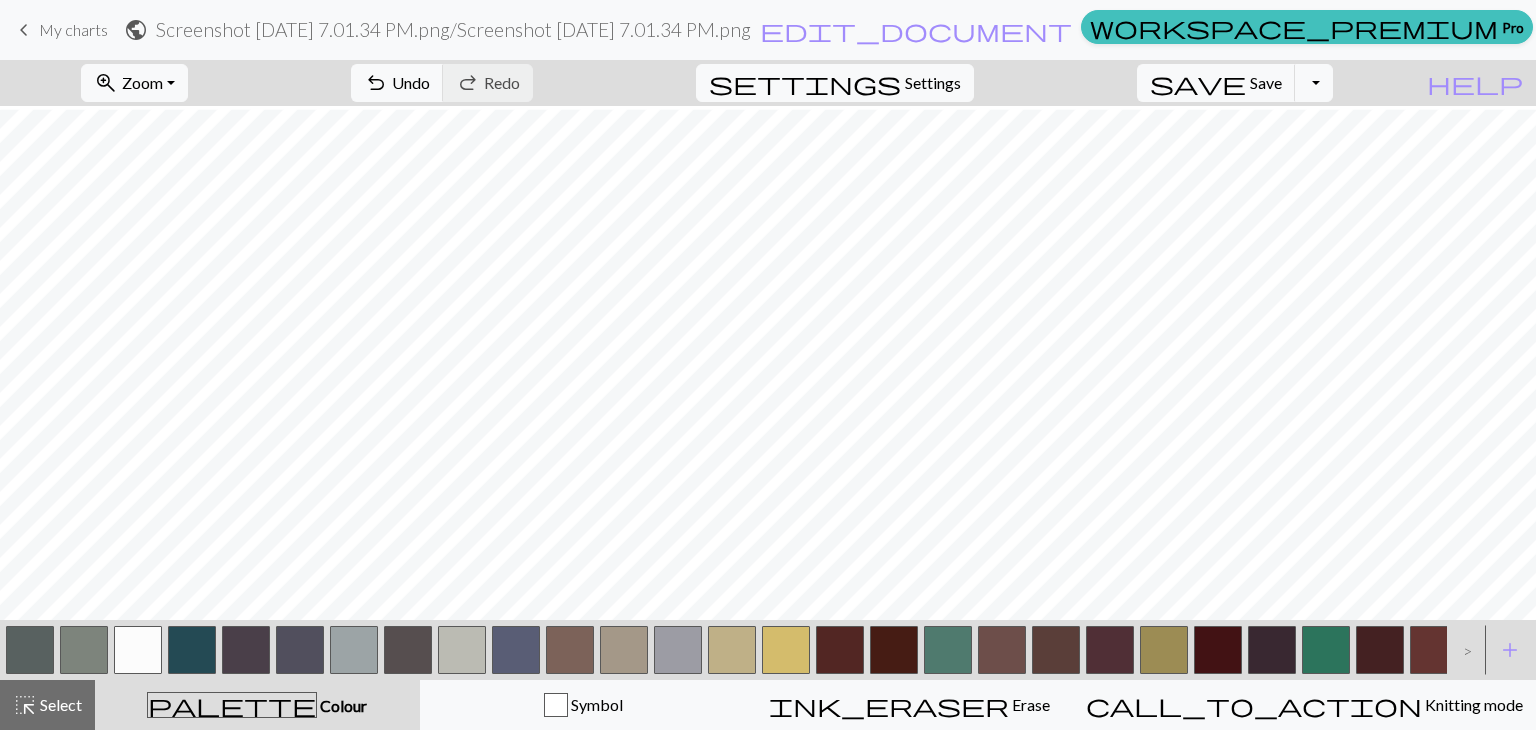 scroll, scrollTop: 50, scrollLeft: 0, axis: vertical 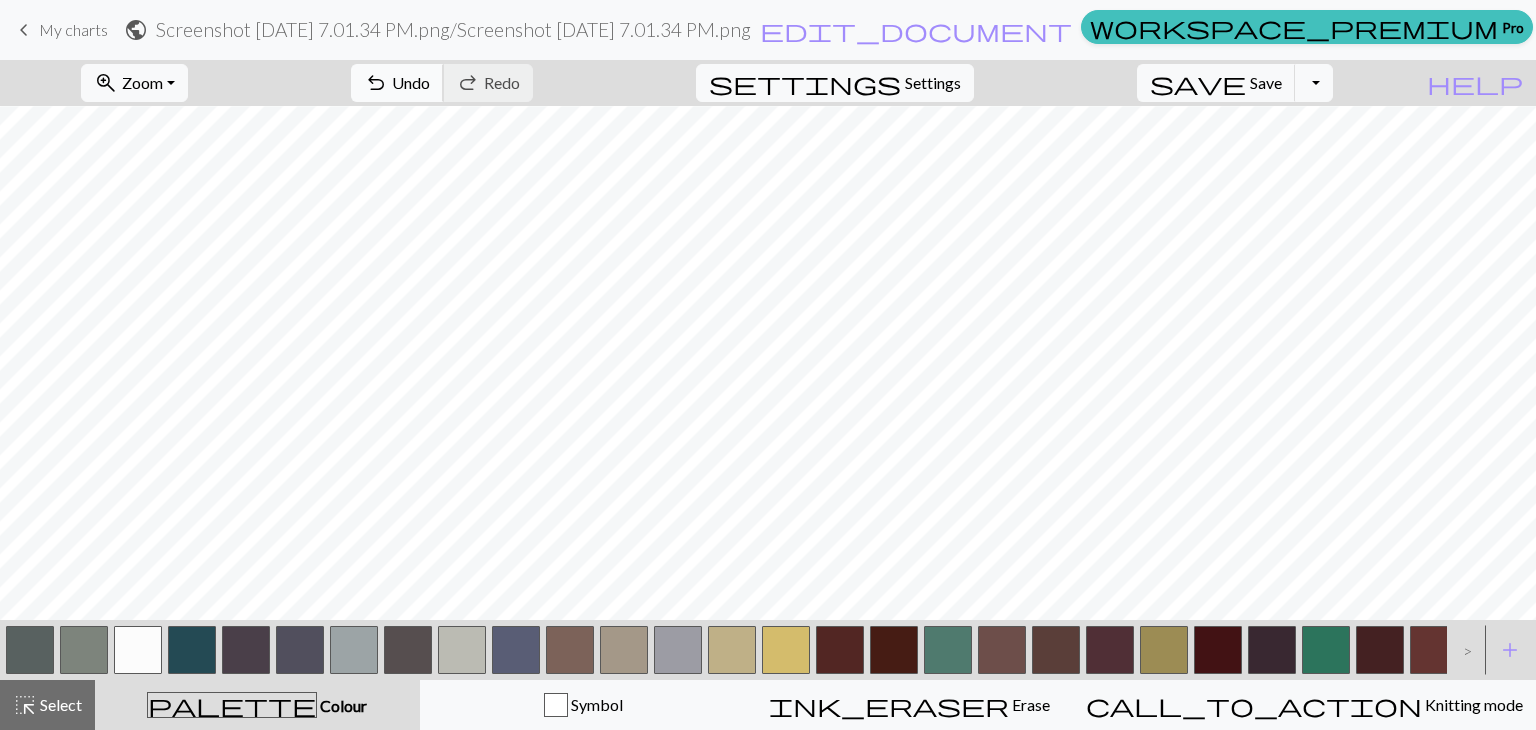click on "Undo" at bounding box center [411, 82] 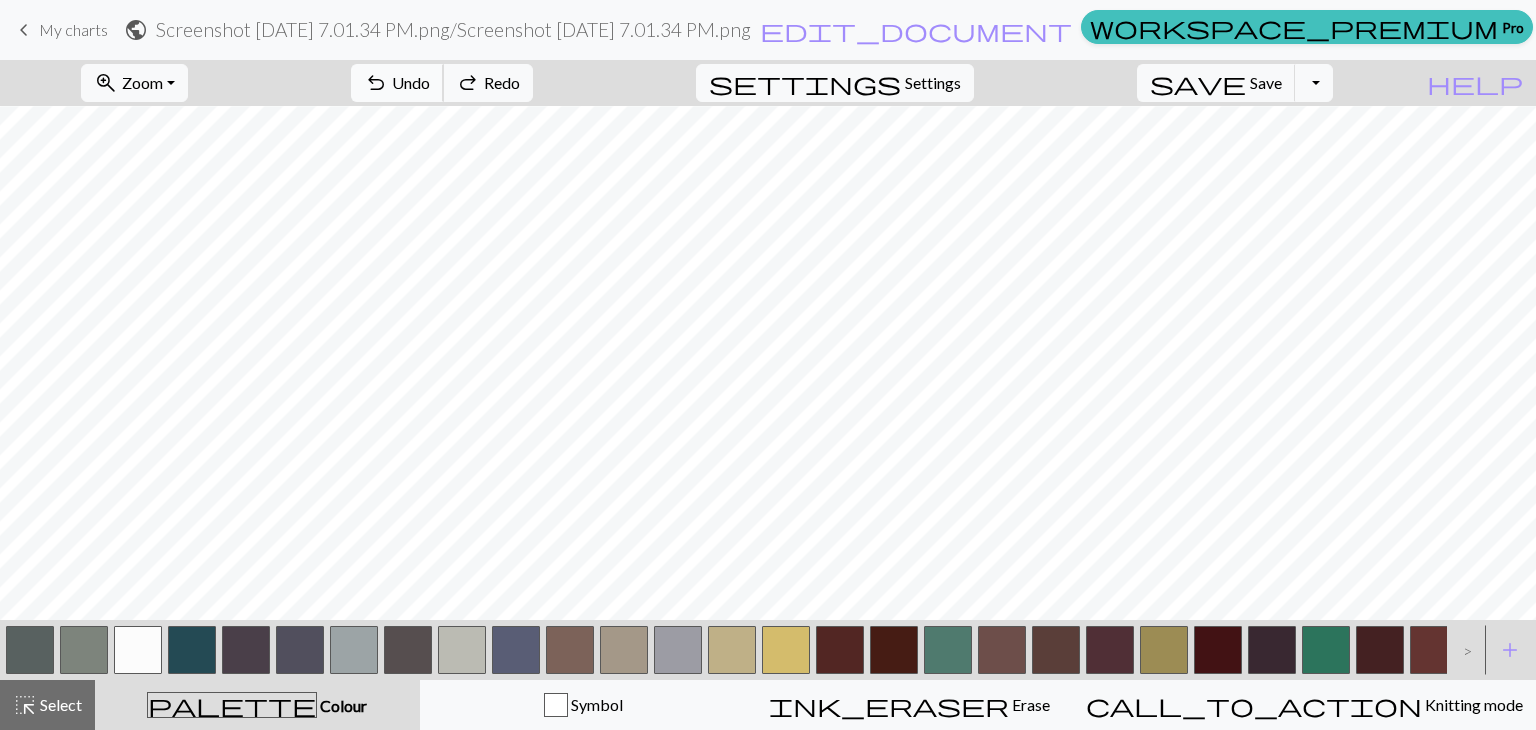 click on "Undo" at bounding box center [411, 82] 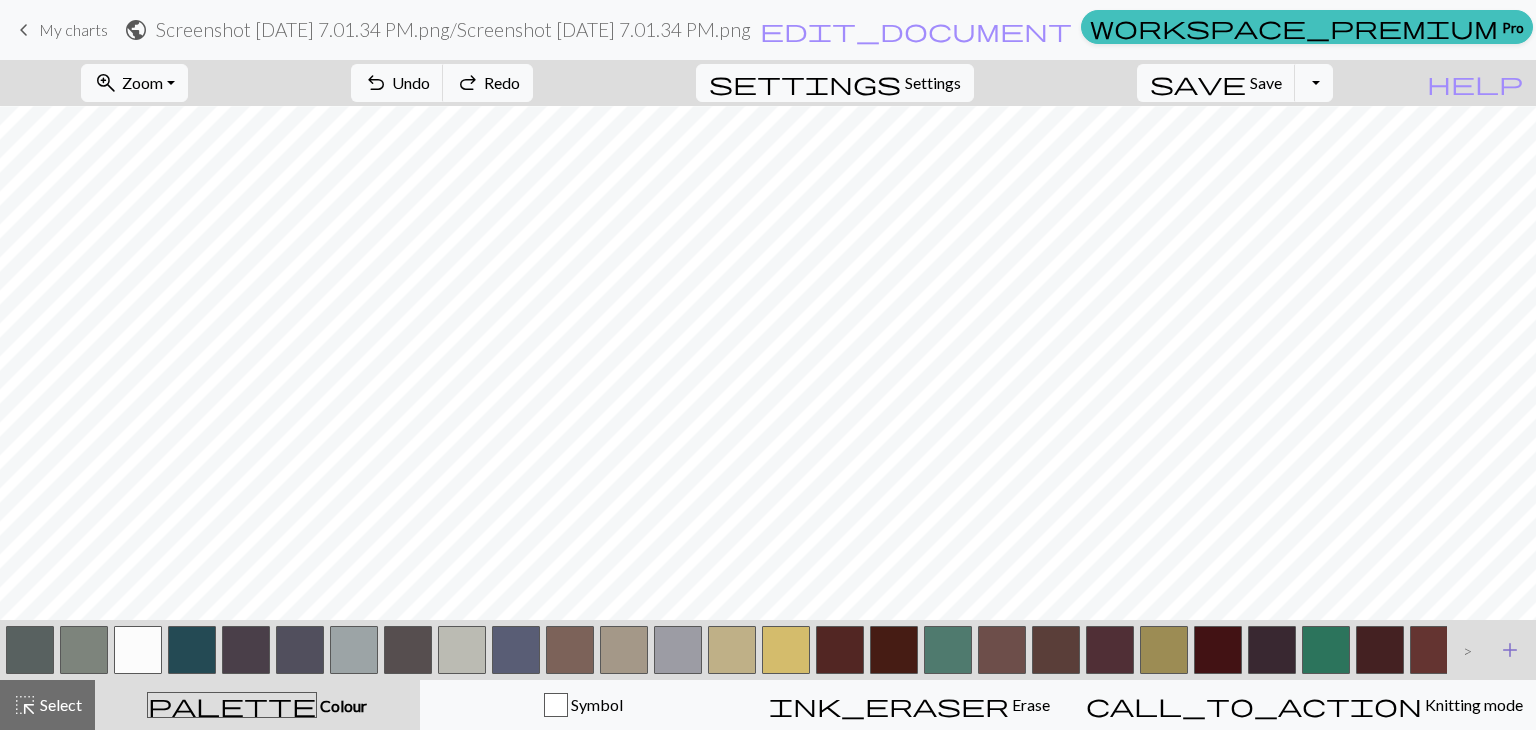 click on "add Add a  colour" at bounding box center (1510, 650) 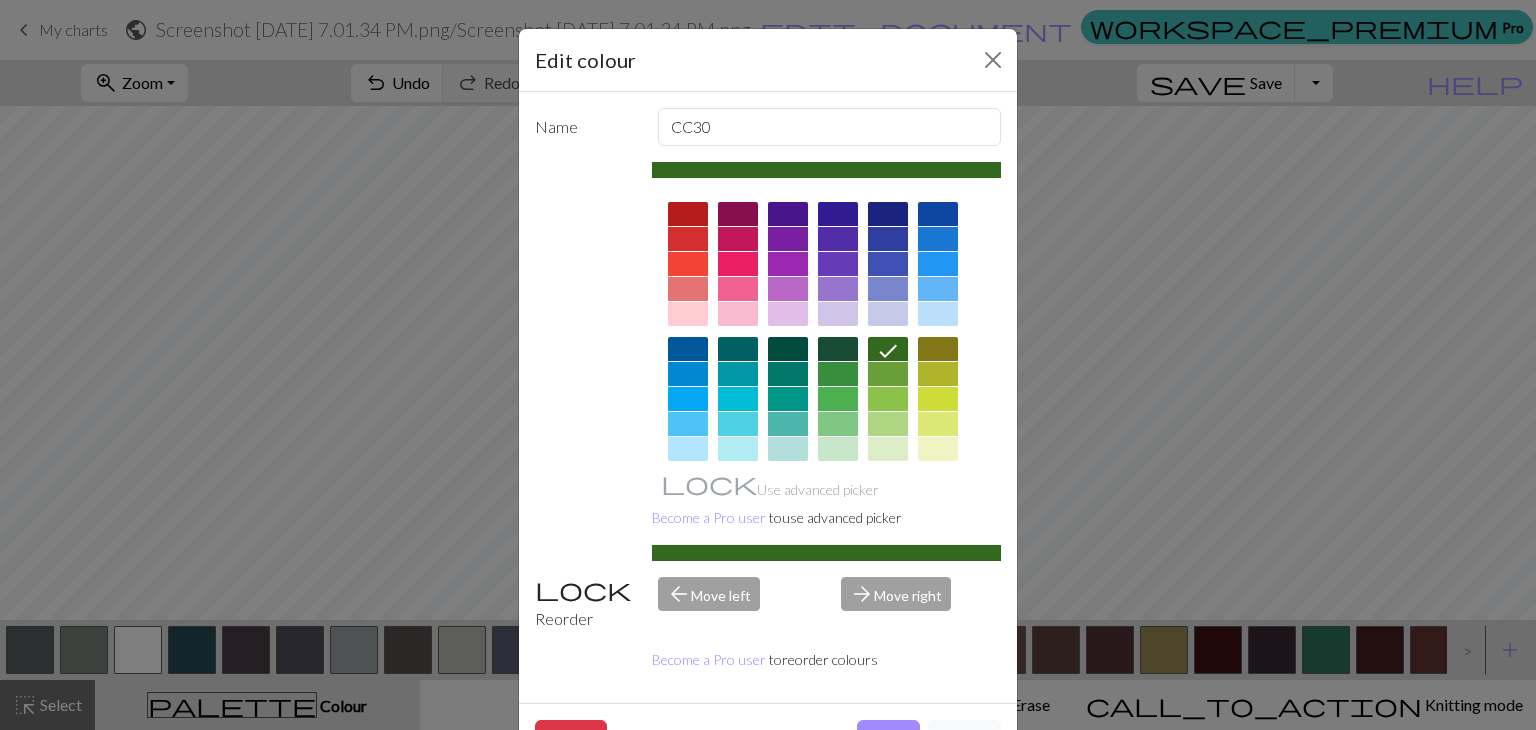 click at bounding box center [888, 289] 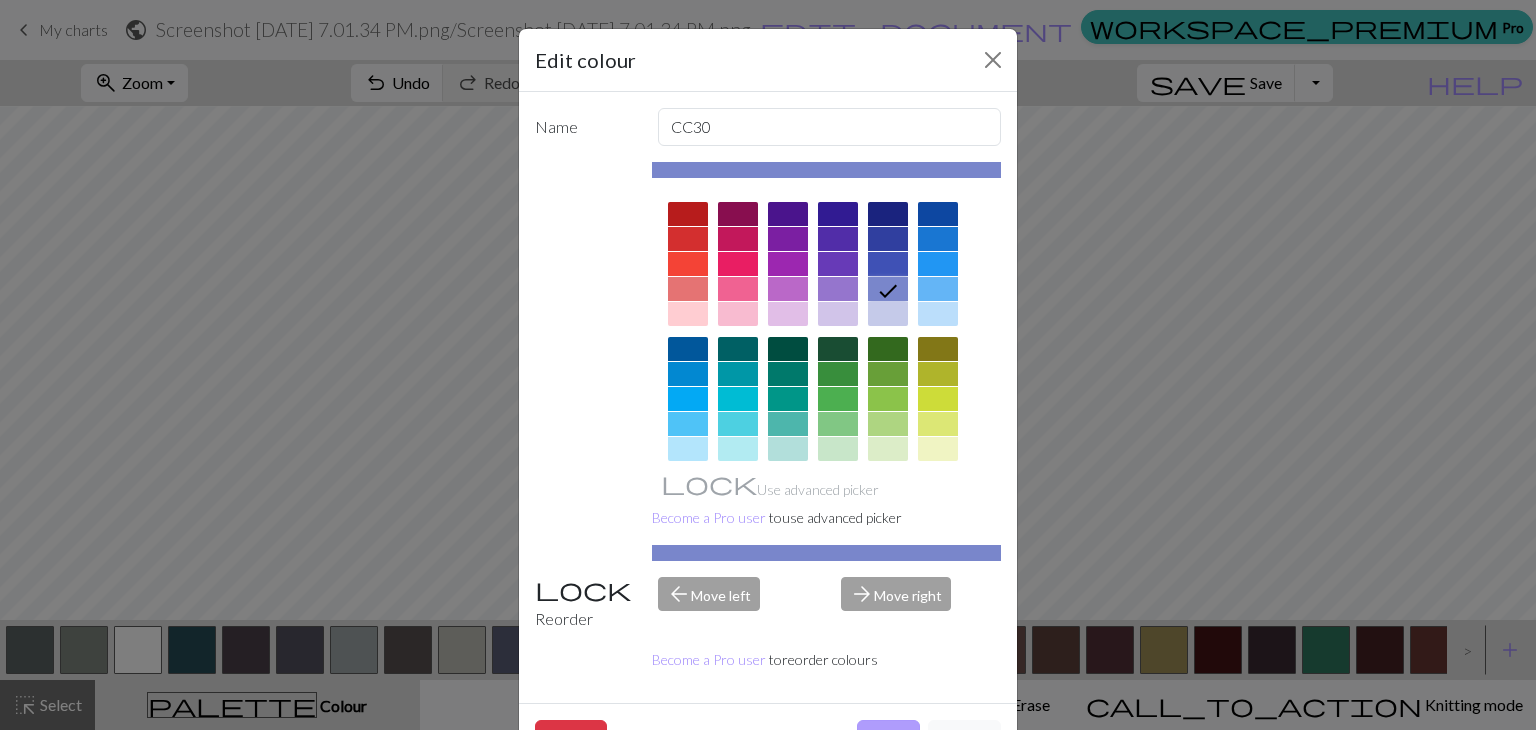 click on "Done" at bounding box center (888, 739) 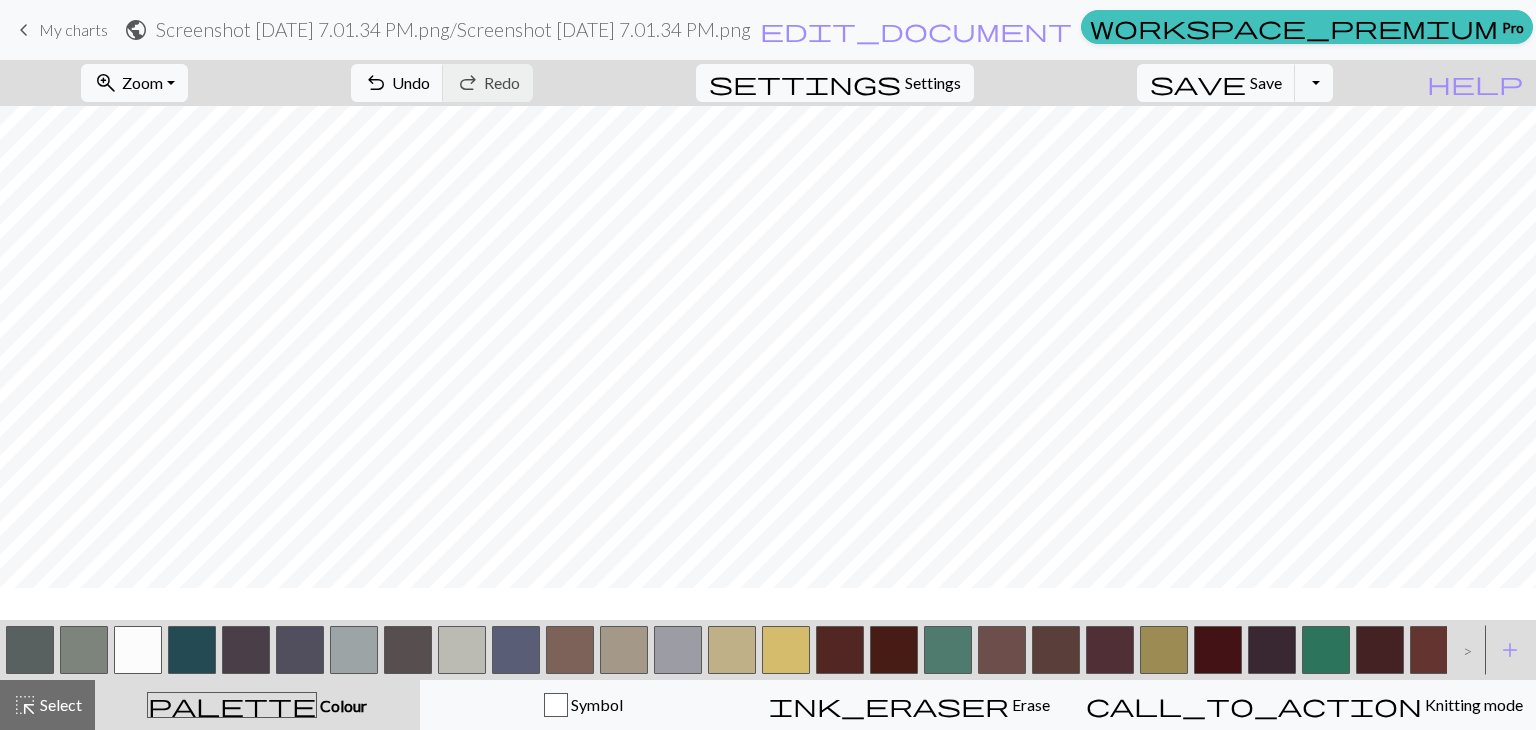 scroll, scrollTop: 152, scrollLeft: 0, axis: vertical 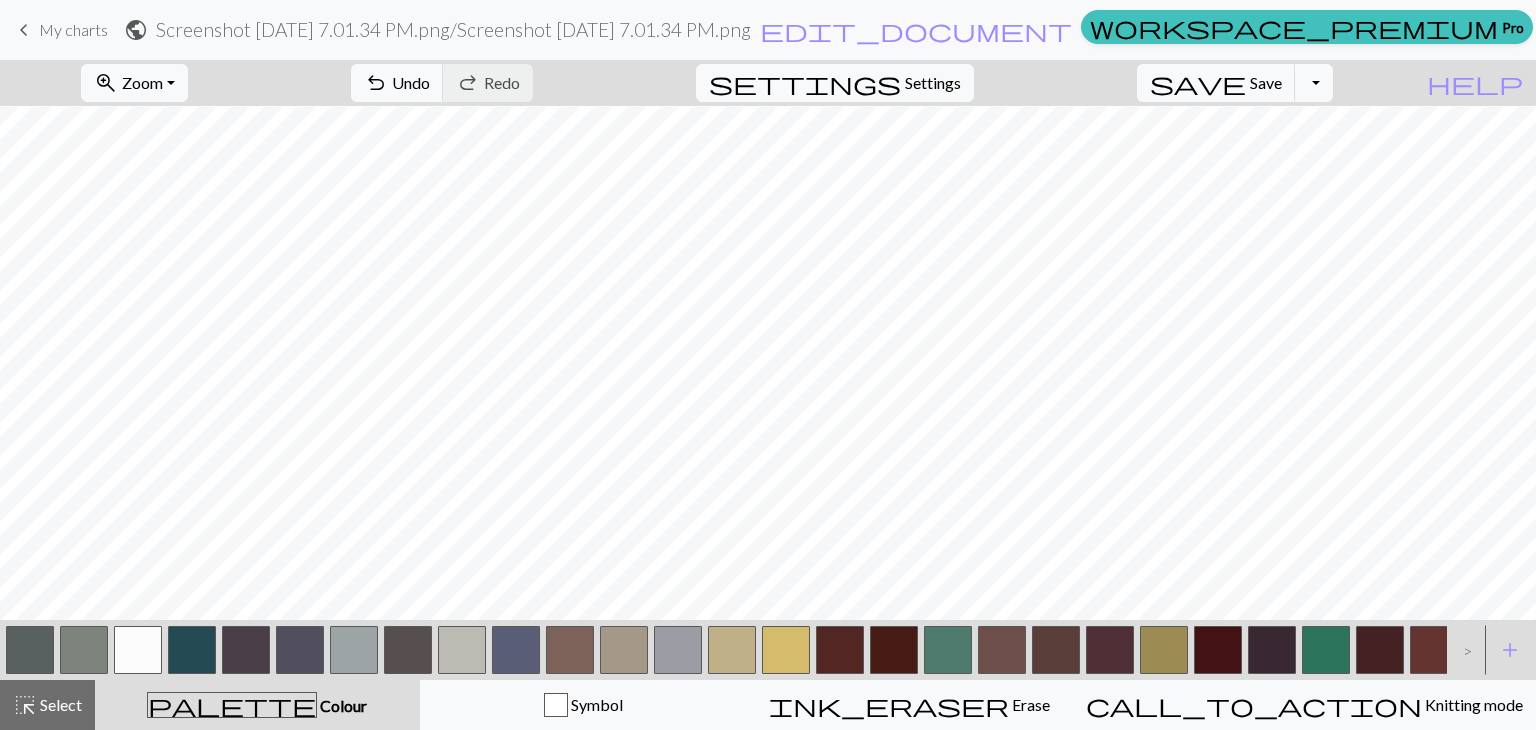 click at bounding box center [516, 650] 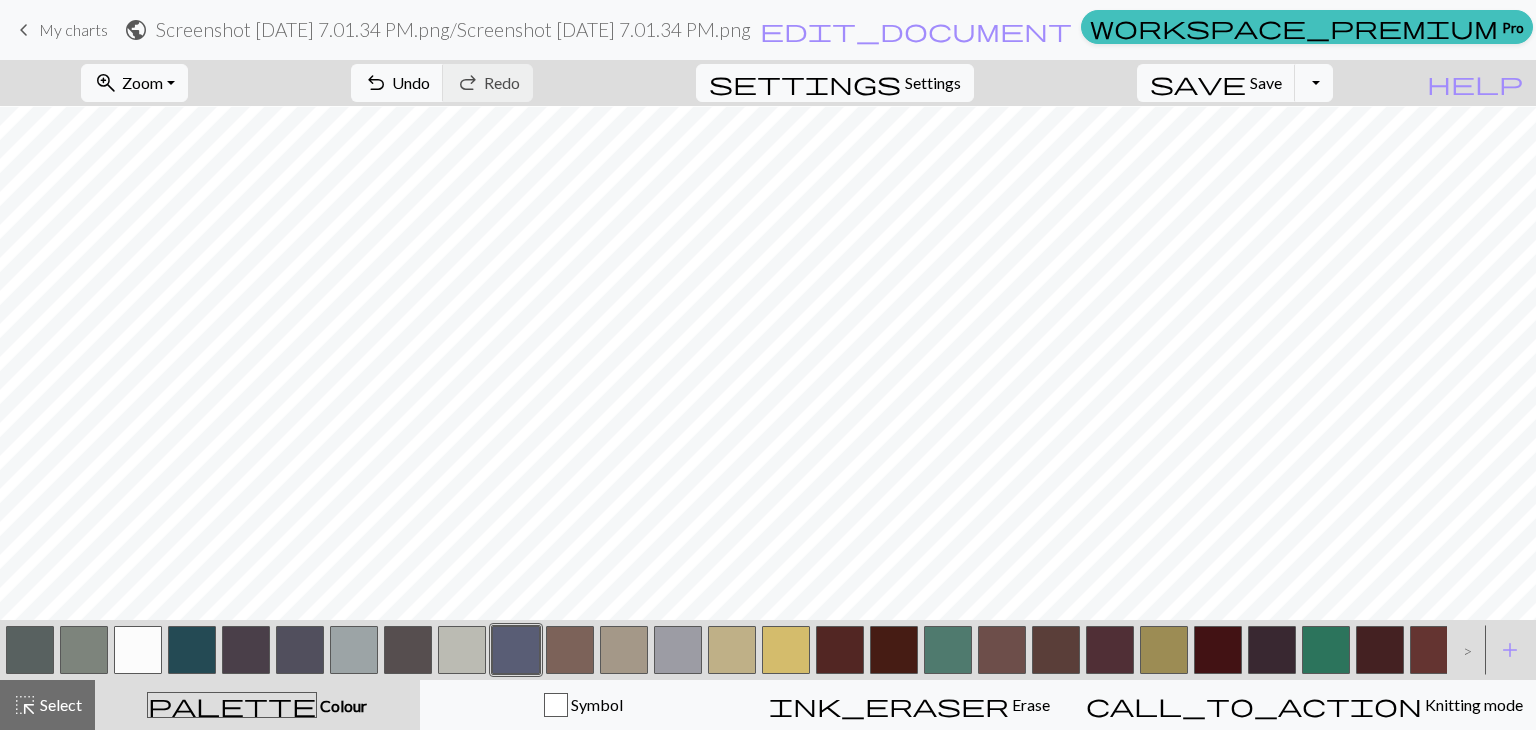 scroll, scrollTop: 0, scrollLeft: 197, axis: horizontal 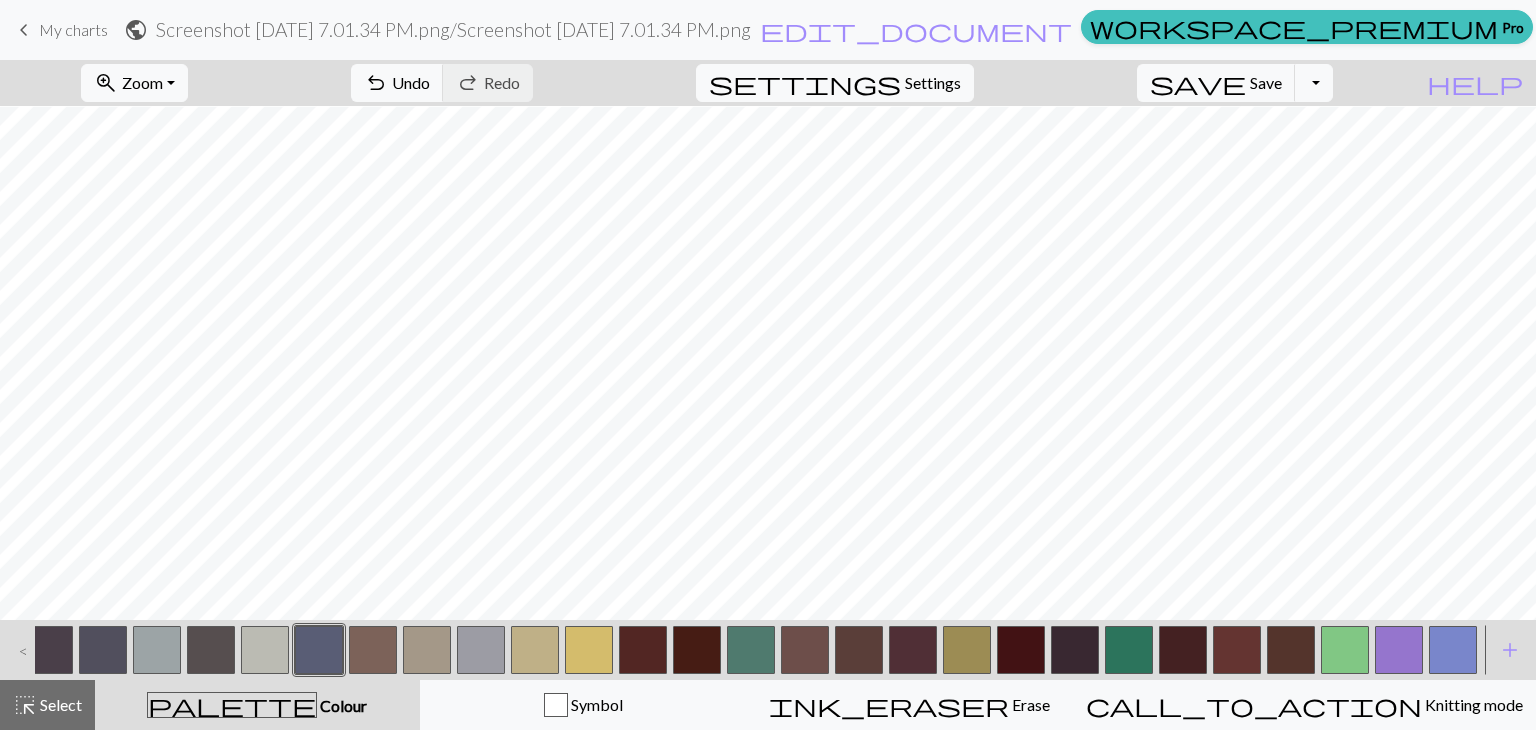 click at bounding box center (1399, 650) 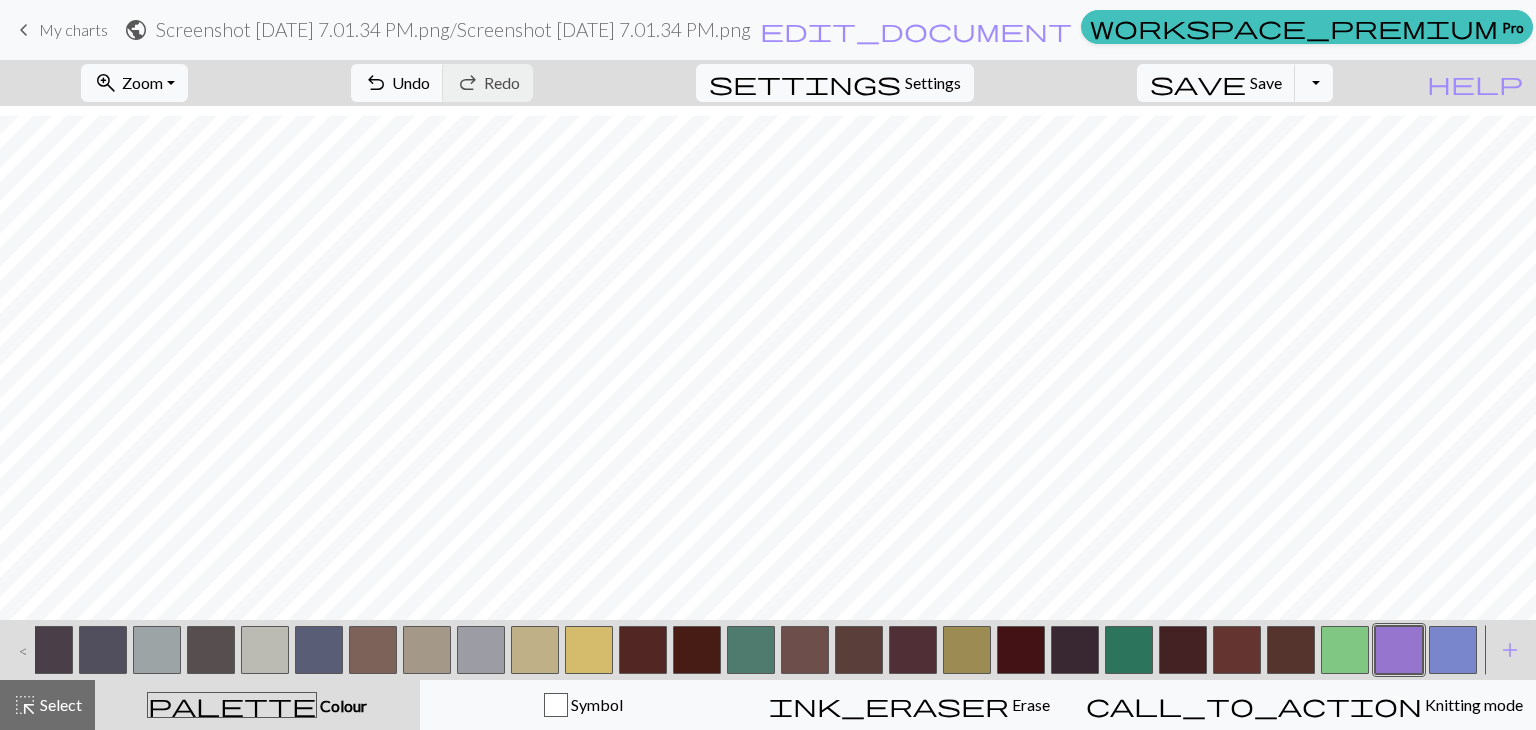 scroll, scrollTop: 209, scrollLeft: 0, axis: vertical 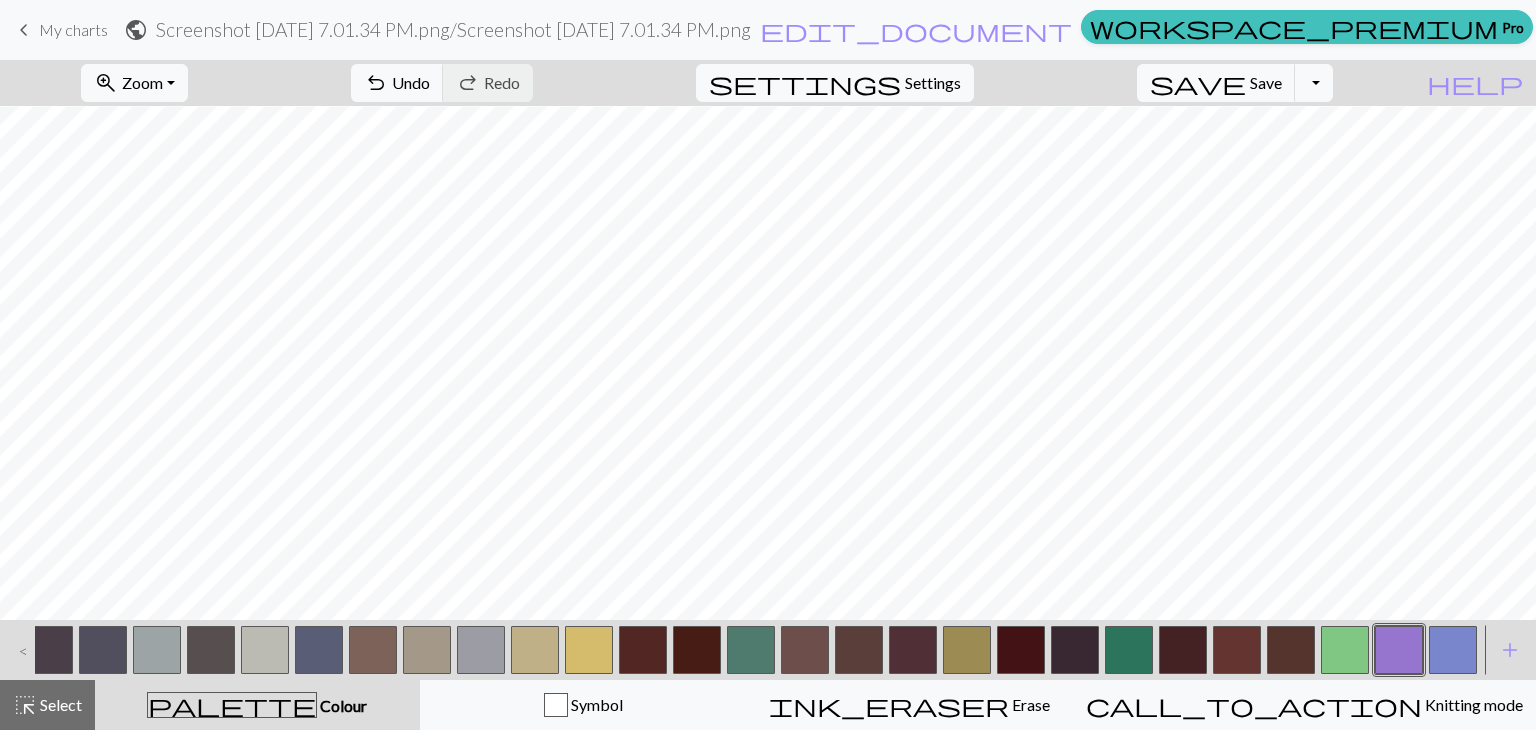 click at bounding box center [1453, 650] 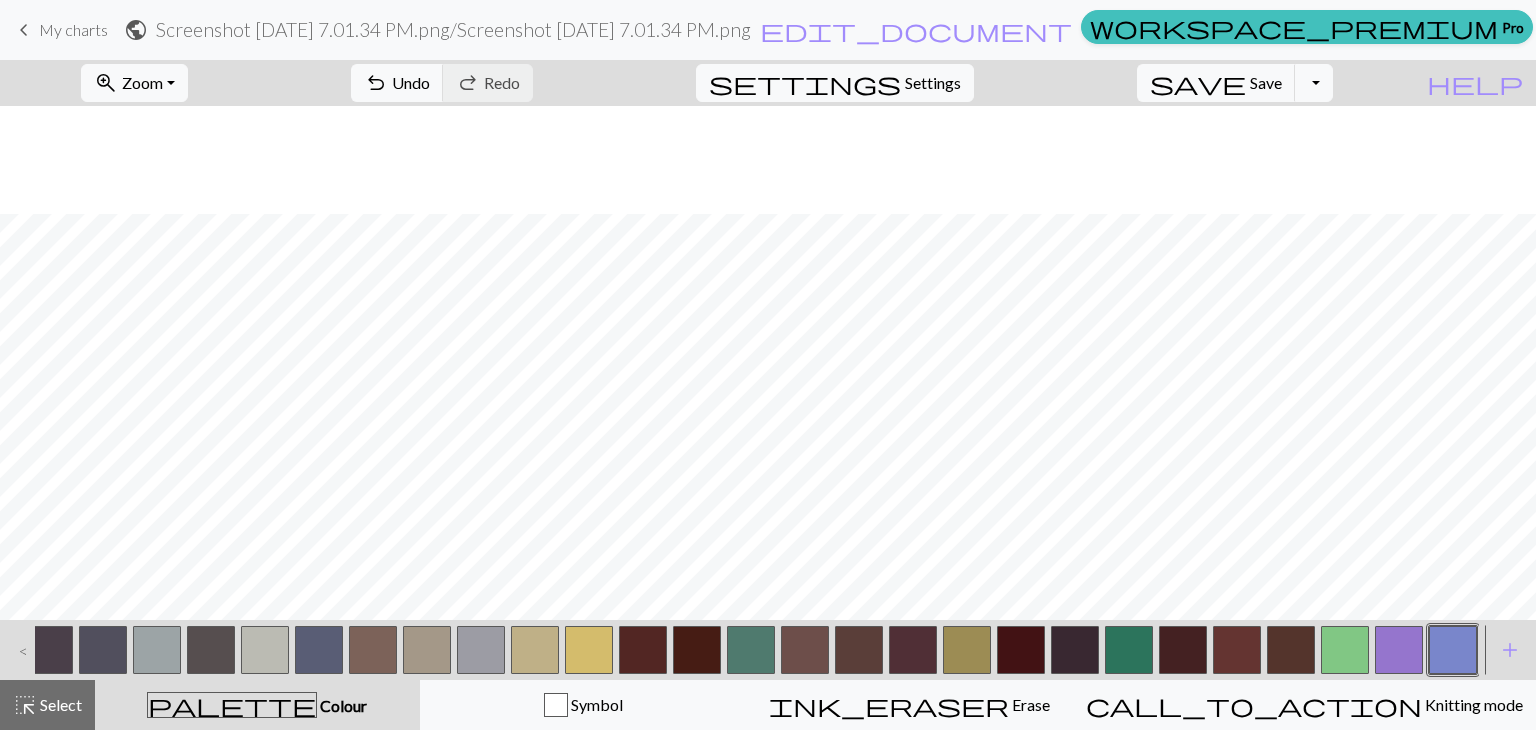 scroll, scrollTop: 476, scrollLeft: 0, axis: vertical 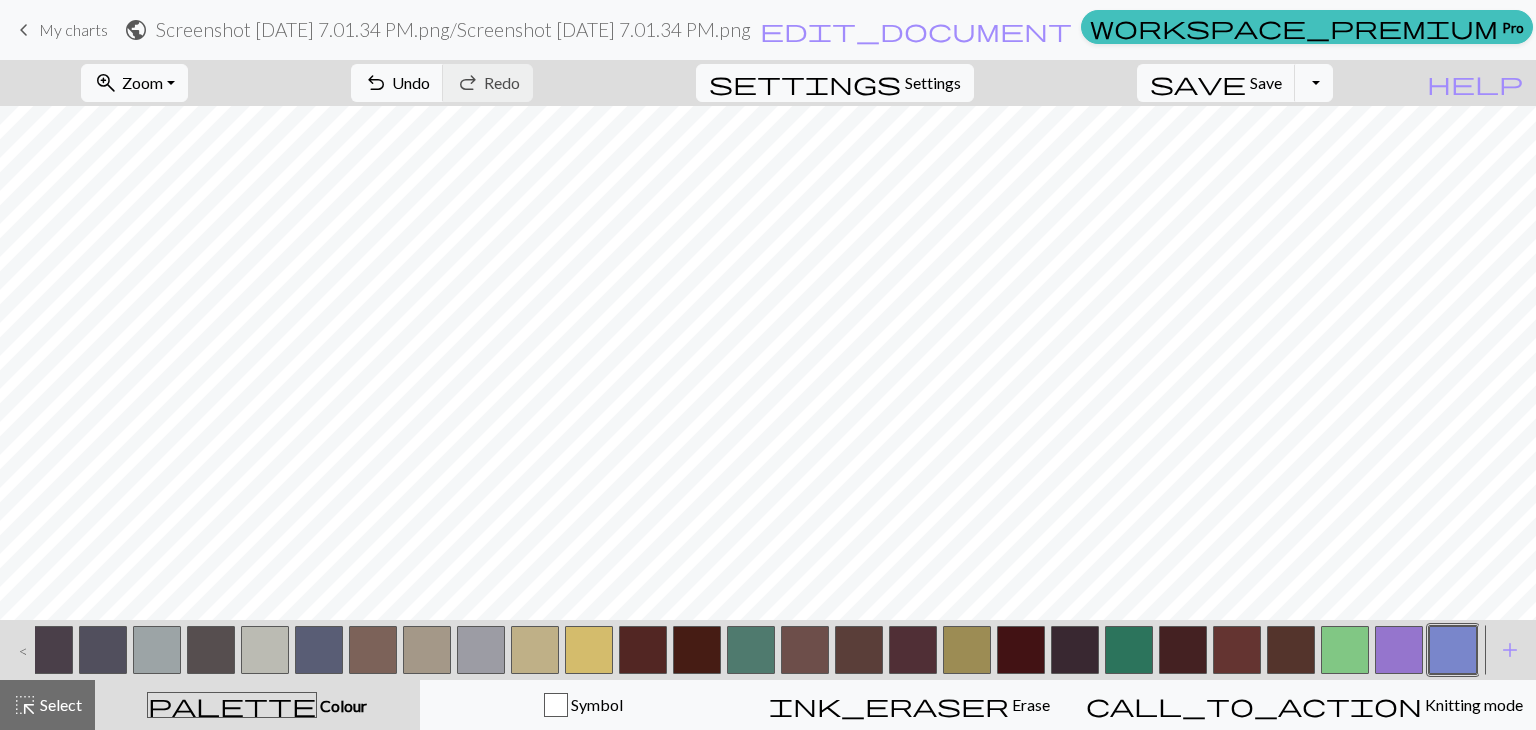 click at bounding box center [859, 650] 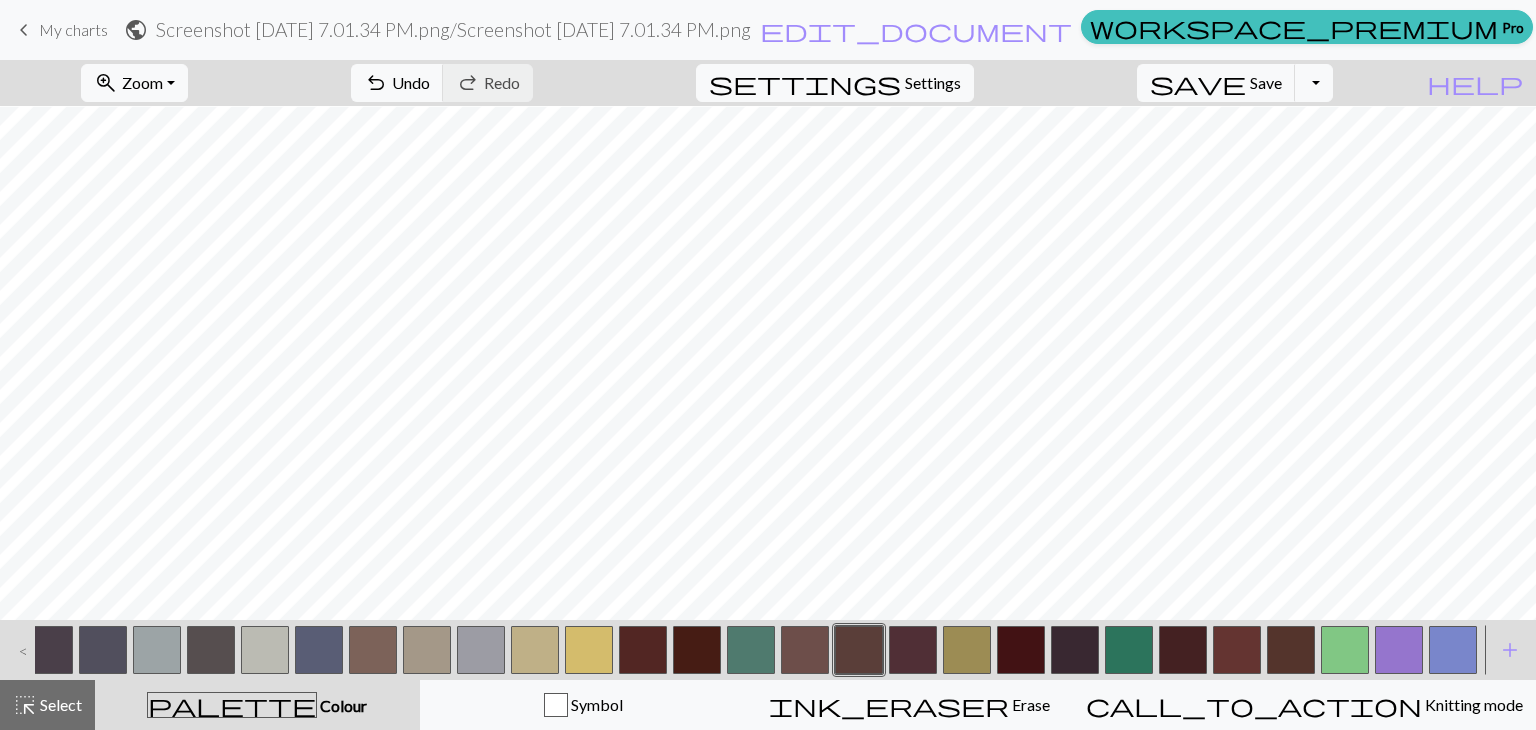 scroll, scrollTop: 326, scrollLeft: 0, axis: vertical 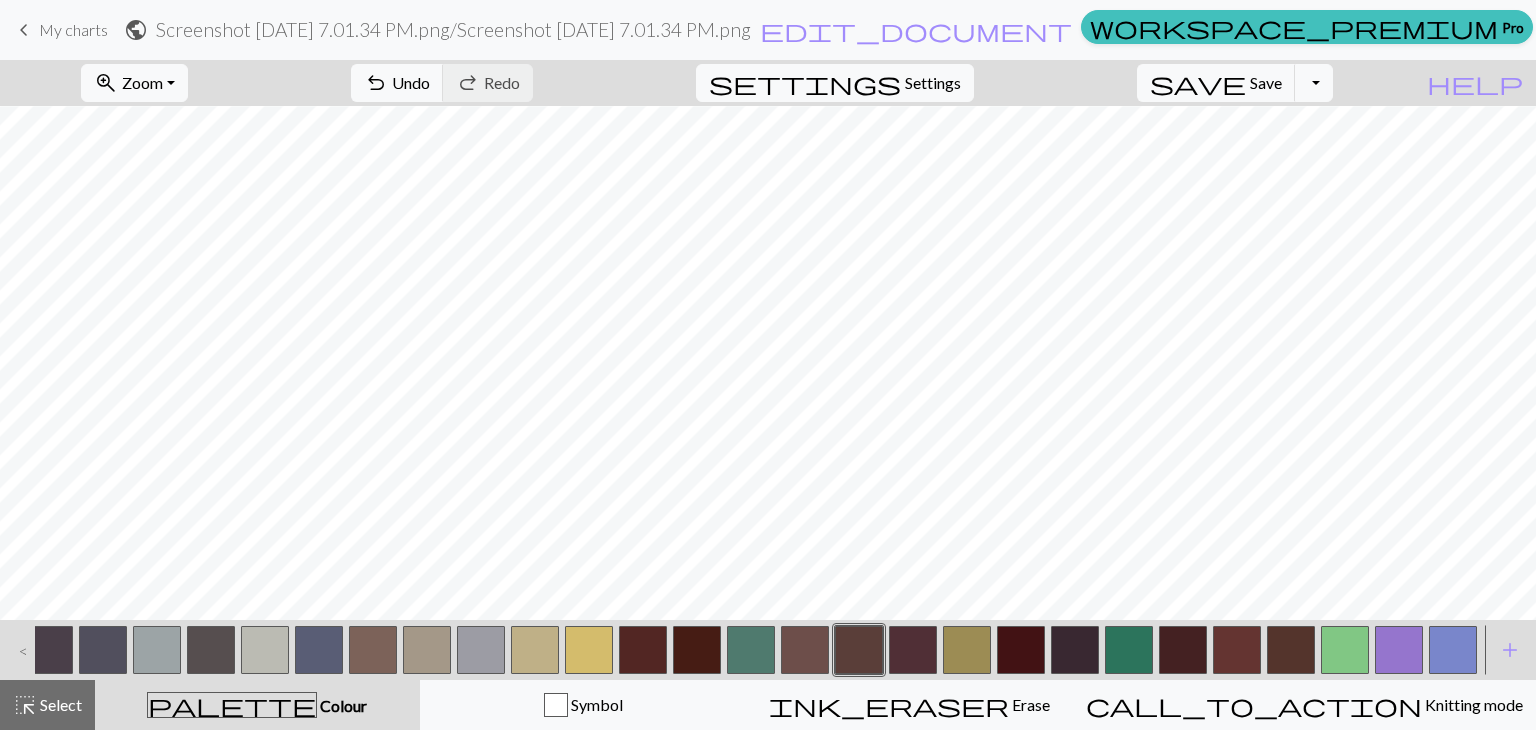 click at bounding box center (1237, 650) 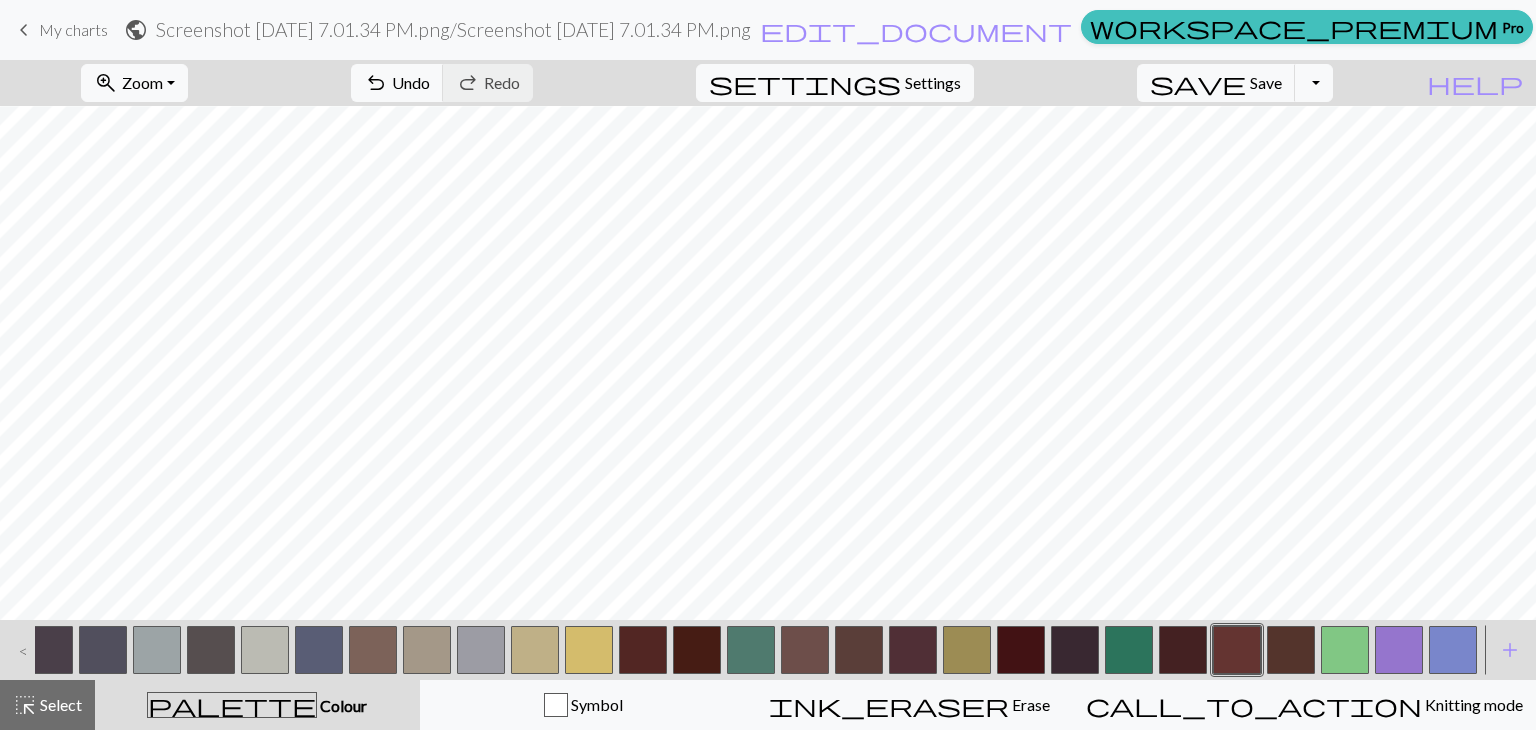 click at bounding box center [1183, 650] 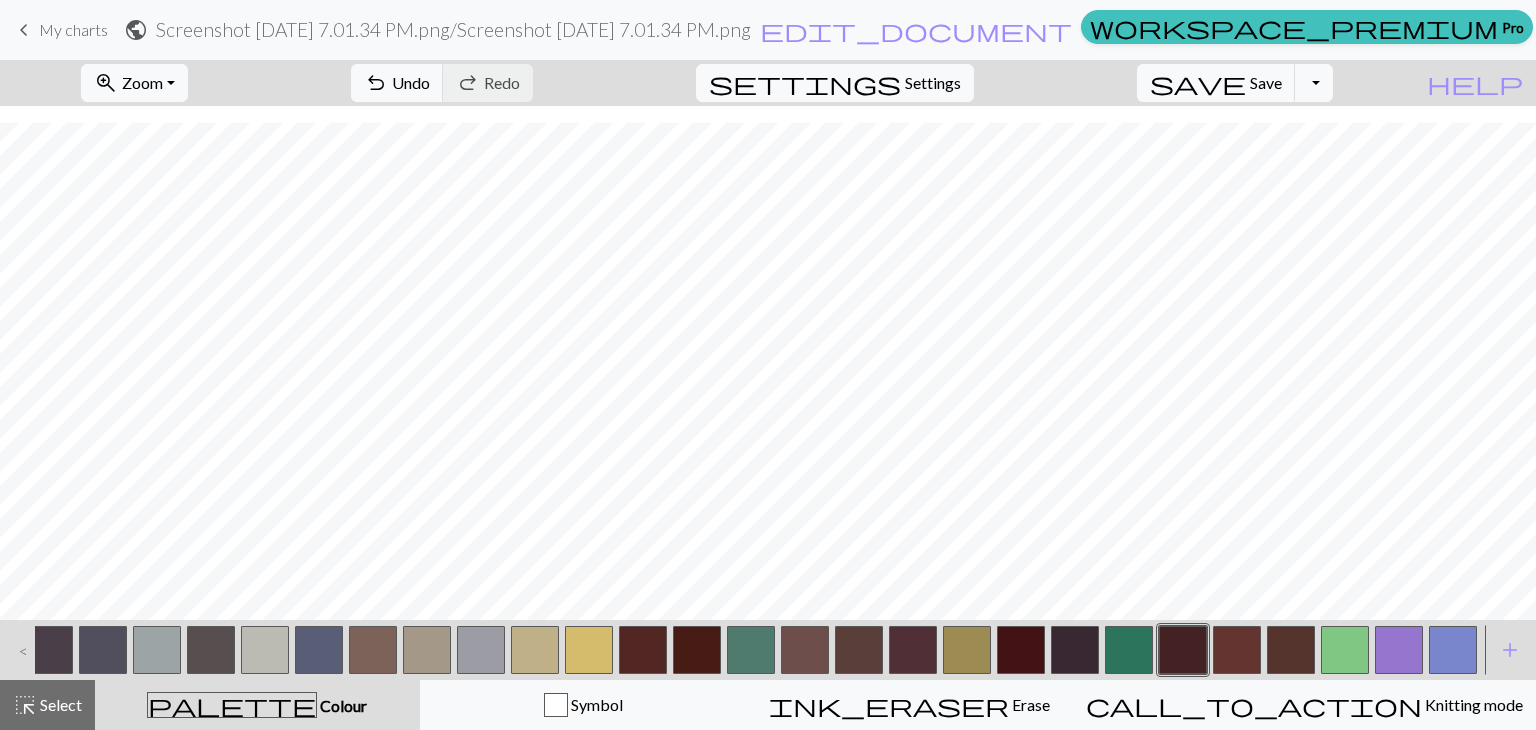 scroll, scrollTop: 52, scrollLeft: 0, axis: vertical 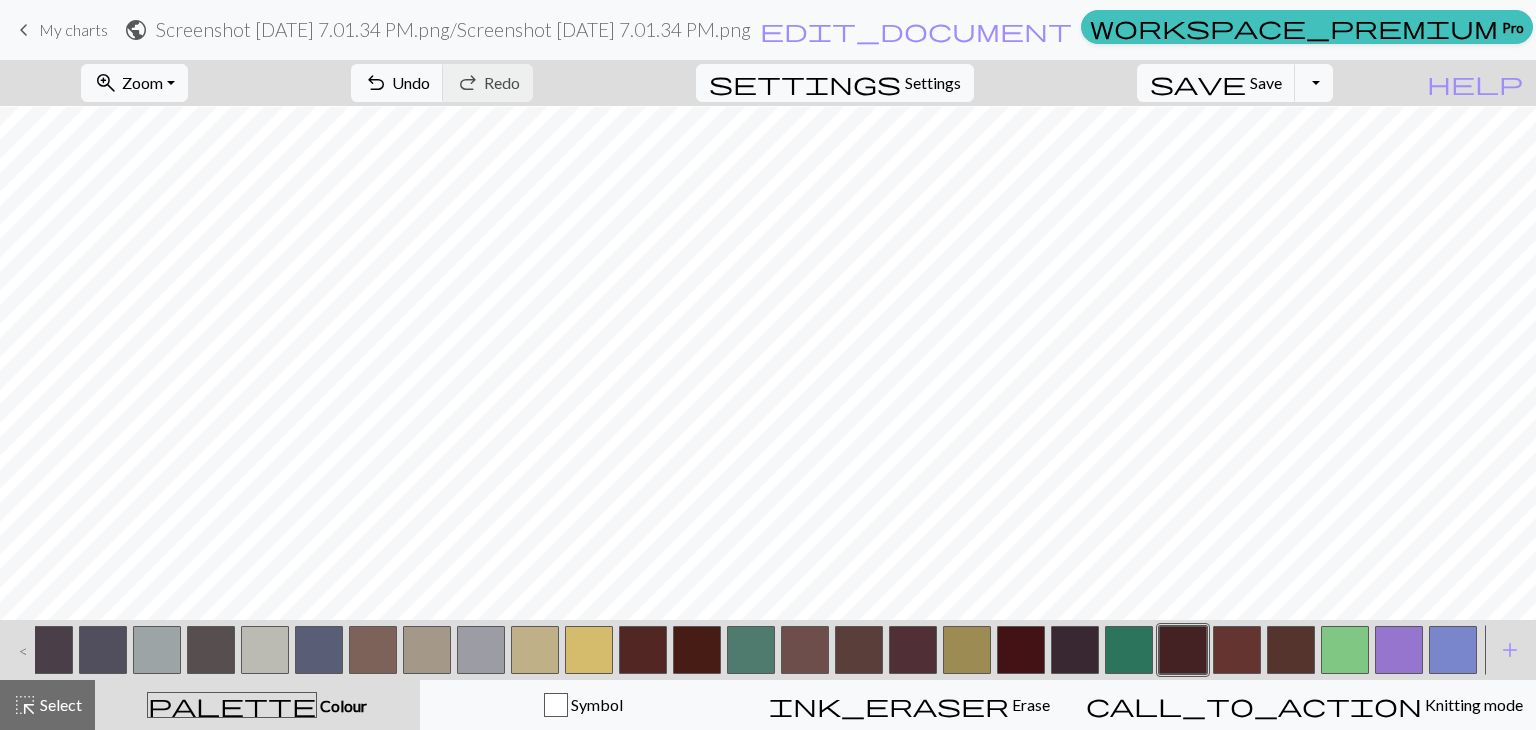 click on "Screenshot [DATE] 7.01.34 PM.png  /  Screenshot [DATE] 7.01.34 PM.png" at bounding box center [453, 29] 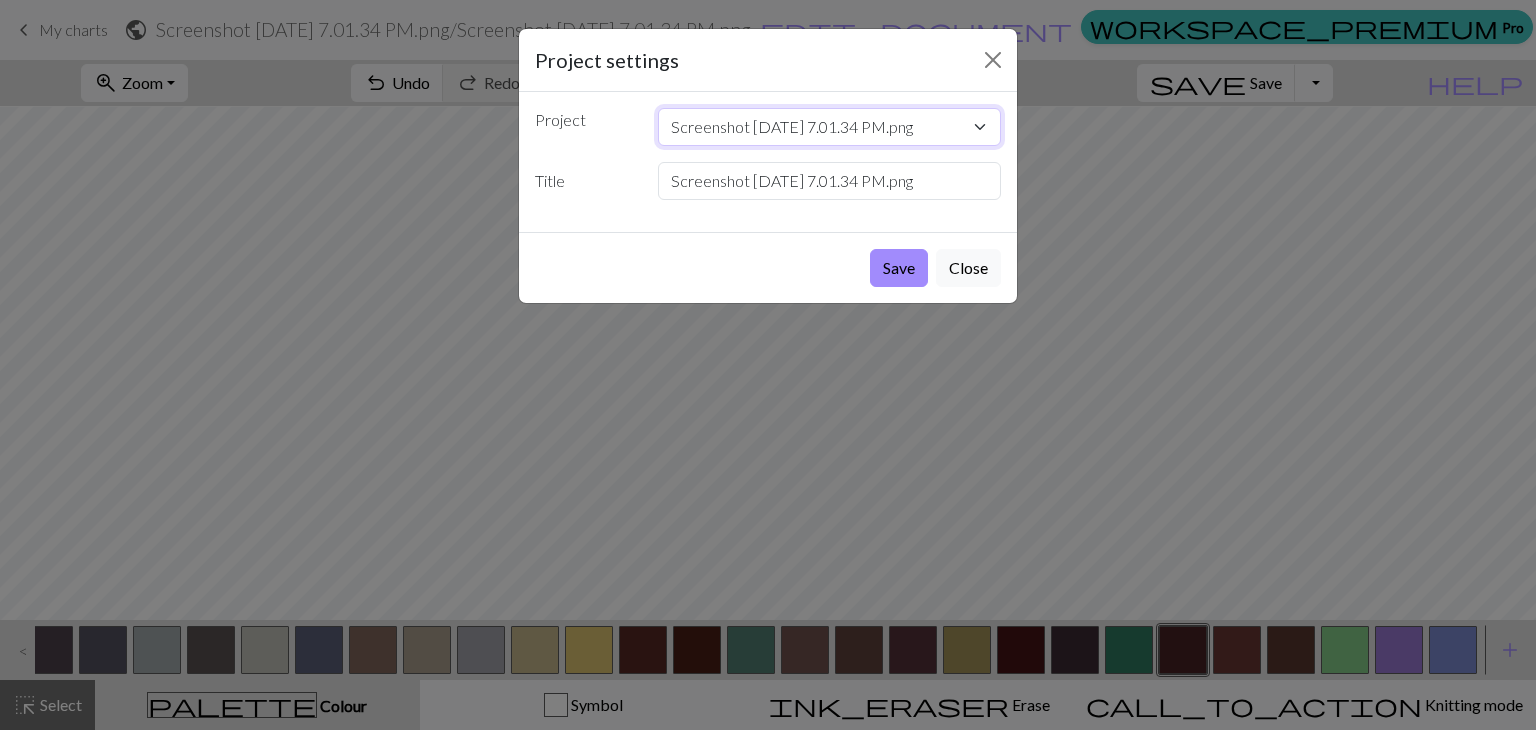 click on "Screenshot [DATE] 7.01.34 PM.png Screenshot [DATE] 6.51.57 PM.png" at bounding box center [830, 127] 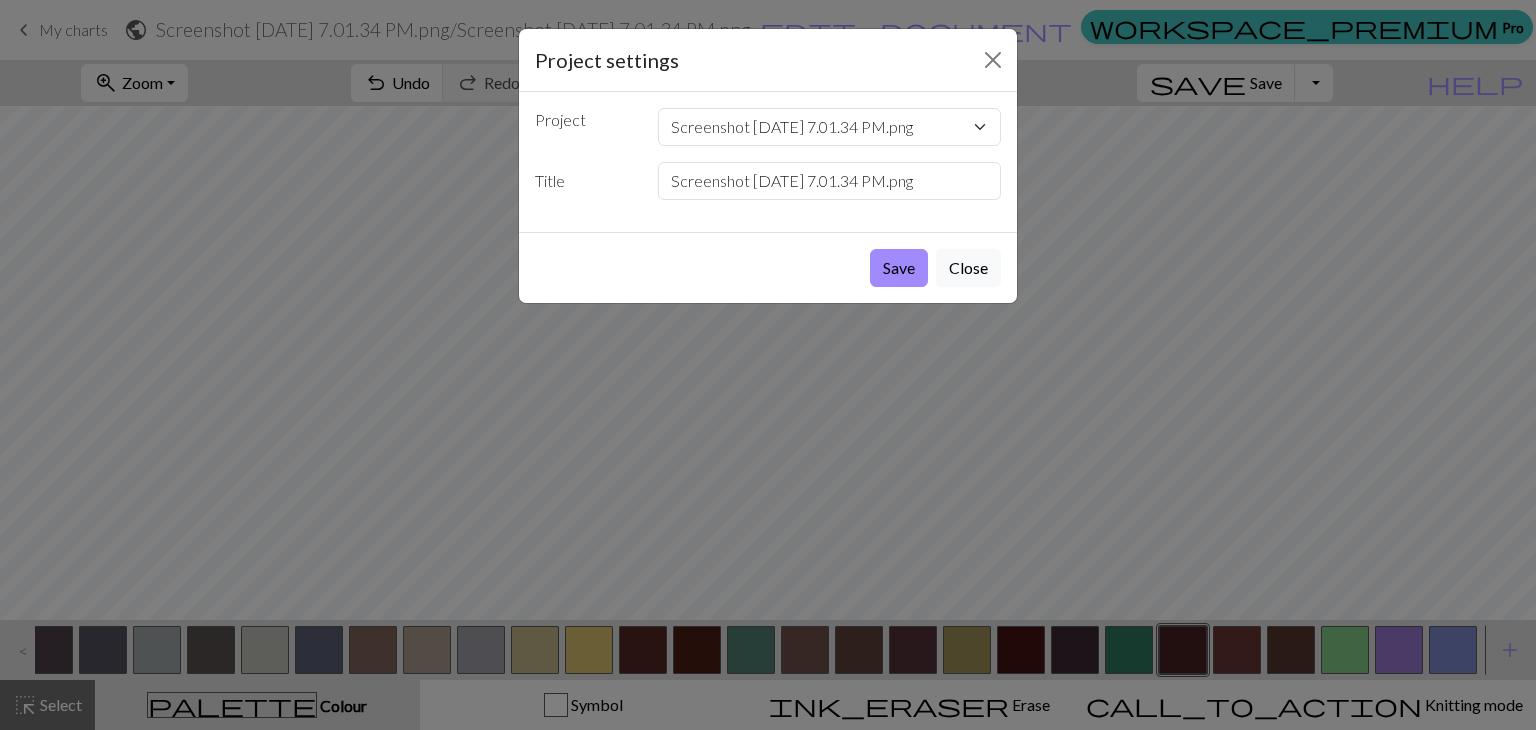click on "Save Close" at bounding box center [768, 267] 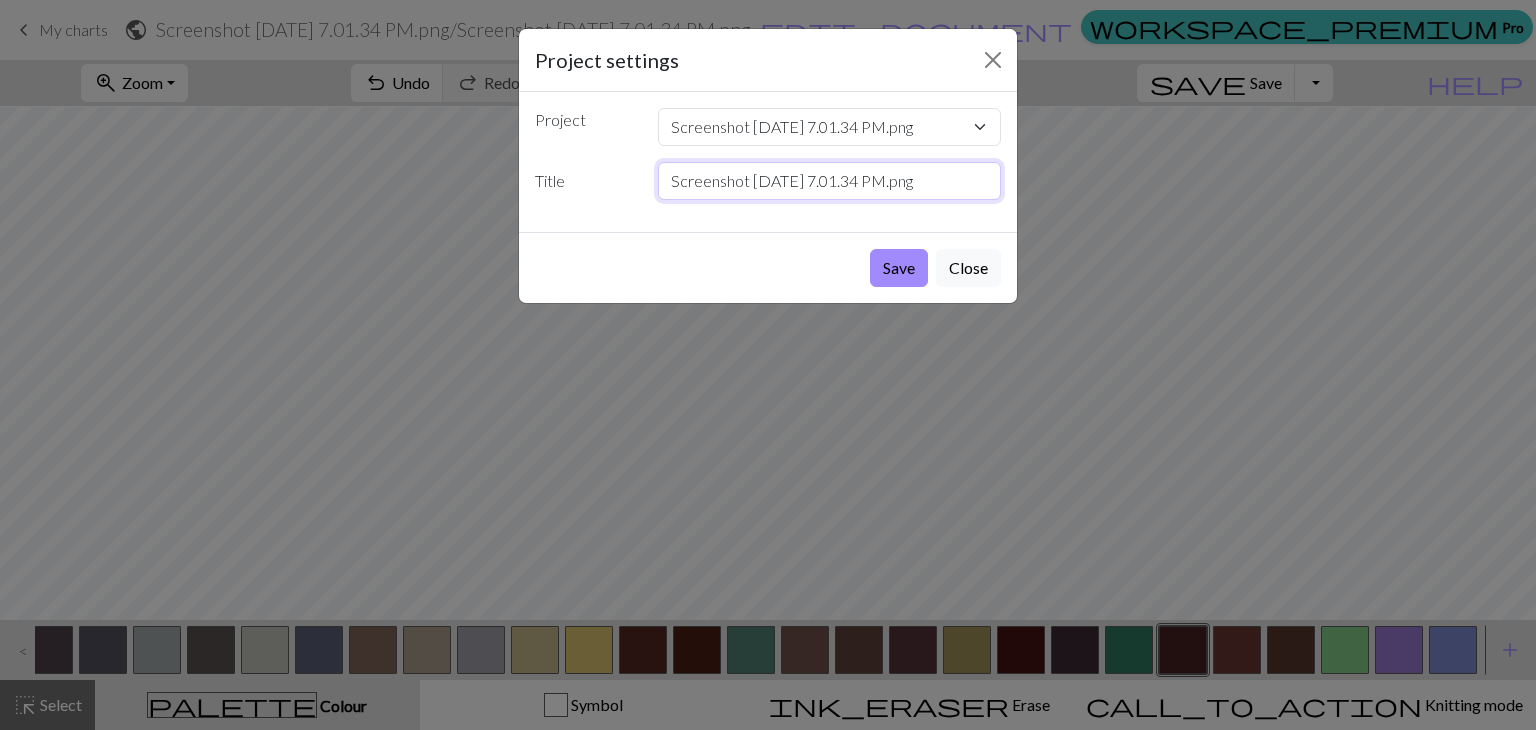 click on "Screenshot [DATE] 7.01.34 PM.png" at bounding box center [830, 181] 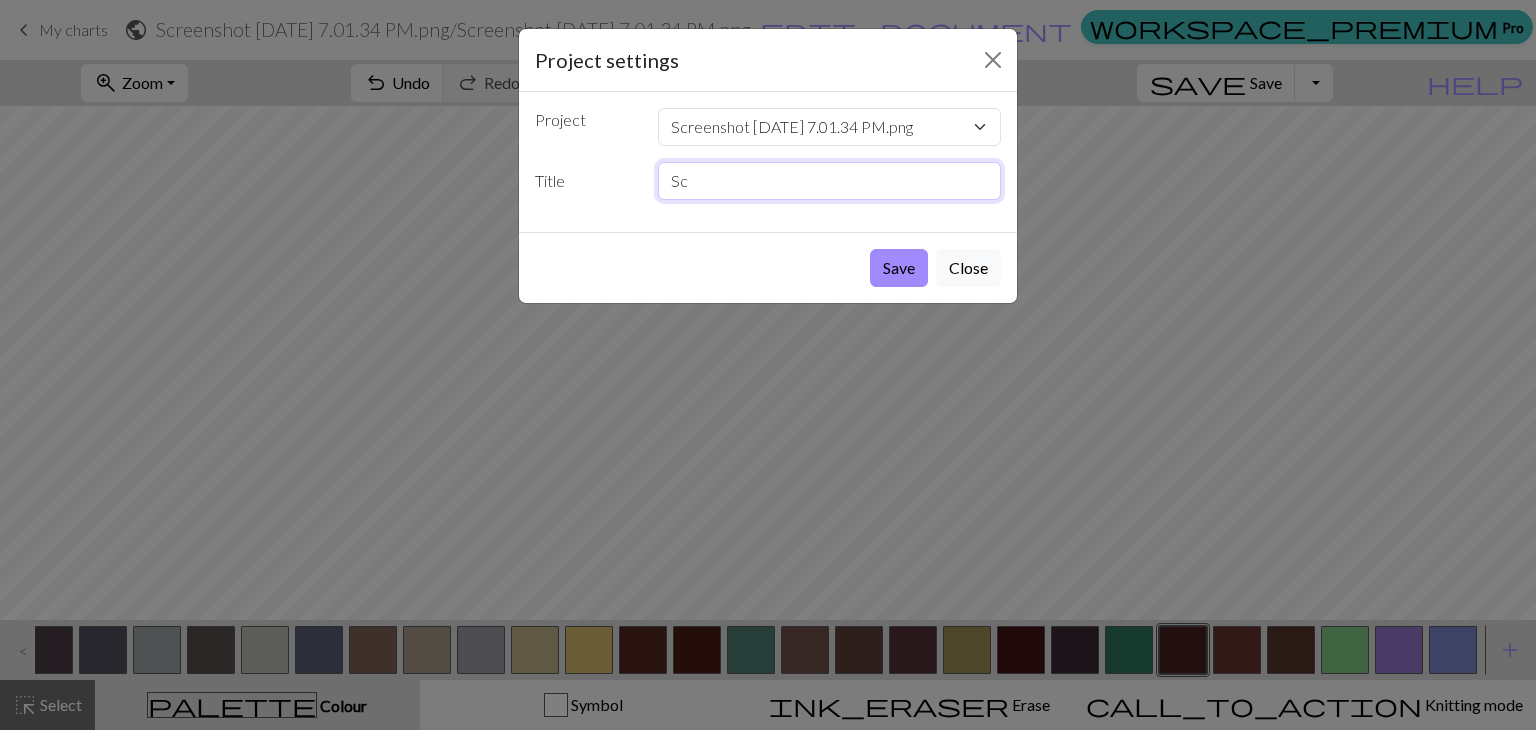 type on "S" 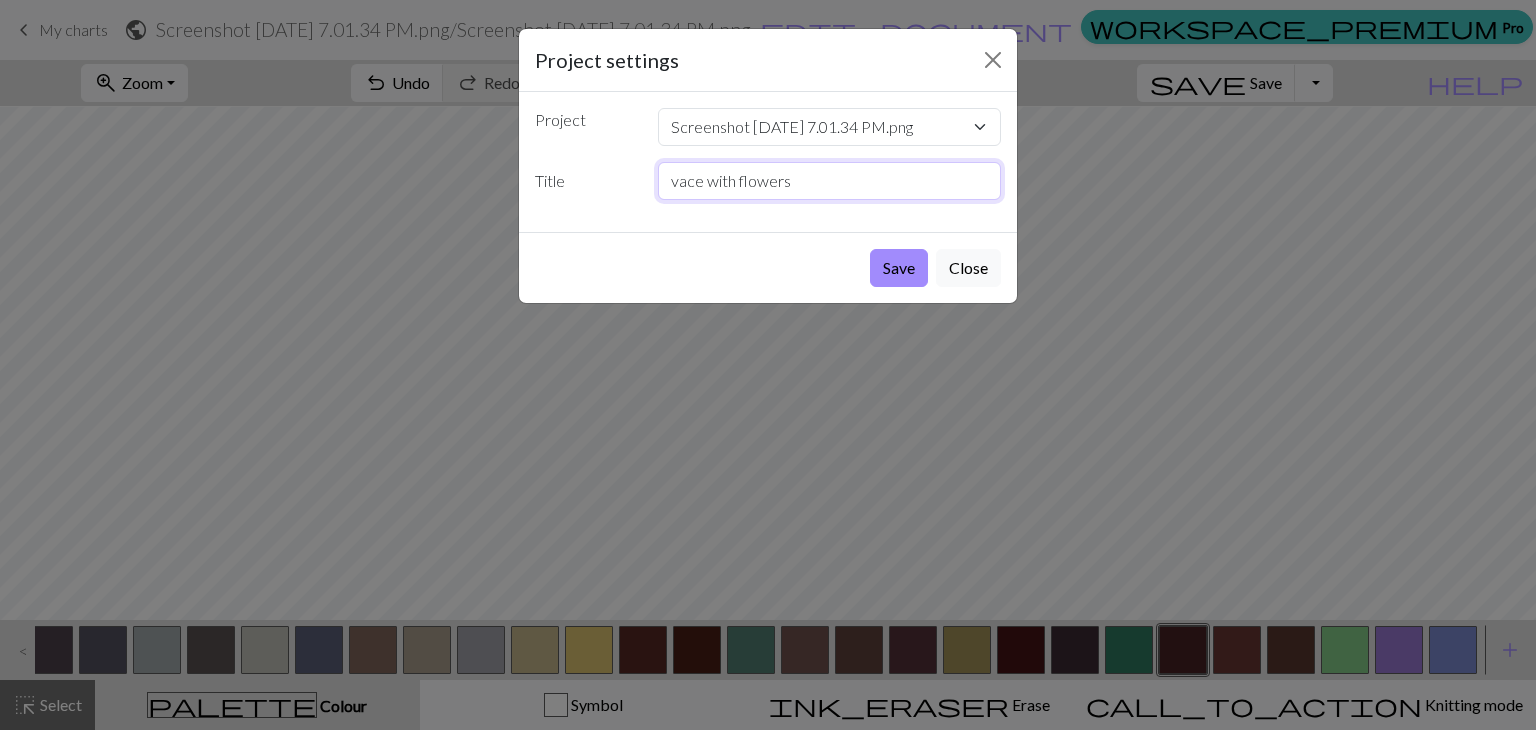 click on "vace with flowers" at bounding box center [830, 181] 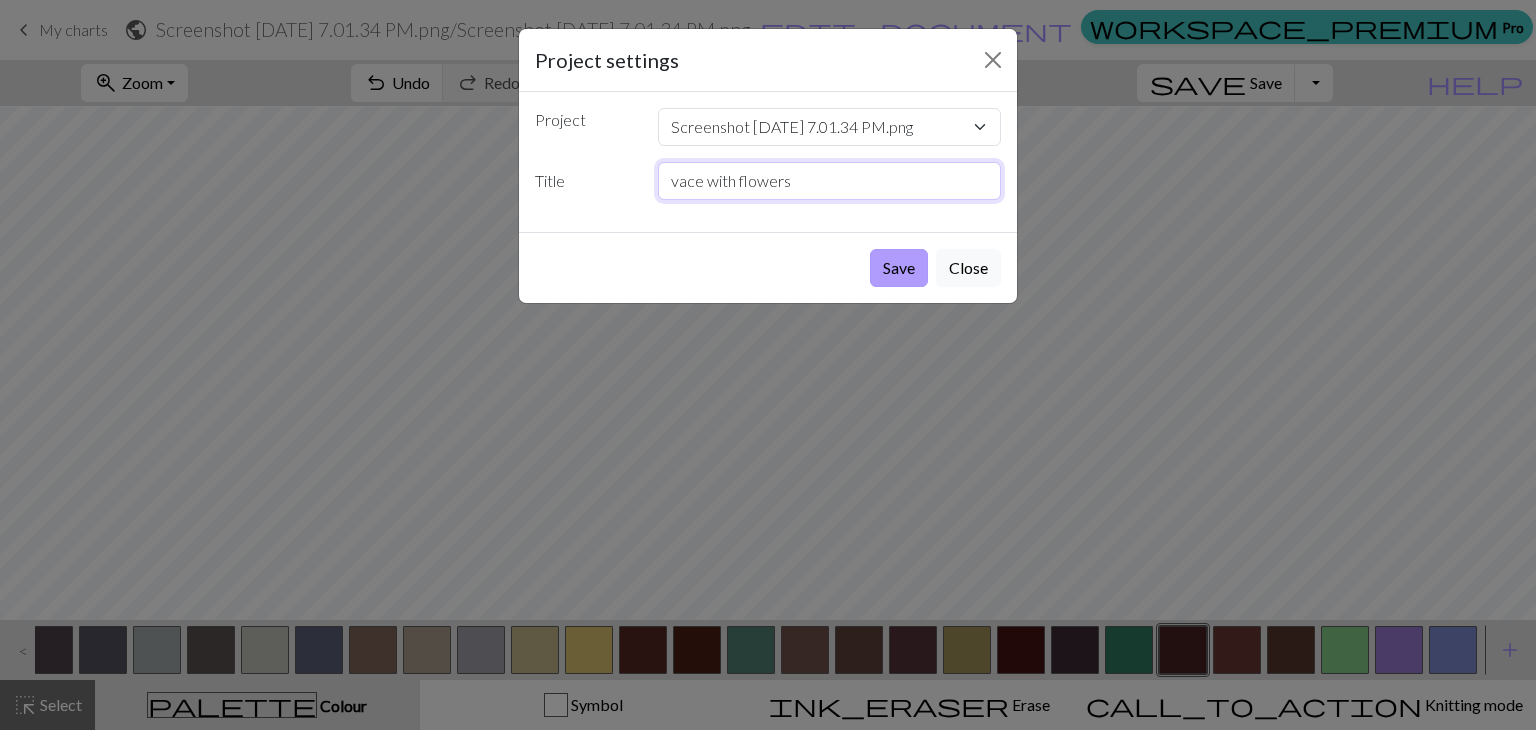 type on "vace with flowers" 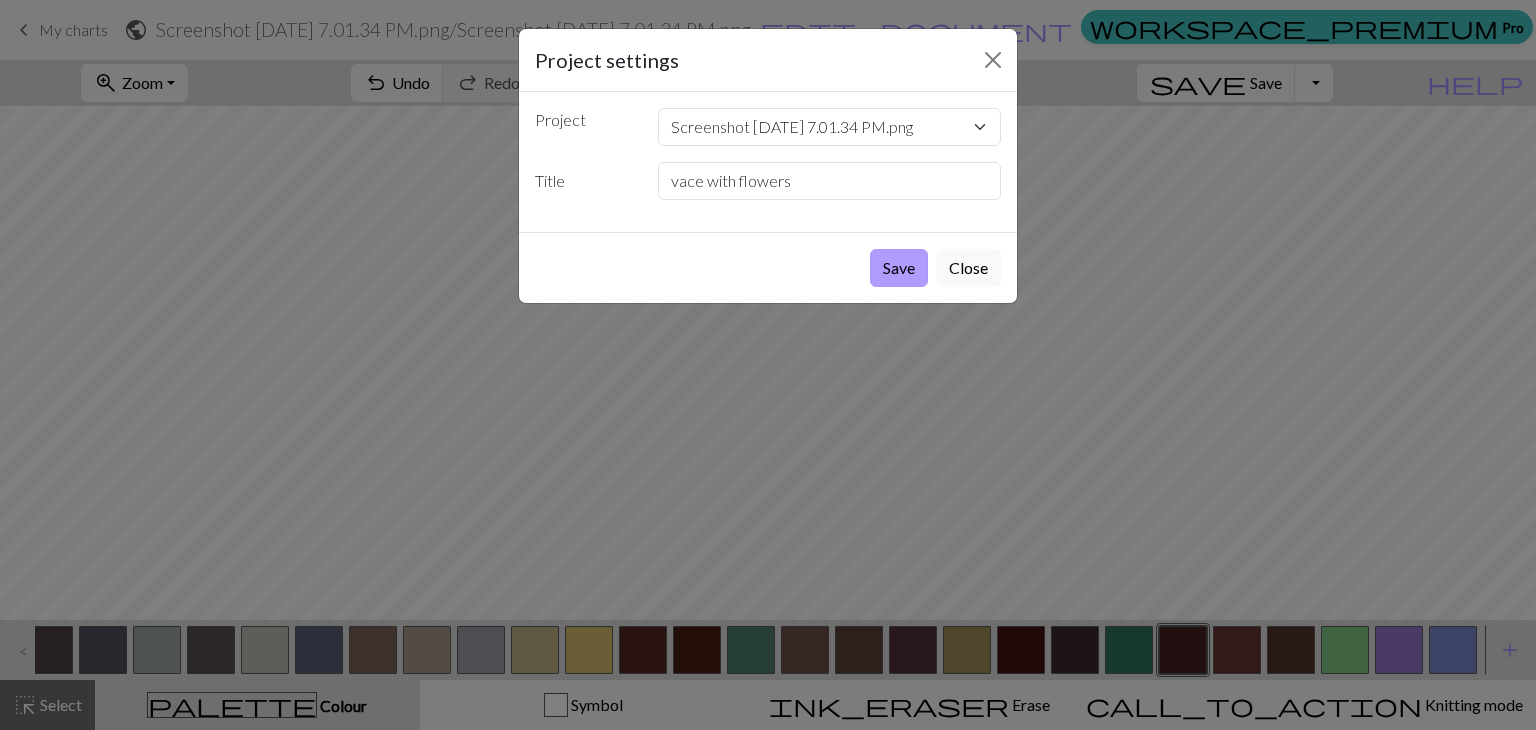 click on "Save" at bounding box center (899, 268) 